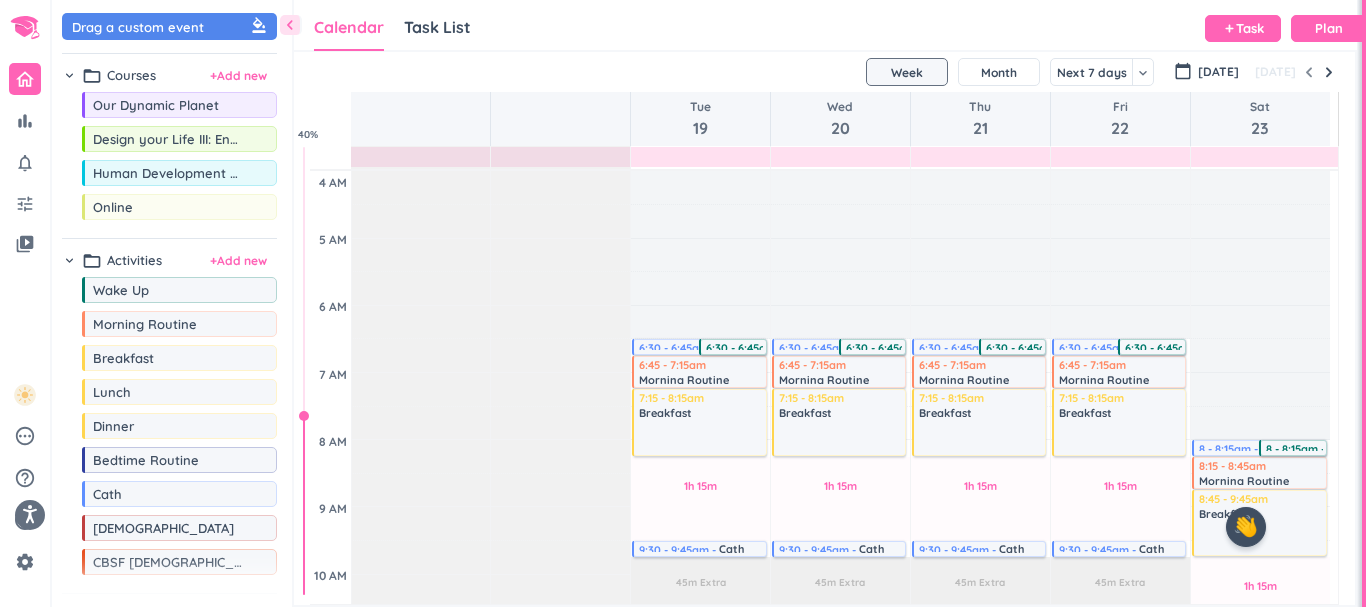 scroll, scrollTop: 0, scrollLeft: 0, axis: both 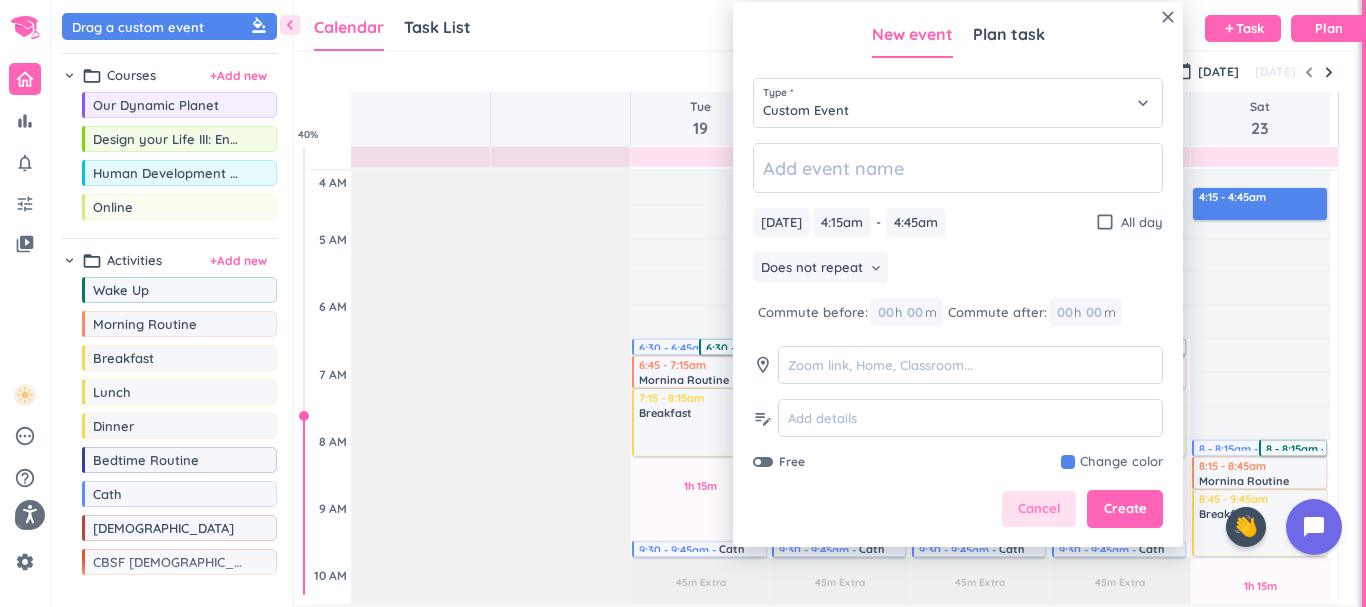 click on "Cancel" at bounding box center (1039, 509) 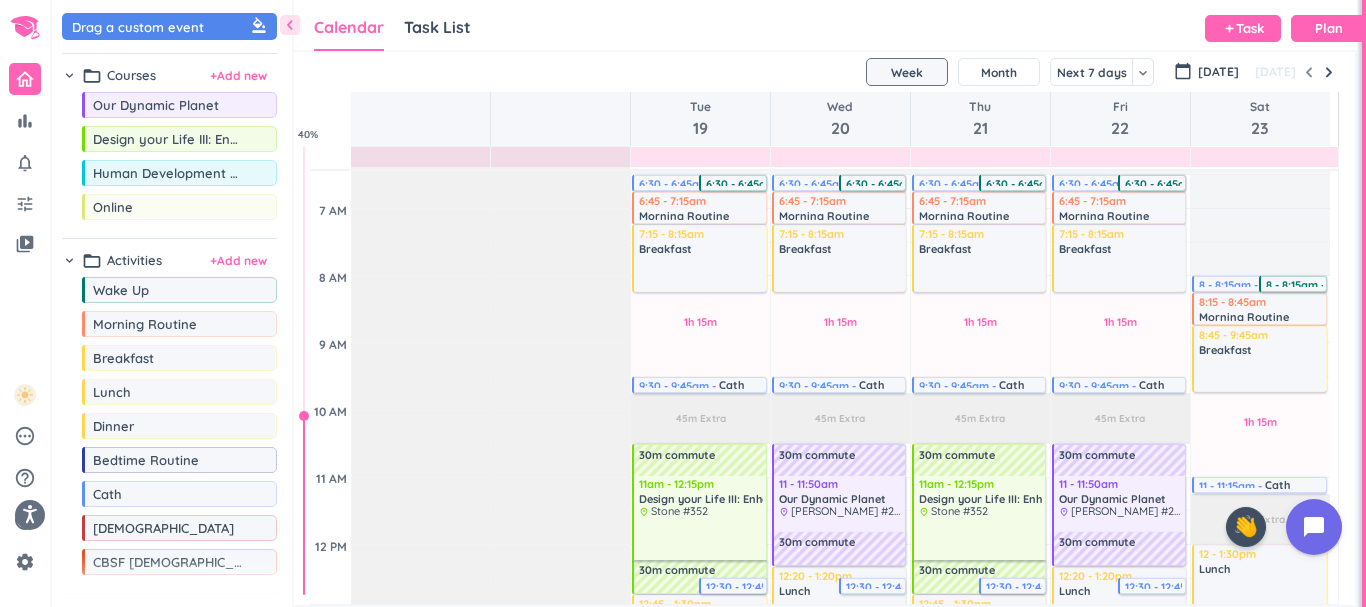 scroll, scrollTop: 172, scrollLeft: 0, axis: vertical 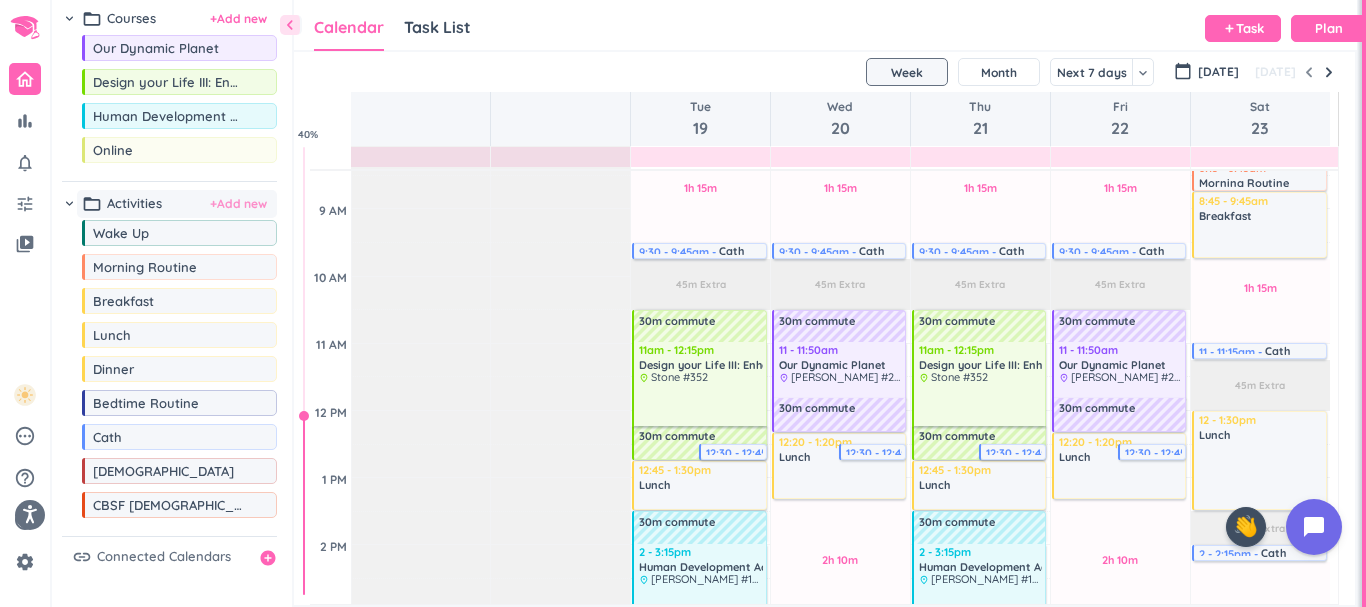 click on "+  Add new" at bounding box center (238, 204) 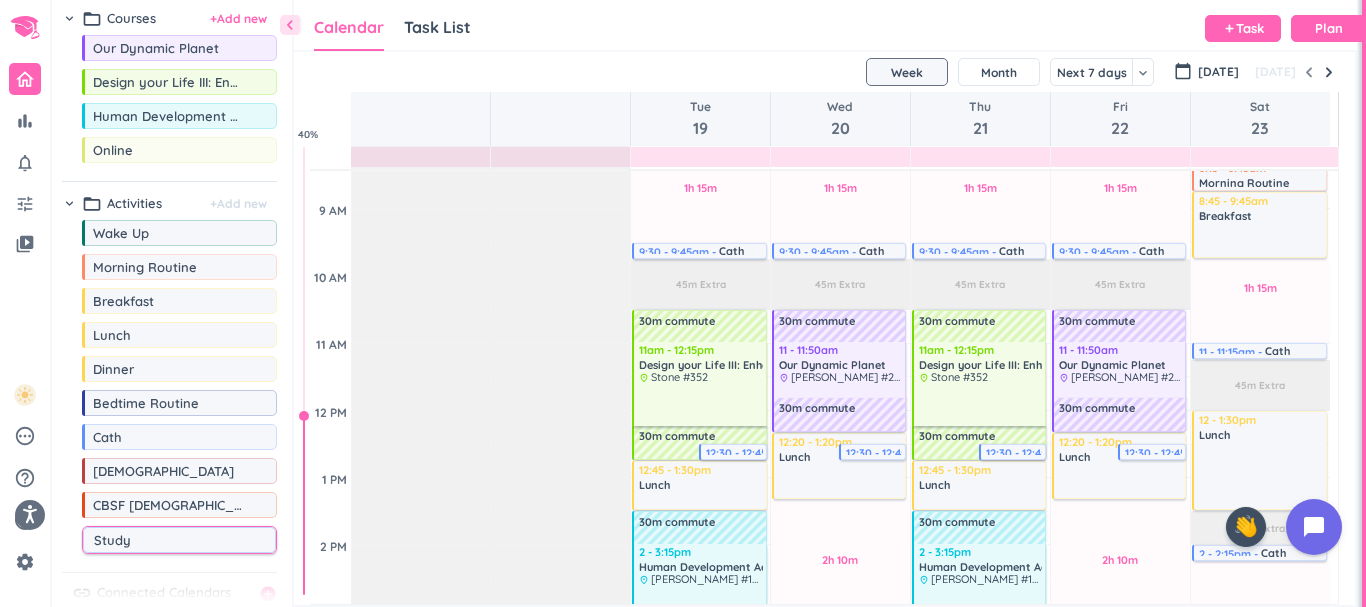 type on "Study" 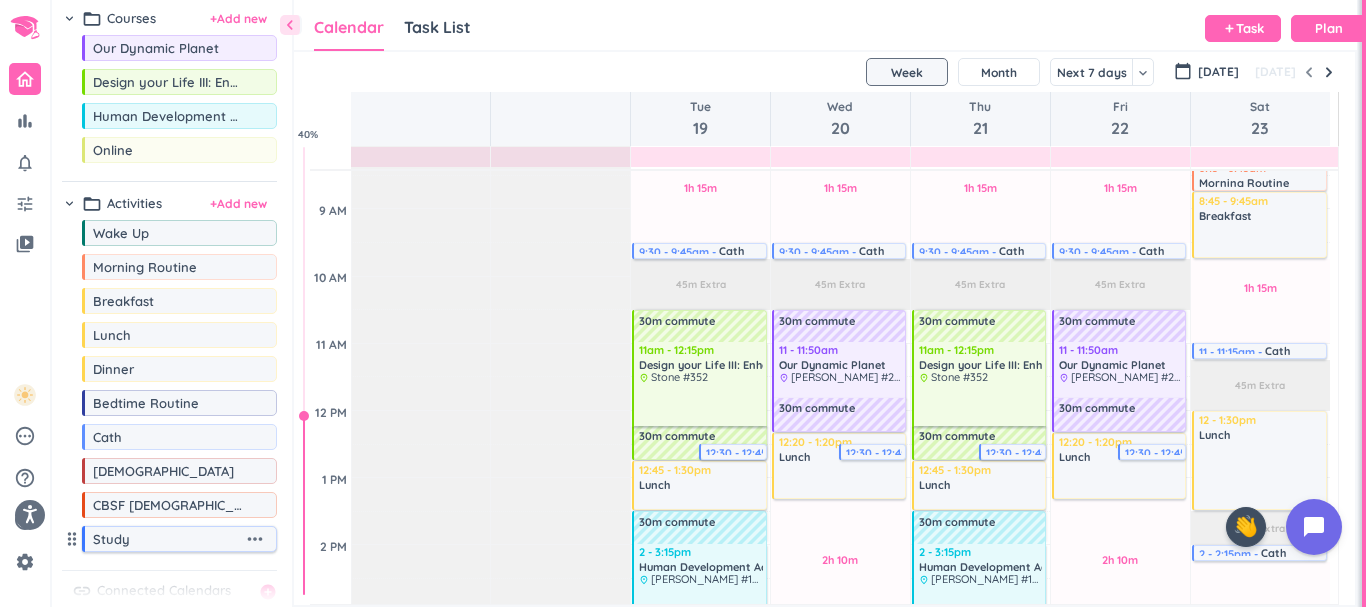 click on "Study more_horiz" at bounding box center [179, 539] 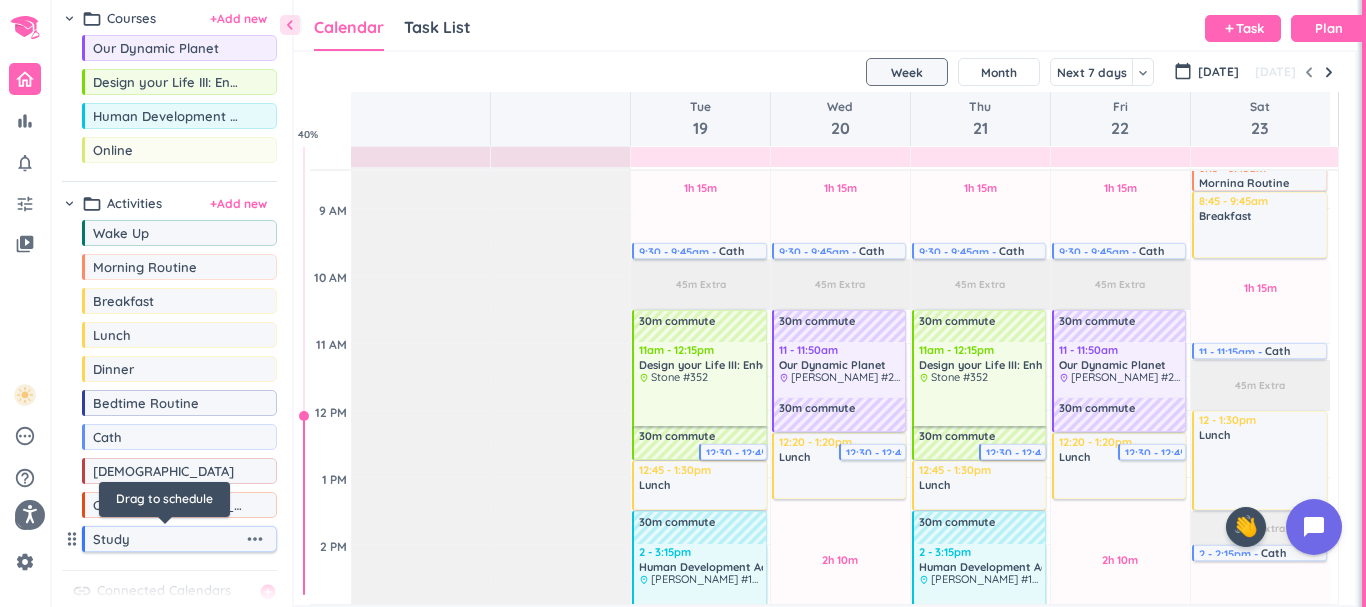 click on "Study" at bounding box center [168, 539] 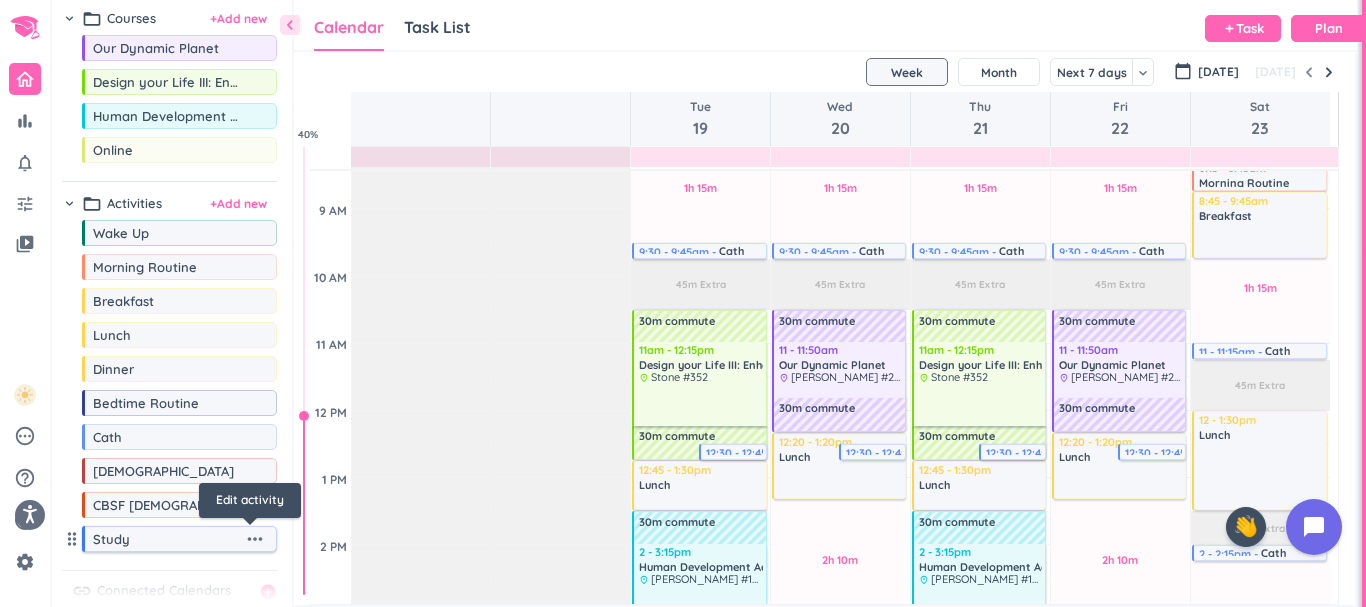click on "more_horiz" at bounding box center (255, 539) 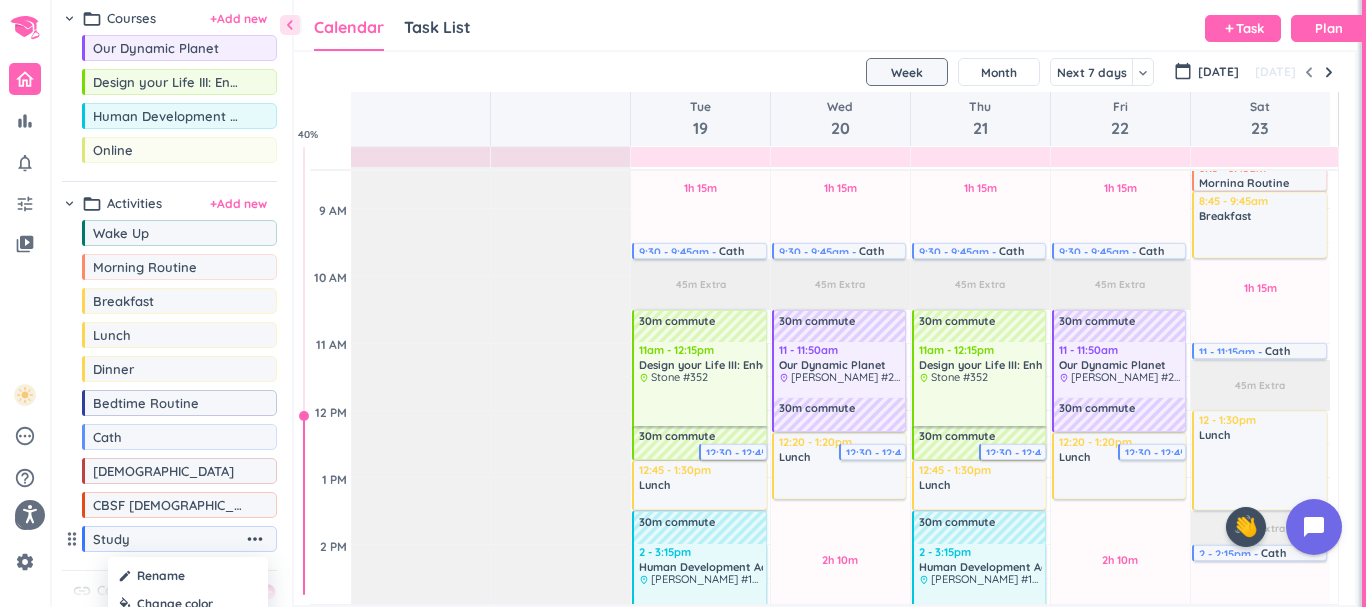 drag, startPoint x: 286, startPoint y: 469, endPoint x: 289, endPoint y: 515, distance: 46.09772 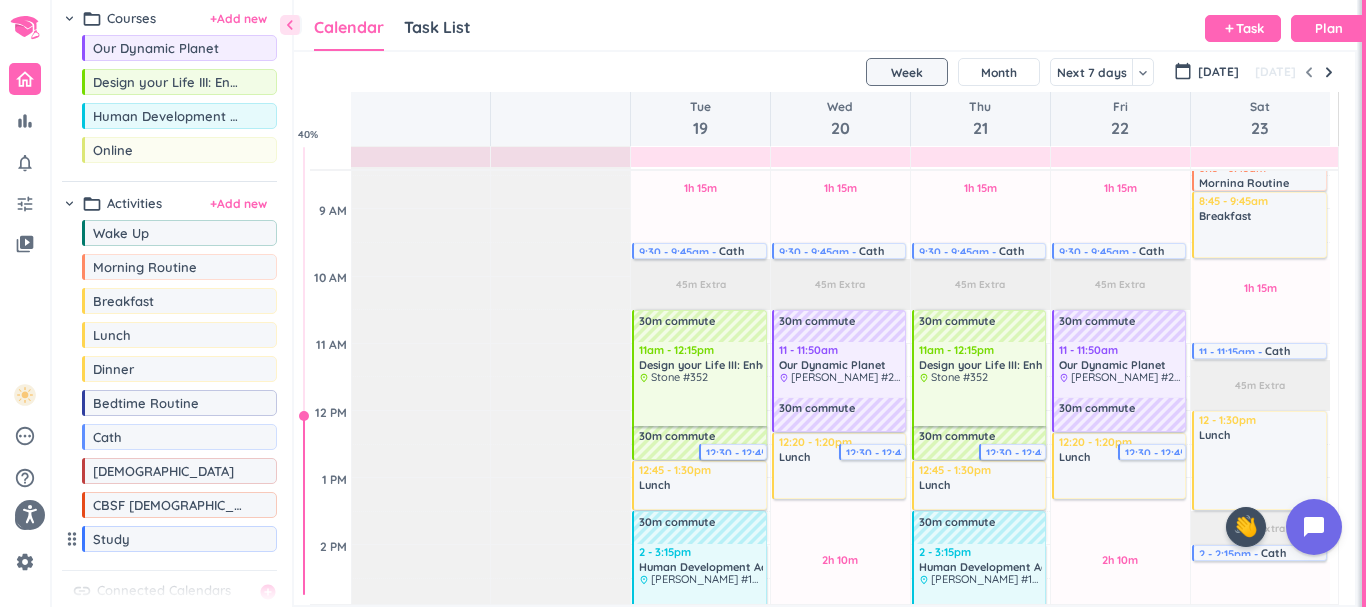 scroll, scrollTop: 91, scrollLeft: 0, axis: vertical 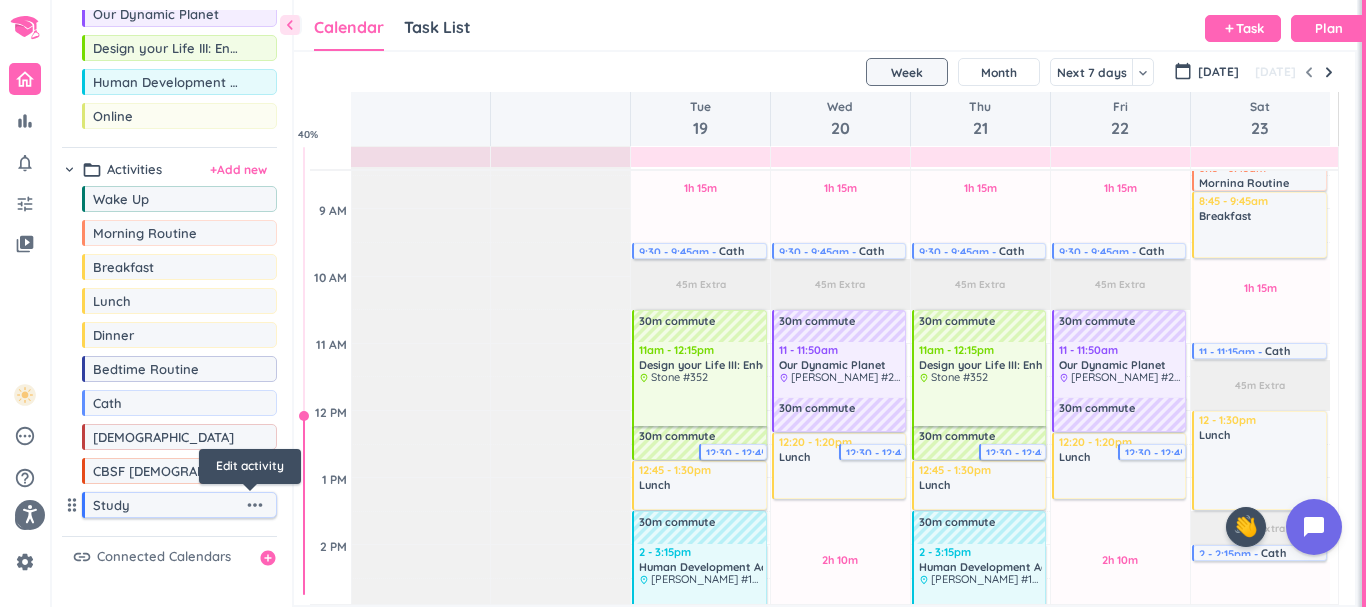 click on "more_horiz" at bounding box center [255, 505] 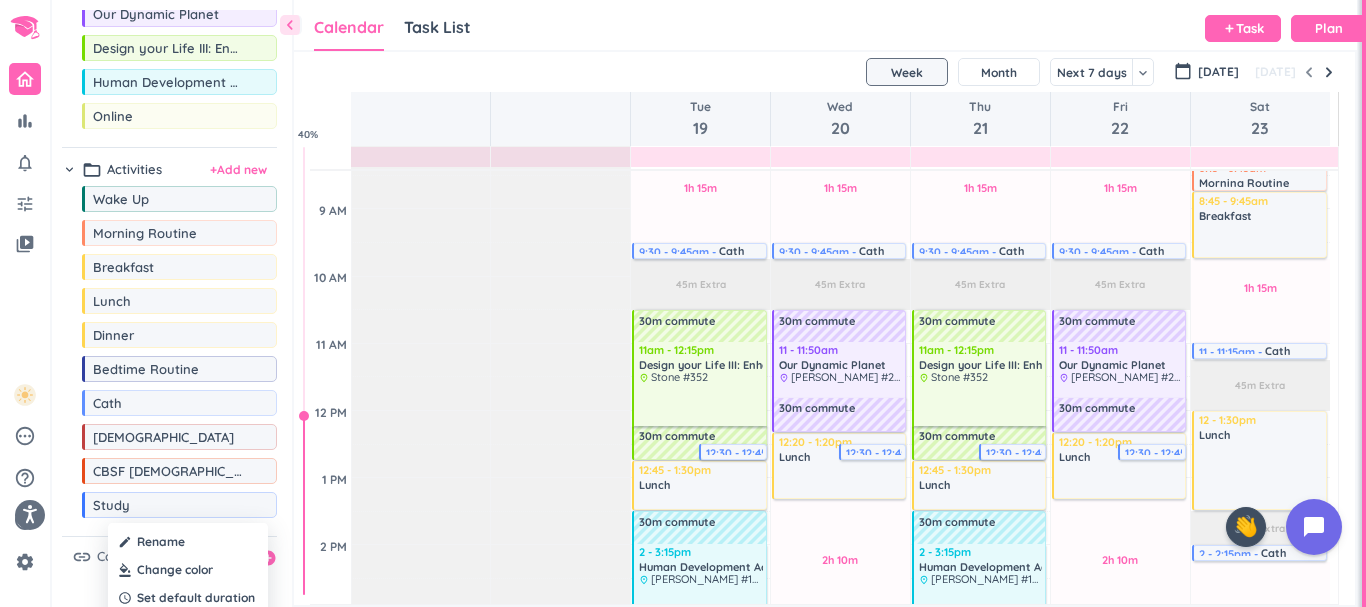 drag, startPoint x: 288, startPoint y: 514, endPoint x: 288, endPoint y: 555, distance: 41 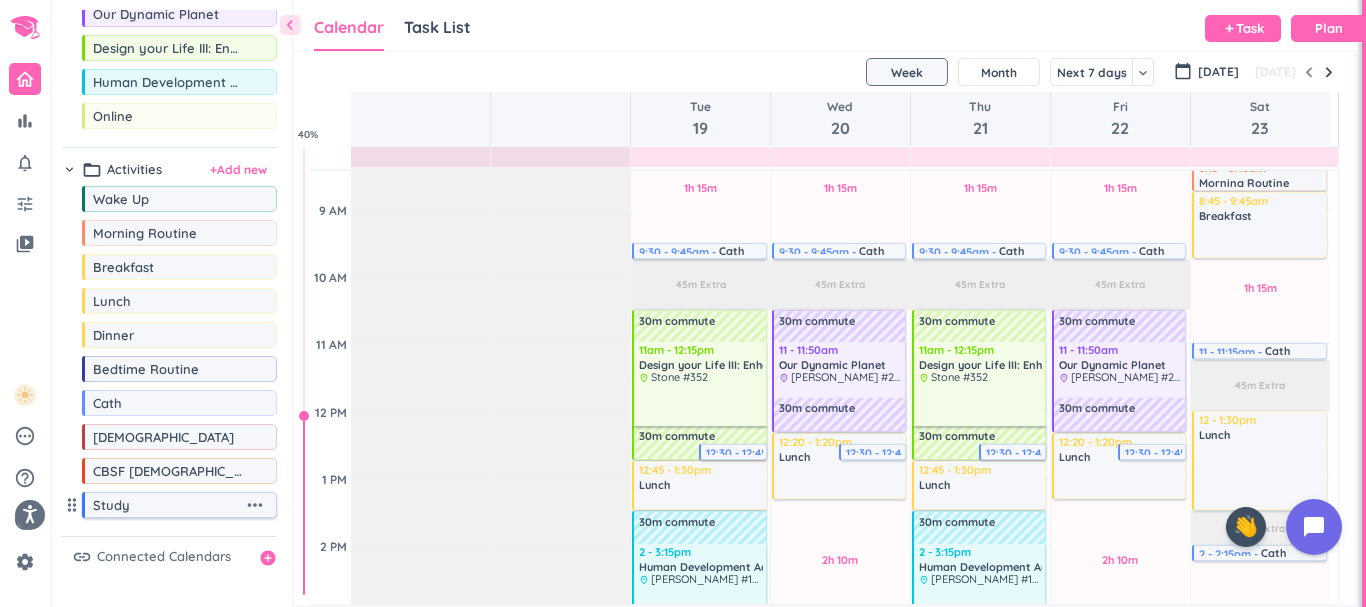 click on "more_horiz" at bounding box center (255, 505) 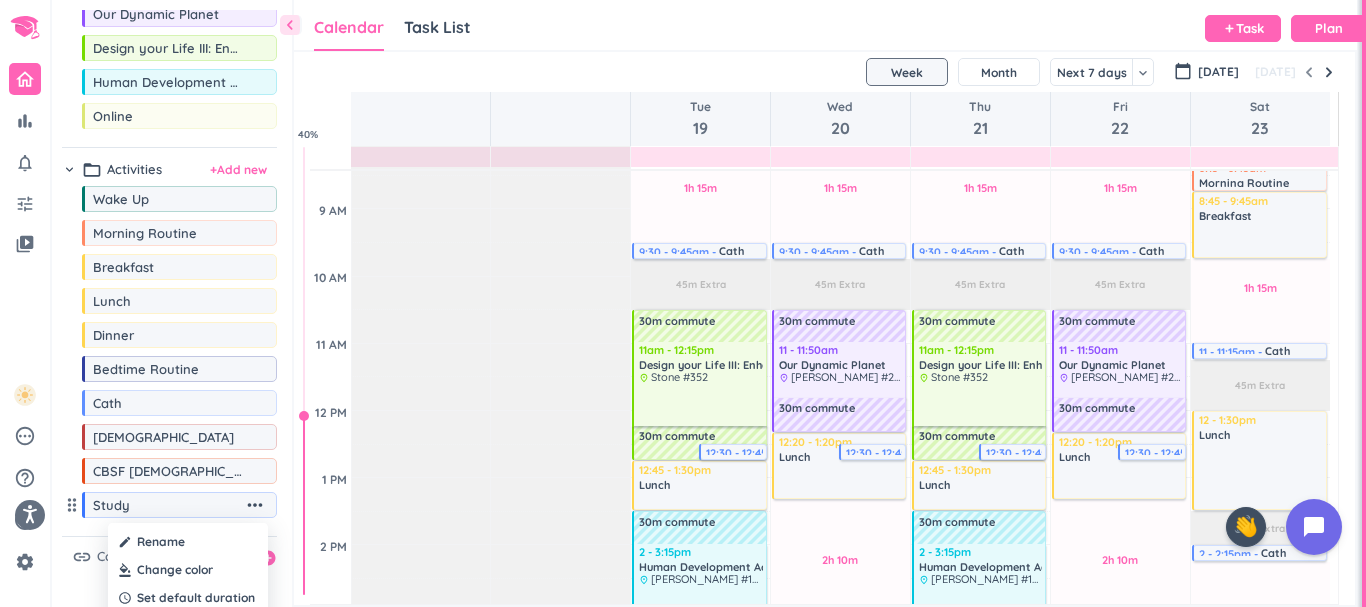 click at bounding box center [188, 570] 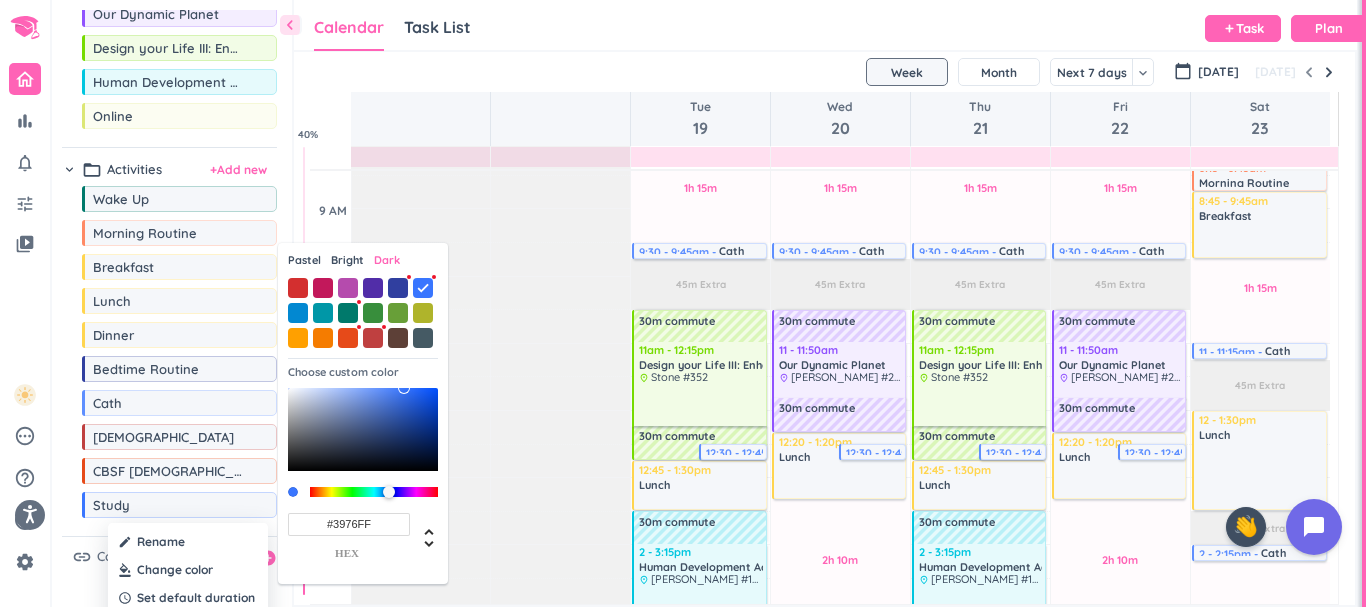 click on "Dark" at bounding box center [387, 260] 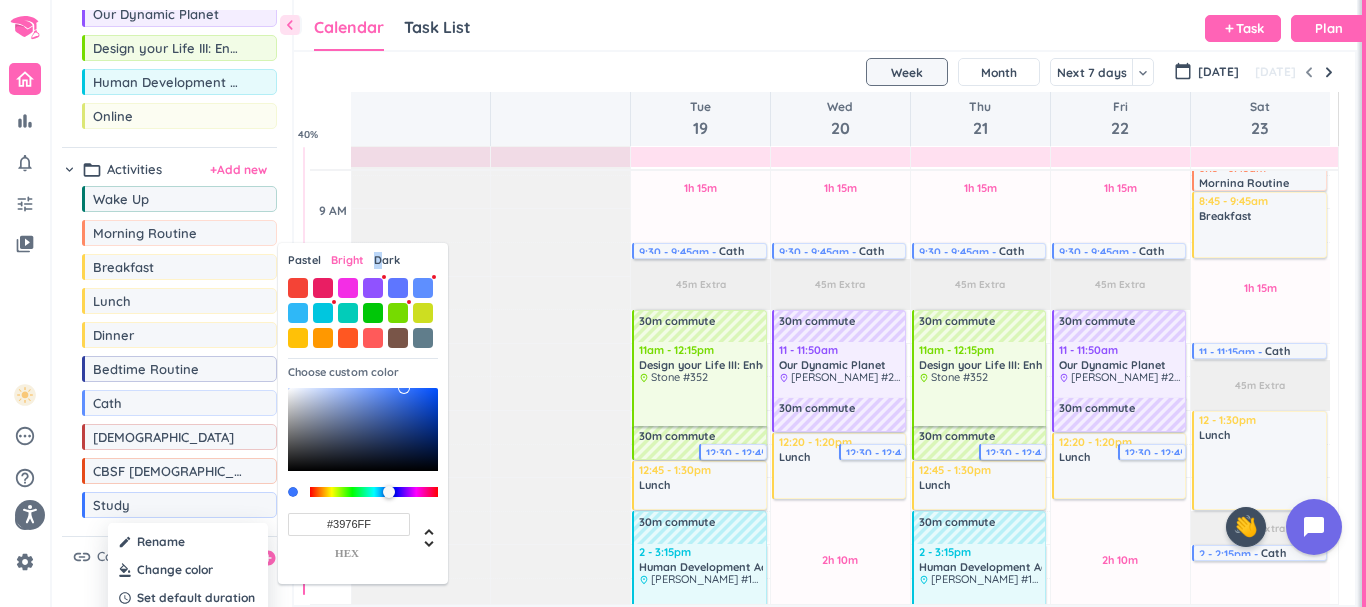 click on "Dark" at bounding box center (387, 260) 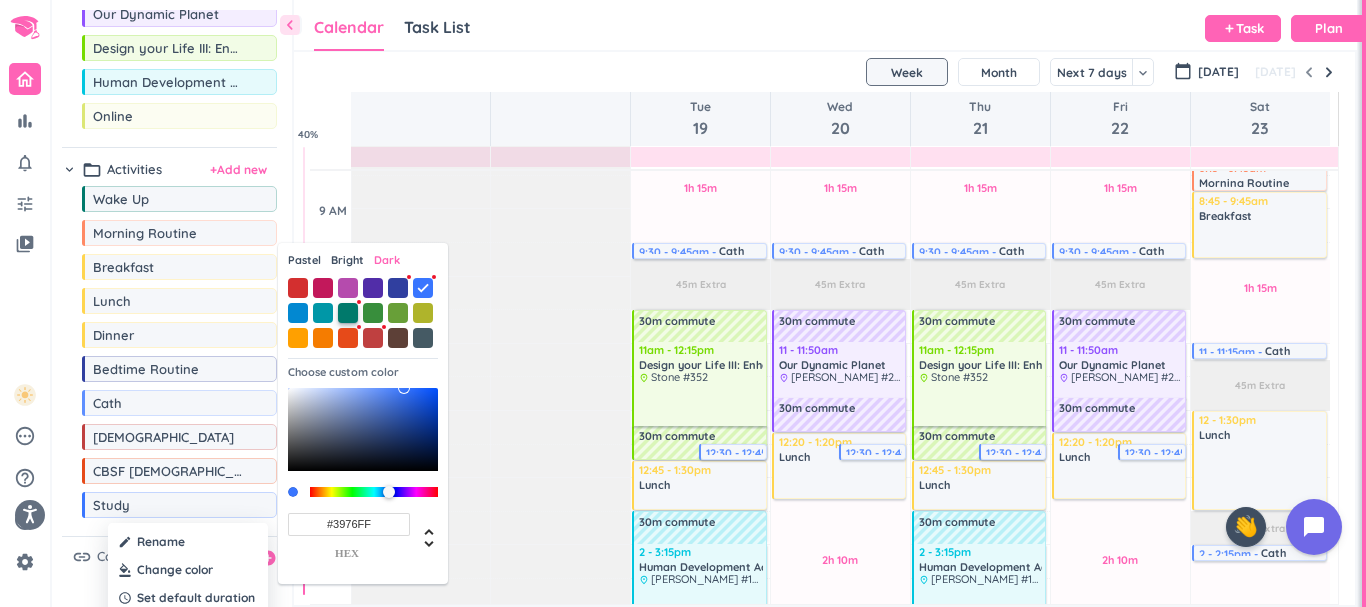 click at bounding box center (348, 313) 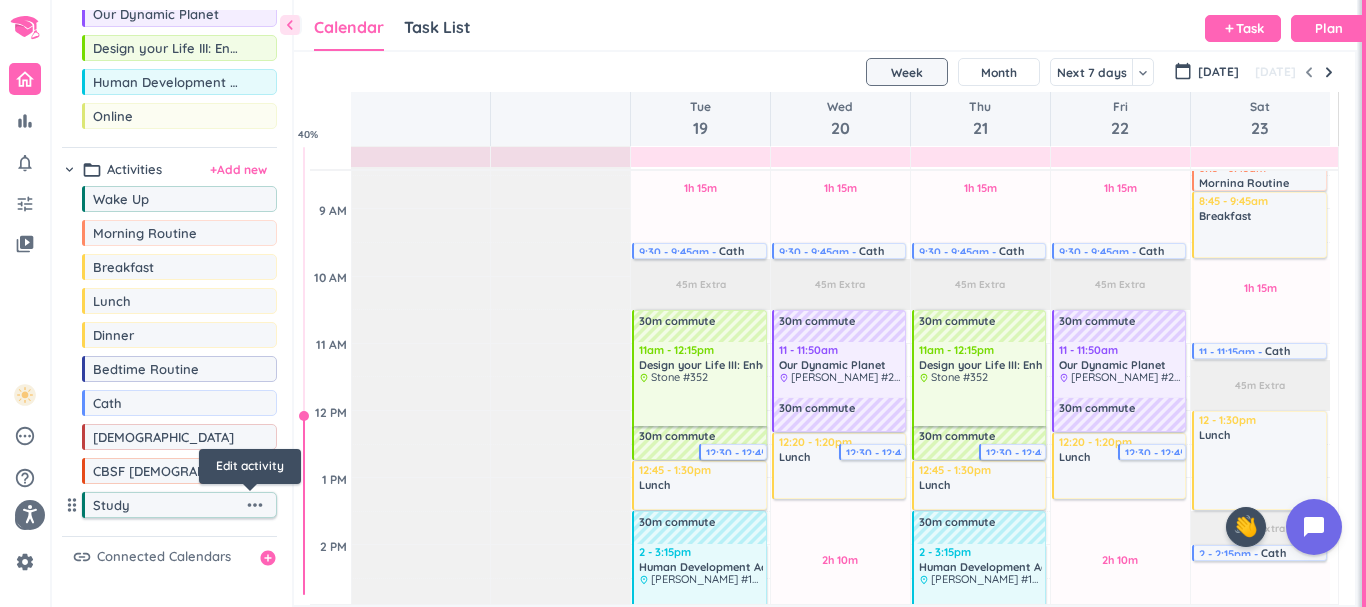 click on "more_horiz" at bounding box center [255, 505] 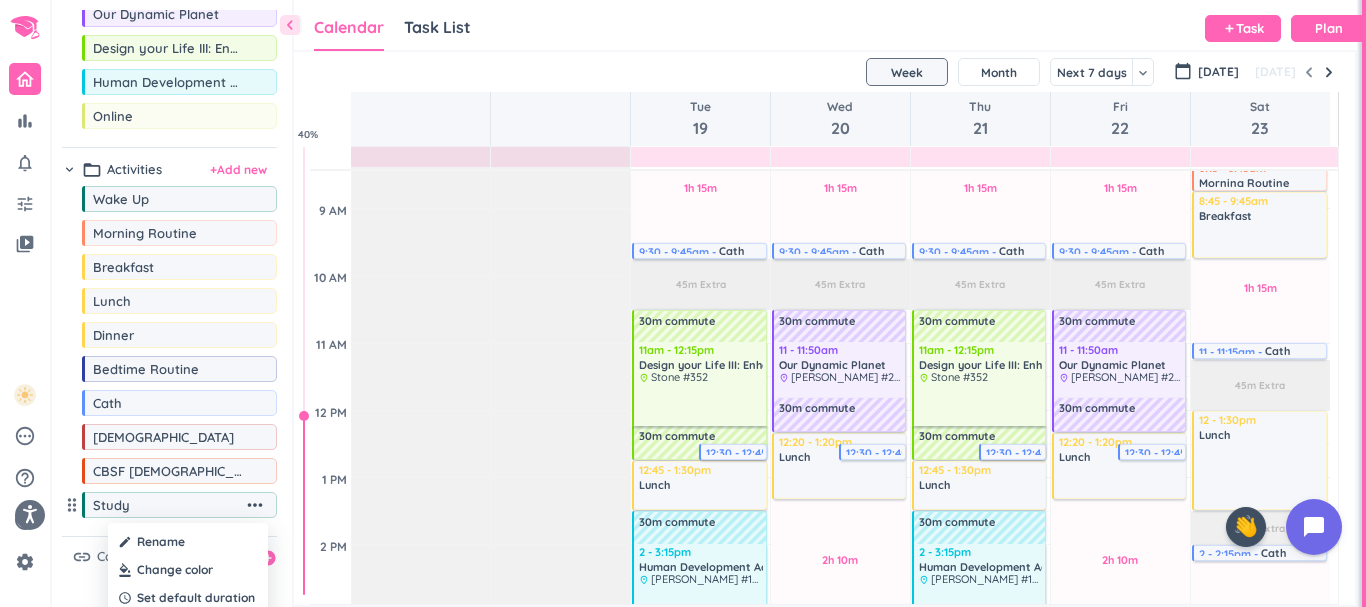 click at bounding box center (188, 570) 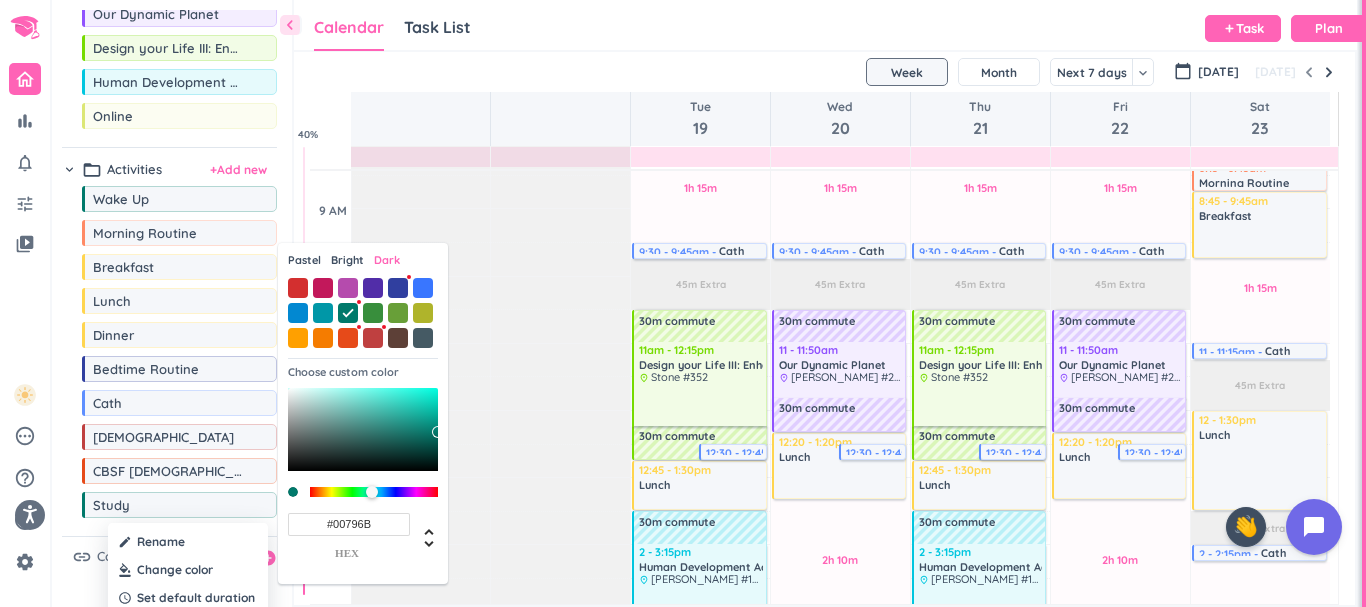 click on "Pastel" at bounding box center (304, 260) 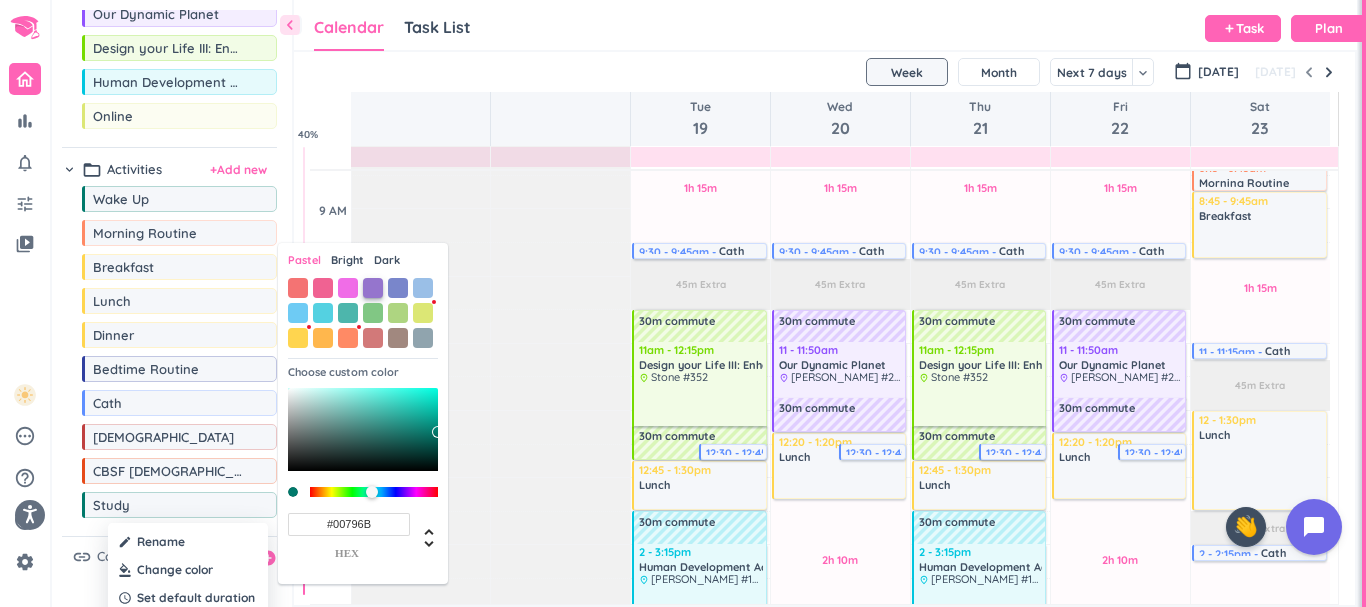 click at bounding box center [373, 288] 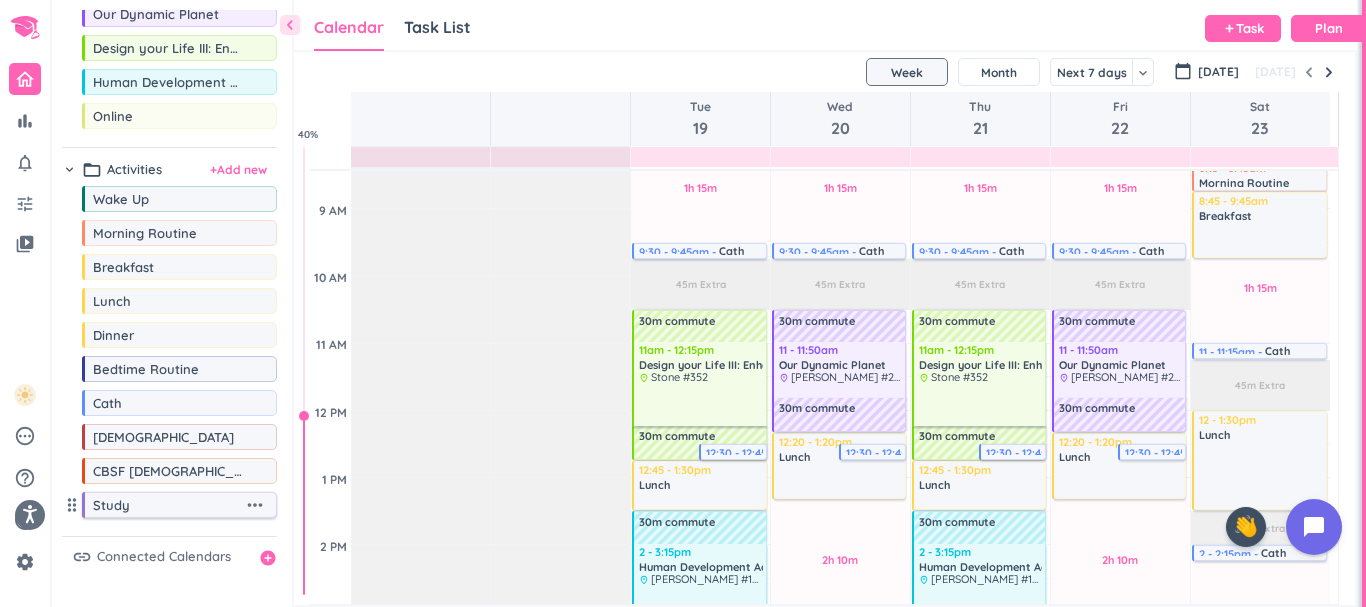 click on "more_horiz" at bounding box center (255, 505) 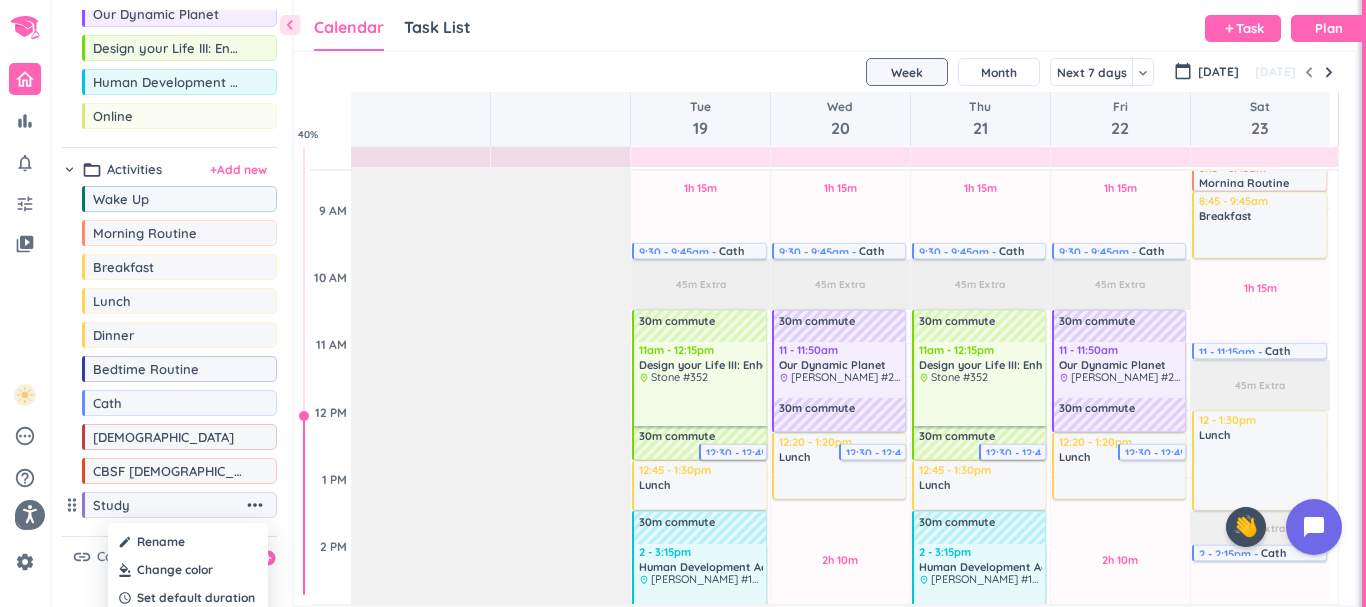 click at bounding box center [188, 570] 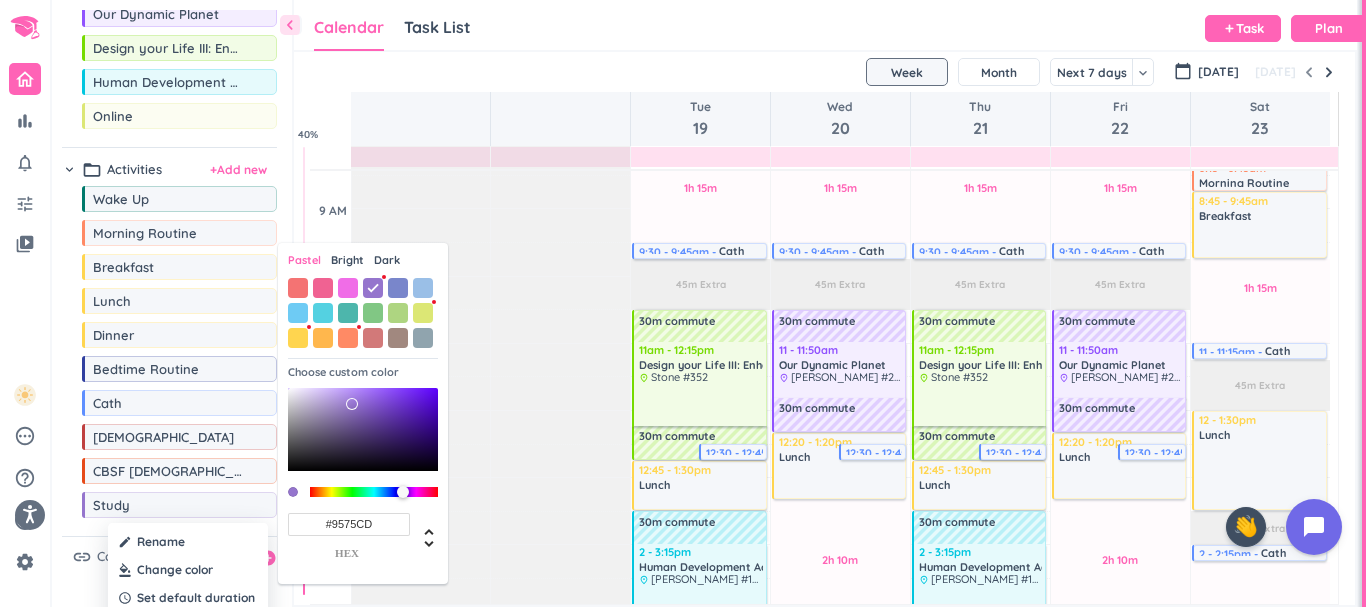 click on "Dark" at bounding box center [387, 260] 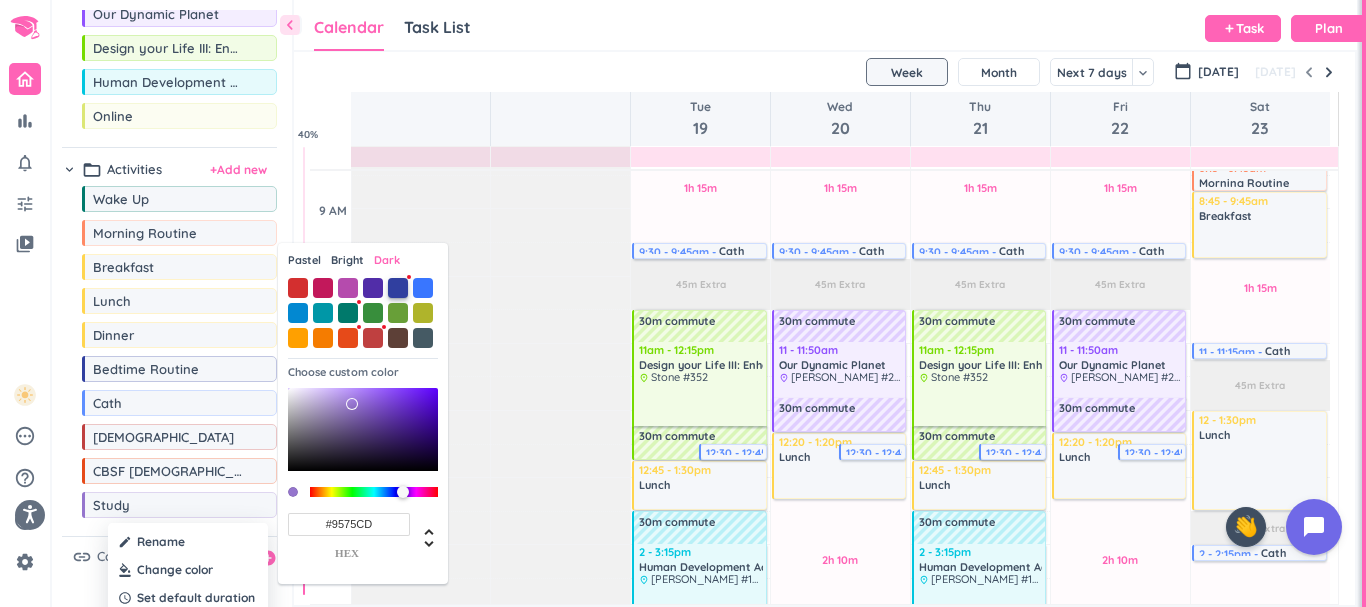 click at bounding box center [398, 288] 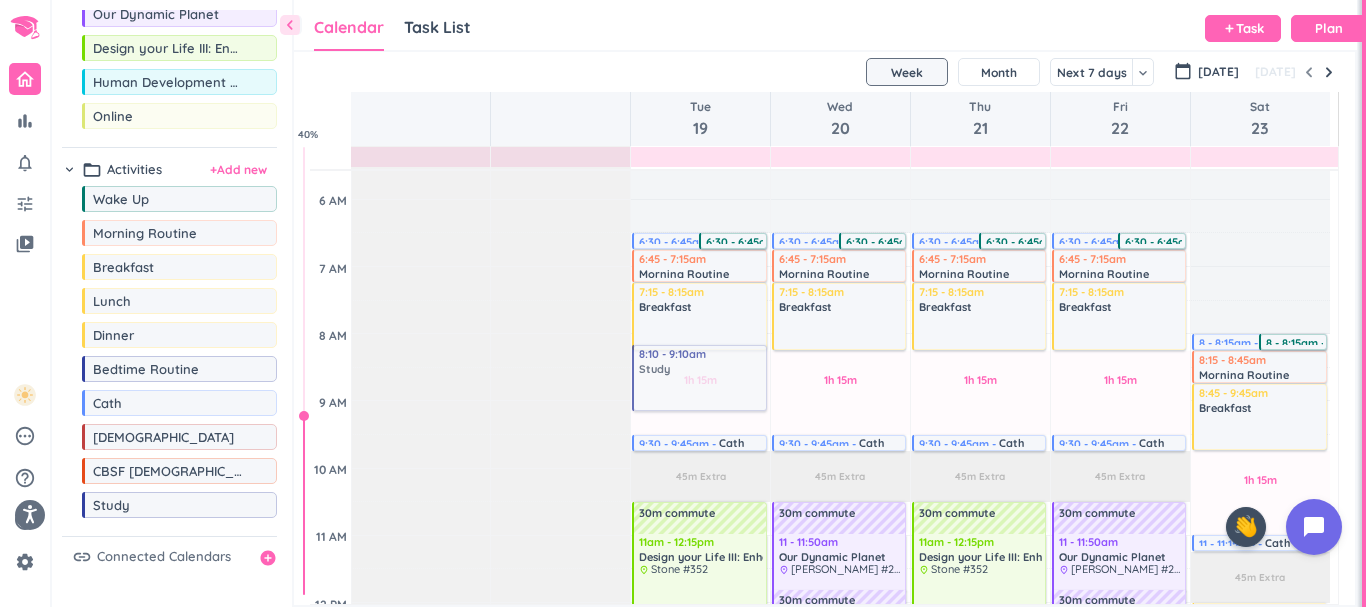 scroll, scrollTop: 90, scrollLeft: 0, axis: vertical 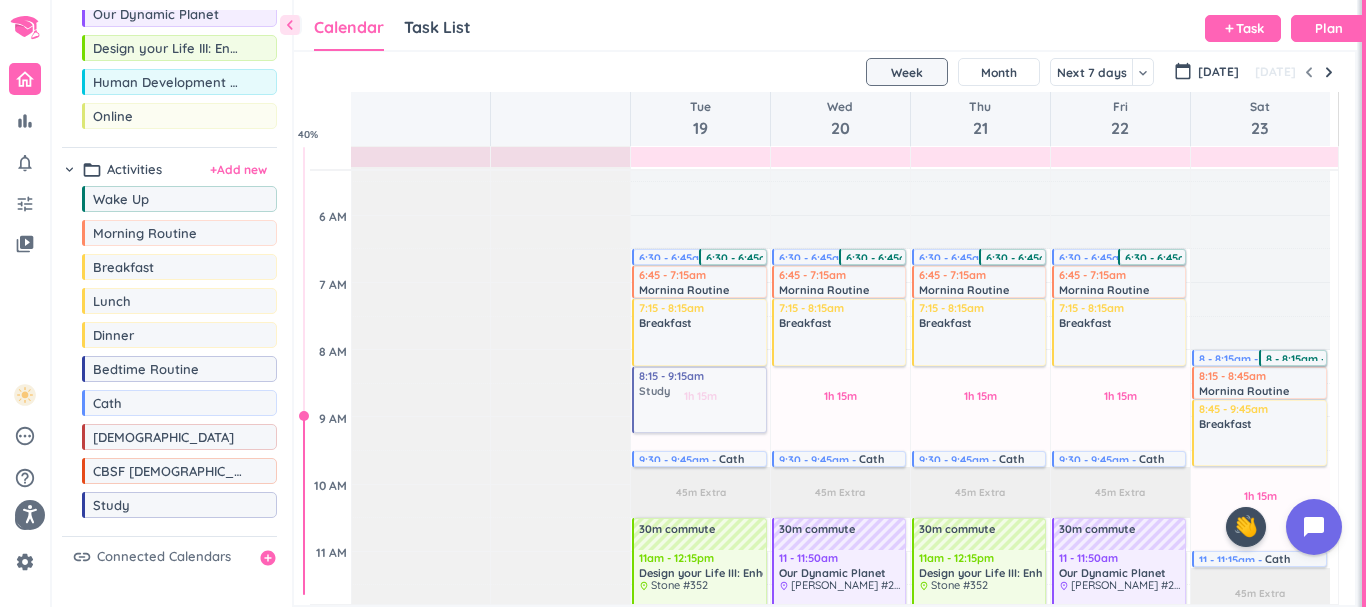 drag, startPoint x: 150, startPoint y: 506, endPoint x: 731, endPoint y: 367, distance: 597.396 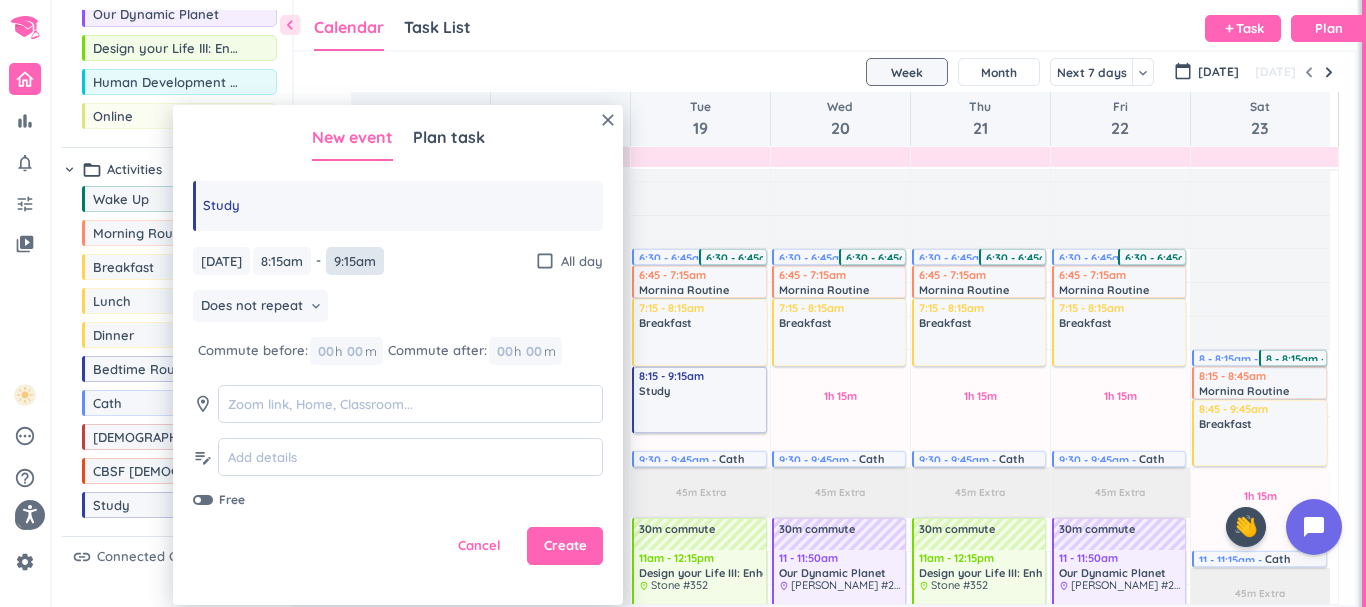 click on "9:15am" at bounding box center (355, 261) 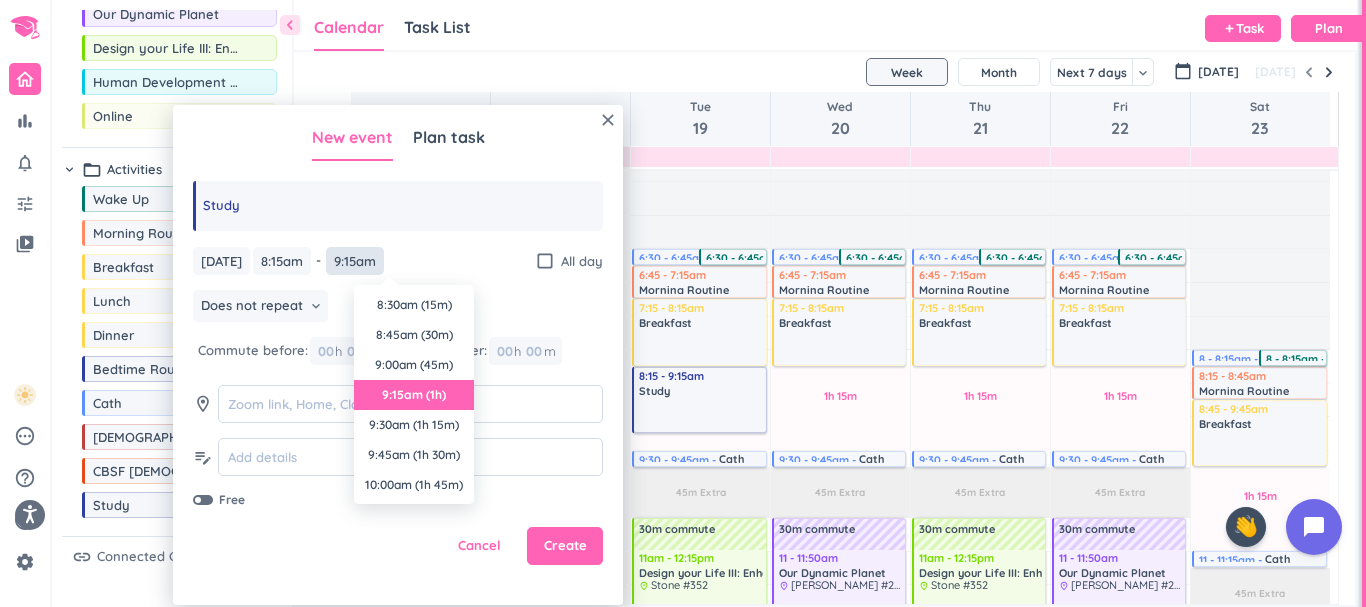 scroll, scrollTop: 90, scrollLeft: 0, axis: vertical 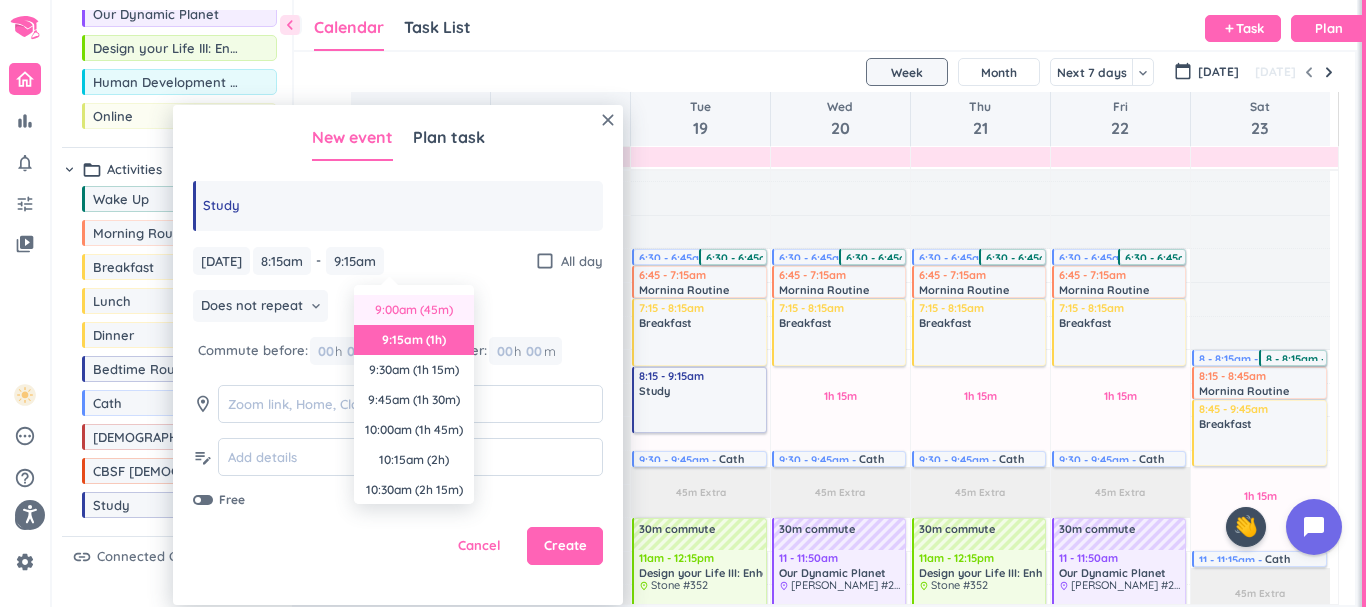 click on "9:00am (45m)" at bounding box center (414, 310) 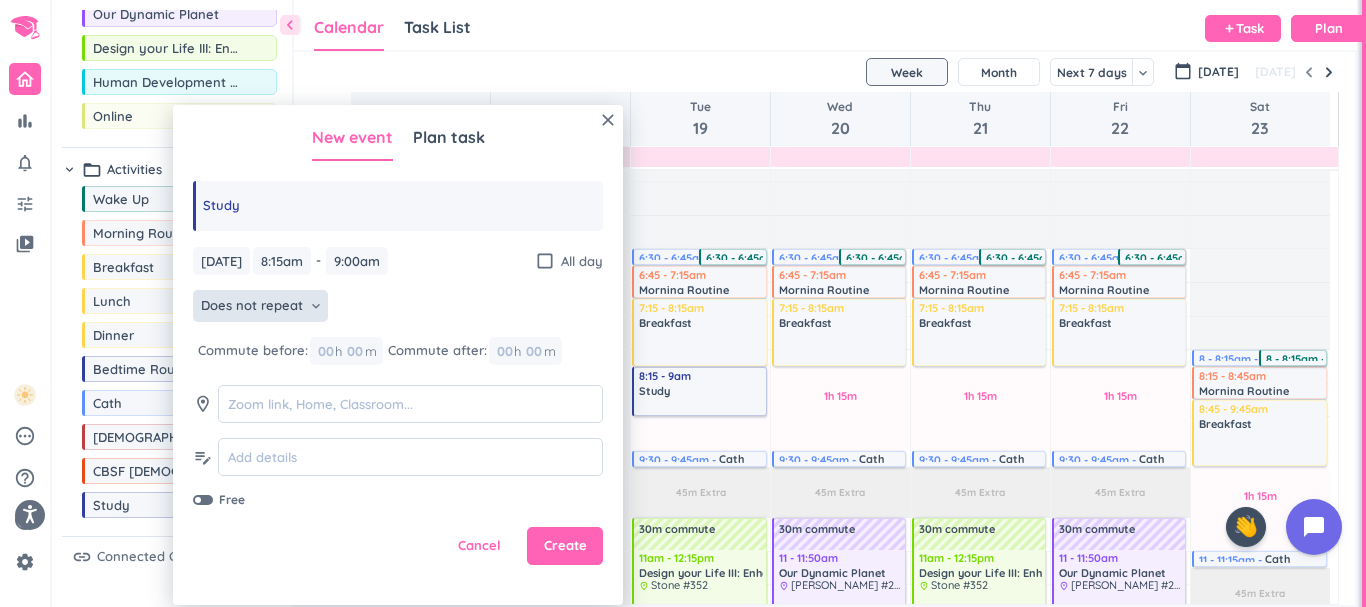 click on "Does not repeat" at bounding box center (252, 306) 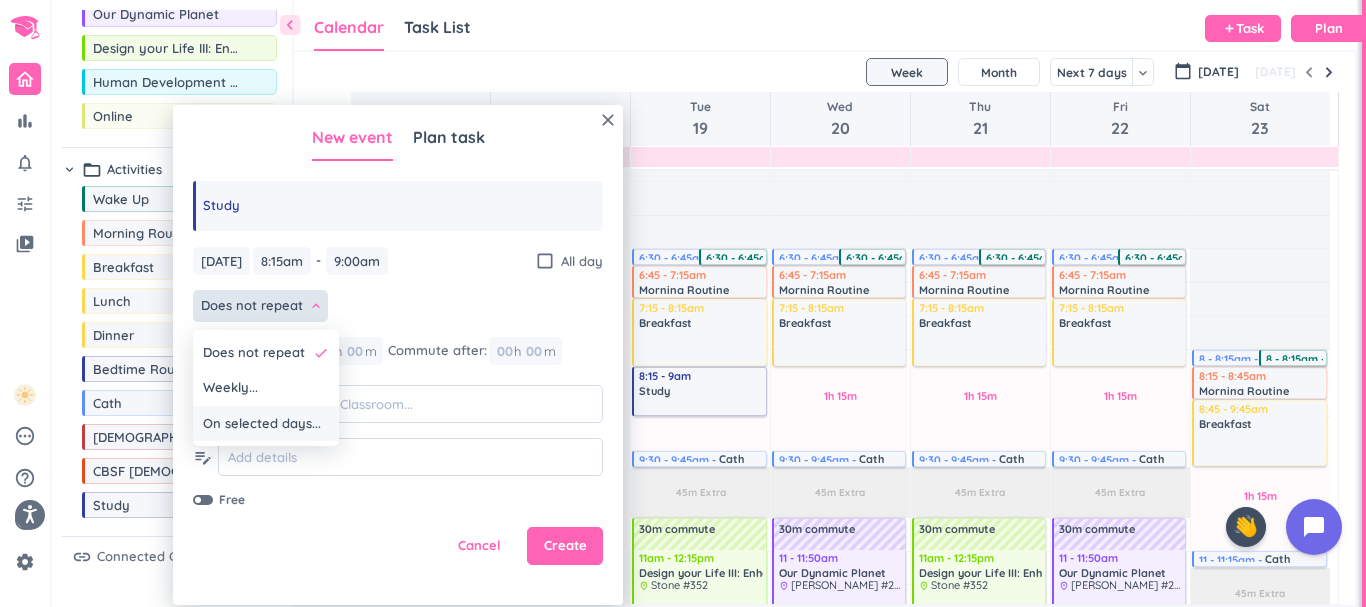 click on "On selected days..." at bounding box center [262, 424] 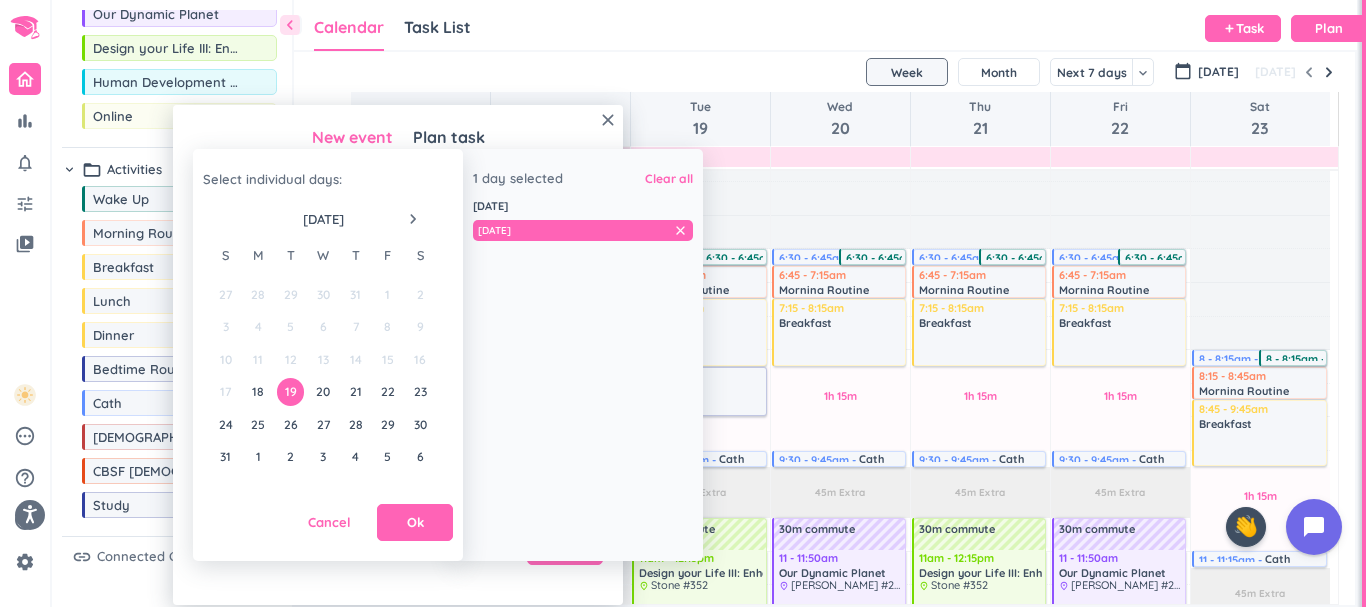 click on "Cancel" at bounding box center (329, 523) 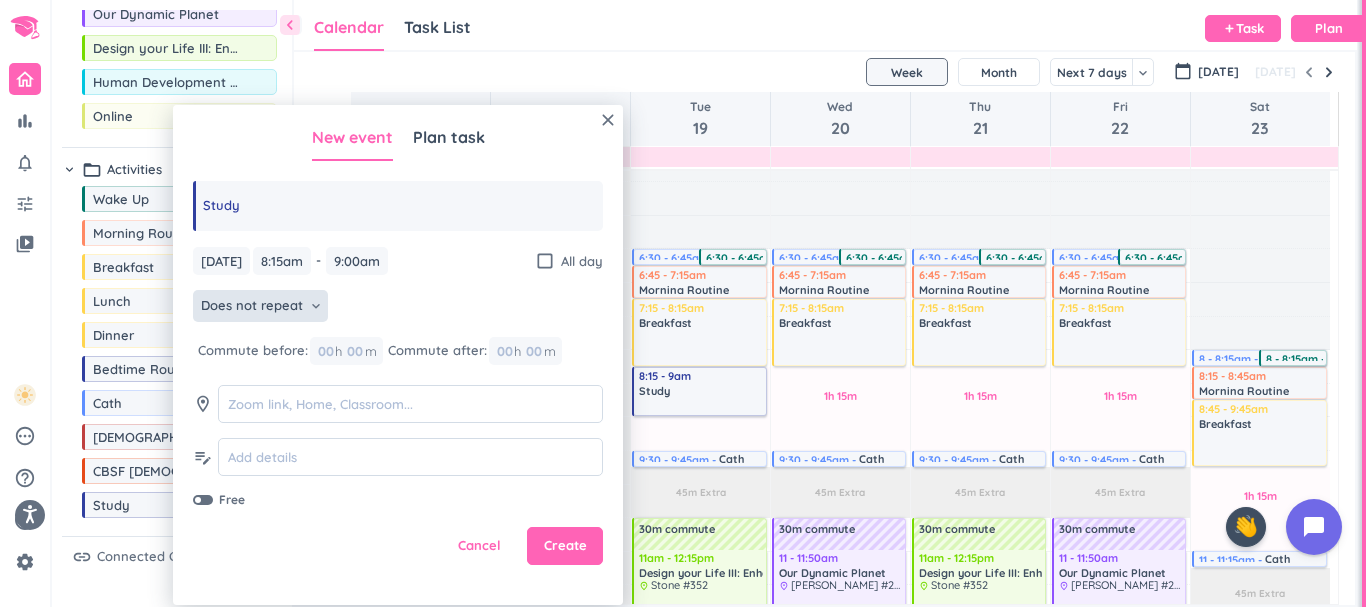 click on "Does not repeat" at bounding box center [252, 306] 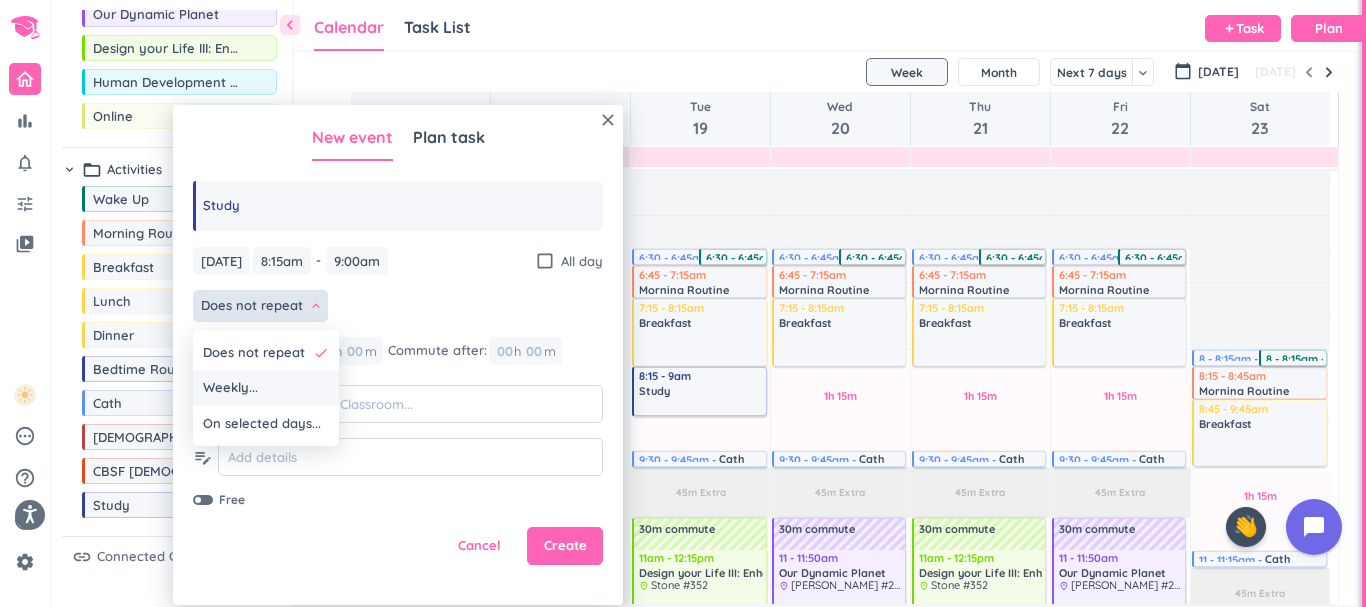 click on "Weekly..." at bounding box center [266, 388] 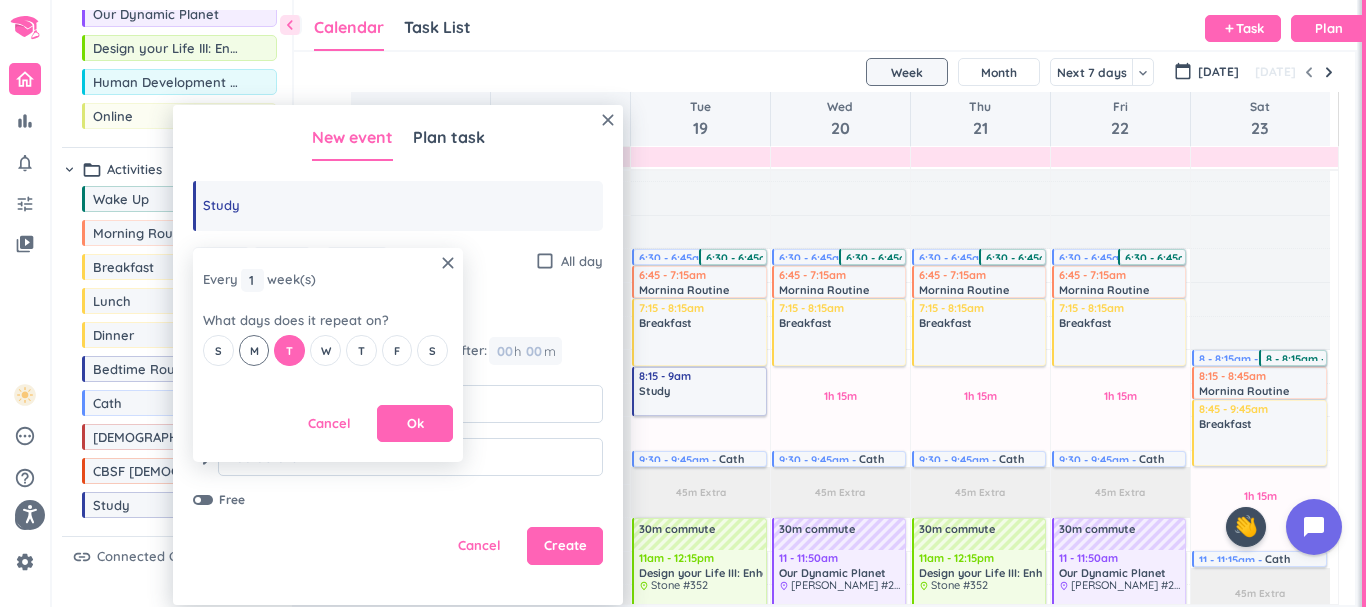 click on "M" at bounding box center (254, 350) 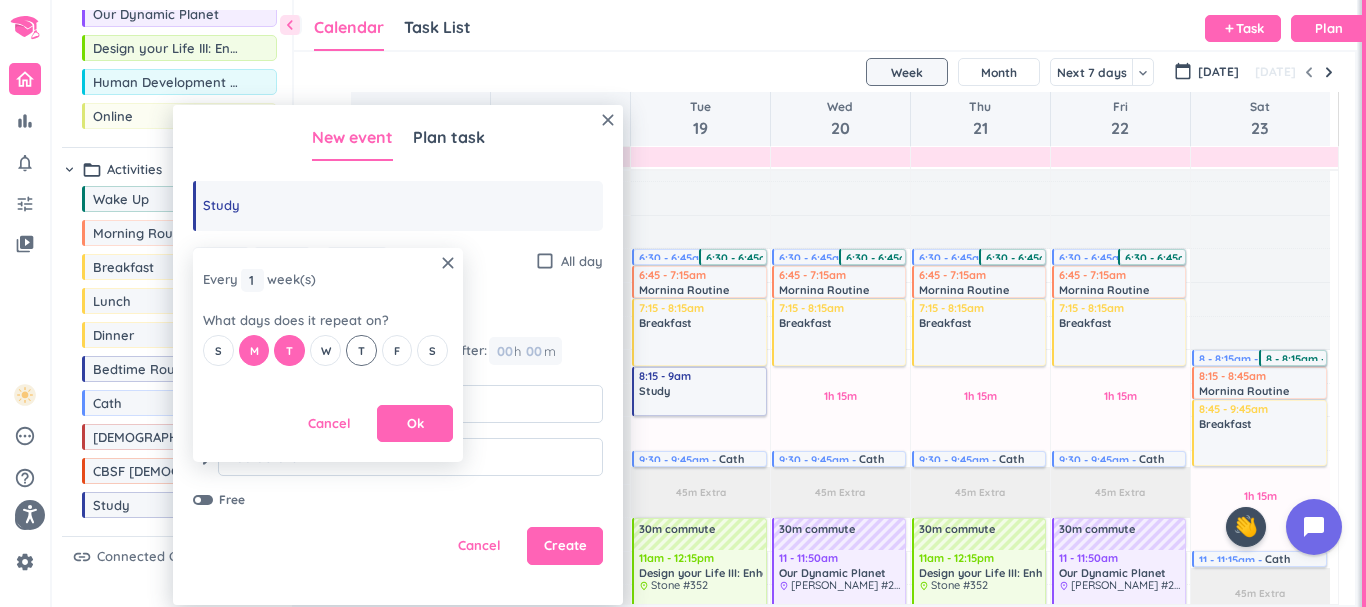 drag, startPoint x: 323, startPoint y: 356, endPoint x: 349, endPoint y: 356, distance: 26 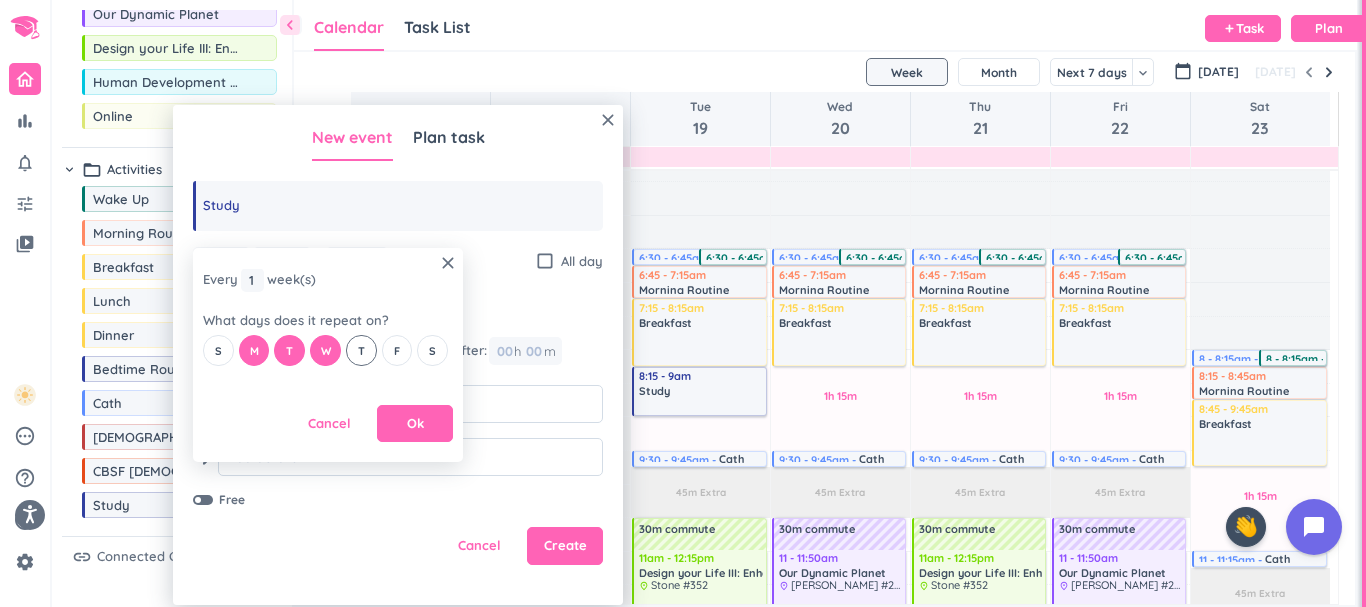 click on "T" at bounding box center [361, 350] 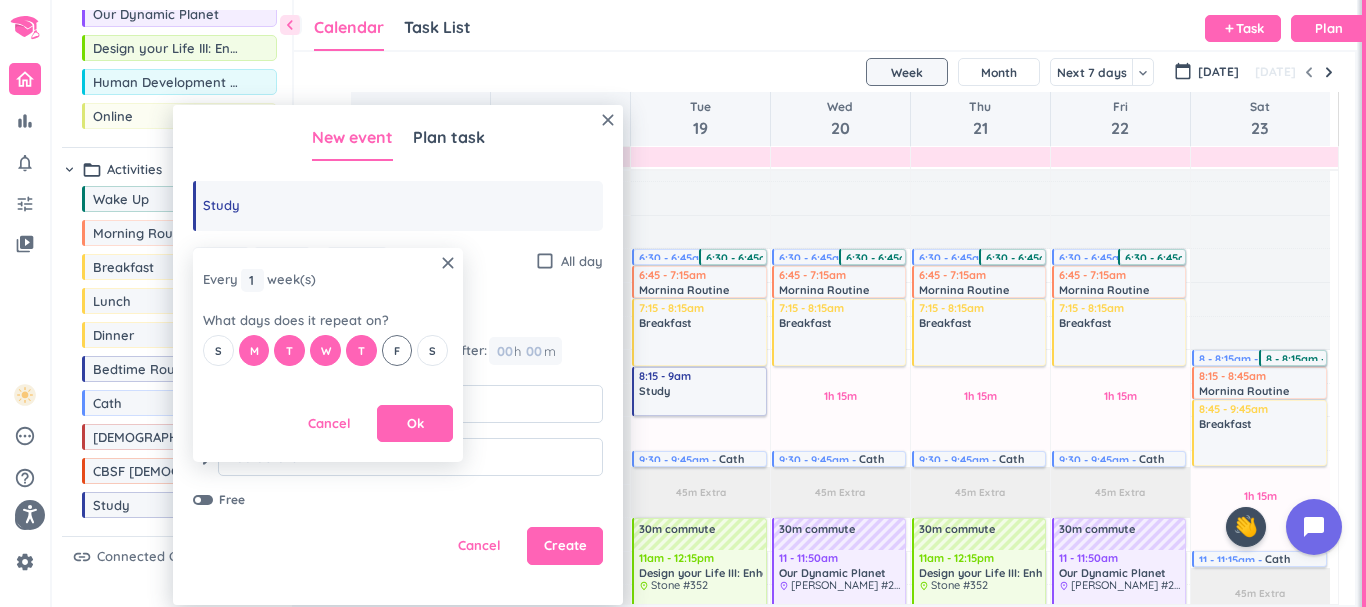 click on "F" at bounding box center (397, 350) 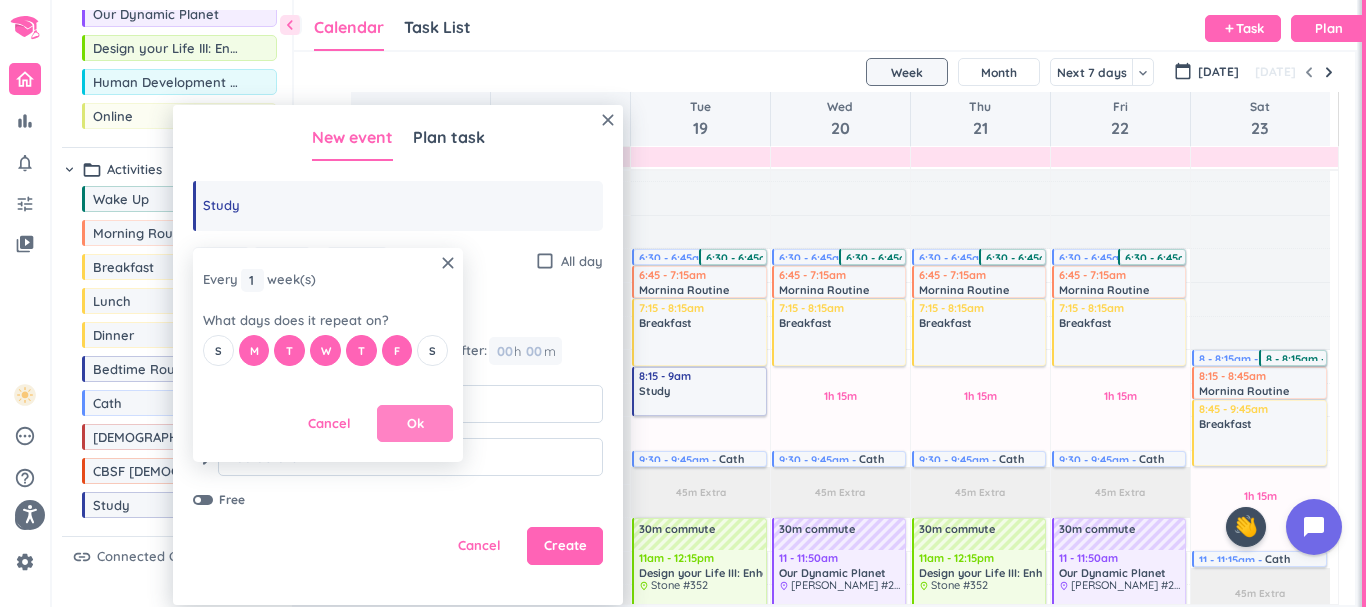 click on "Ok" at bounding box center (415, 424) 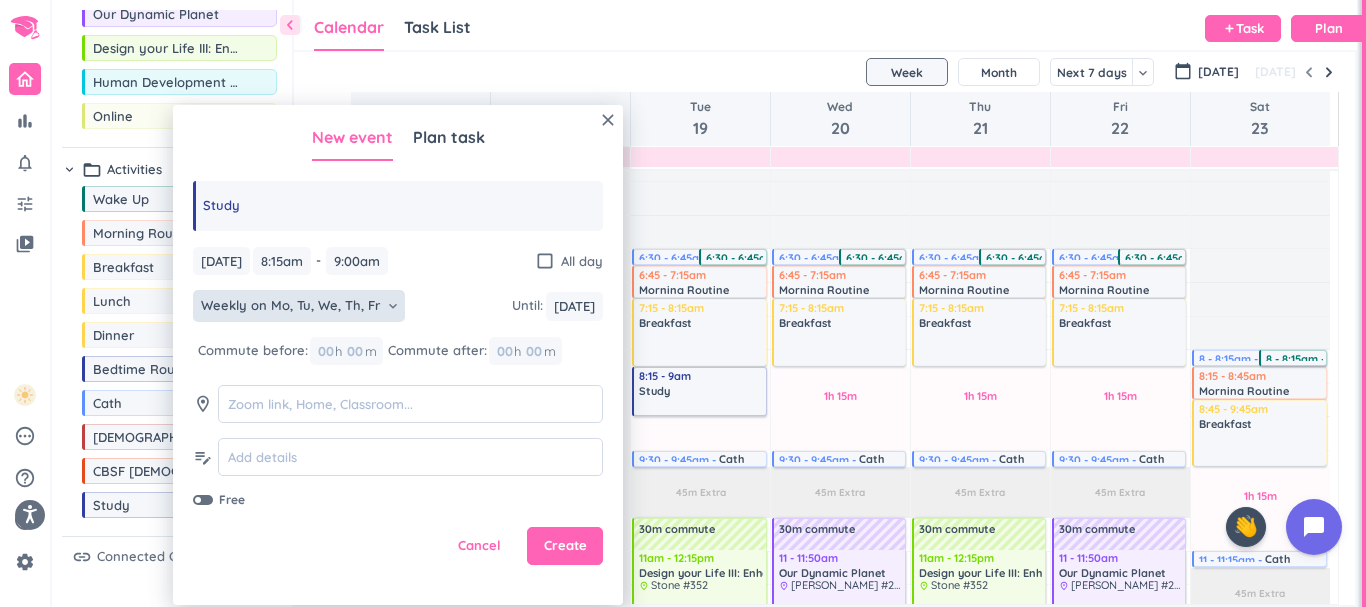 click on "close New event Plan task Study [DATE] [DATE]   8:15am 8:15am - 9:00am 9:00am check_box_outline_blank All day Weekly on Mo, Tu, We, Th, Fr keyboard_arrow_down Until :  [DATE] [DATE] Commute before: 00 h 00 m Commute after: 00 h 00 m room edit_note Free Cancel Create" at bounding box center (398, 355) 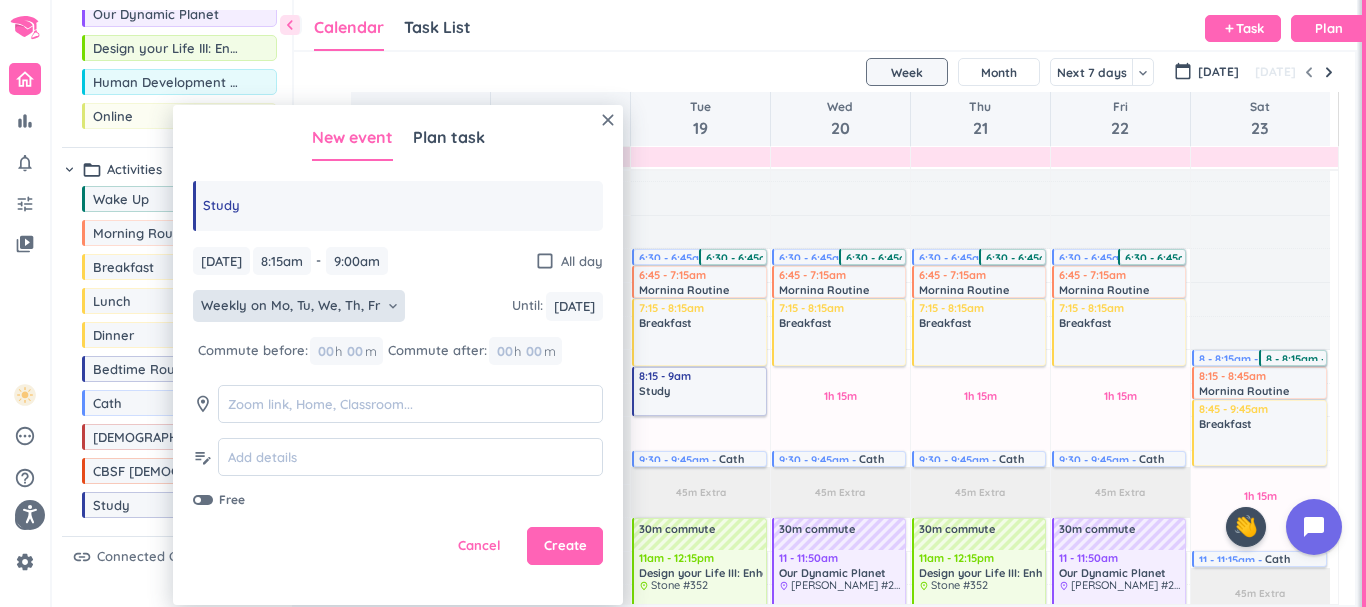 click at bounding box center [198, 500] 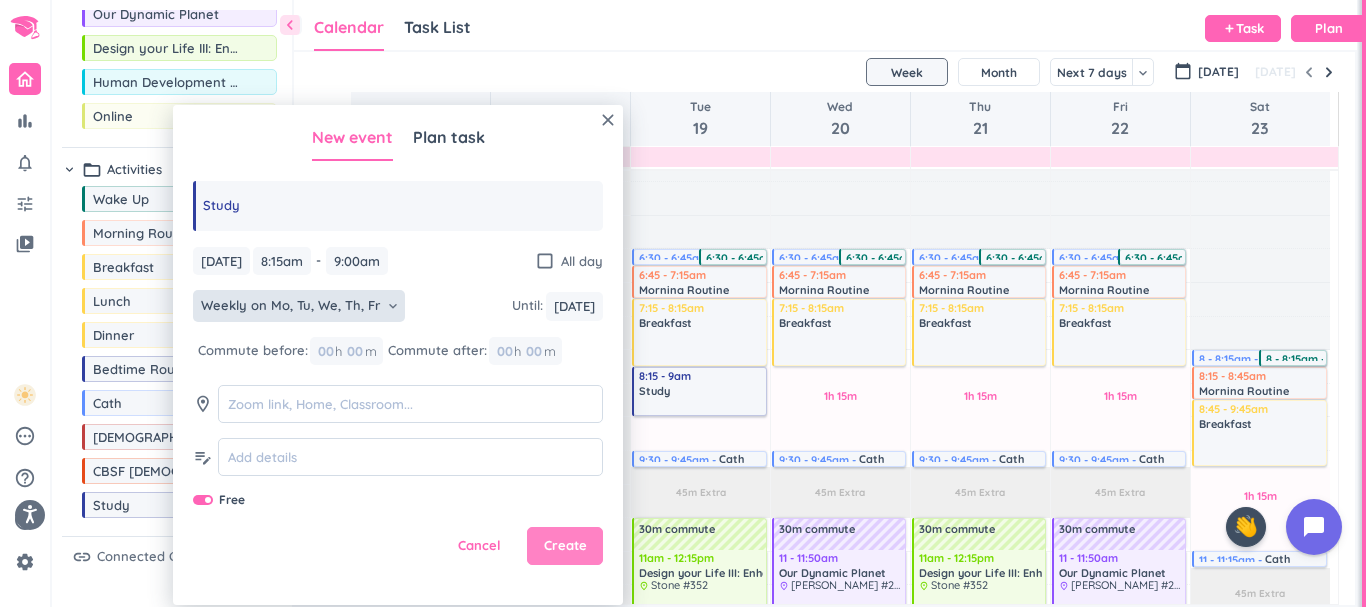 click on "Create" at bounding box center [565, 546] 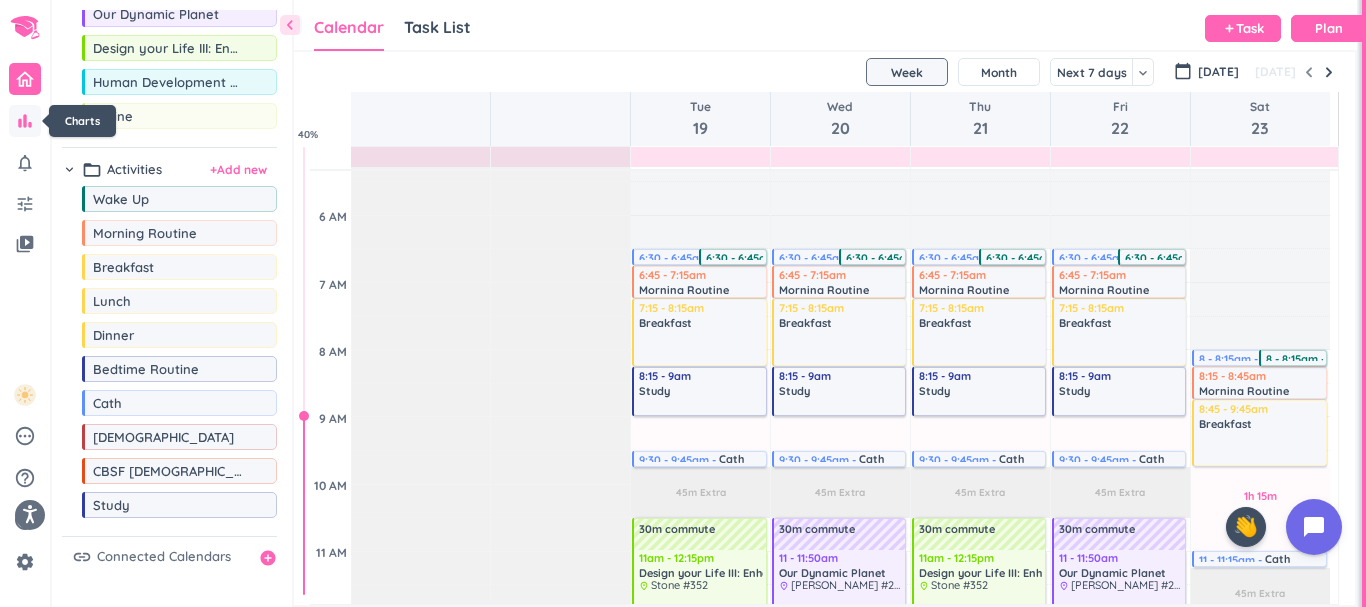 click on "bar_chart" at bounding box center [25, 121] 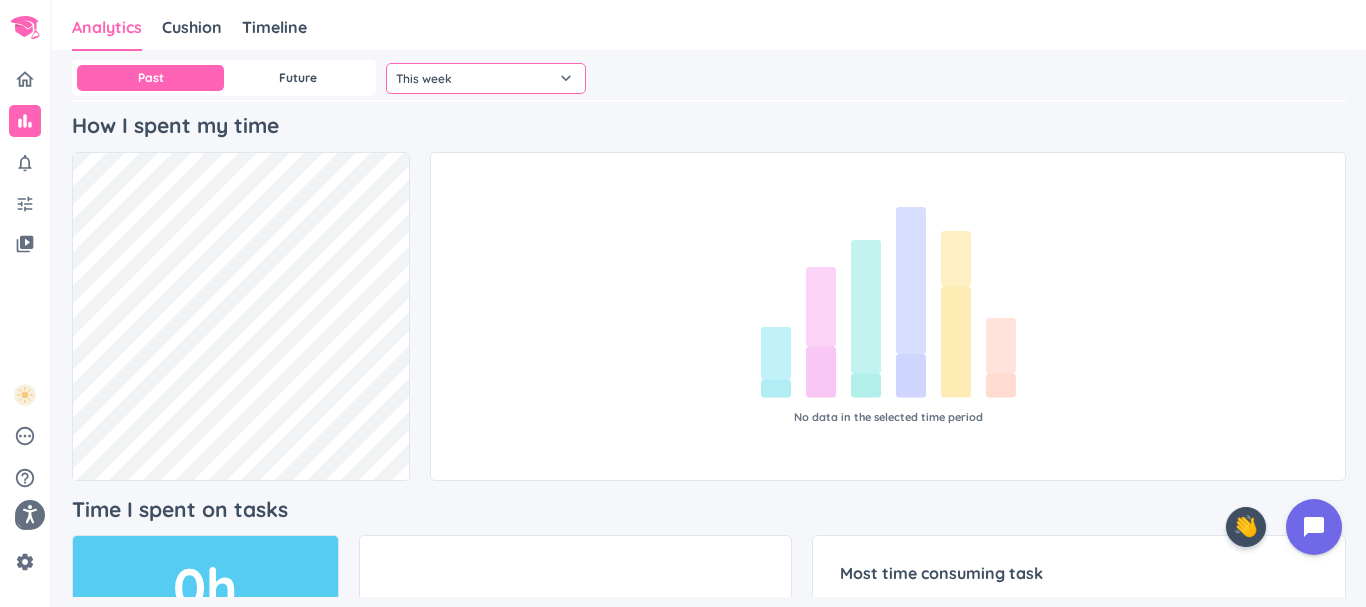 click on "This week" 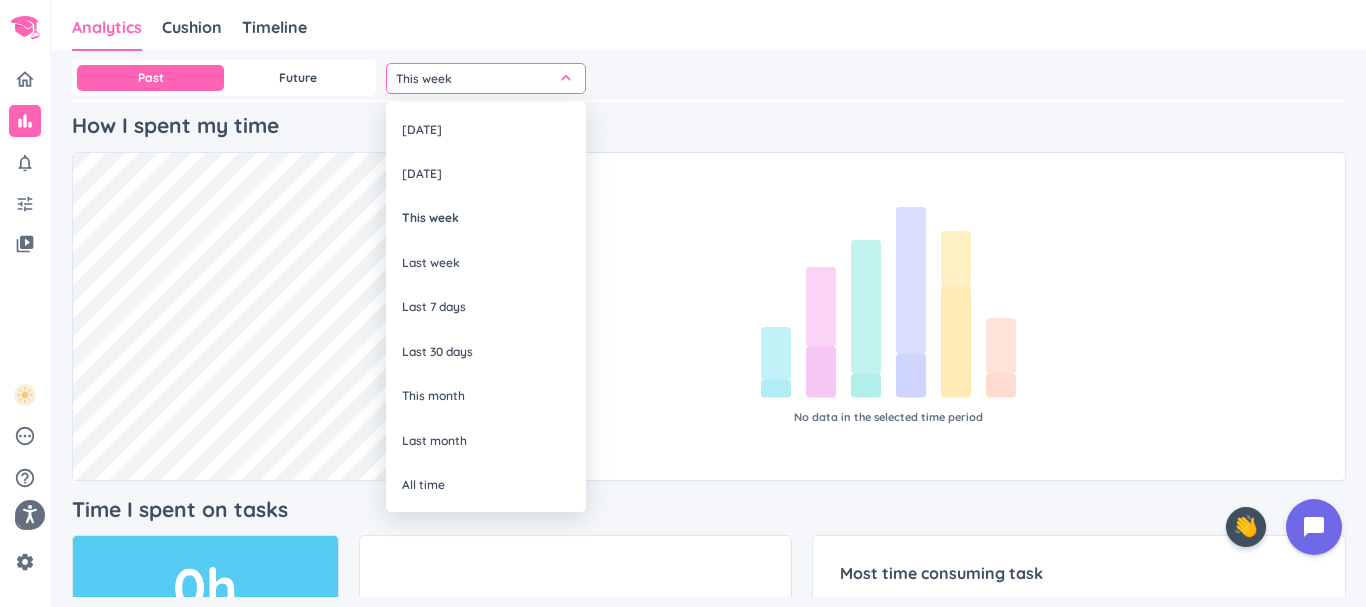 click on "All time" at bounding box center (486, 484) 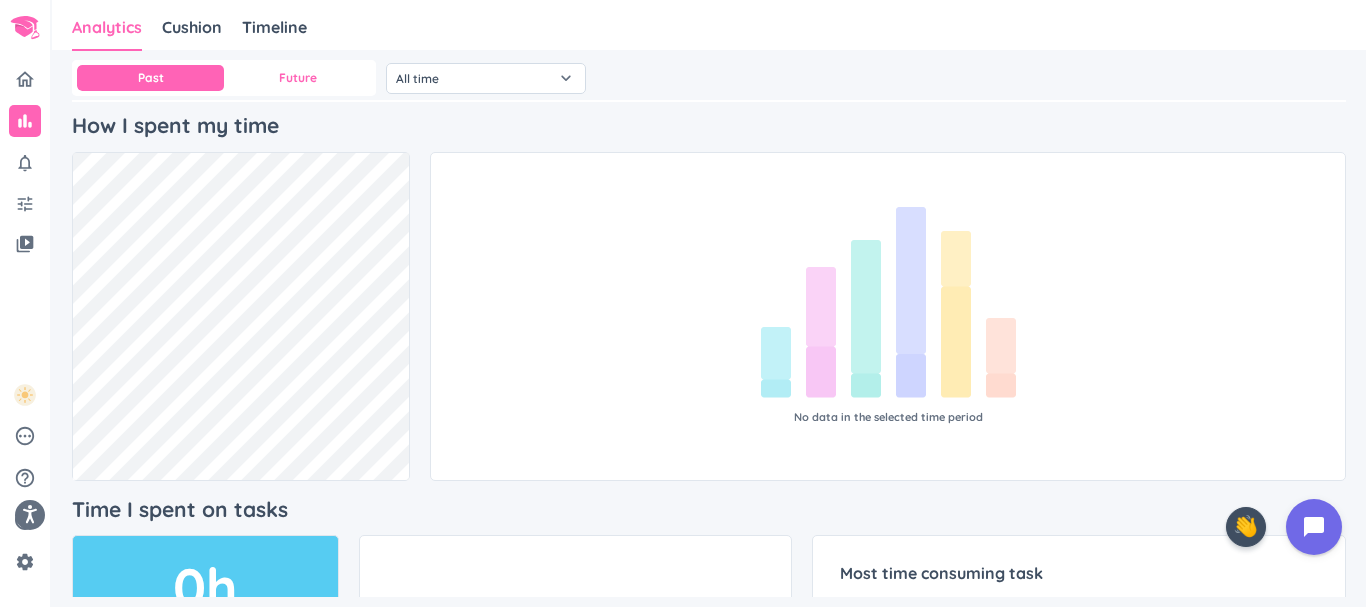 click on "Future" at bounding box center [297, 78] 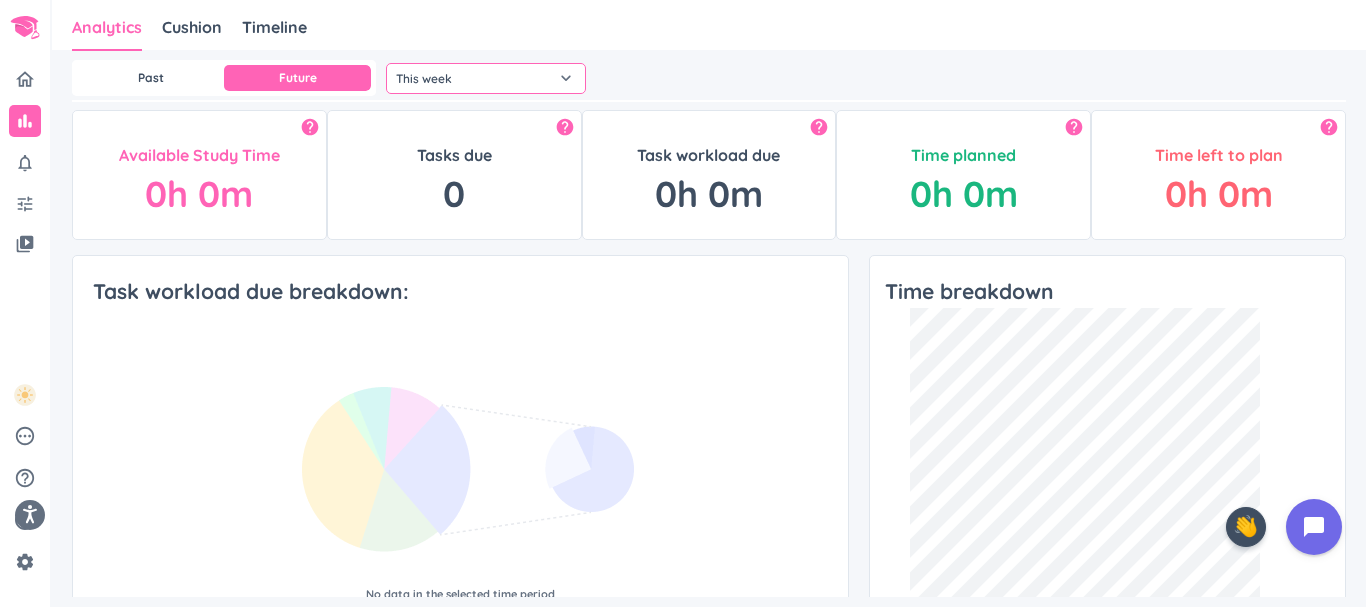 click on "This week" 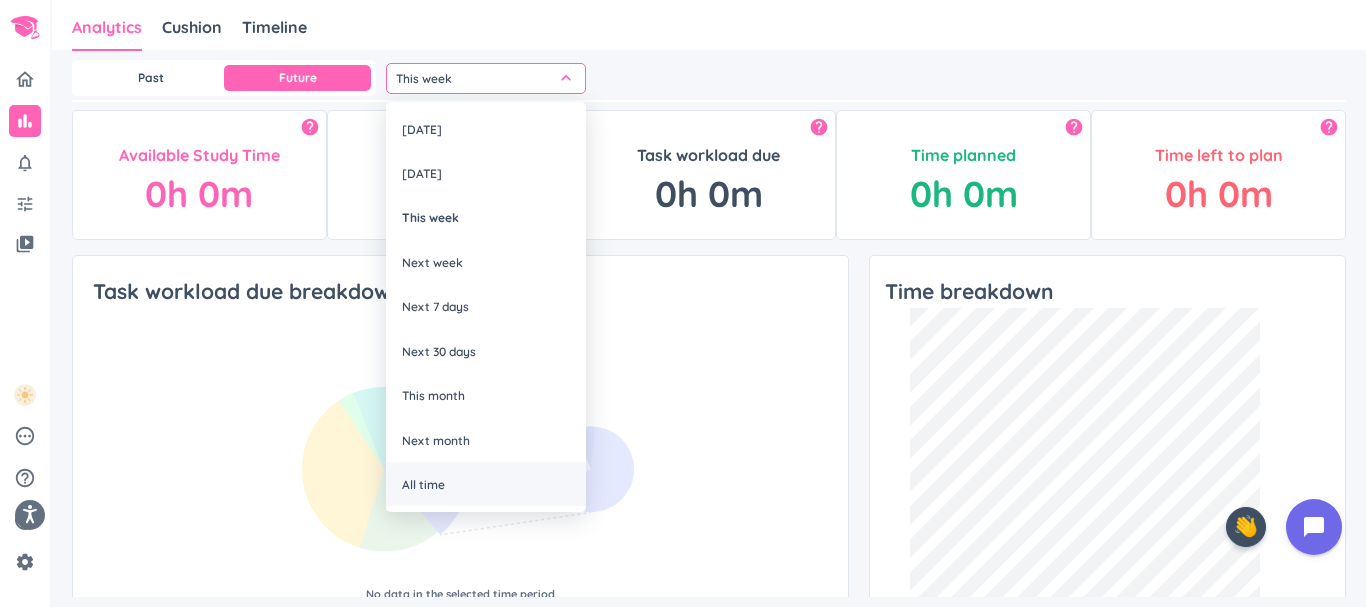 click on "All time" at bounding box center (486, 484) 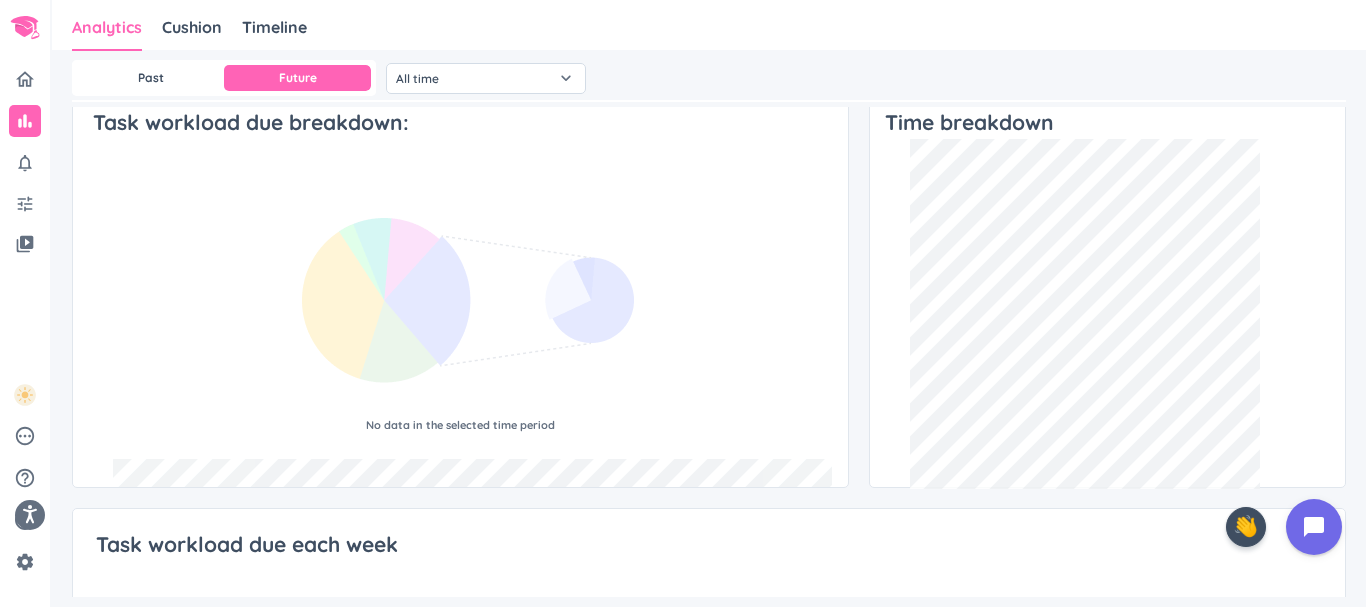 scroll, scrollTop: 174, scrollLeft: 0, axis: vertical 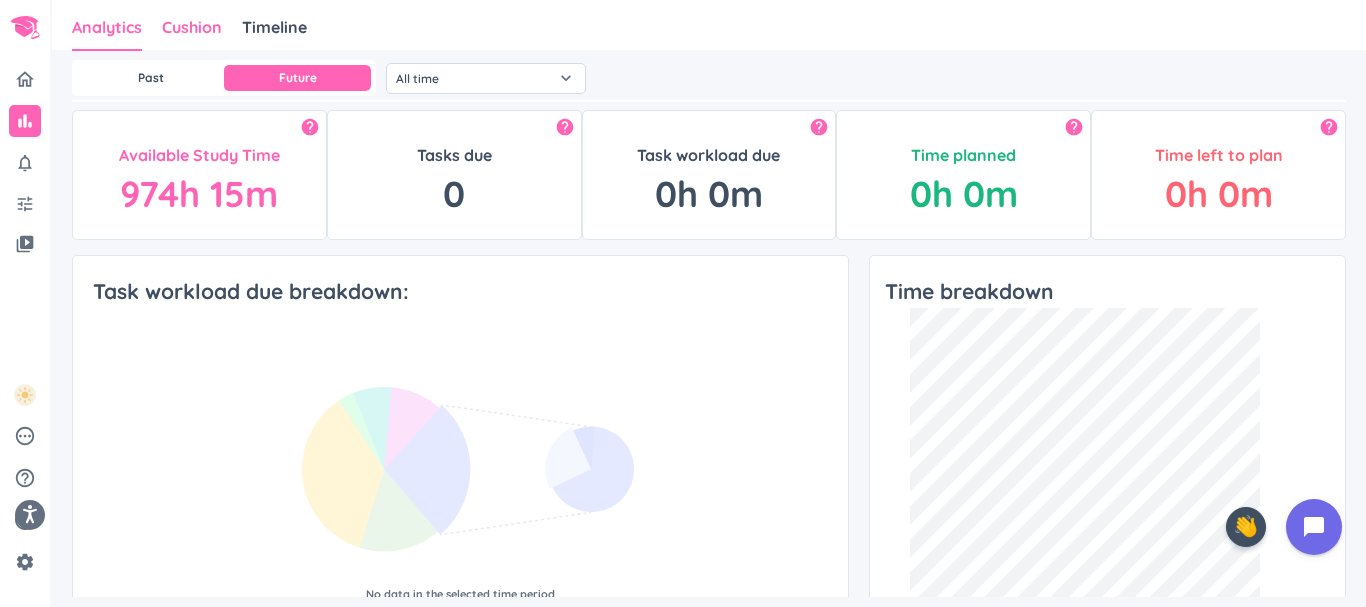 click on "Cushion" at bounding box center (192, 27) 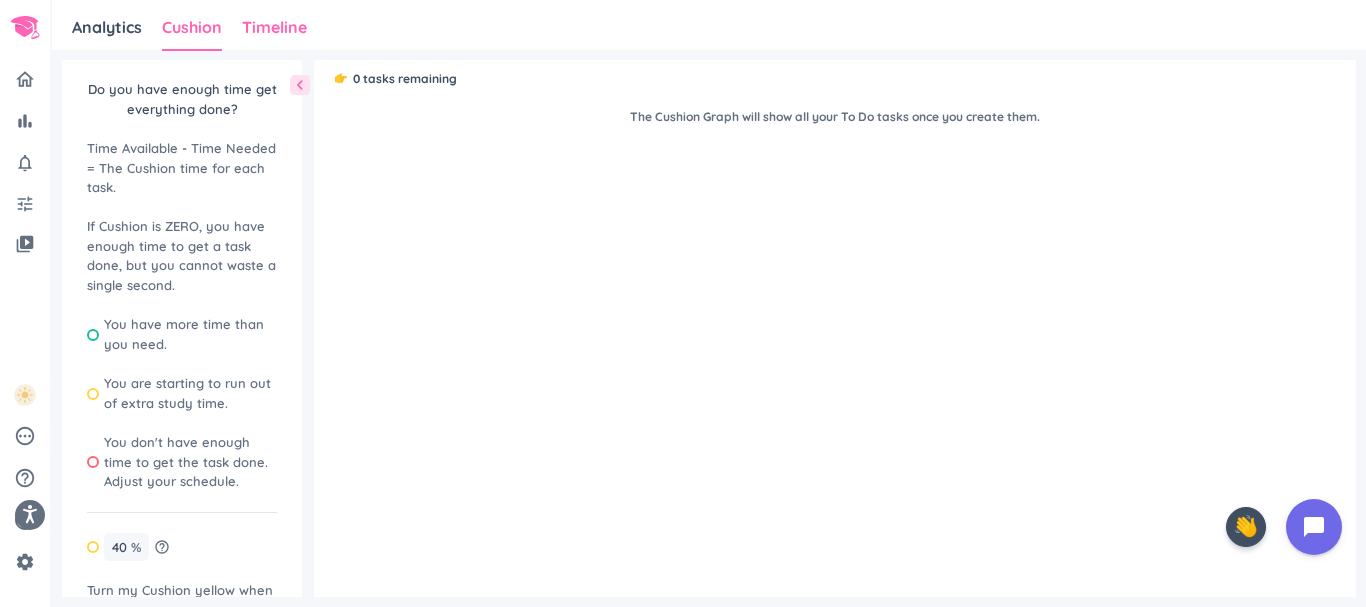 click on "Timeline" at bounding box center (274, 27) 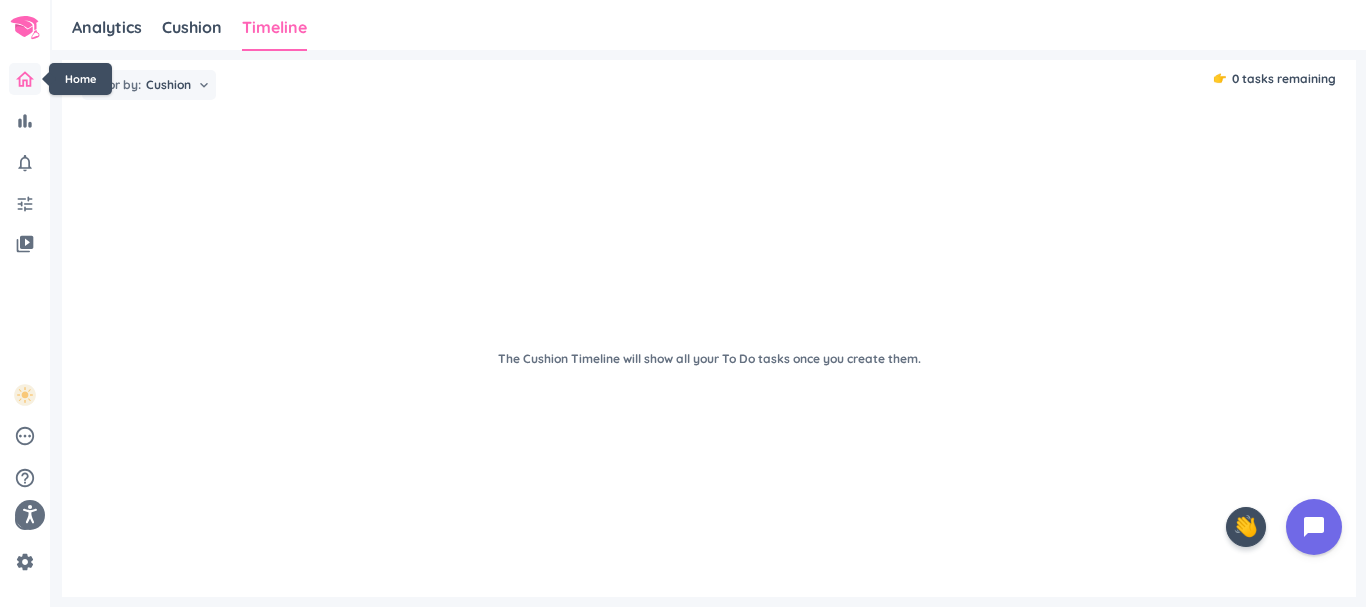 click 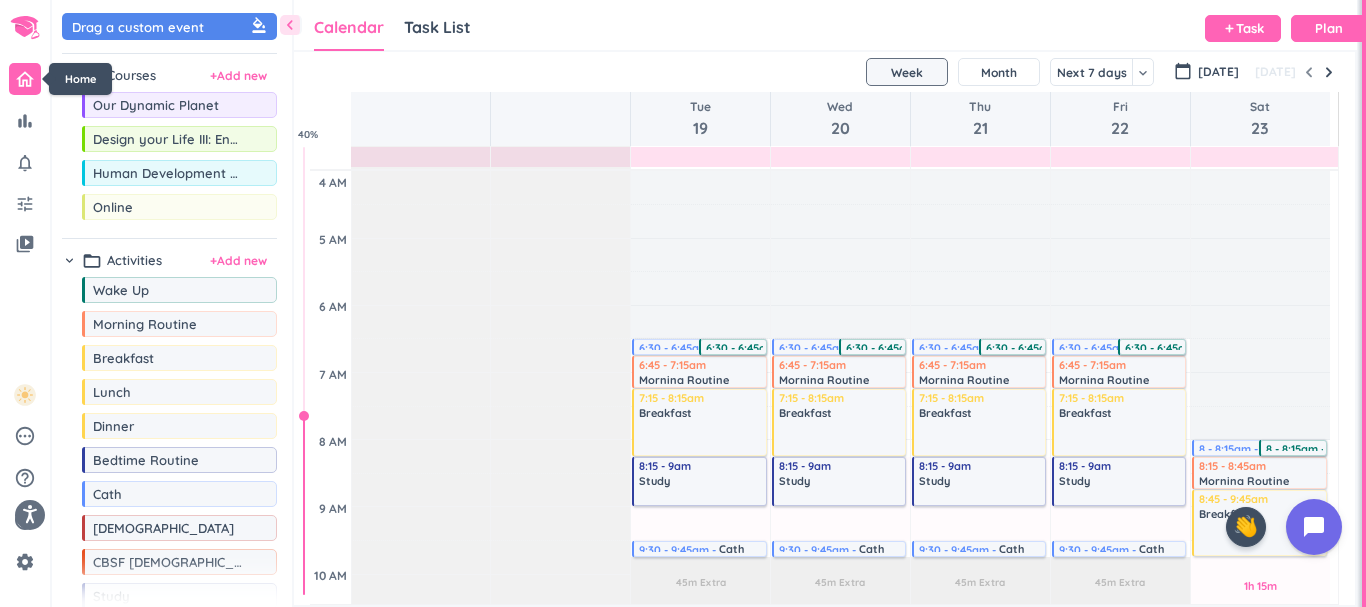 scroll, scrollTop: 9, scrollLeft: 9, axis: both 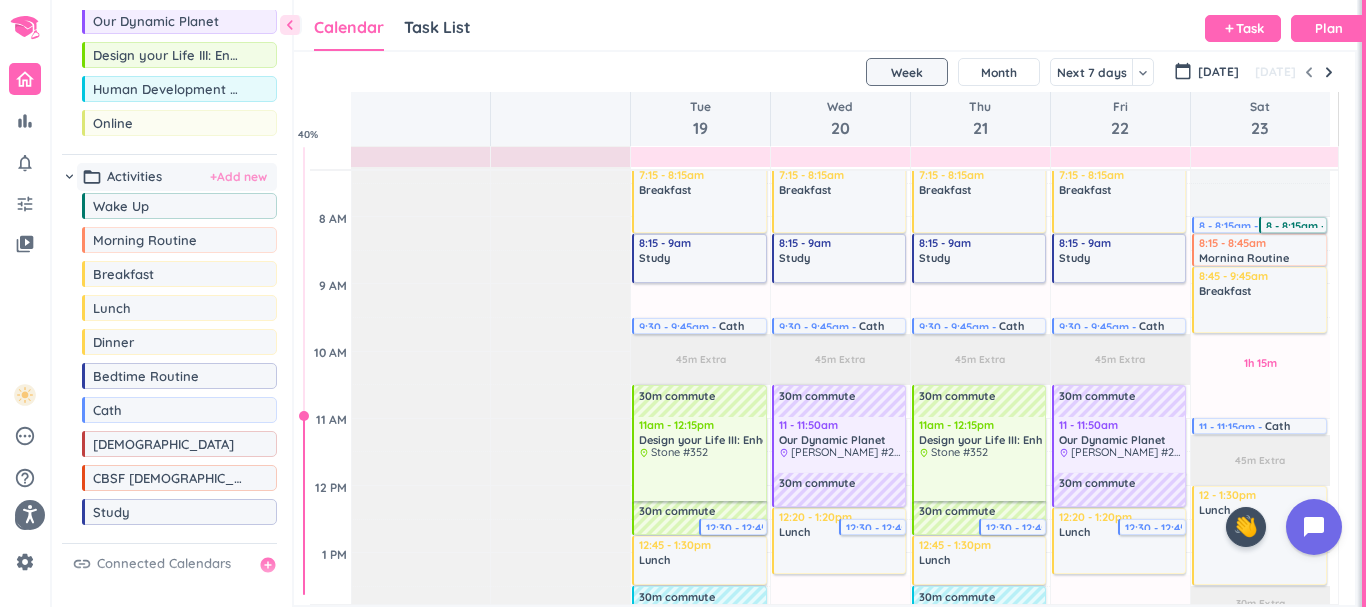 click on "+  Add new" at bounding box center [238, 177] 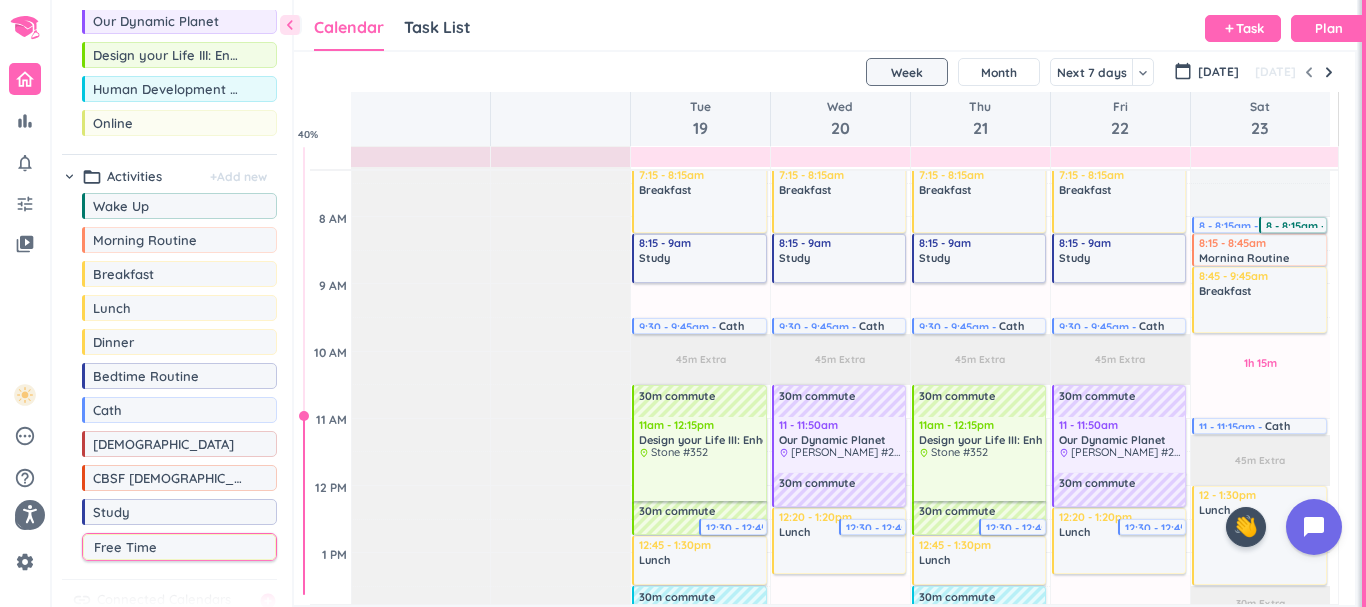 type on "Free Time" 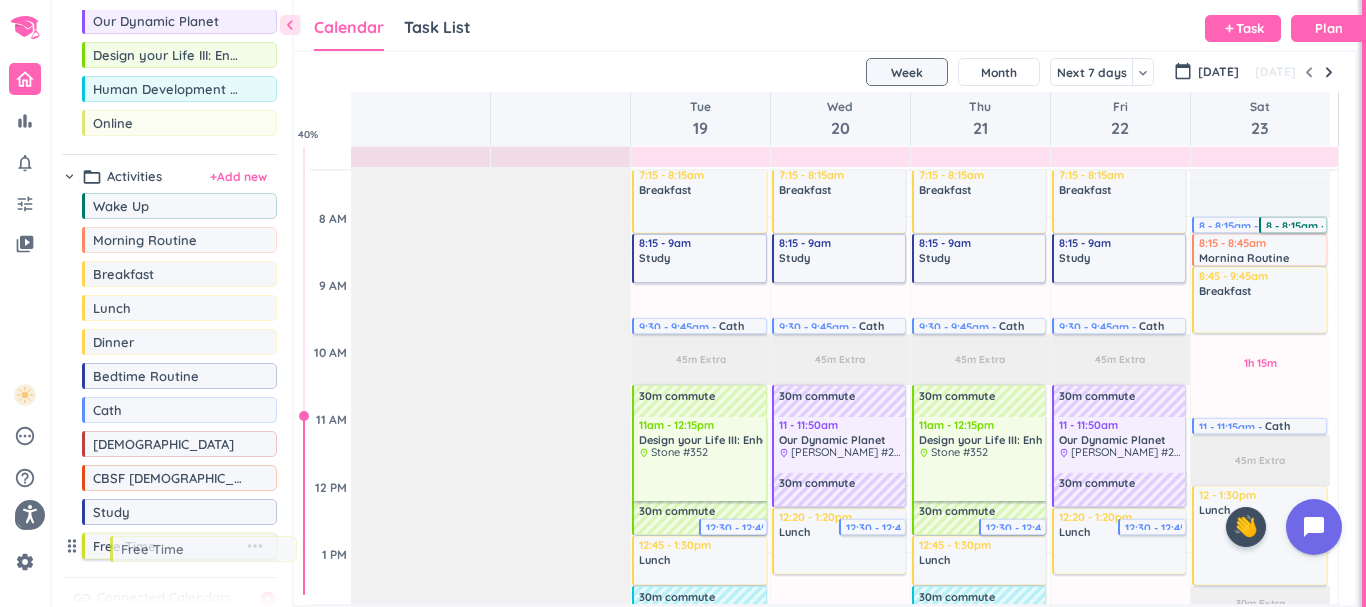 drag, startPoint x: 143, startPoint y: 552, endPoint x: 170, endPoint y: 553, distance: 27.018513 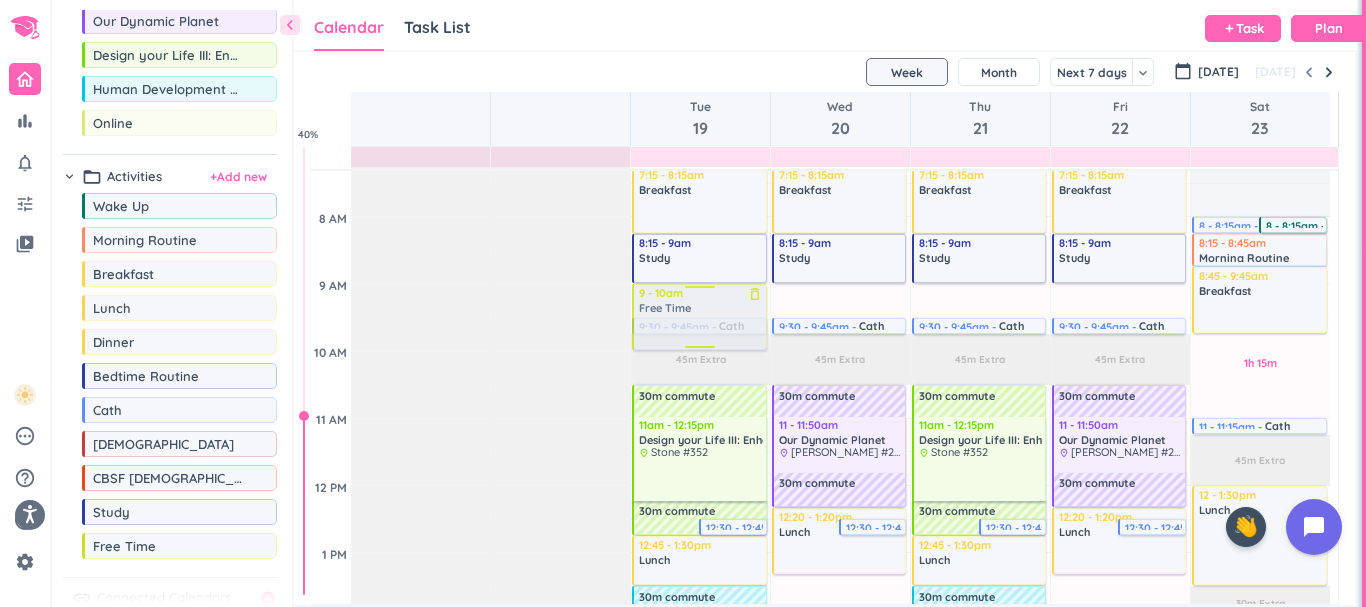 drag, startPoint x: 182, startPoint y: 550, endPoint x: 710, endPoint y: 288, distance: 589.43024 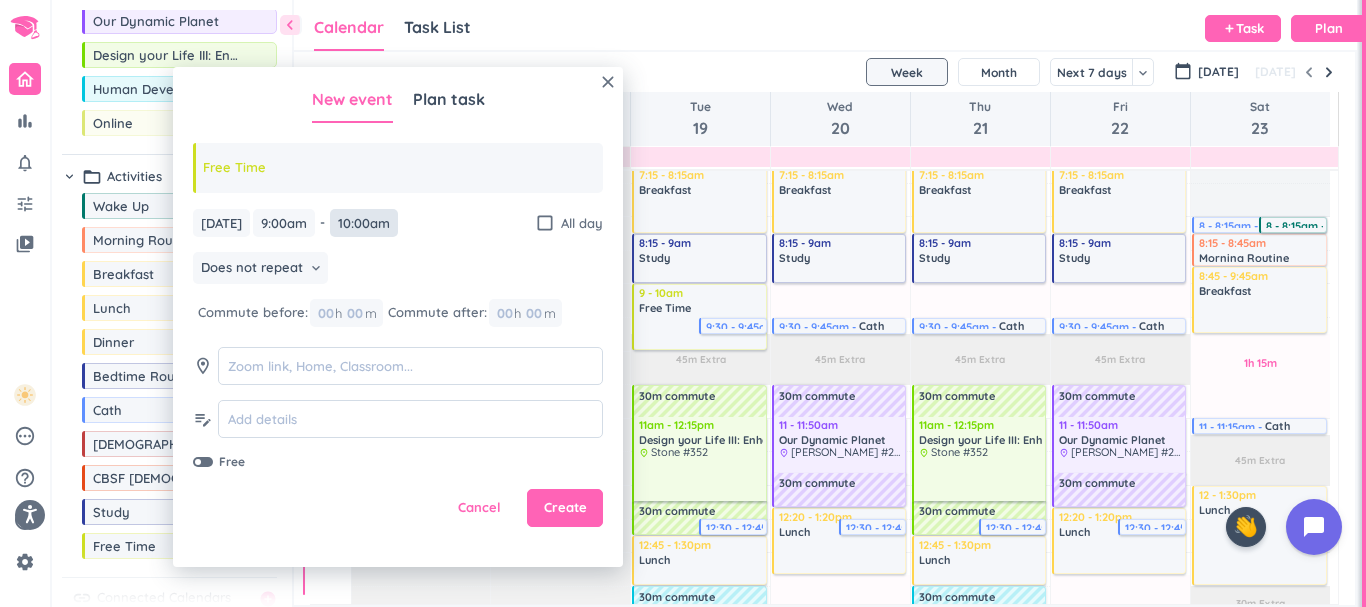 click on "10:00am" at bounding box center [364, 223] 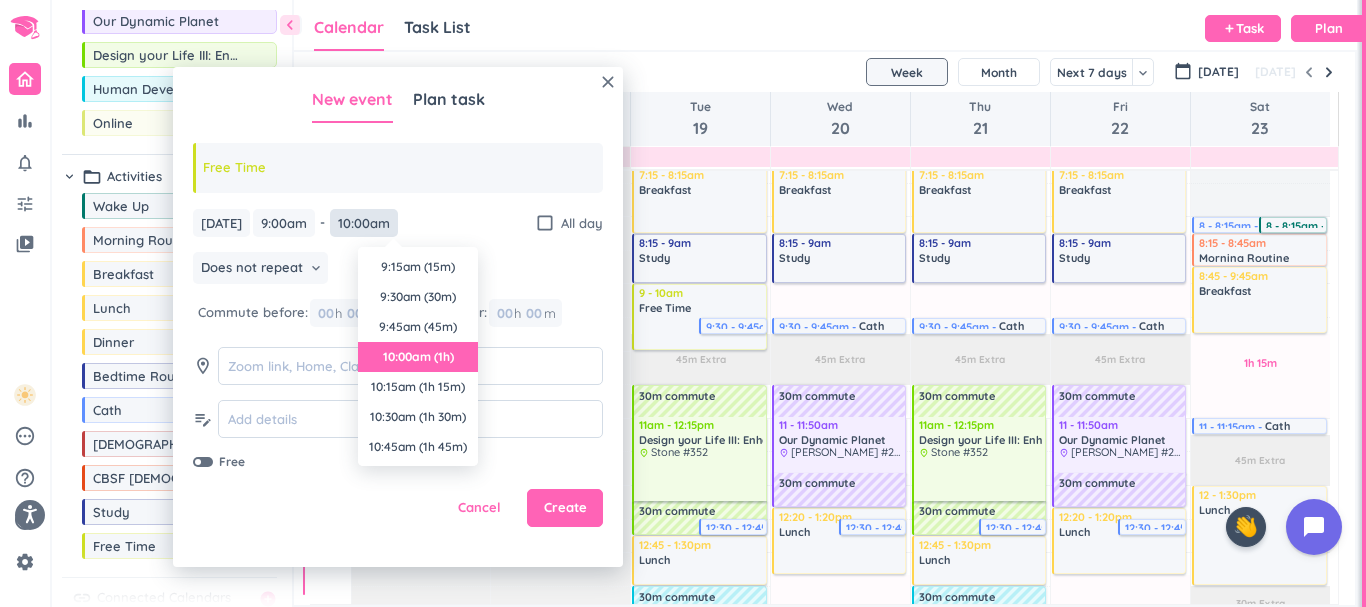 scroll, scrollTop: 90, scrollLeft: 0, axis: vertical 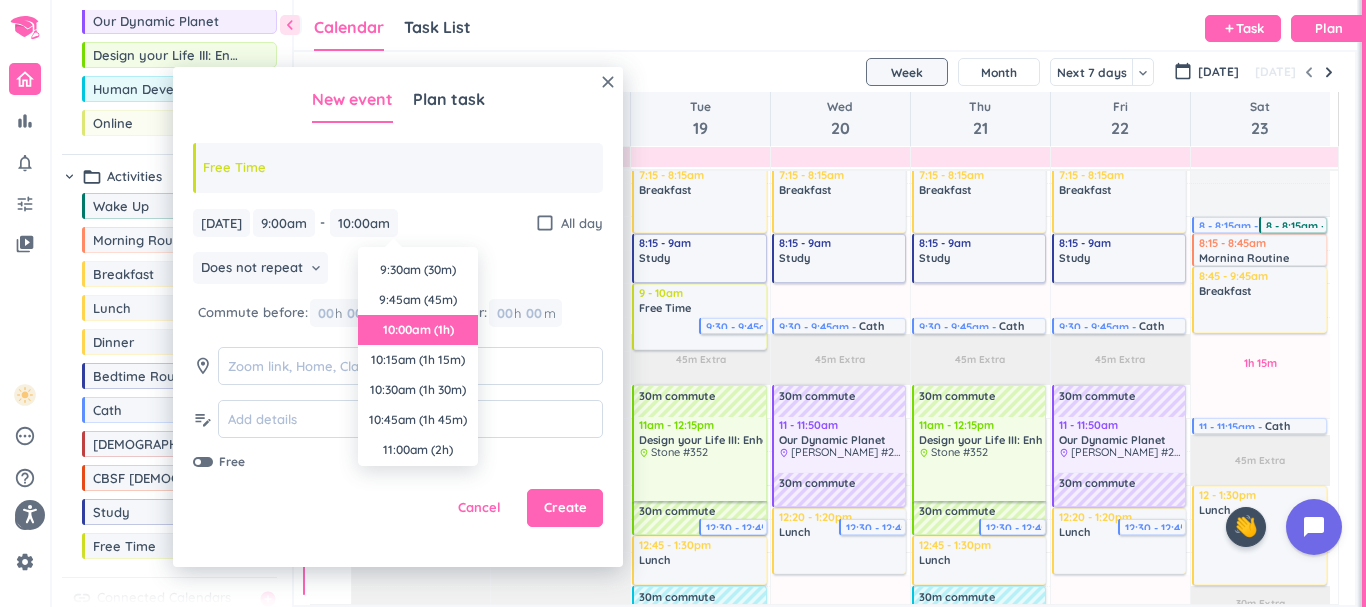 click on "9:30am (30m)" at bounding box center (418, 270) 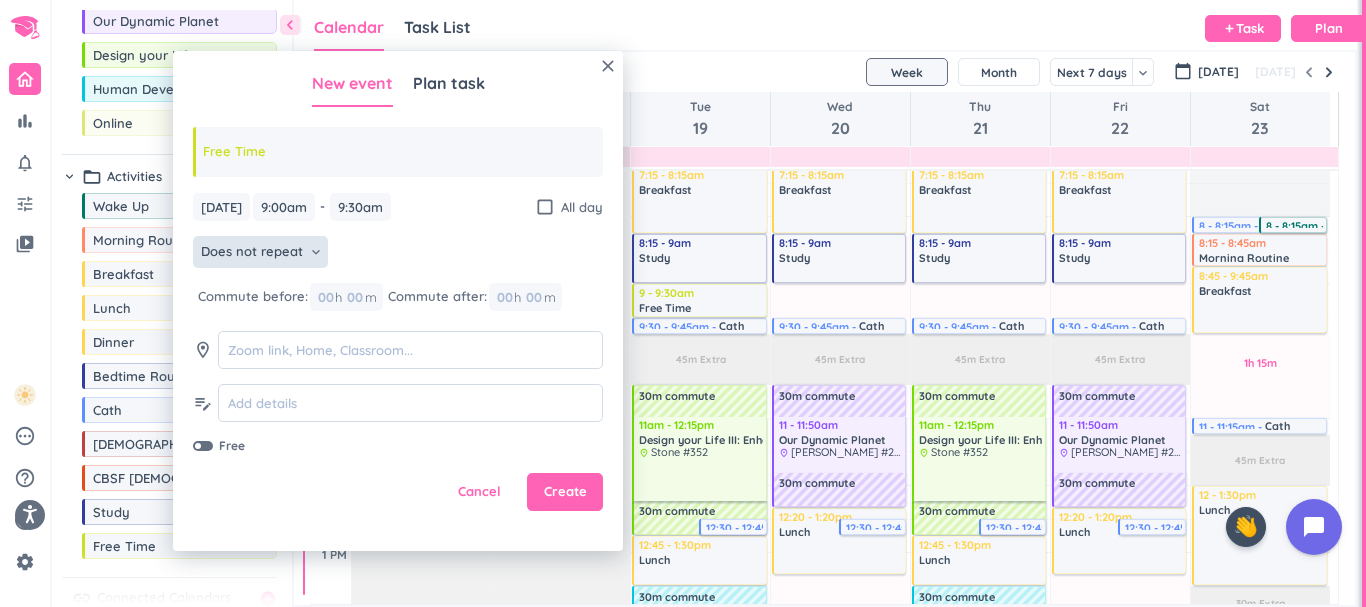 click on "Does not repeat" at bounding box center [252, 252] 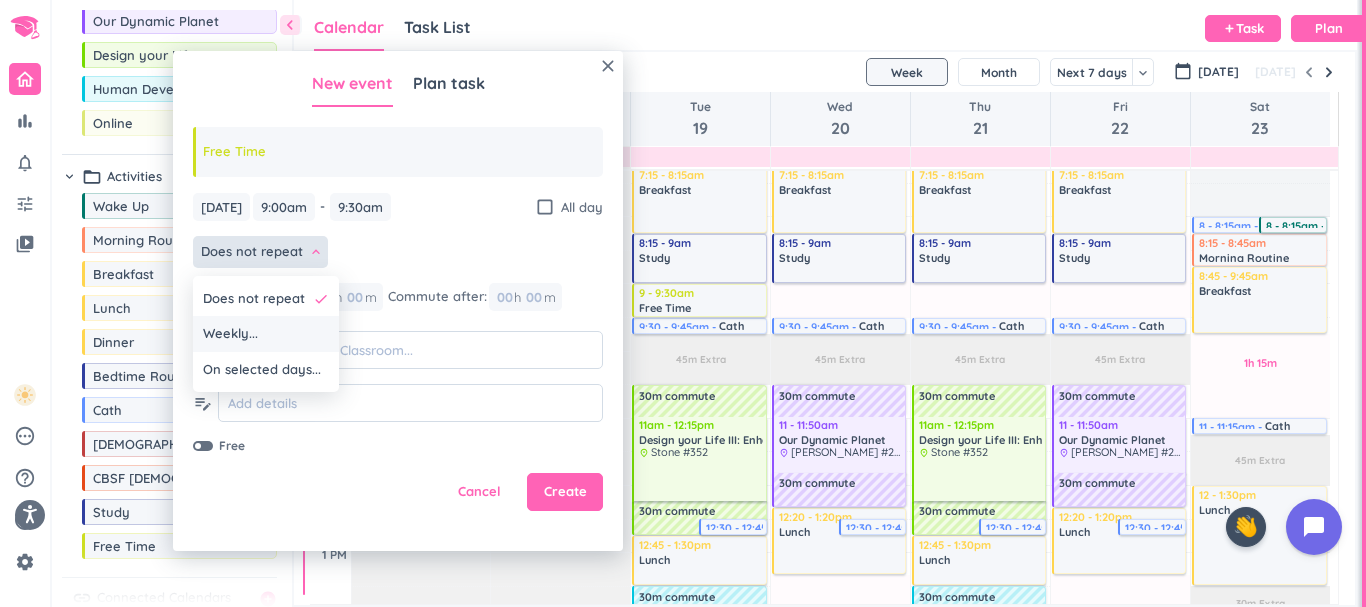 click on "Weekly..." at bounding box center [266, 334] 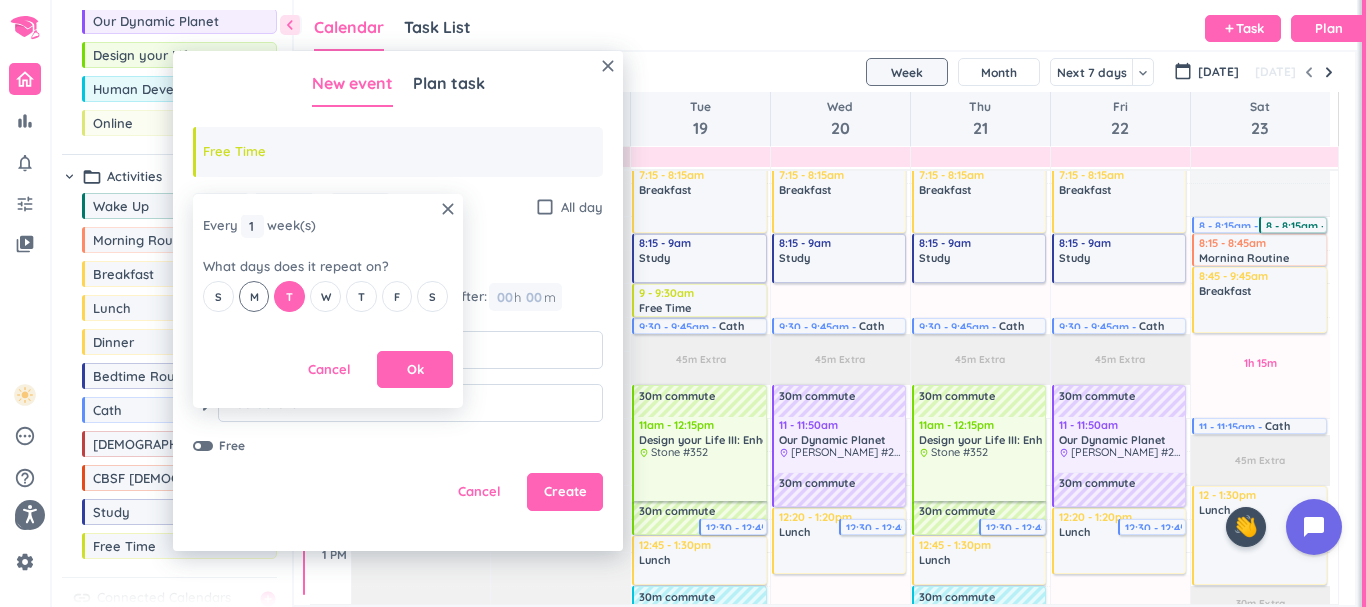 click on "M" at bounding box center (254, 296) 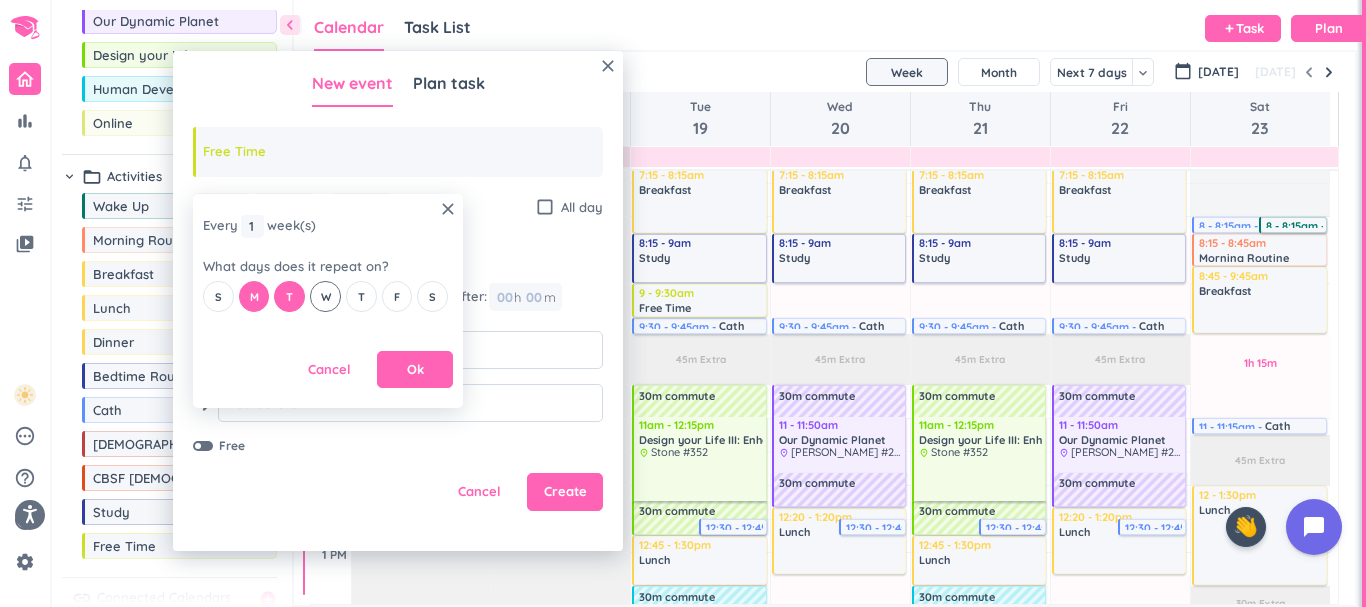 click on "W" at bounding box center (325, 296) 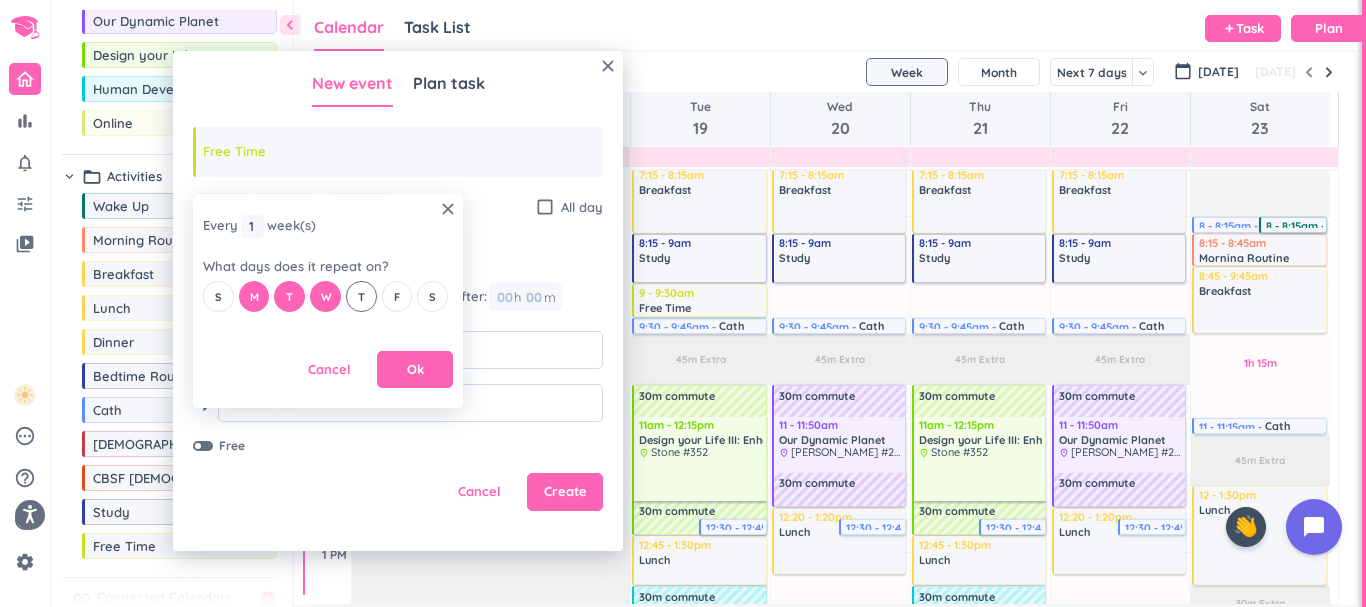 click on "T" at bounding box center (361, 296) 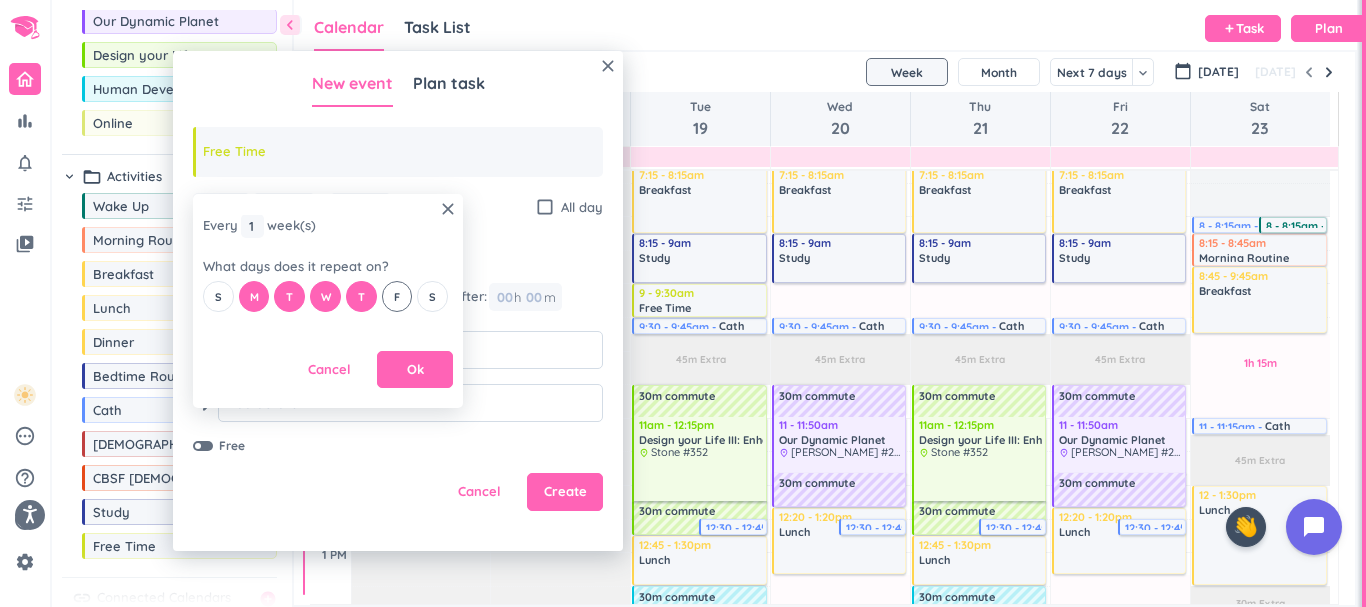 click on "F" at bounding box center [397, 297] 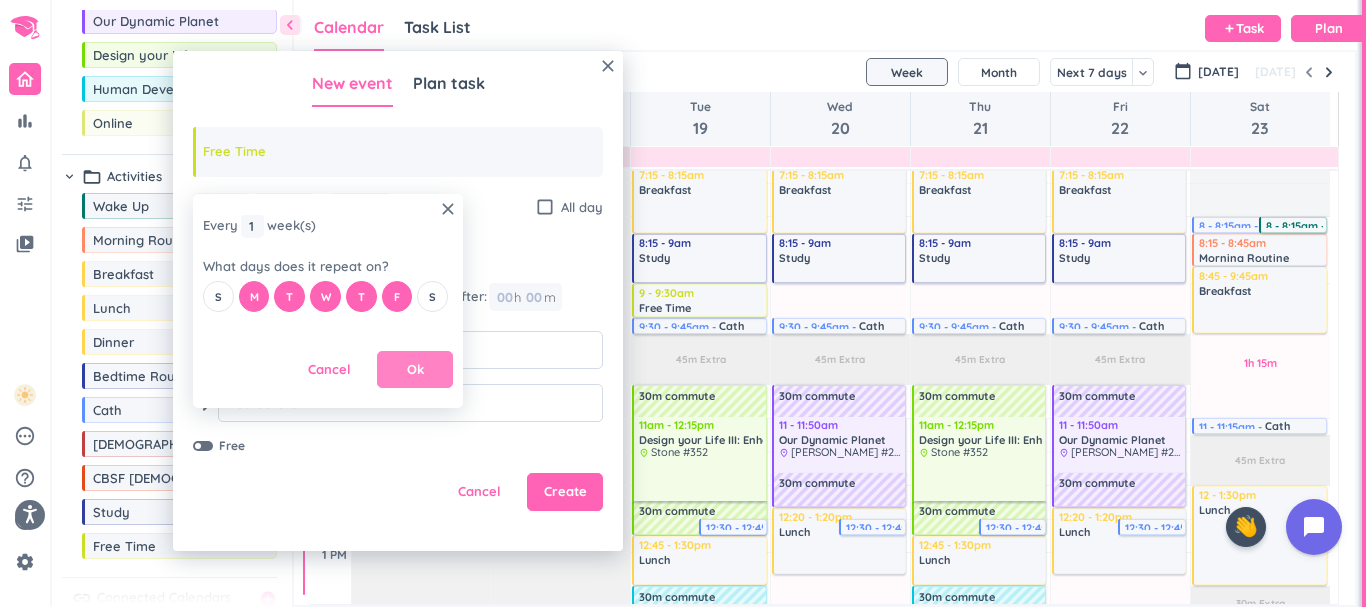 click on "Ok" at bounding box center (415, 370) 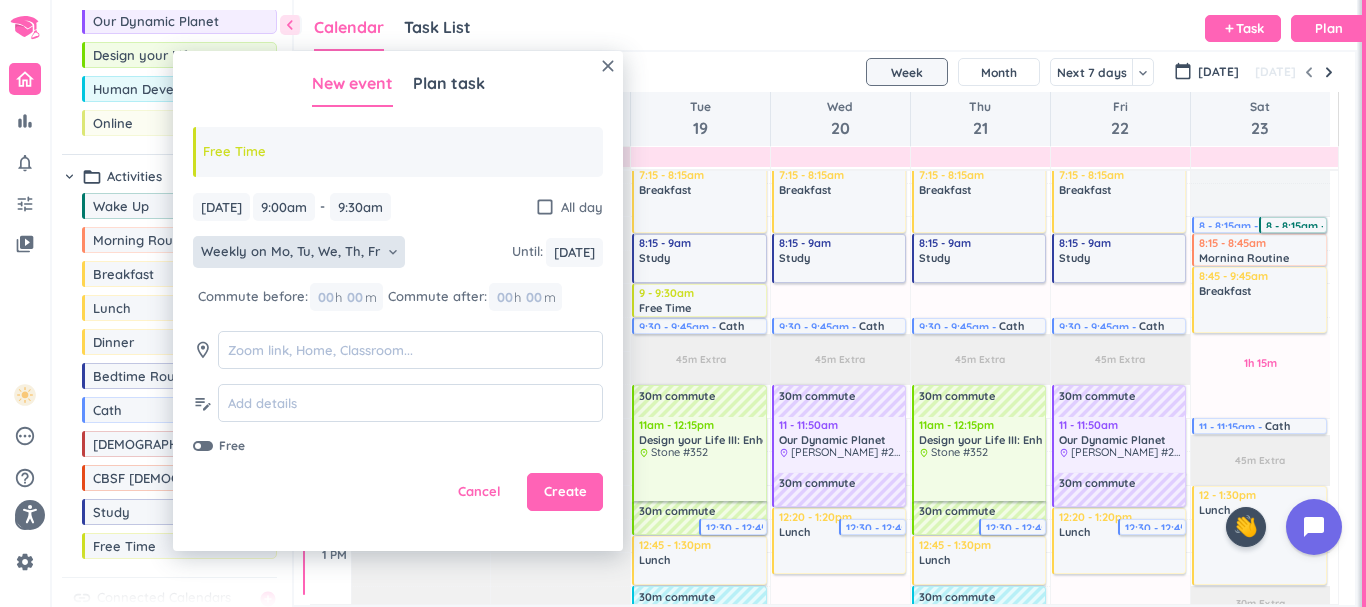 click on "Cancel Create" at bounding box center [398, 492] 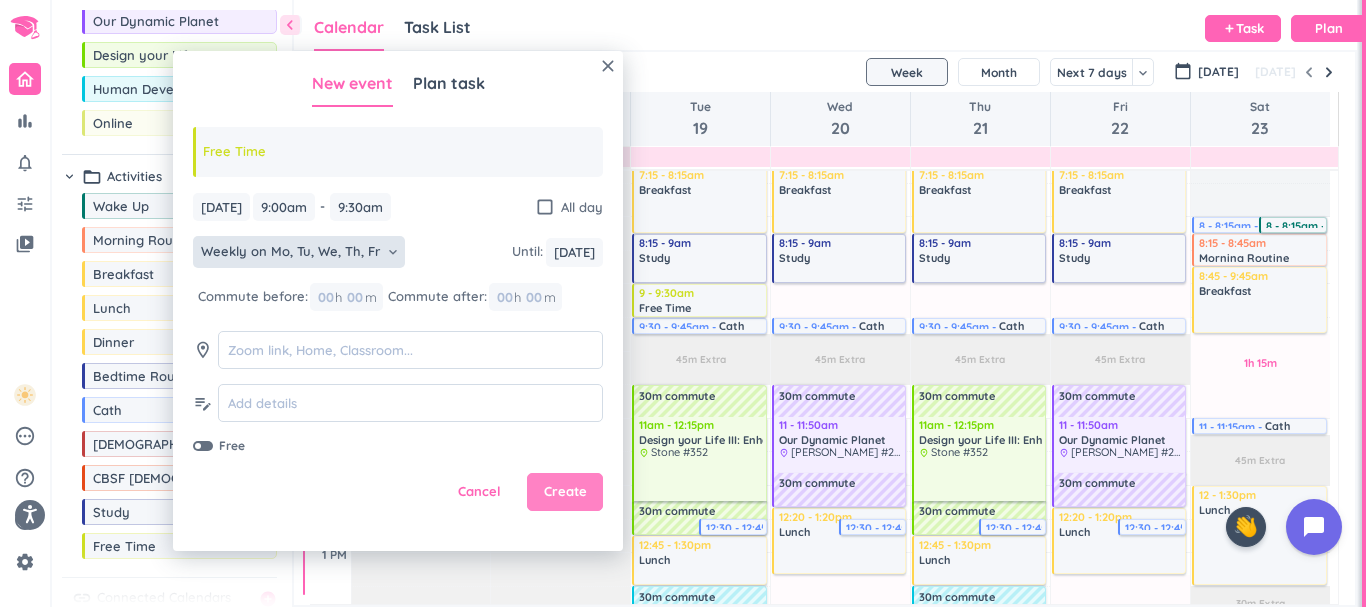 click on "Create" at bounding box center [565, 492] 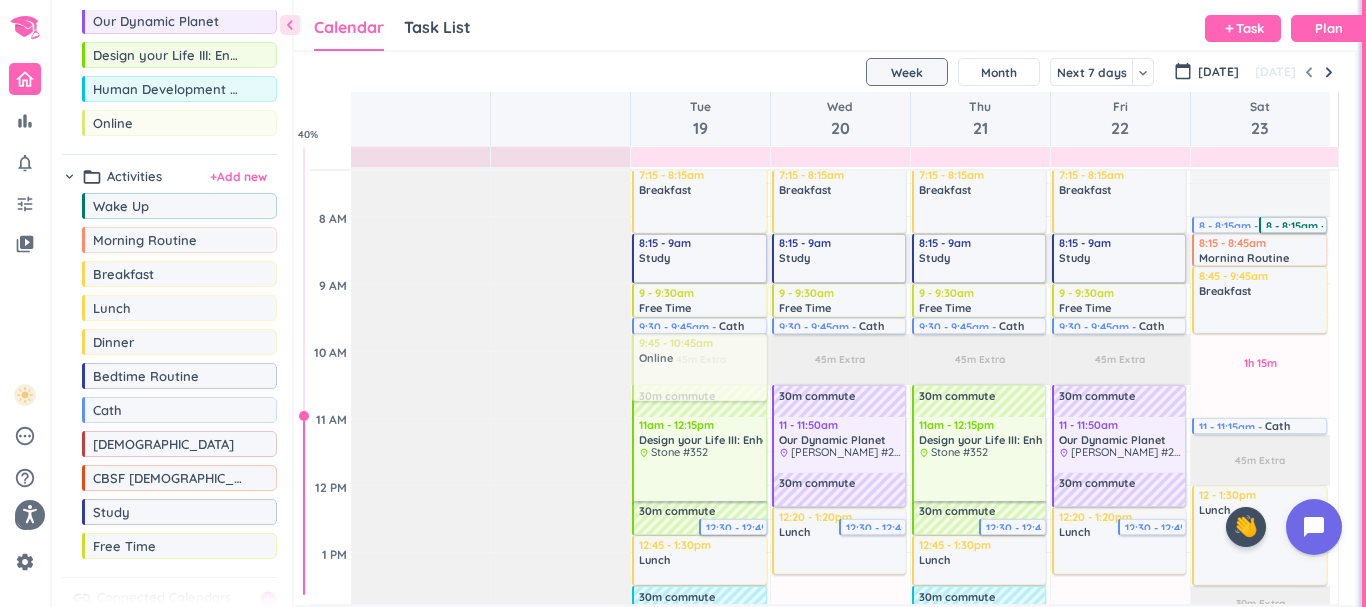 drag, startPoint x: 158, startPoint y: 119, endPoint x: 720, endPoint y: 335, distance: 602.0797 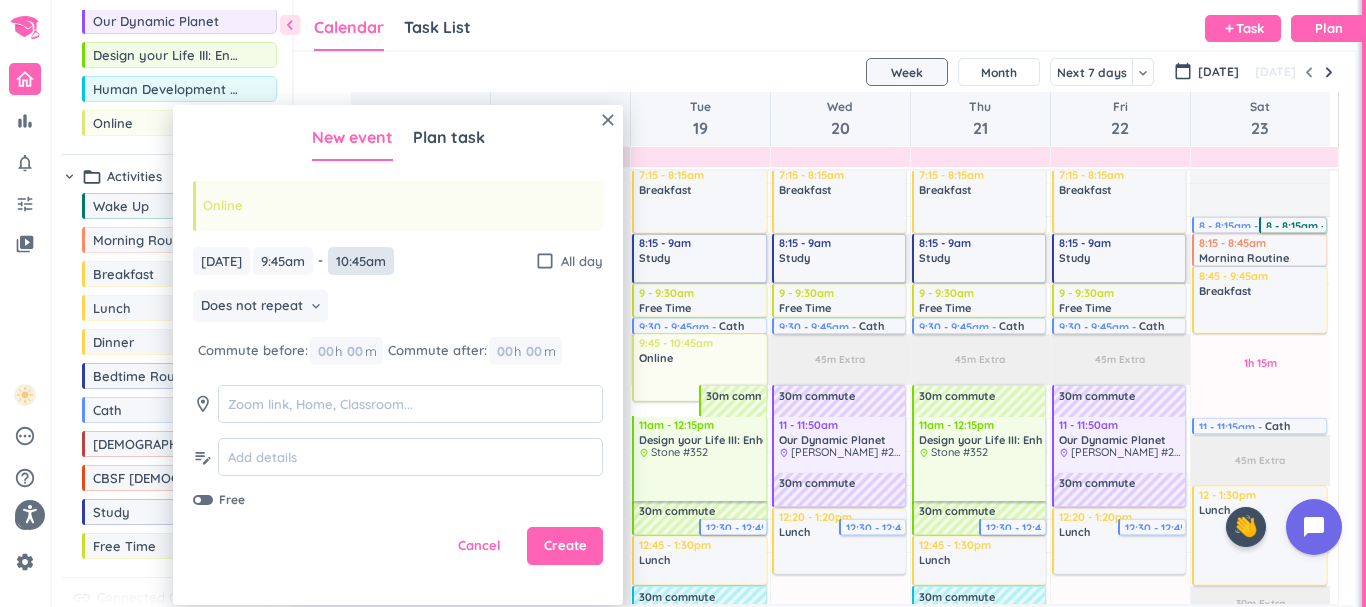click on "10:45am" at bounding box center (361, 261) 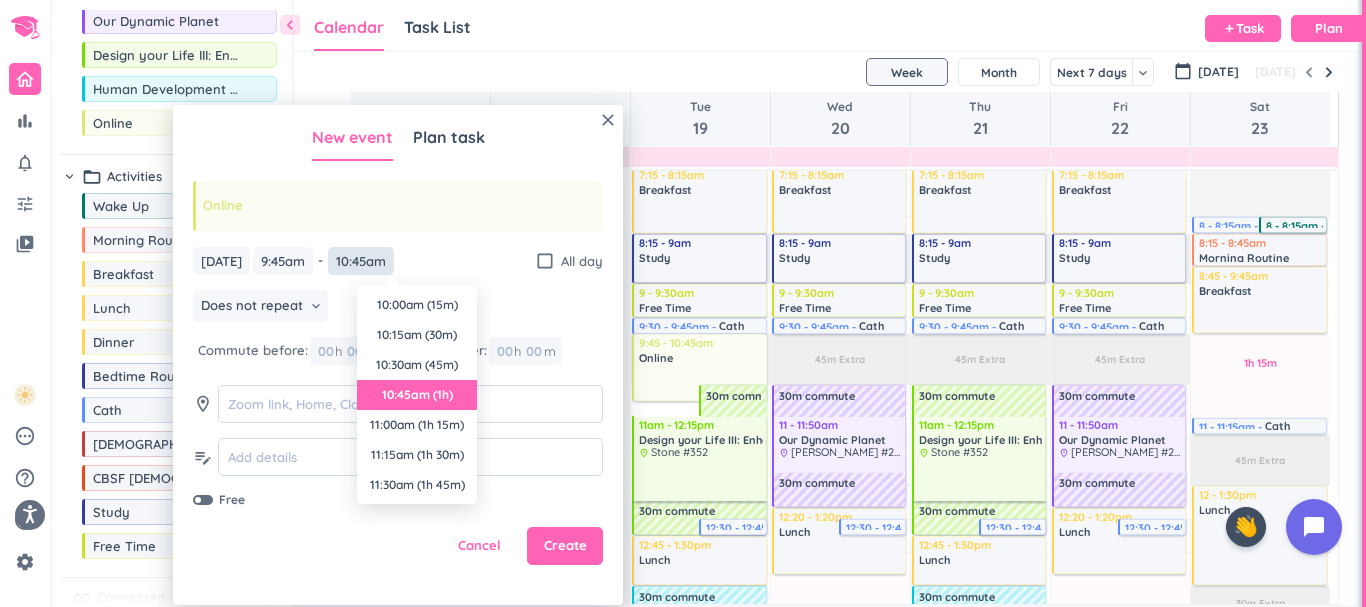 scroll, scrollTop: 90, scrollLeft: 0, axis: vertical 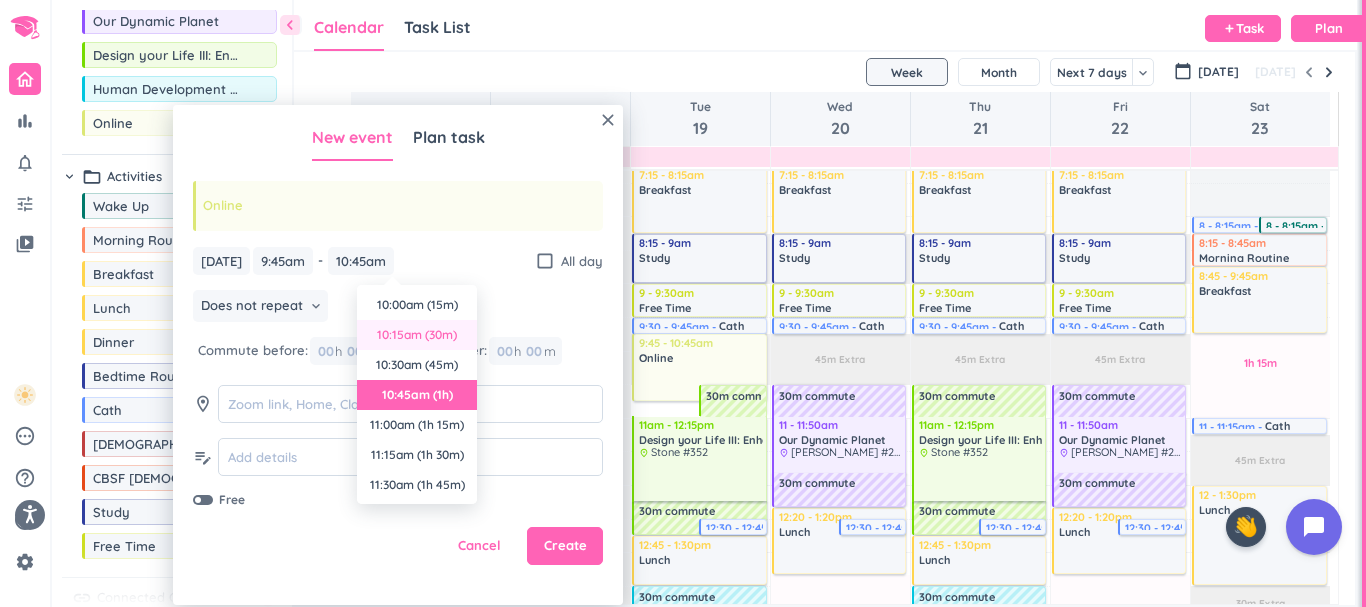 click on "10:15am (30m)" at bounding box center [417, 335] 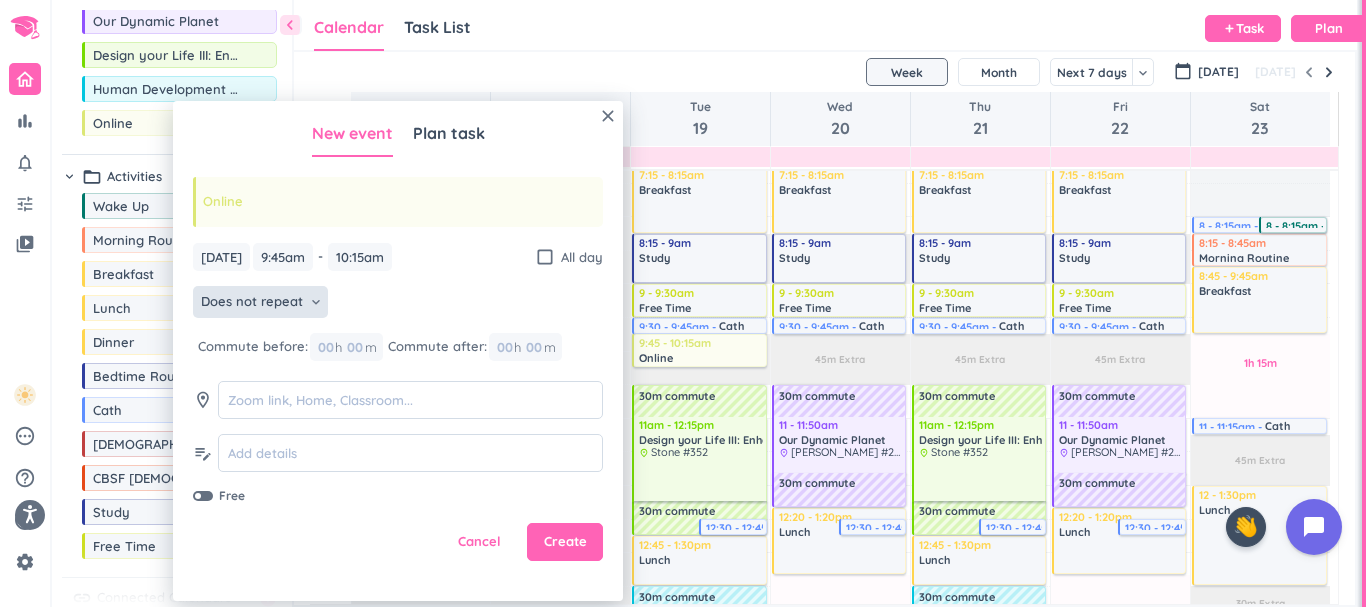 click on "Does not repeat keyboard_arrow_down" at bounding box center (260, 302) 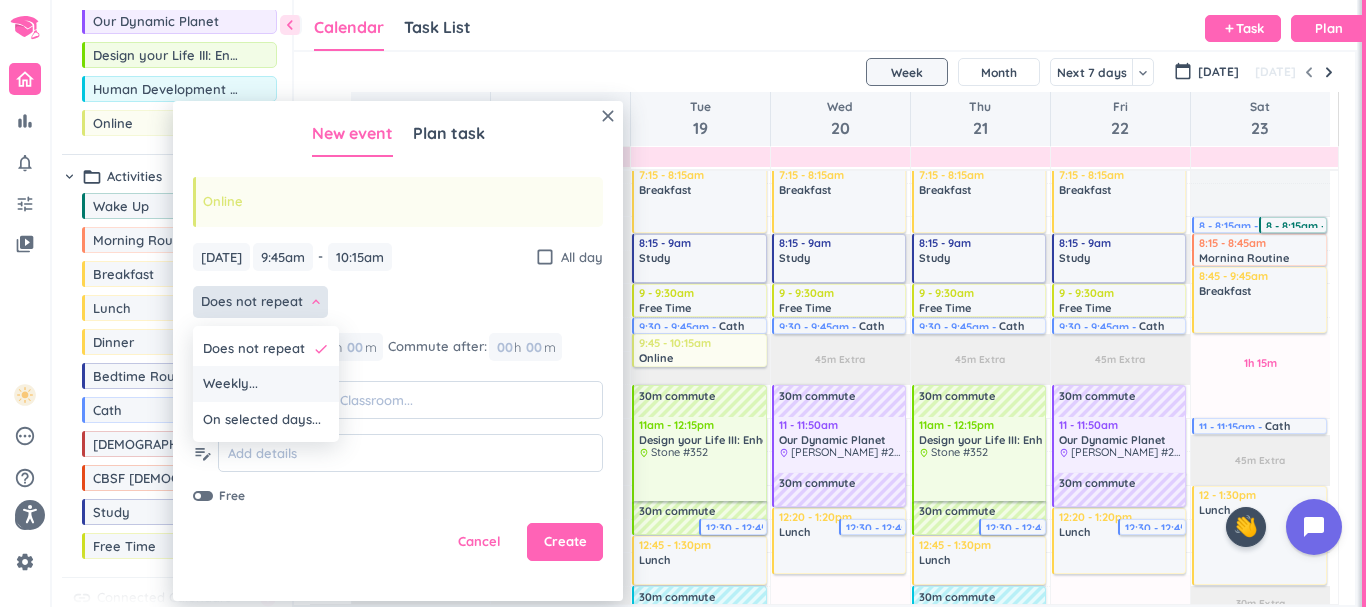 click on "Weekly..." at bounding box center [266, 384] 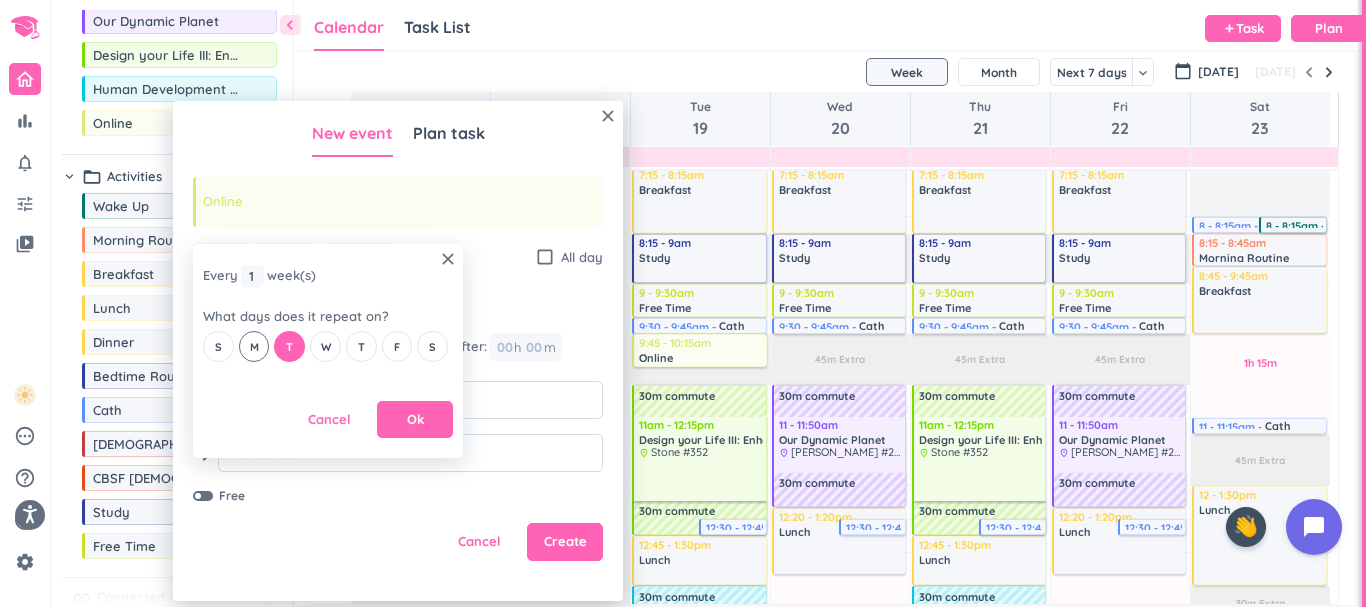 click on "M" at bounding box center (254, 346) 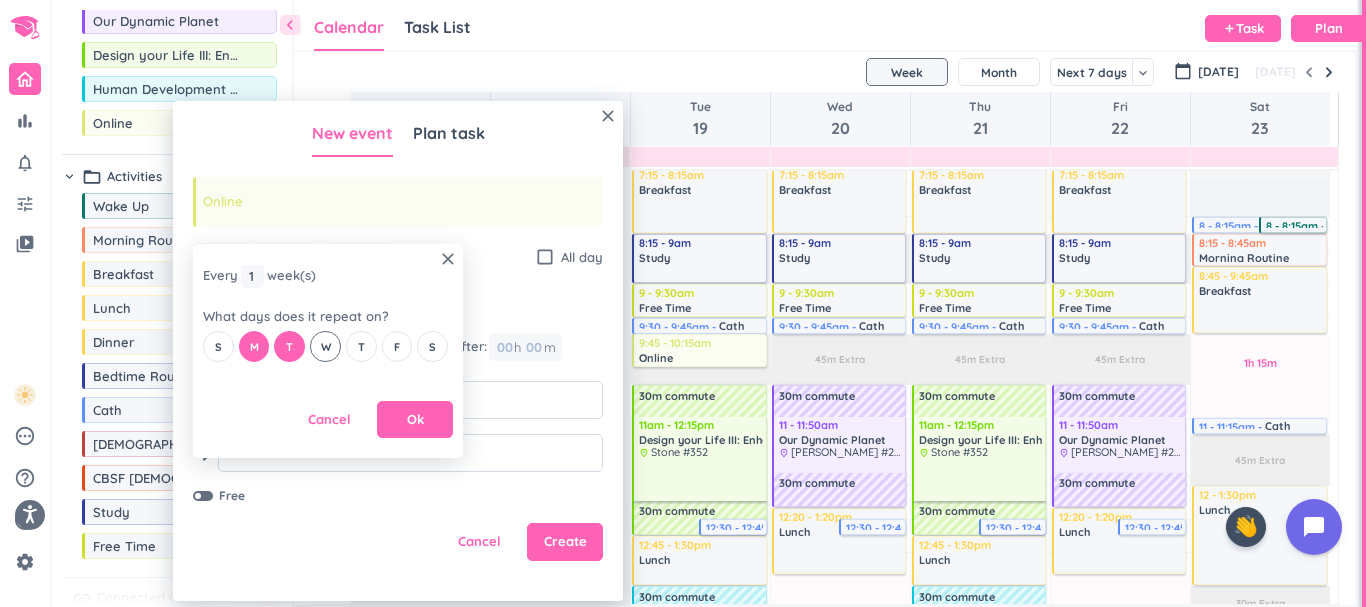 click on "W" at bounding box center [325, 346] 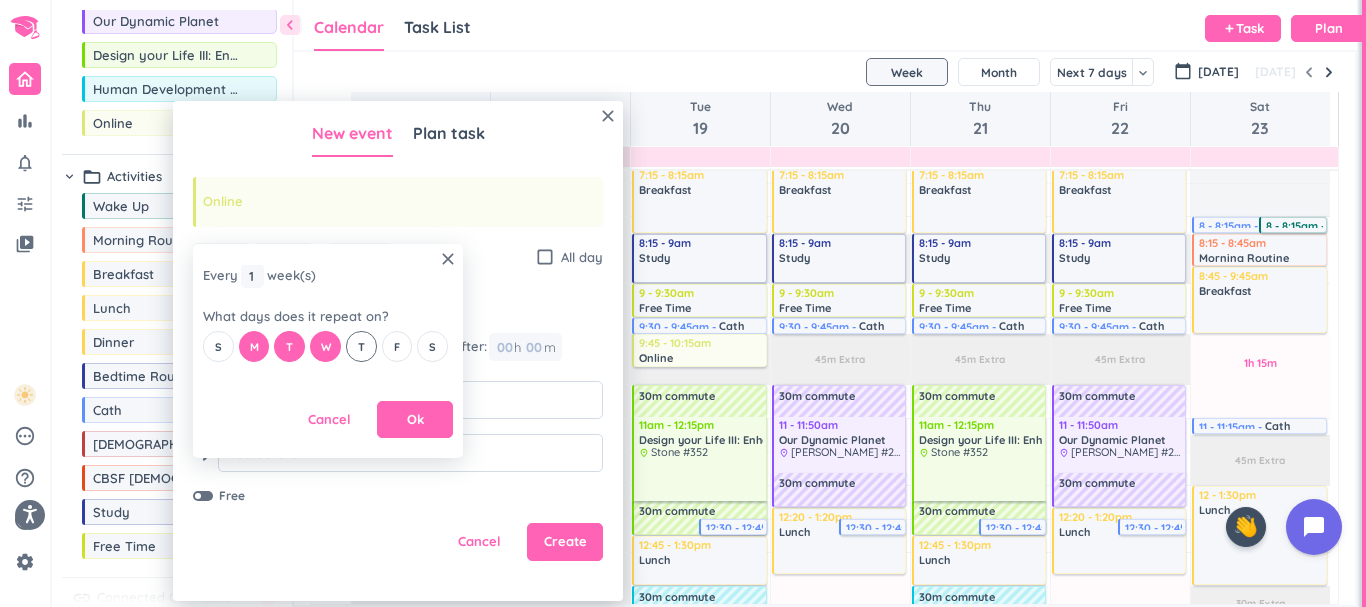 click on "T" at bounding box center (361, 347) 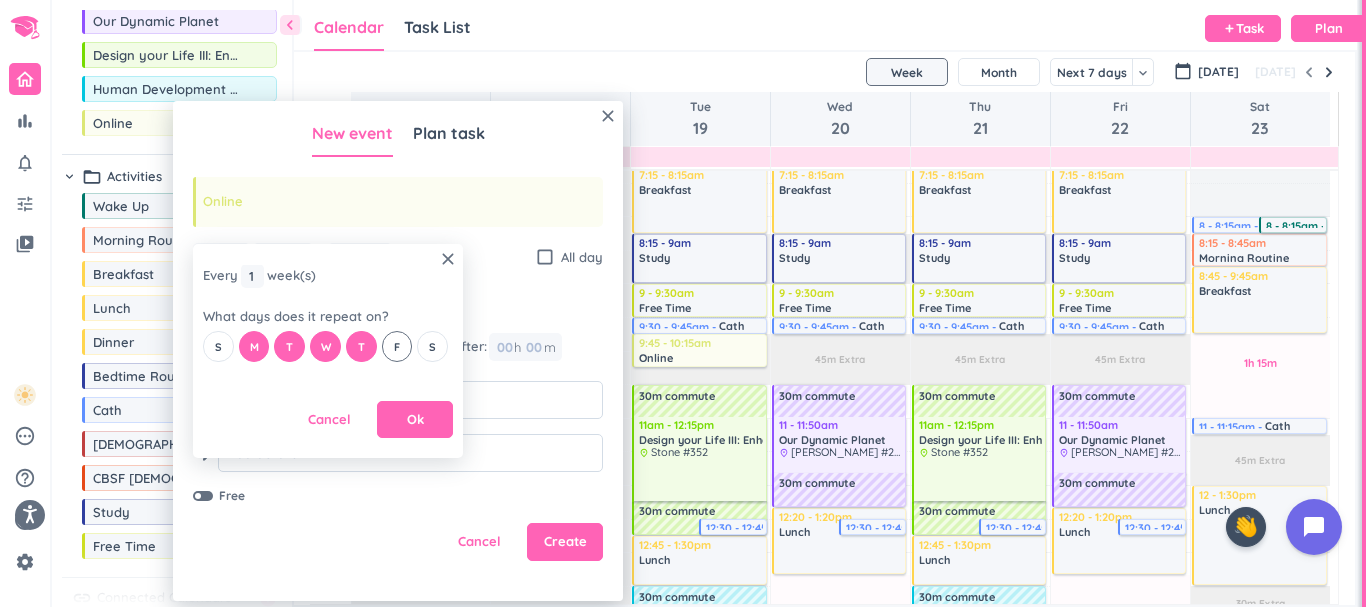 click on "F" at bounding box center [397, 346] 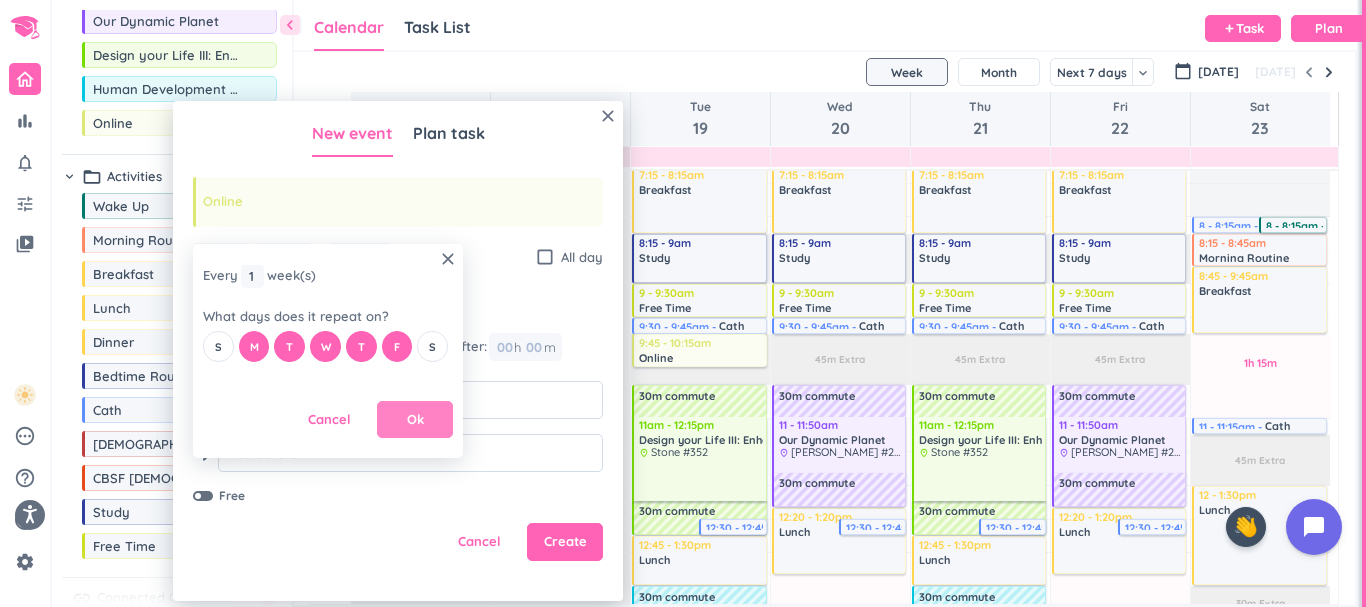 click on "Ok" at bounding box center (415, 420) 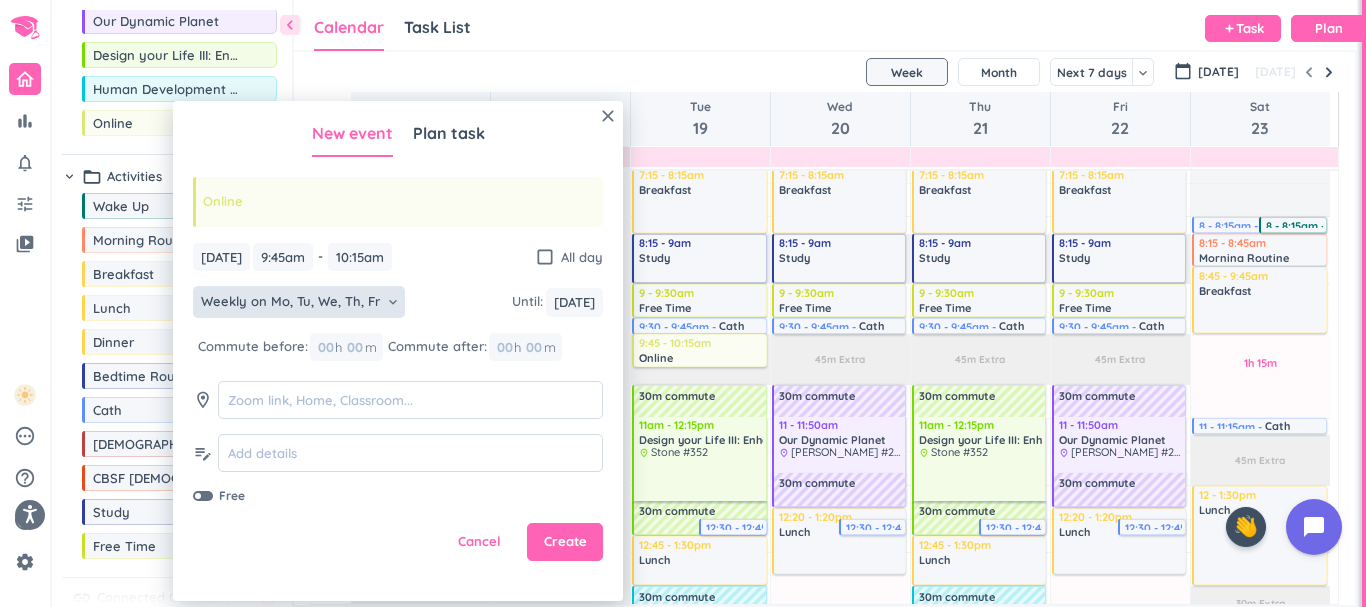 click on "Cancel Create" at bounding box center [398, 542] 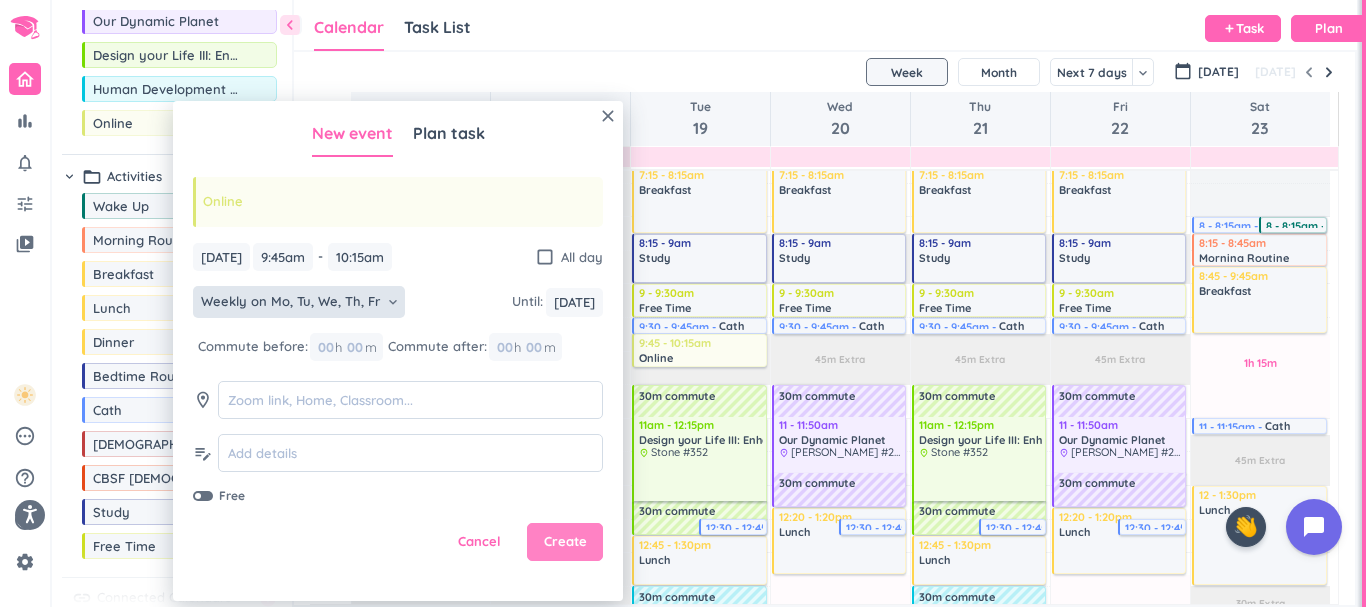 click on "Create" at bounding box center (565, 542) 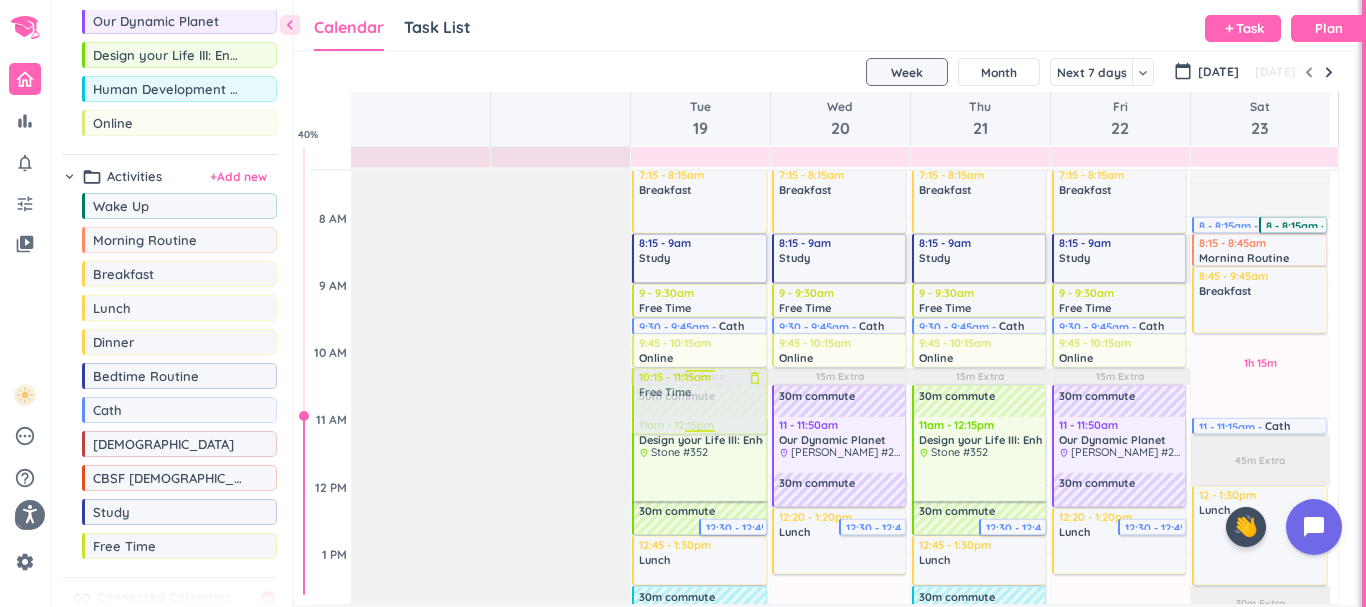 drag, startPoint x: 167, startPoint y: 551, endPoint x: 693, endPoint y: 371, distance: 555.94604 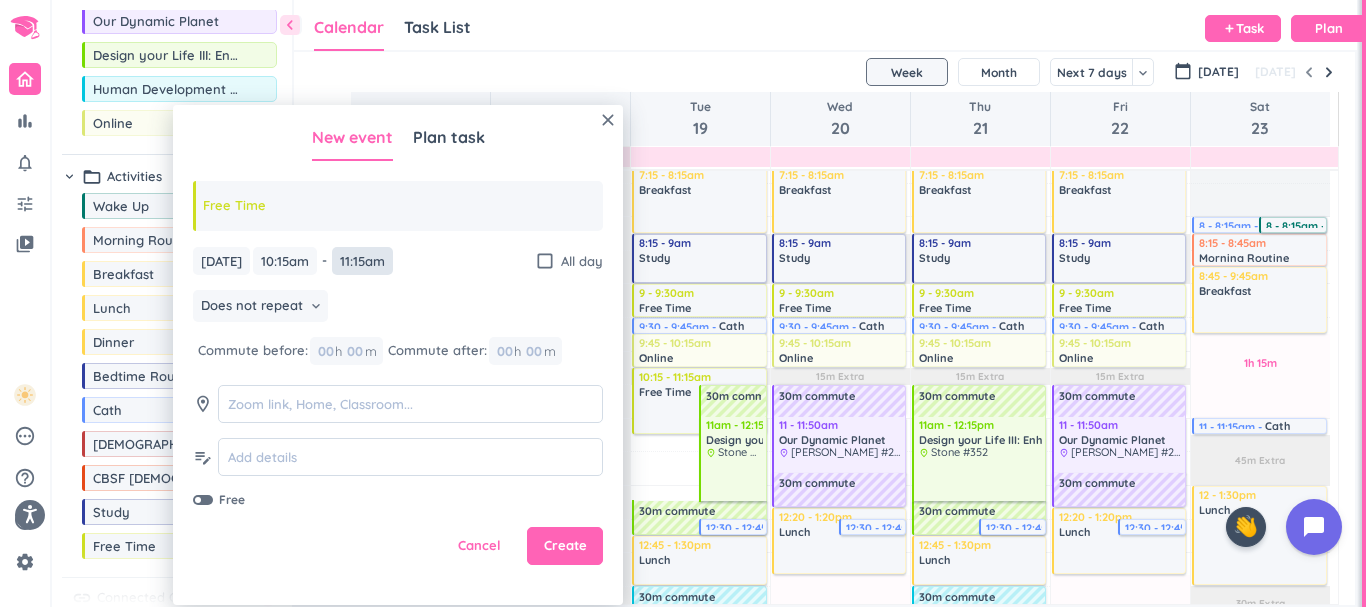 click on "11:15am" at bounding box center [362, 261] 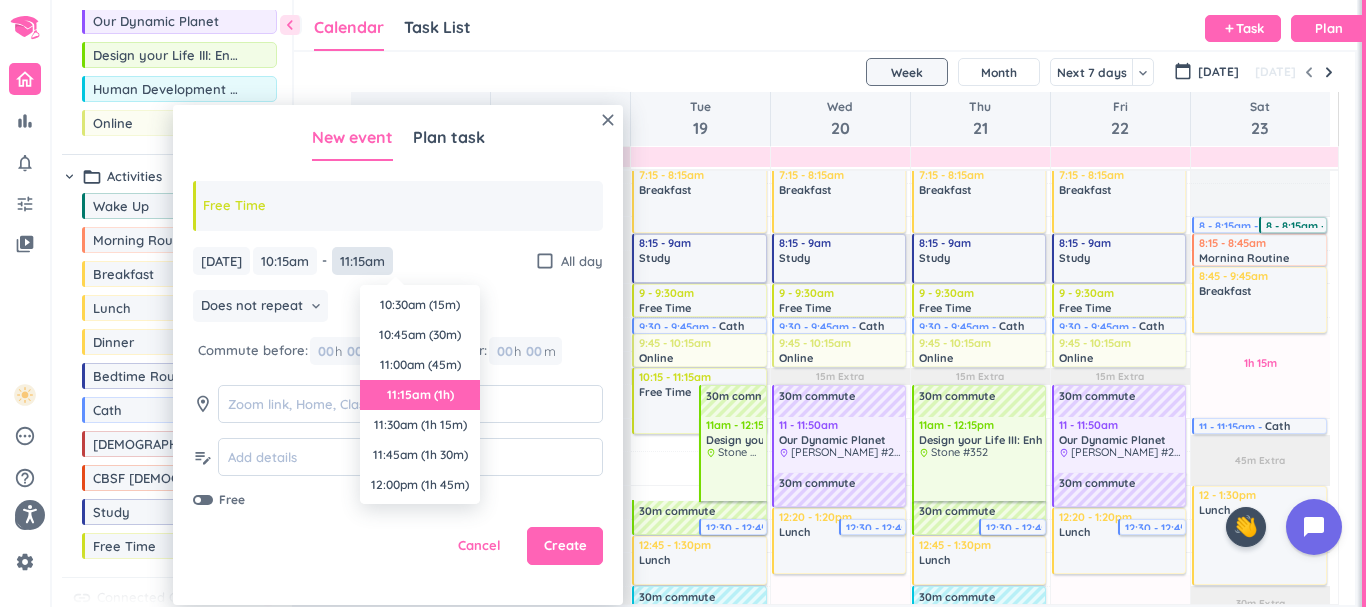 scroll, scrollTop: 90, scrollLeft: 0, axis: vertical 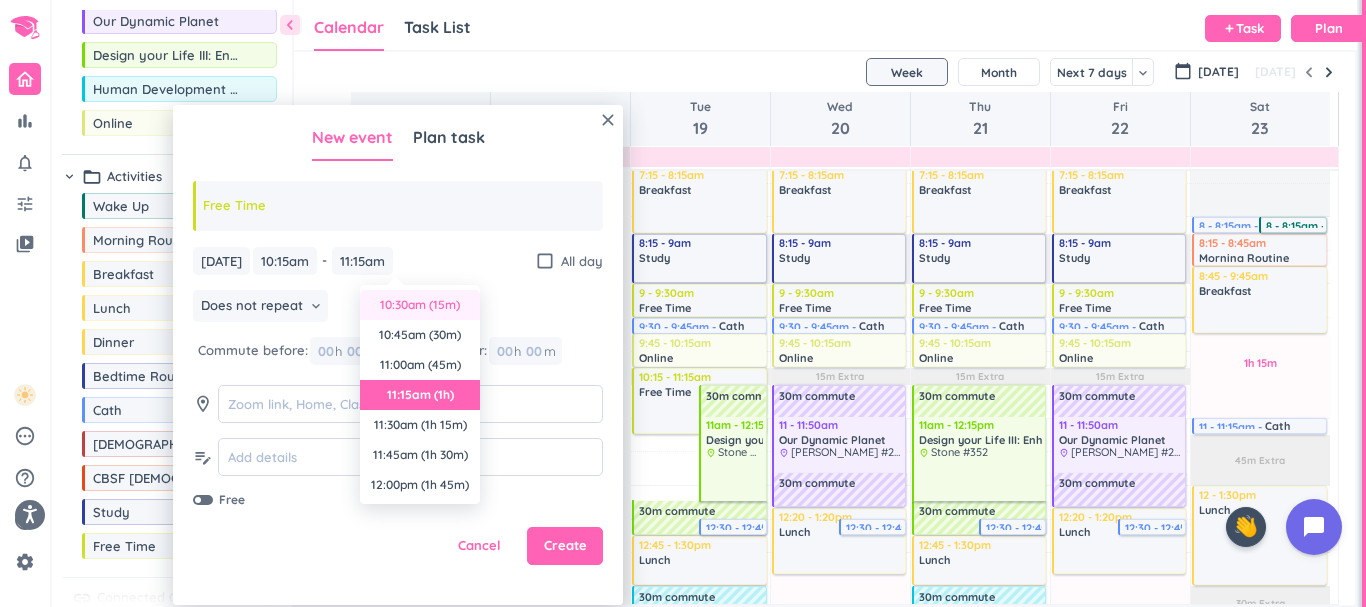 click on "10:30am (15m)" at bounding box center (420, 305) 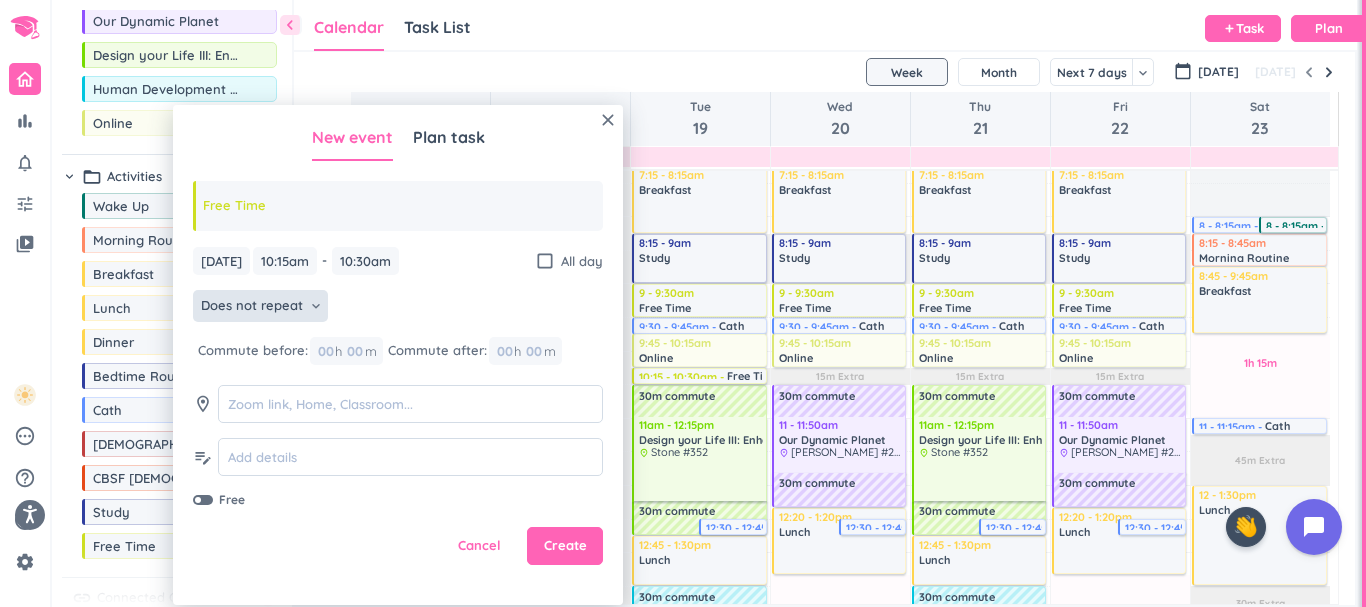 click on "Does not repeat" at bounding box center (252, 306) 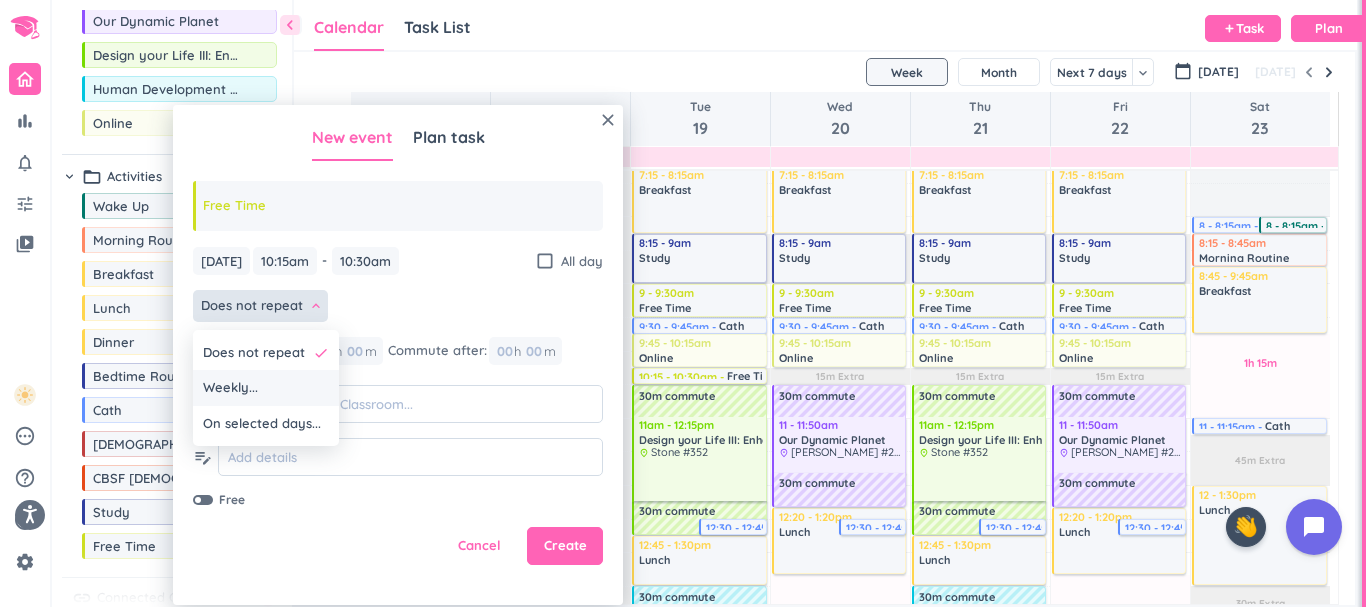 click on "Weekly..." at bounding box center [266, 388] 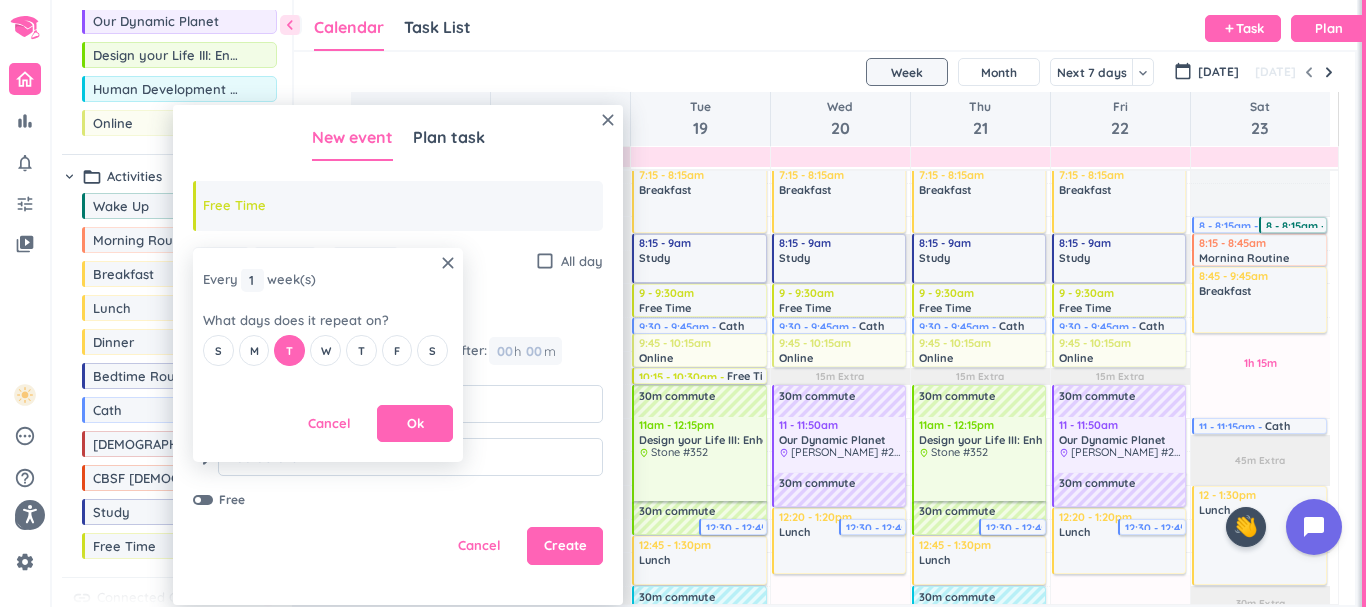 click on "S M T W T F S" at bounding box center (328, 350) 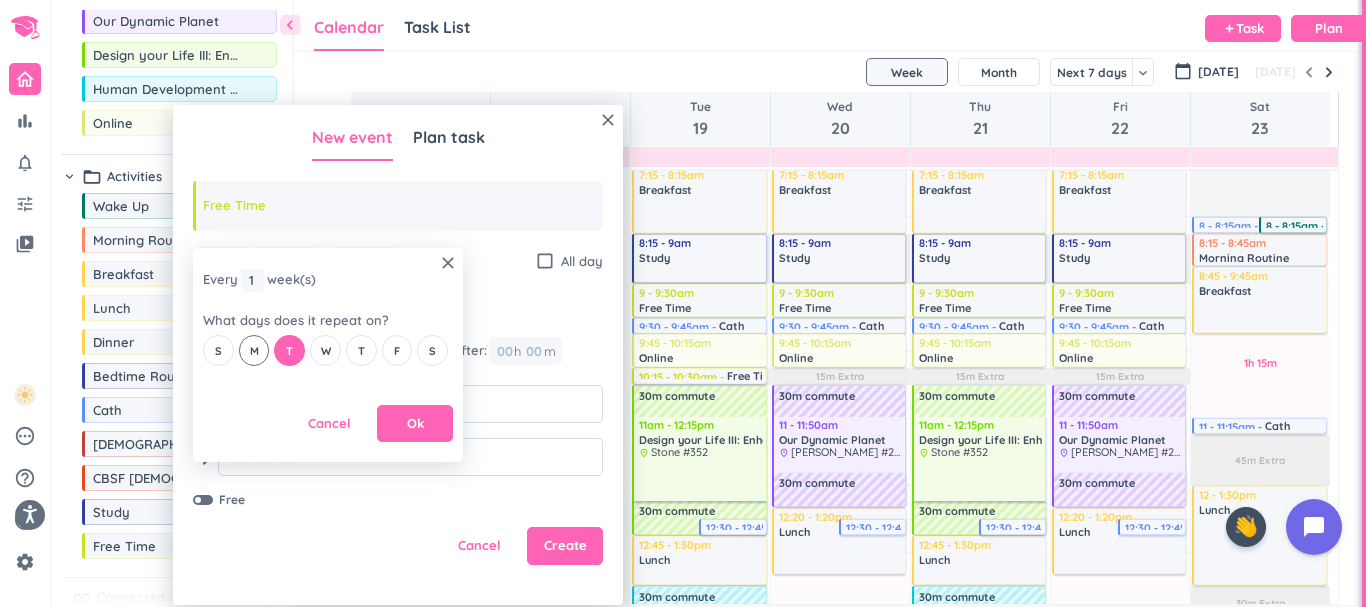 click on "M" at bounding box center [254, 350] 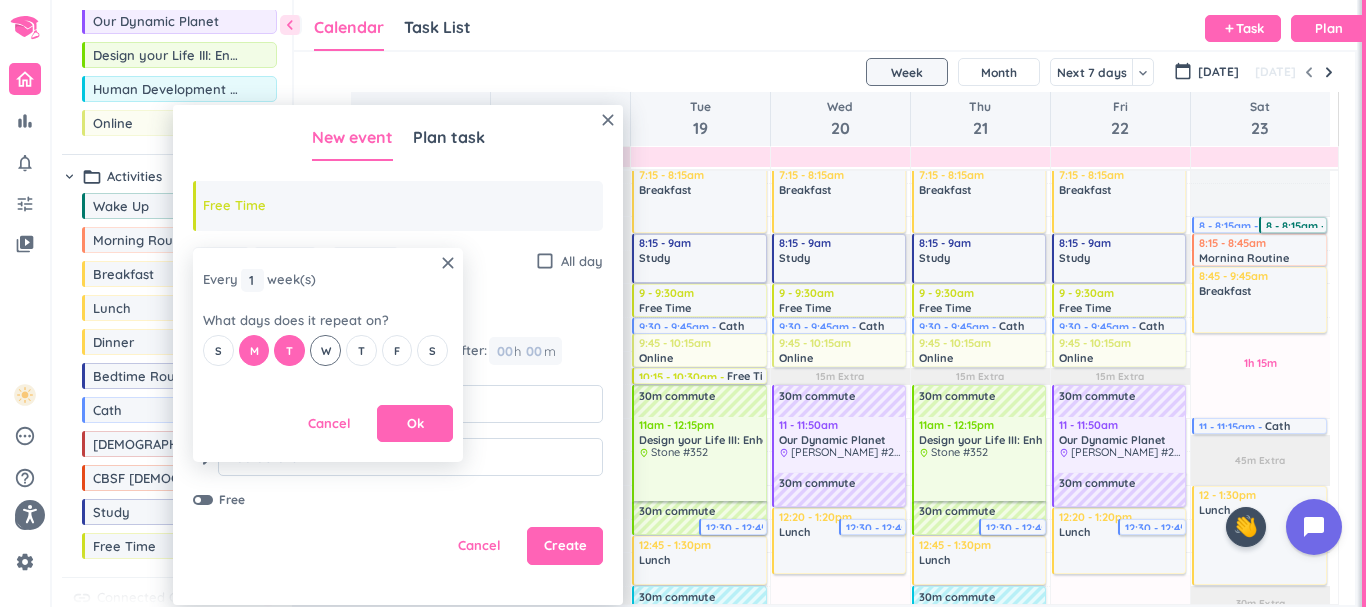 click on "W" at bounding box center (325, 350) 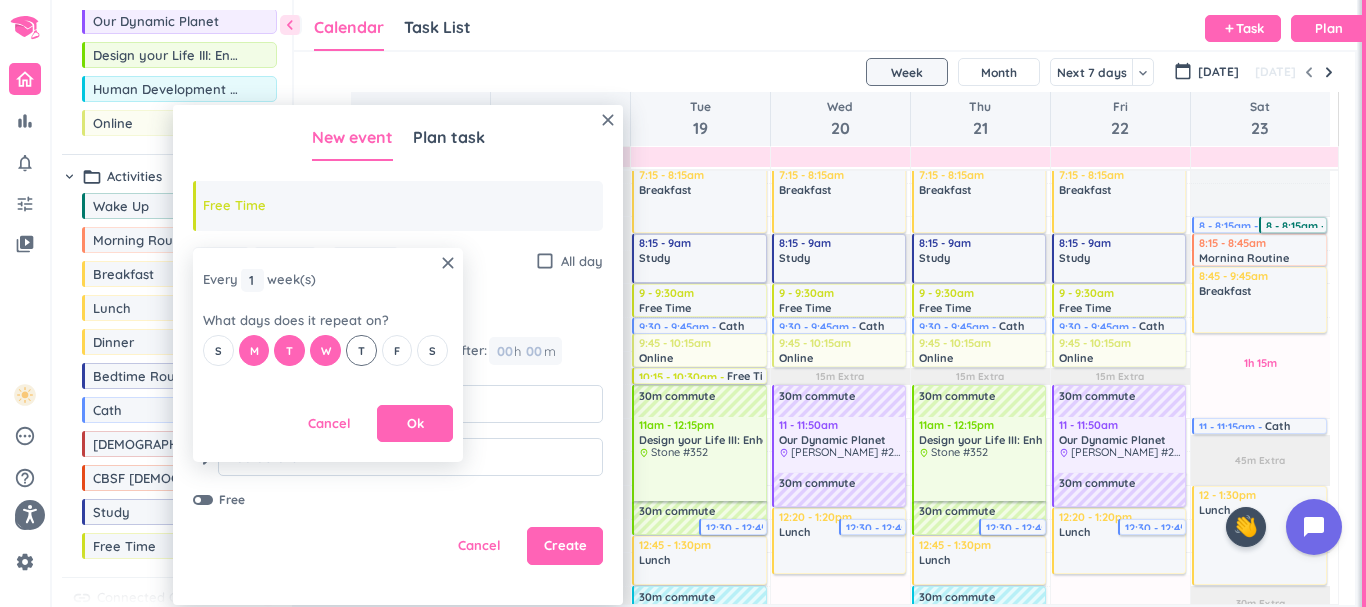 click on "T" at bounding box center [361, 351] 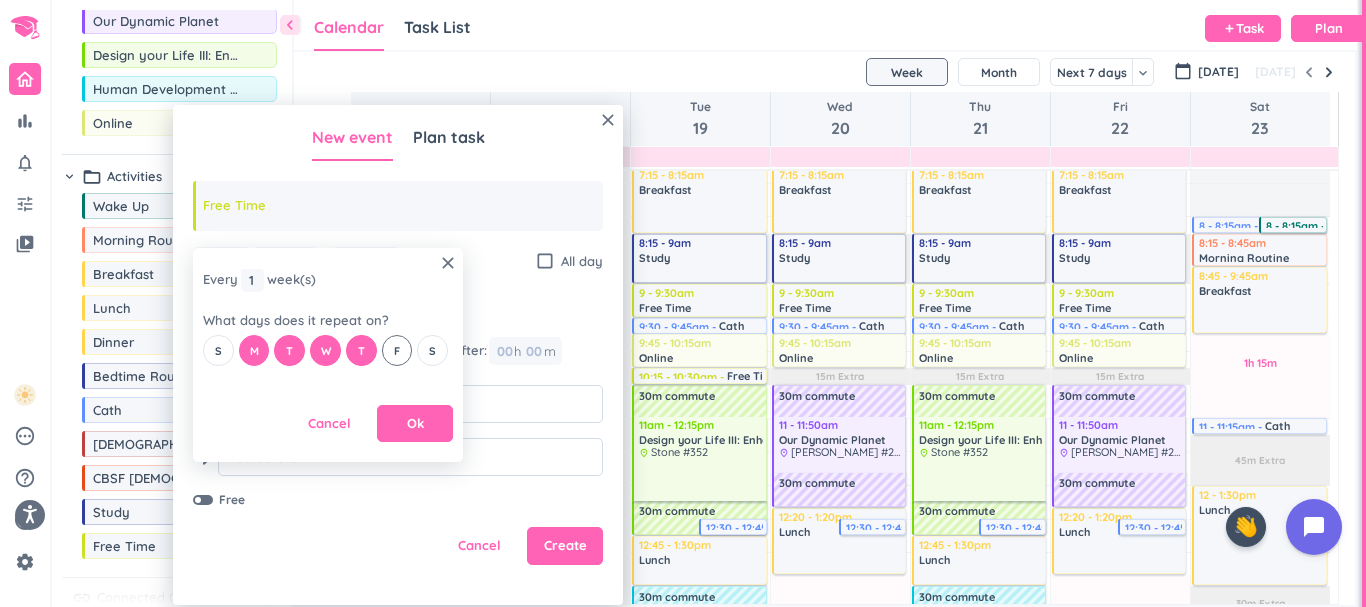 click on "F" at bounding box center (397, 350) 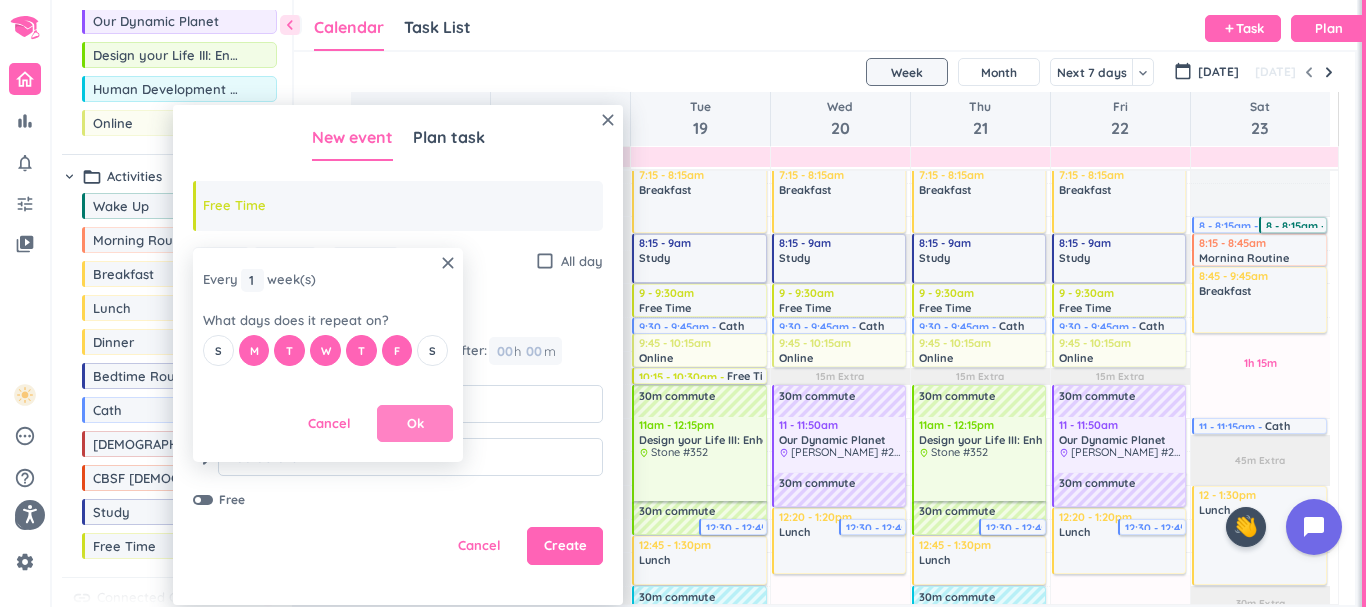 click on "Ok" at bounding box center (415, 424) 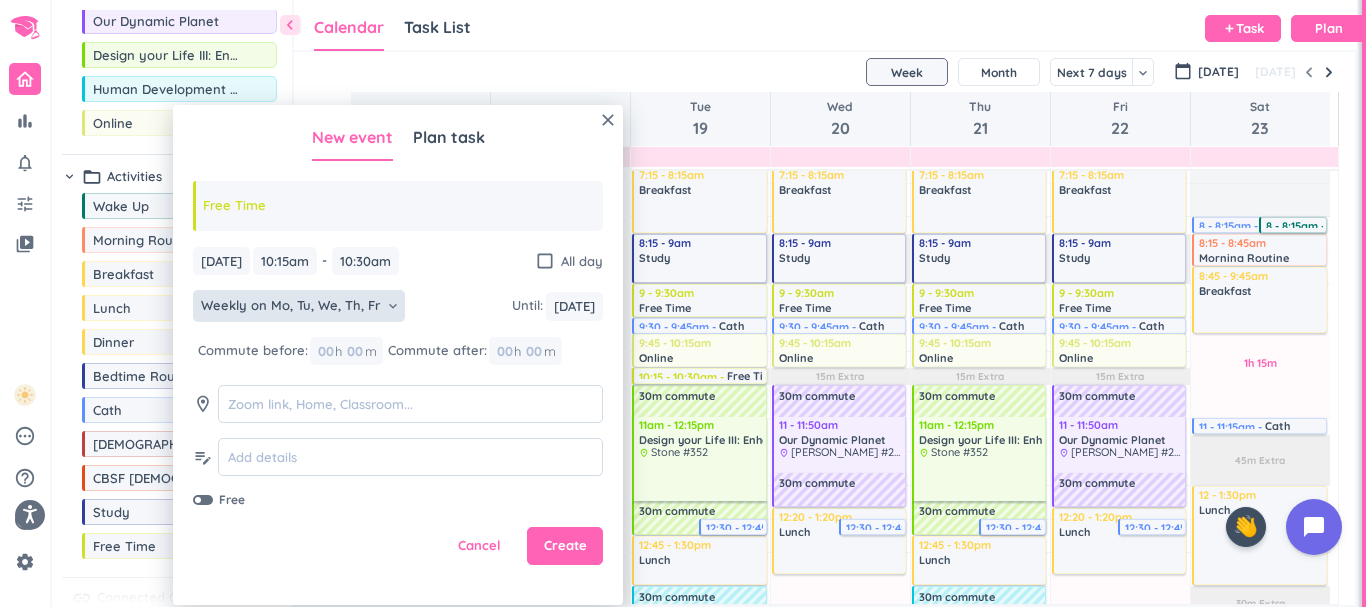 click on "Cancel Create" at bounding box center [398, 546] 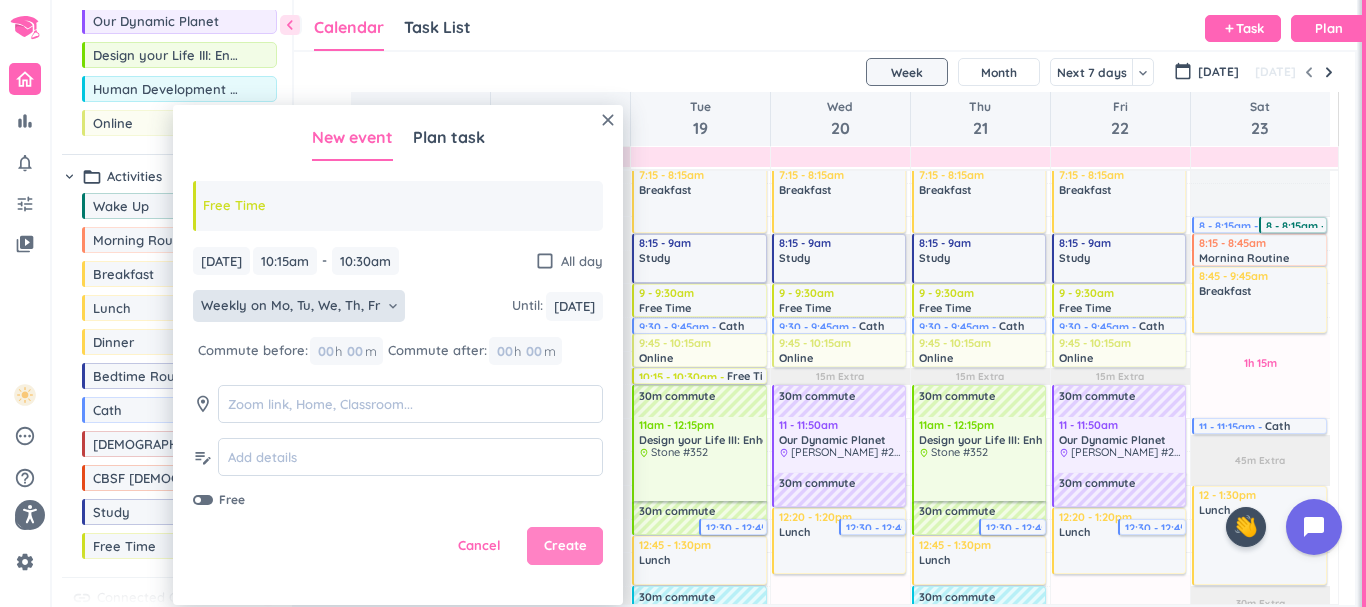 click on "Create" at bounding box center (565, 546) 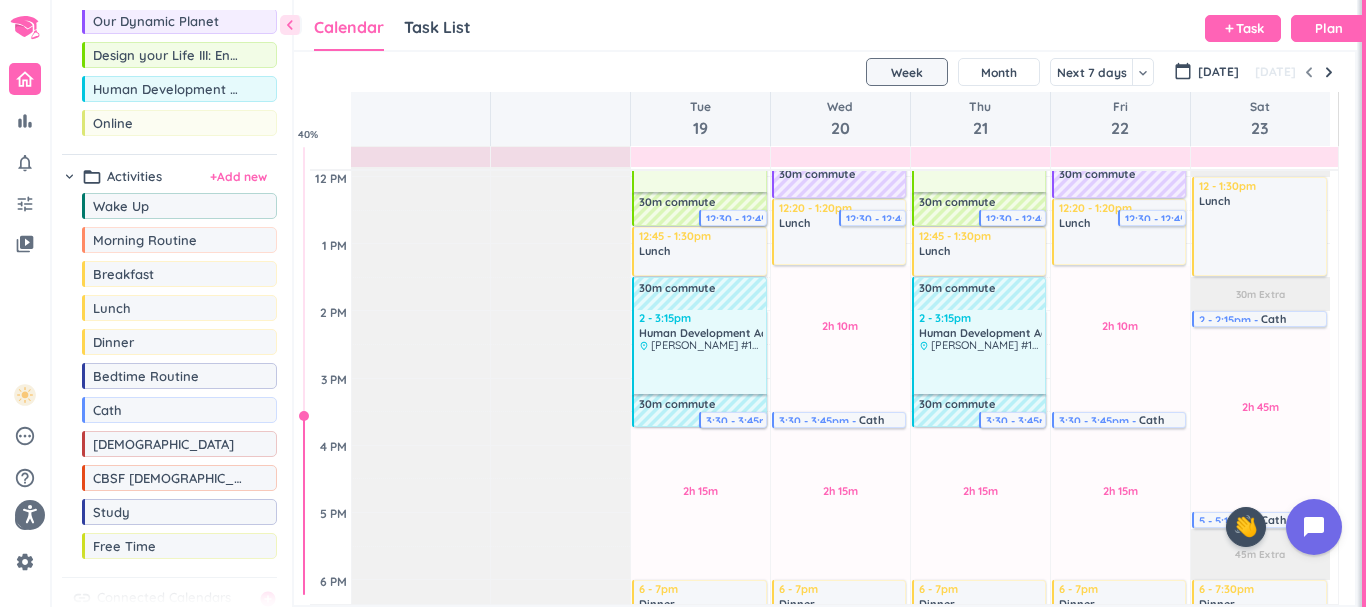 scroll, scrollTop: 536, scrollLeft: 0, axis: vertical 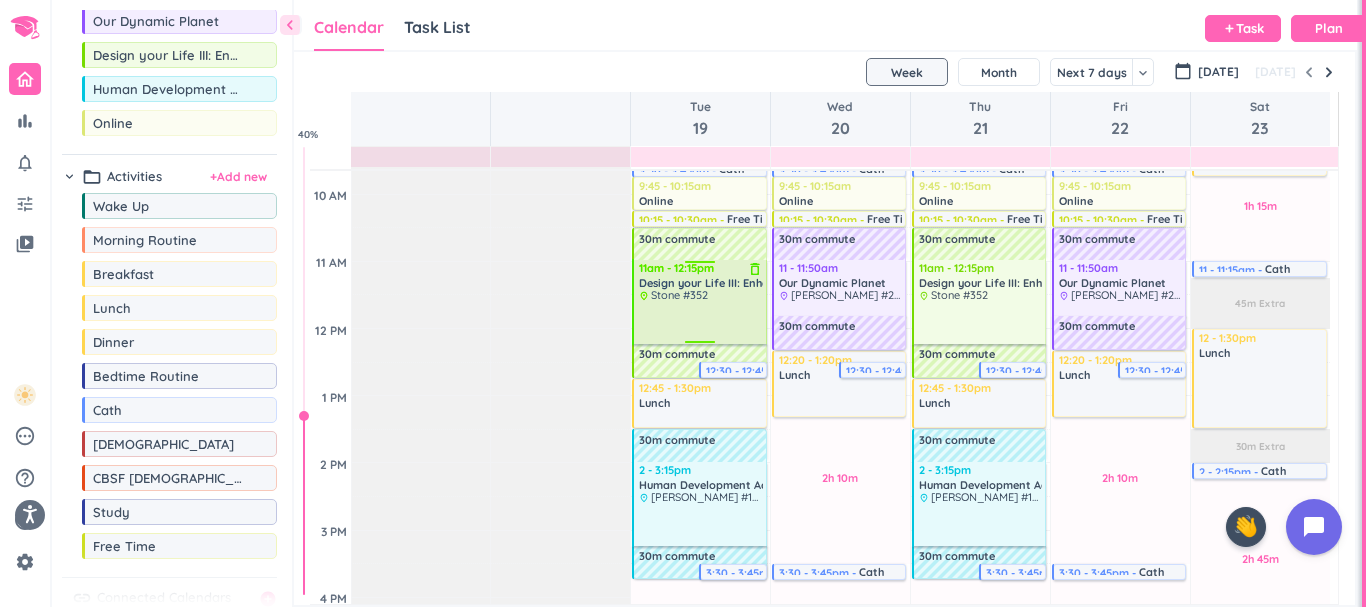 click on "place Stone #352" at bounding box center (700, 295) 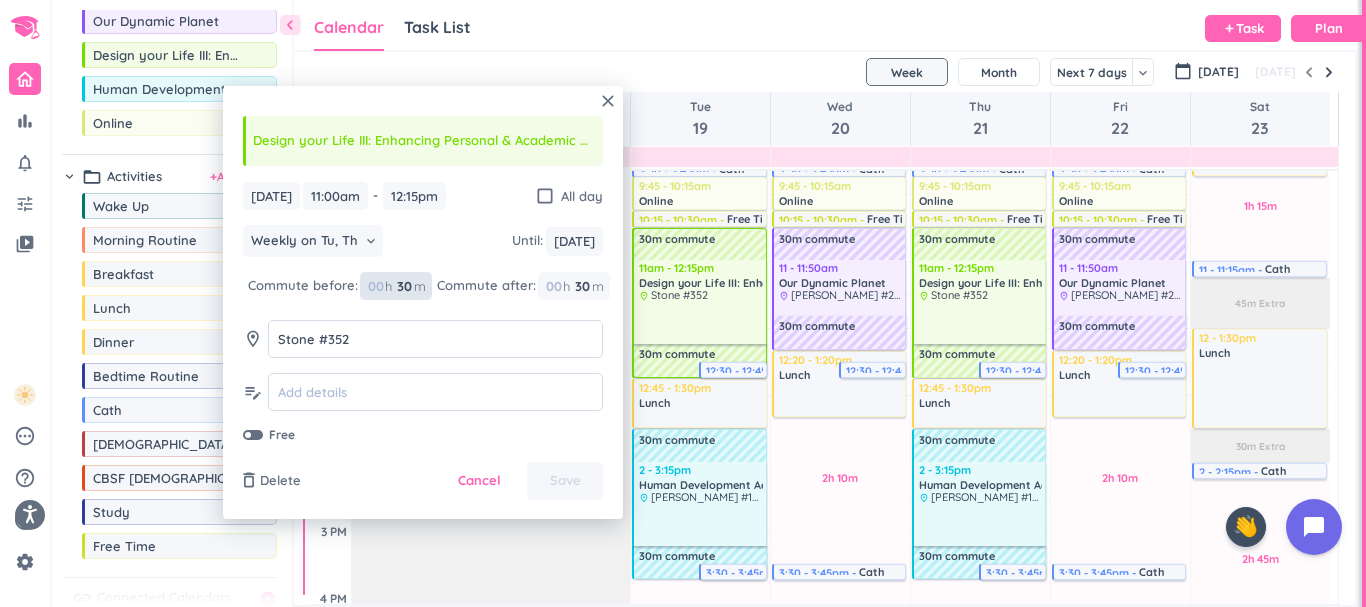 click on "30" at bounding box center (403, 286) 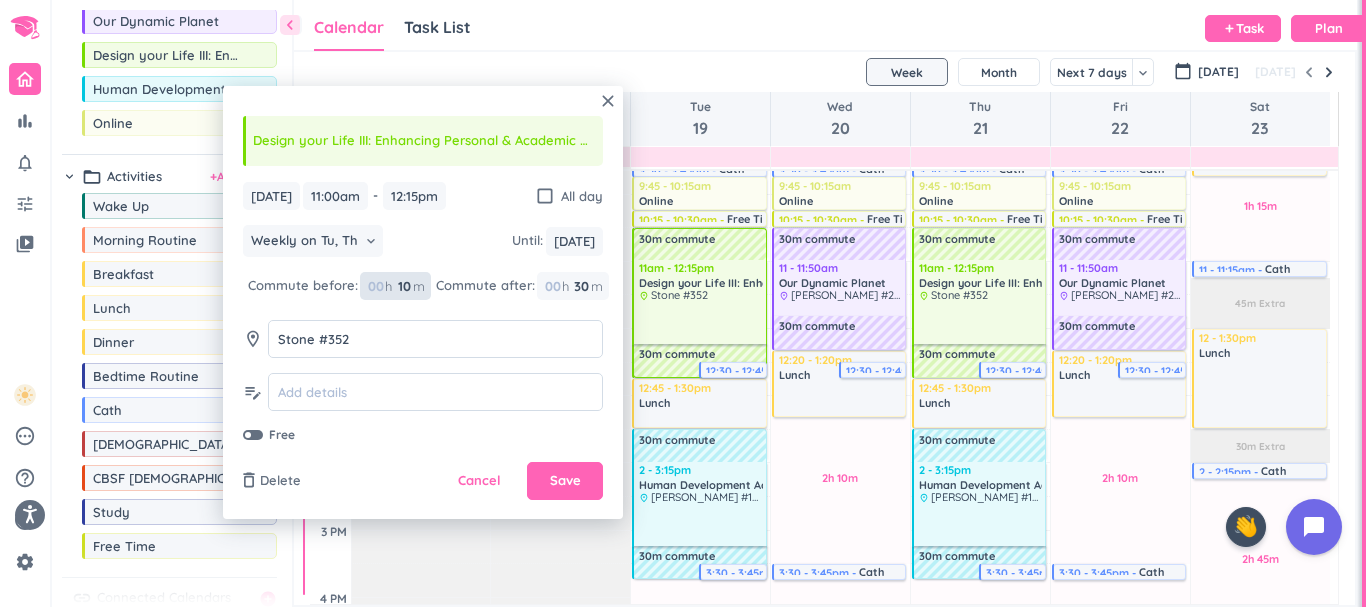 type on "10" 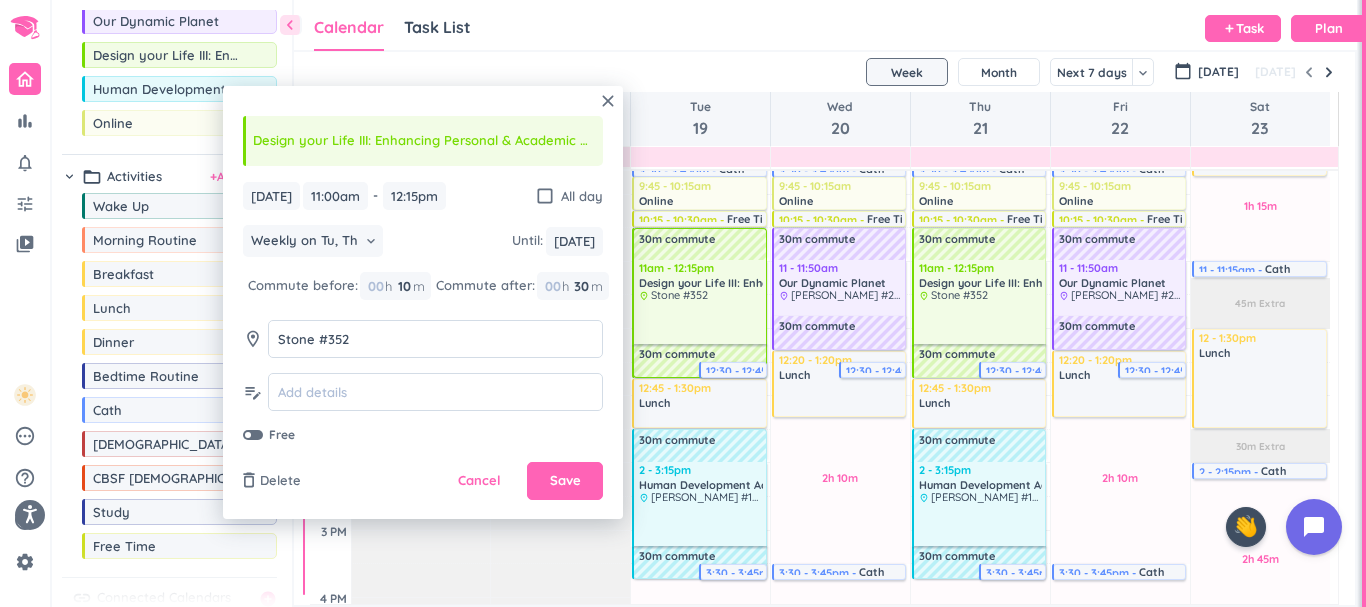 click on "[DATE] [DATE]   11:00am 11:00am - 12:15pm 12:15pm check_box_outline_blank All day Weekly on Tu, Th keyboard_arrow_down Until :  [DATE] [DATE] Commute before: 00 h 10 10 00 m Commute after: 00 h 30 30 00 m room Stone #352 Stone #352 edit_note Free" at bounding box center (423, 313) 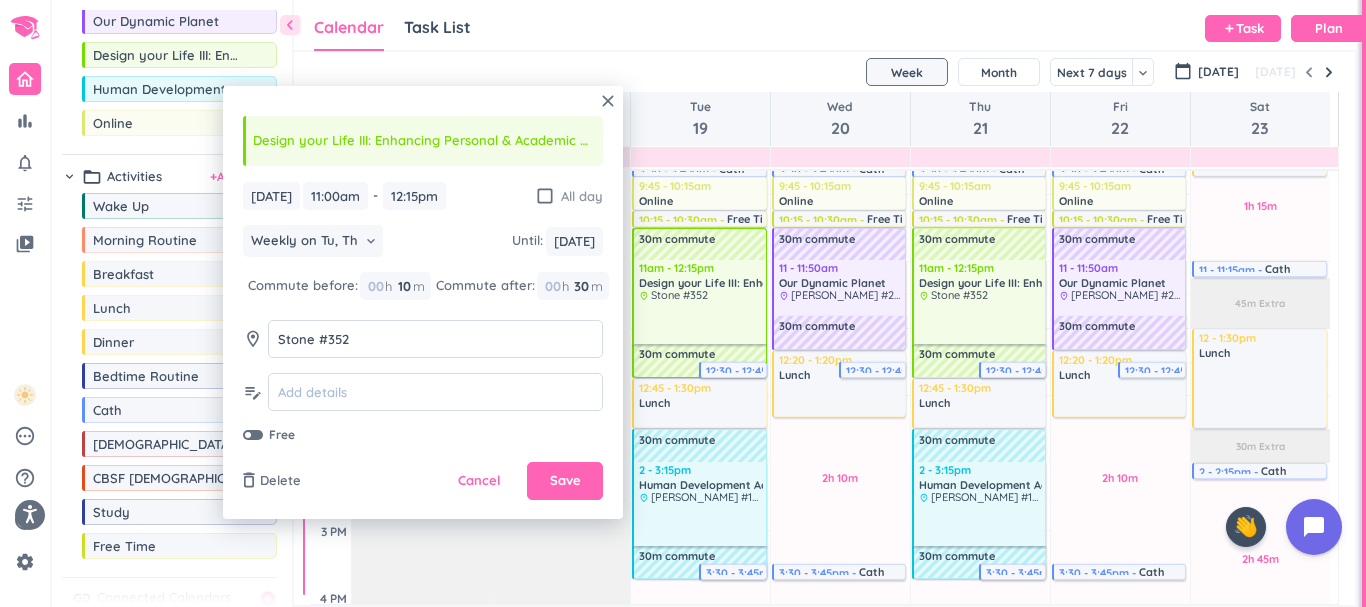 click on "check_box_outline_blank" at bounding box center (545, 196) 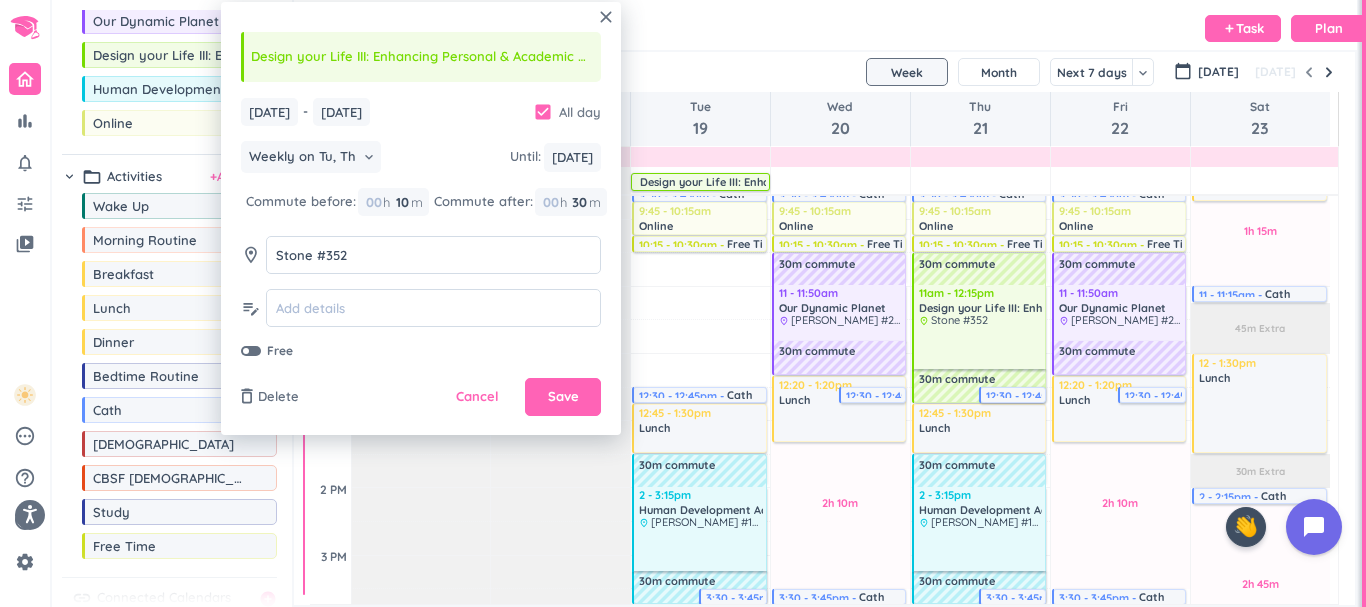 click on "check_box" at bounding box center [543, 112] 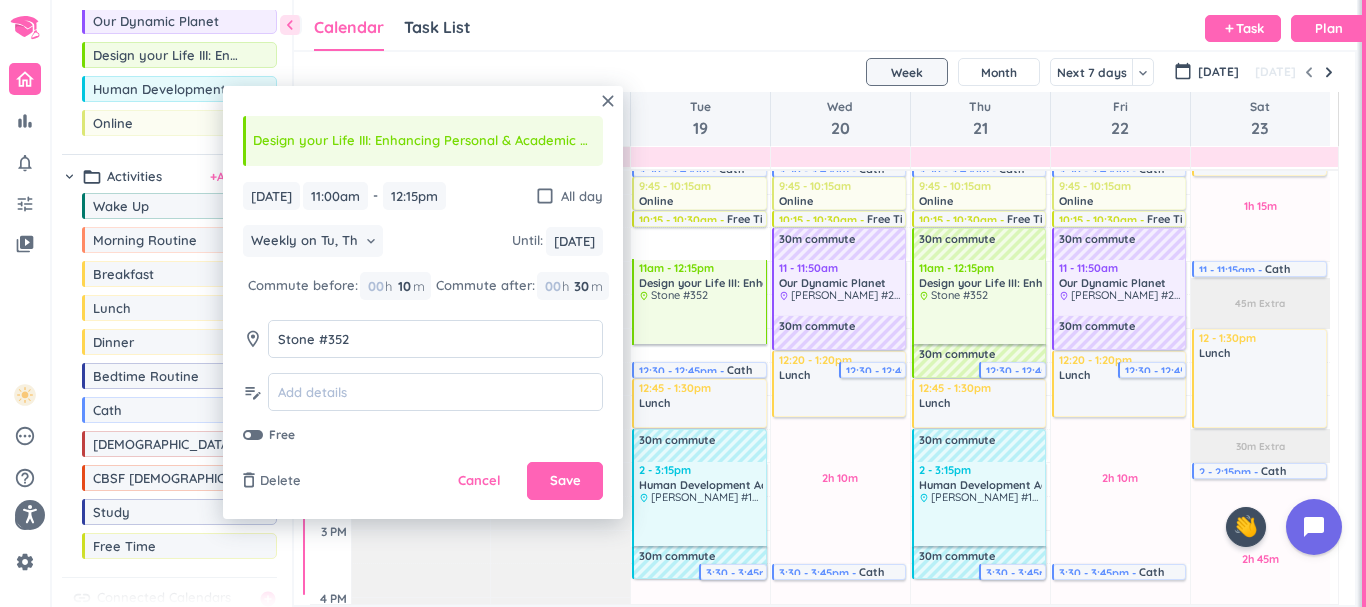 click on "Weekly on Tu, Th keyboard_arrow_down Until :  [DATE] [DATE]" at bounding box center [423, 243] 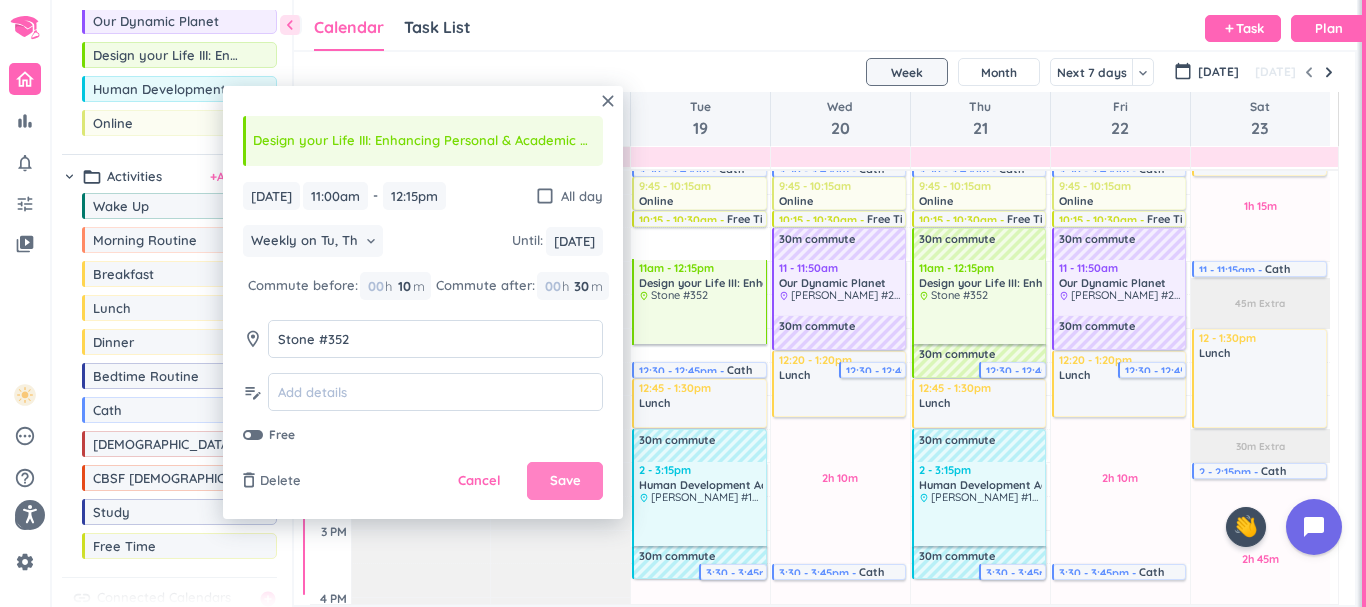 click on "Save" at bounding box center (565, 481) 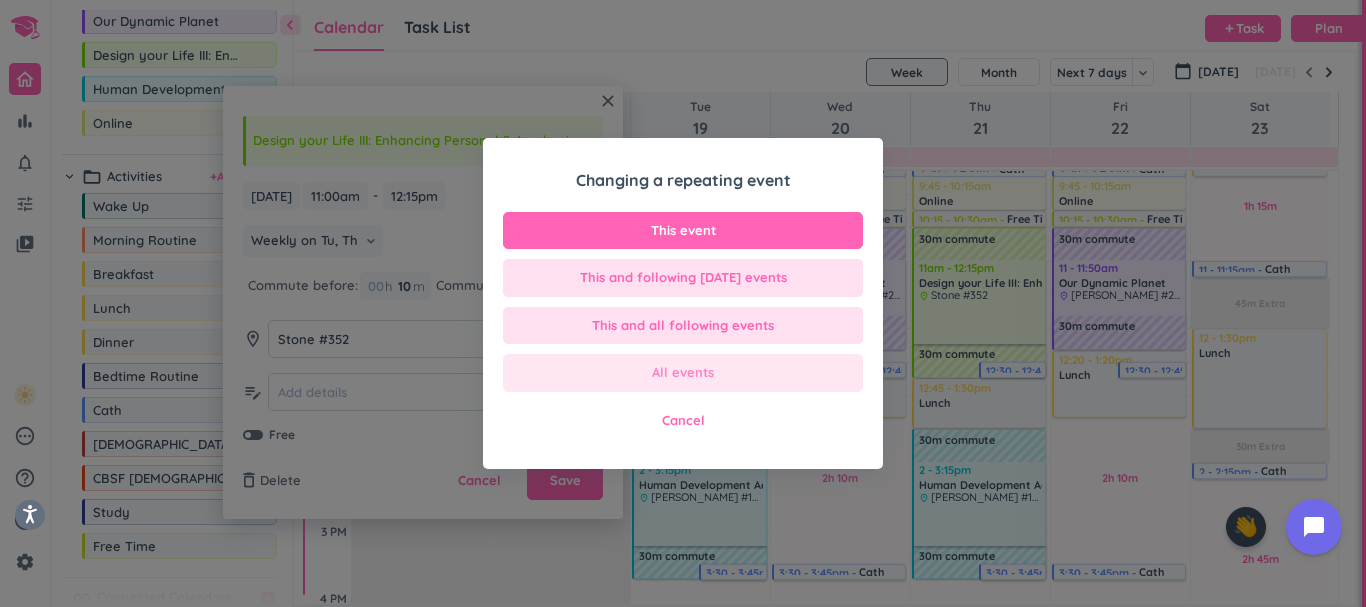 click on "All events" at bounding box center [683, 373] 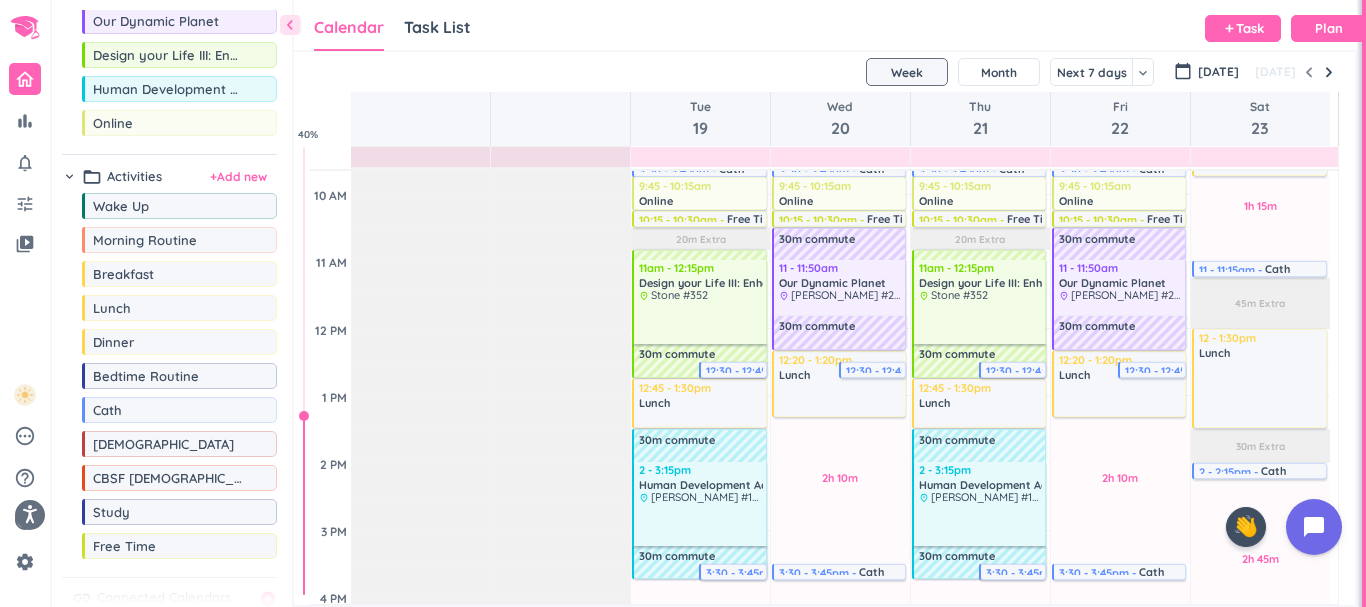 click on "30m commute" at bounding box center (699, 360) 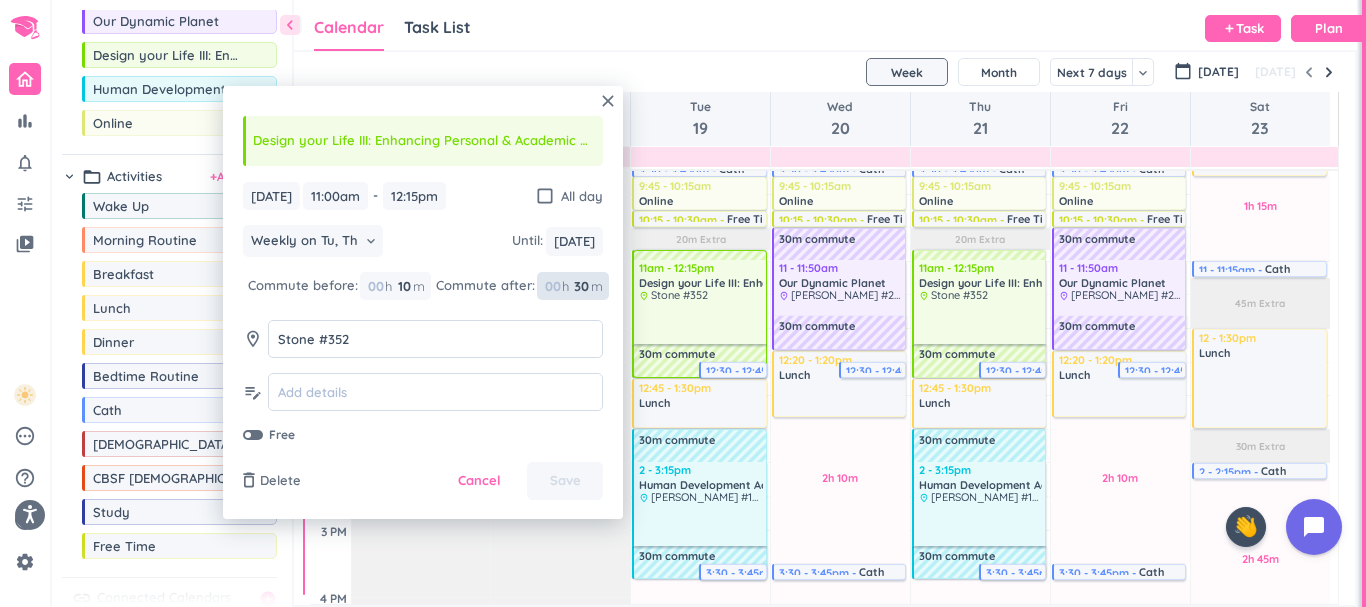 drag, startPoint x: 575, startPoint y: 287, endPoint x: 588, endPoint y: 287, distance: 13 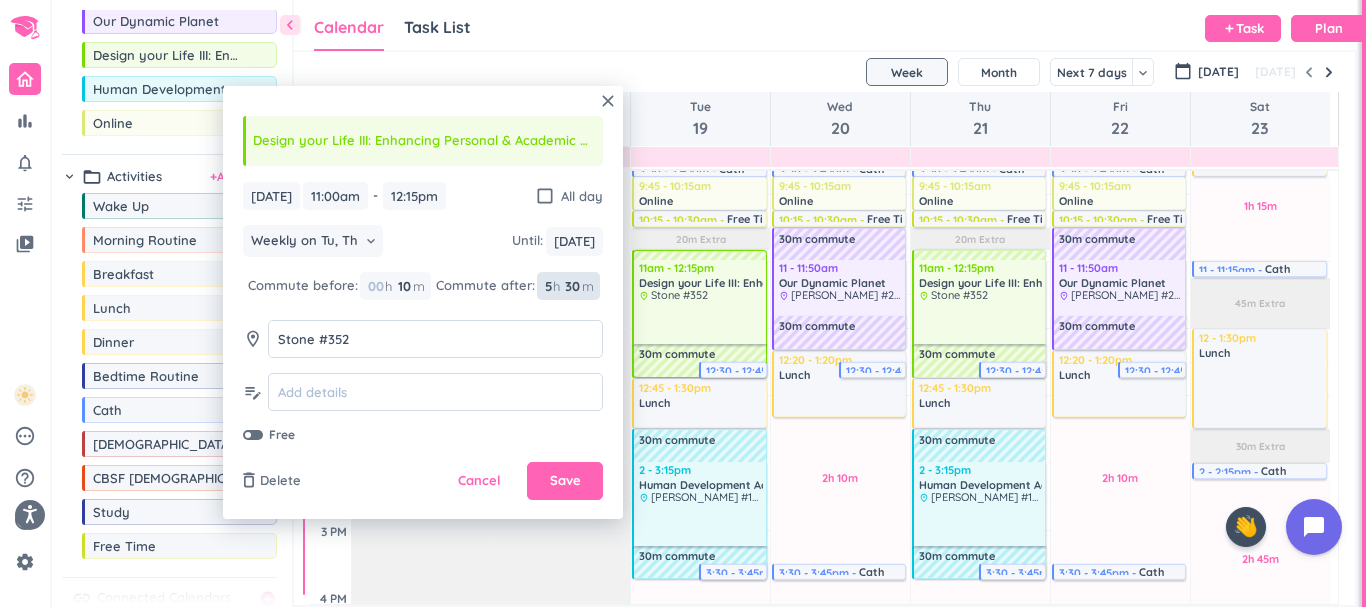type 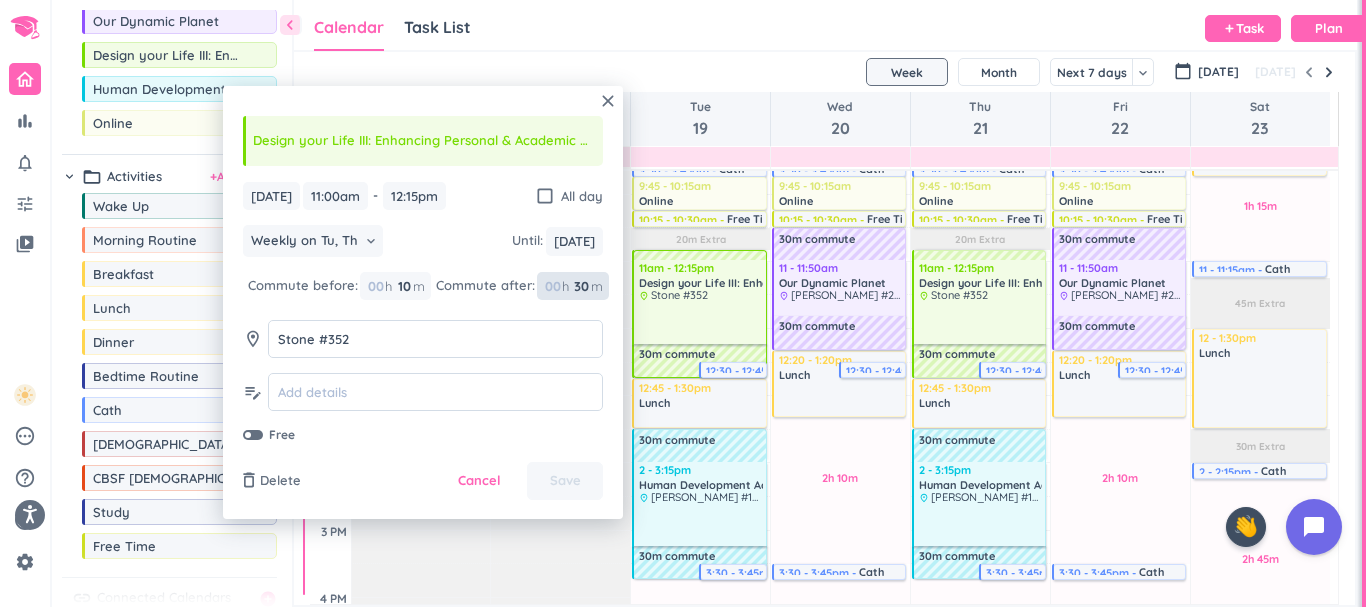 click on "30 30 00" at bounding box center (587, 286) 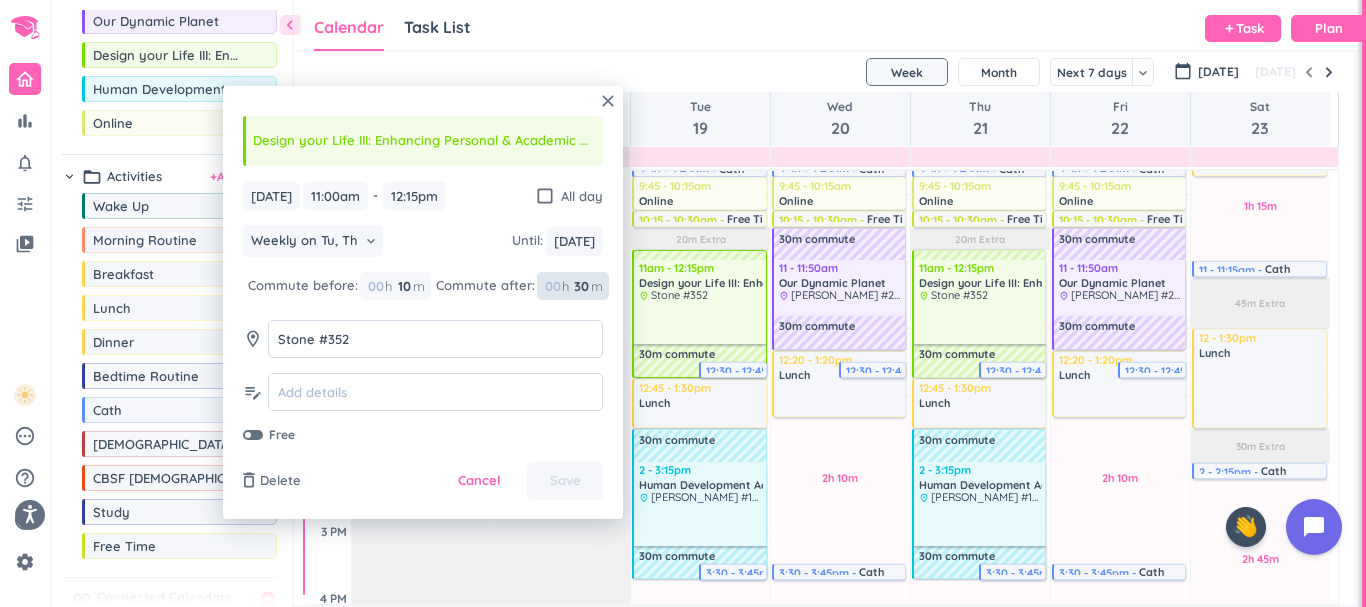 type on "3" 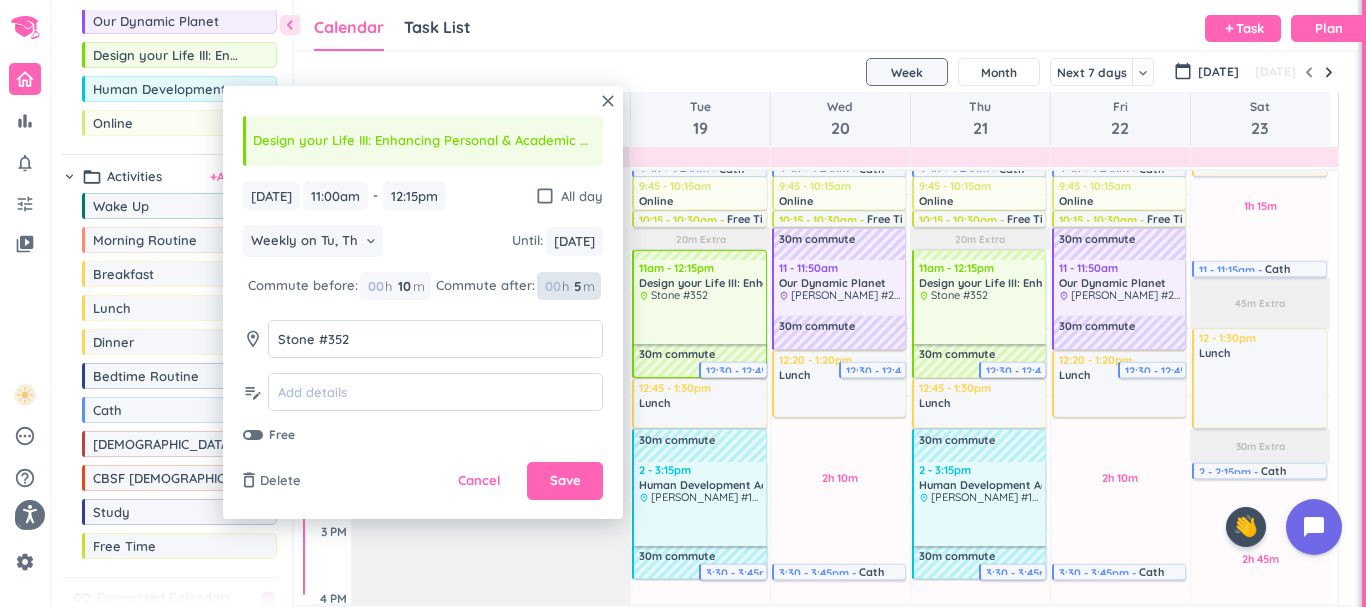 type on "5" 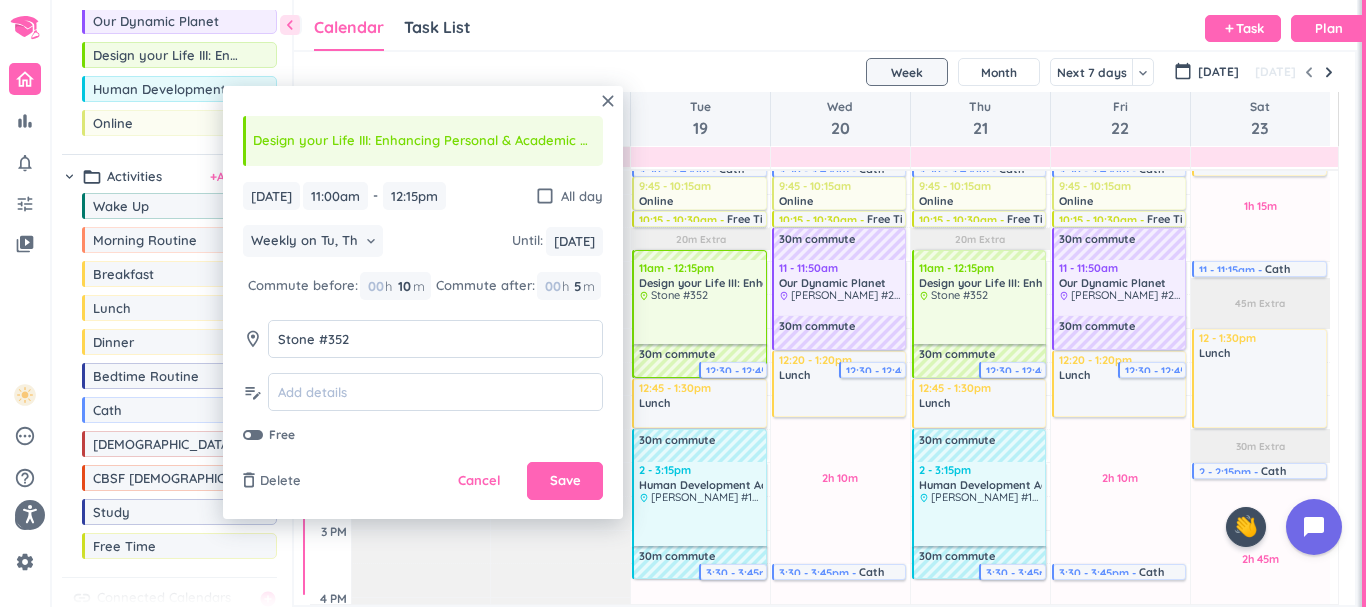 click on "Weekly on Tu, Th keyboard_arrow_down Until :  [DATE] [DATE]" at bounding box center (423, 243) 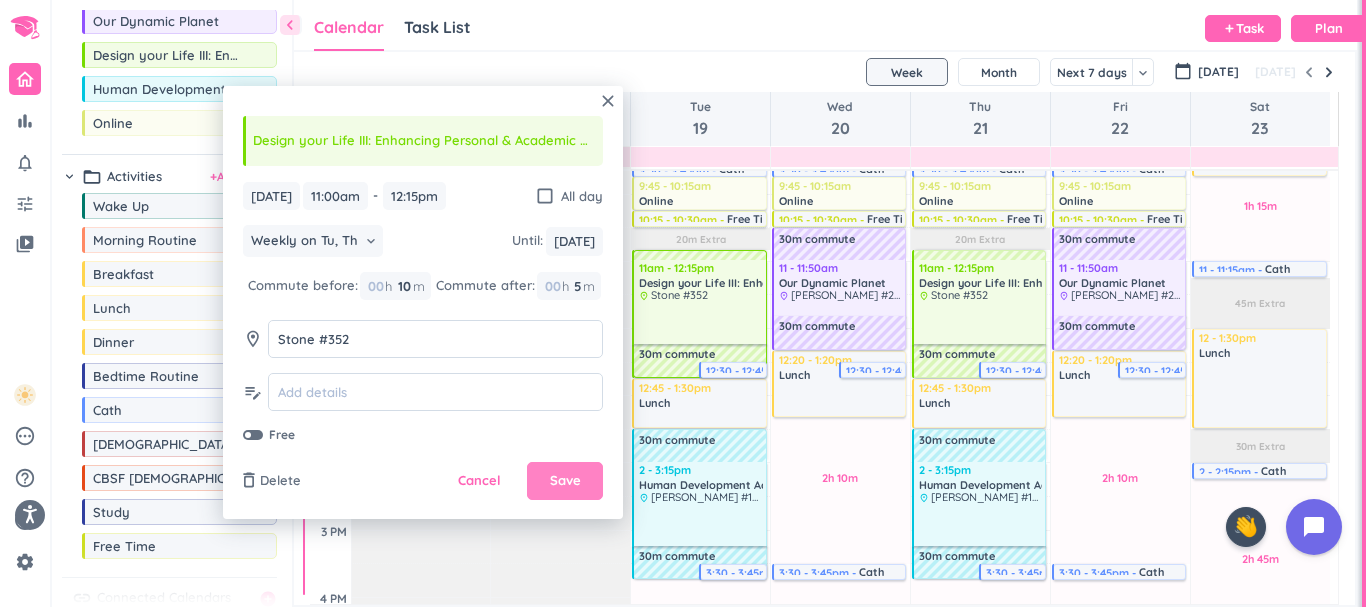 click on "Save" at bounding box center (565, 481) 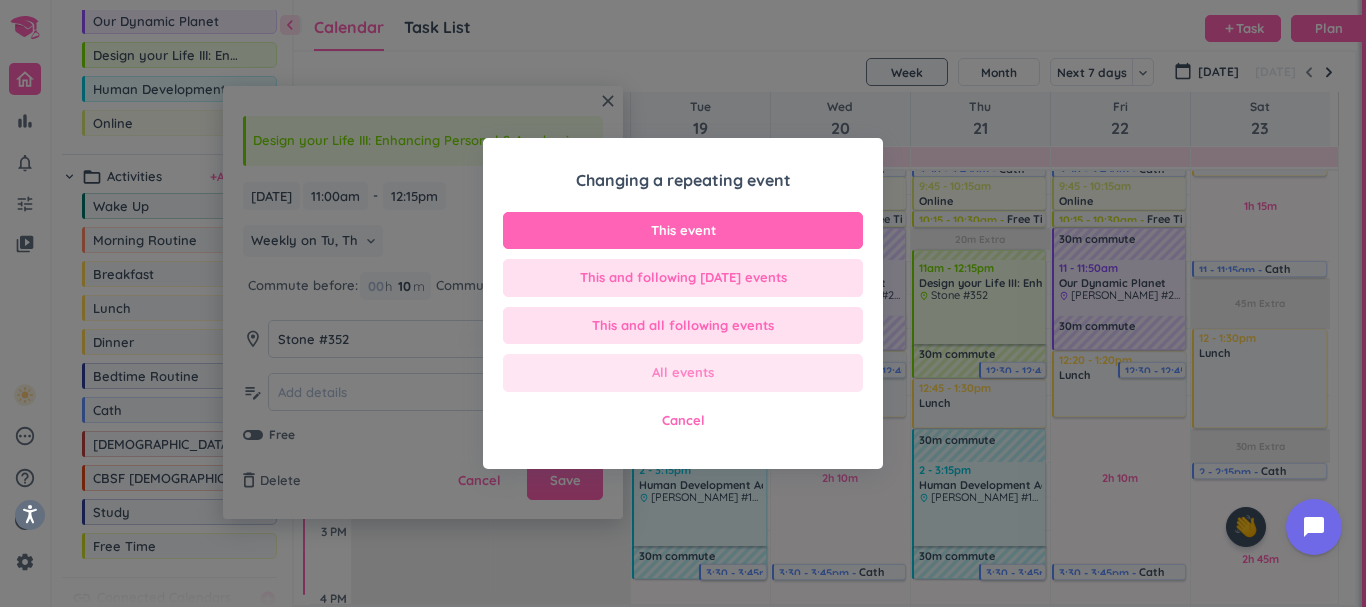 click on "All events" at bounding box center (683, 373) 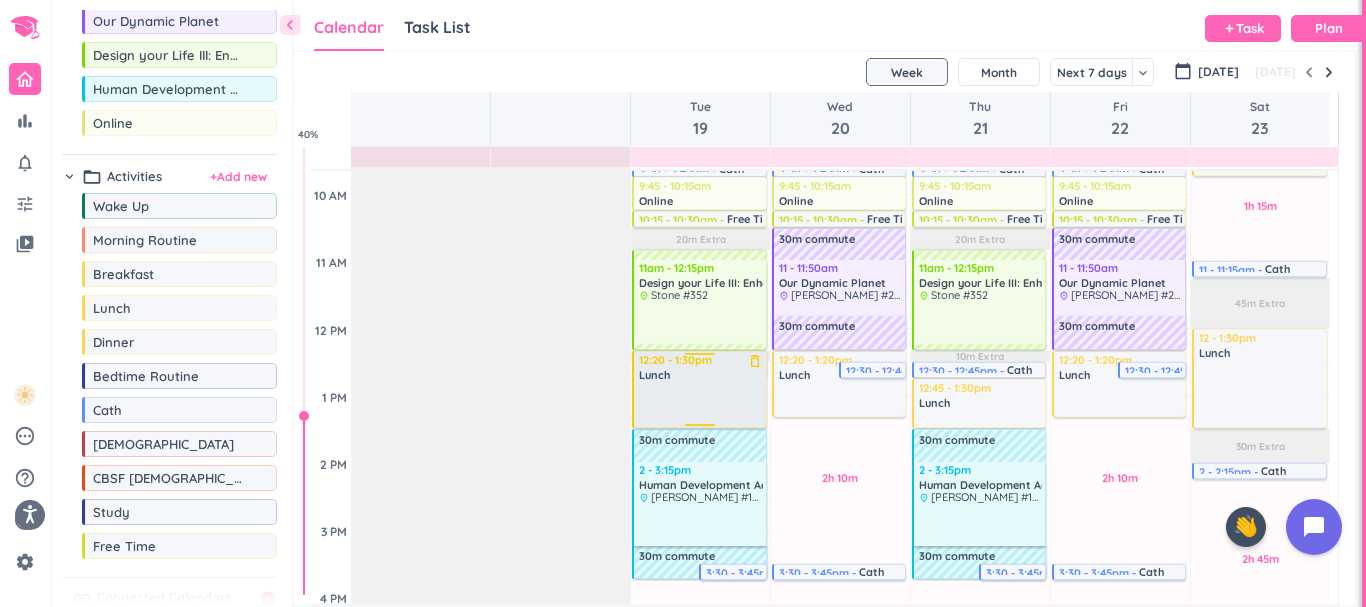 drag, startPoint x: 701, startPoint y: 384, endPoint x: 698, endPoint y: 354, distance: 30.149628 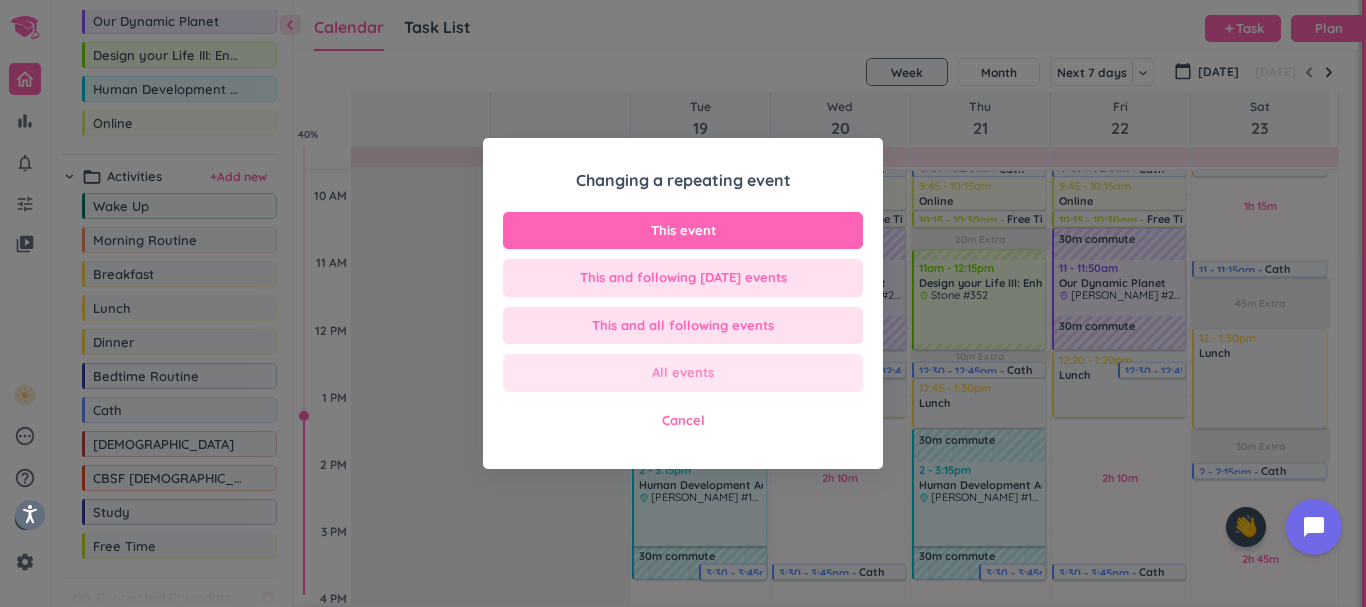 click on "All events" at bounding box center (683, 373) 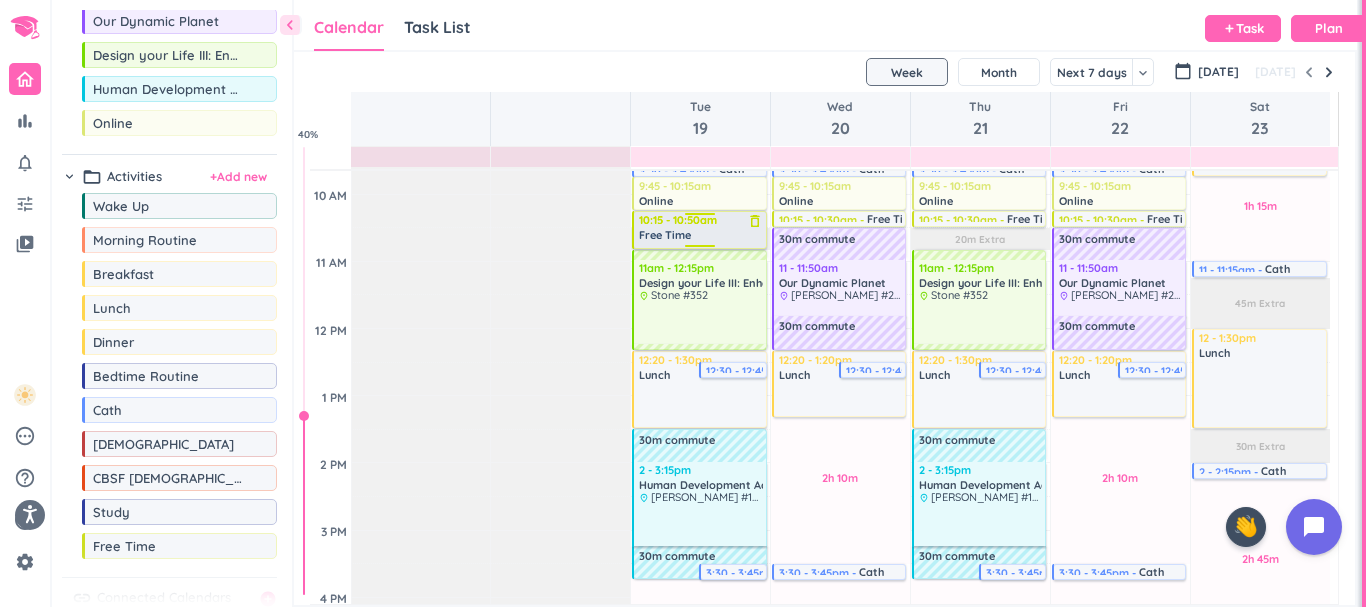 drag, startPoint x: 701, startPoint y: 223, endPoint x: 701, endPoint y: 248, distance: 25 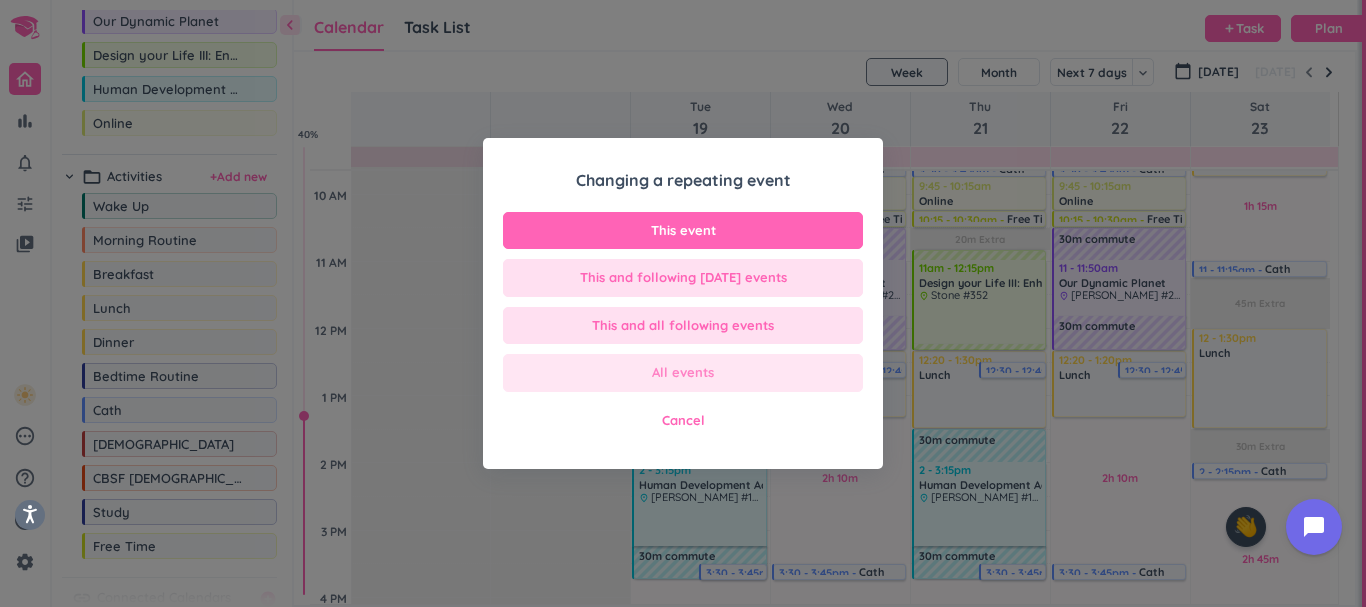 click on "All events" at bounding box center (683, 373) 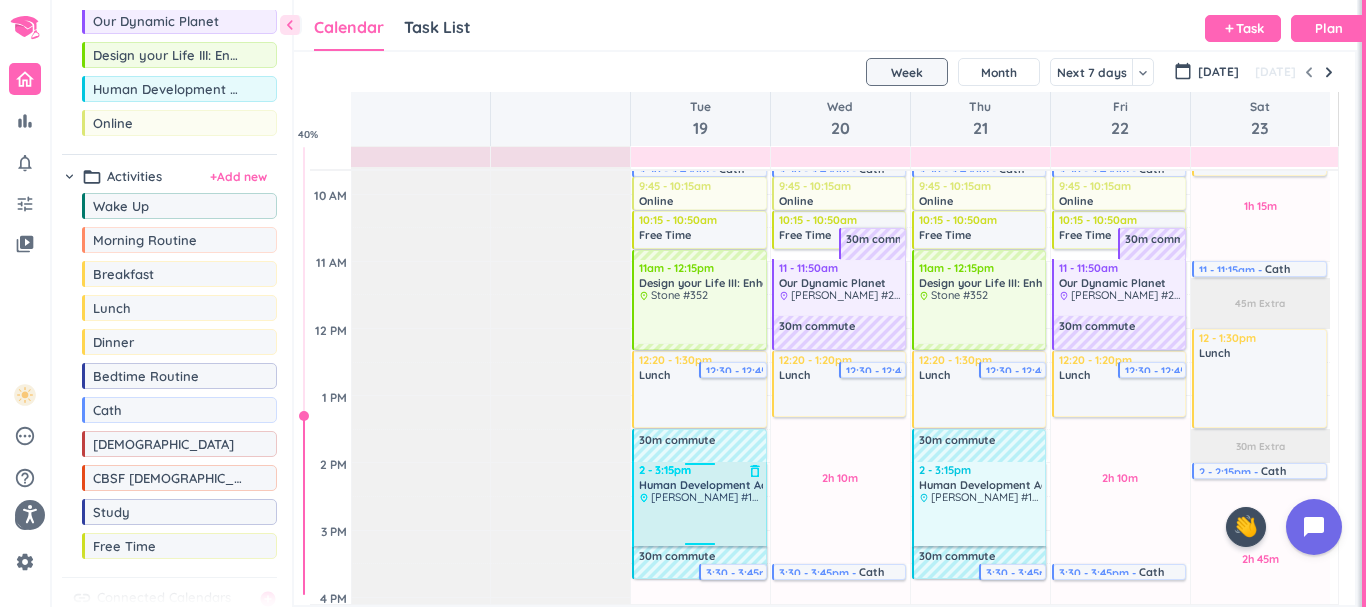 click on "Human Development Across the Life Span delete_outline place [PERSON_NAME] #136" at bounding box center [700, 510] 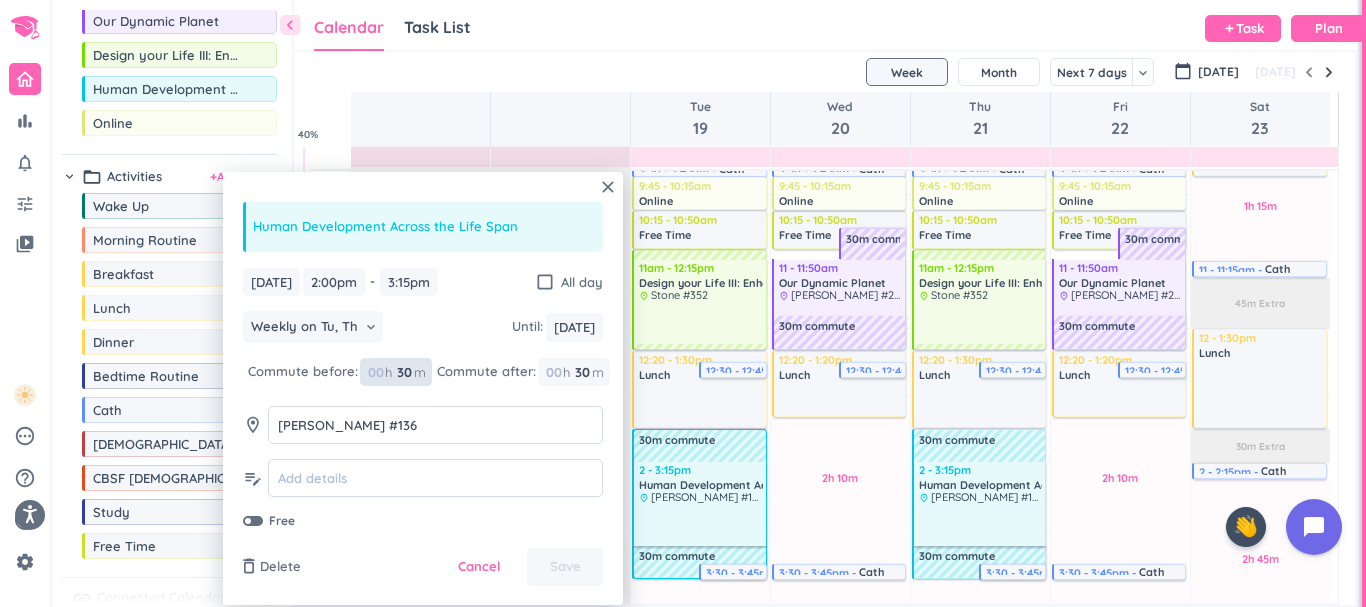 click on "30" at bounding box center [403, 372] 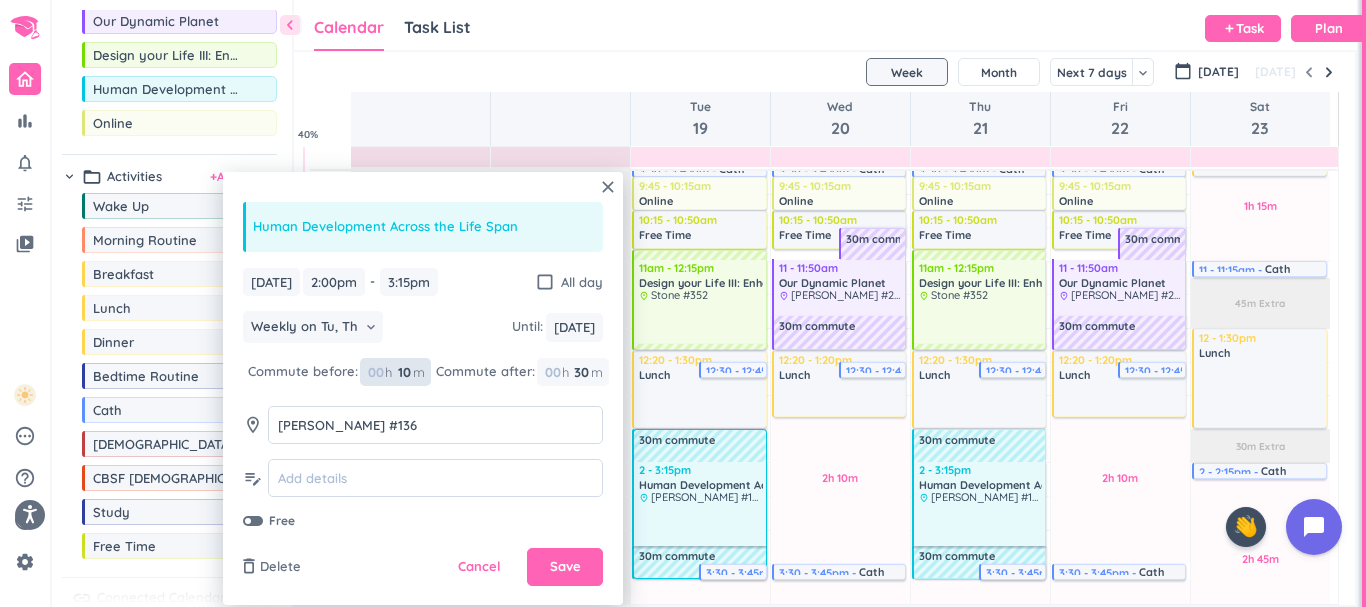 type on "10" 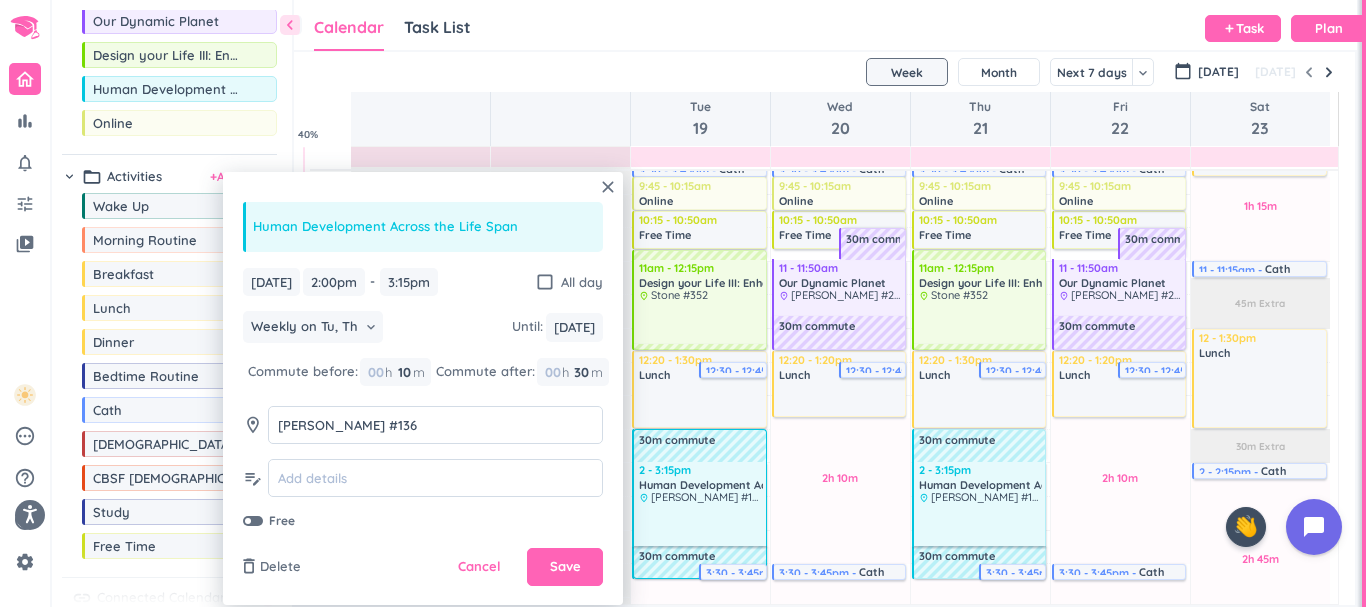 click on "[DATE] [DATE]   2:00pm 2:00pm - 3:15pm 3:15pm check_box_outline_blank All day Weekly on Tu, Th keyboard_arrow_down Until :  [DATE] [DATE] Commute before: 00 h 10 10 00 m Commute after: 00 h 30 30 00 m room [PERSON_NAME] #136 [PERSON_NAME] #136 edit_note Free" at bounding box center (423, 399) 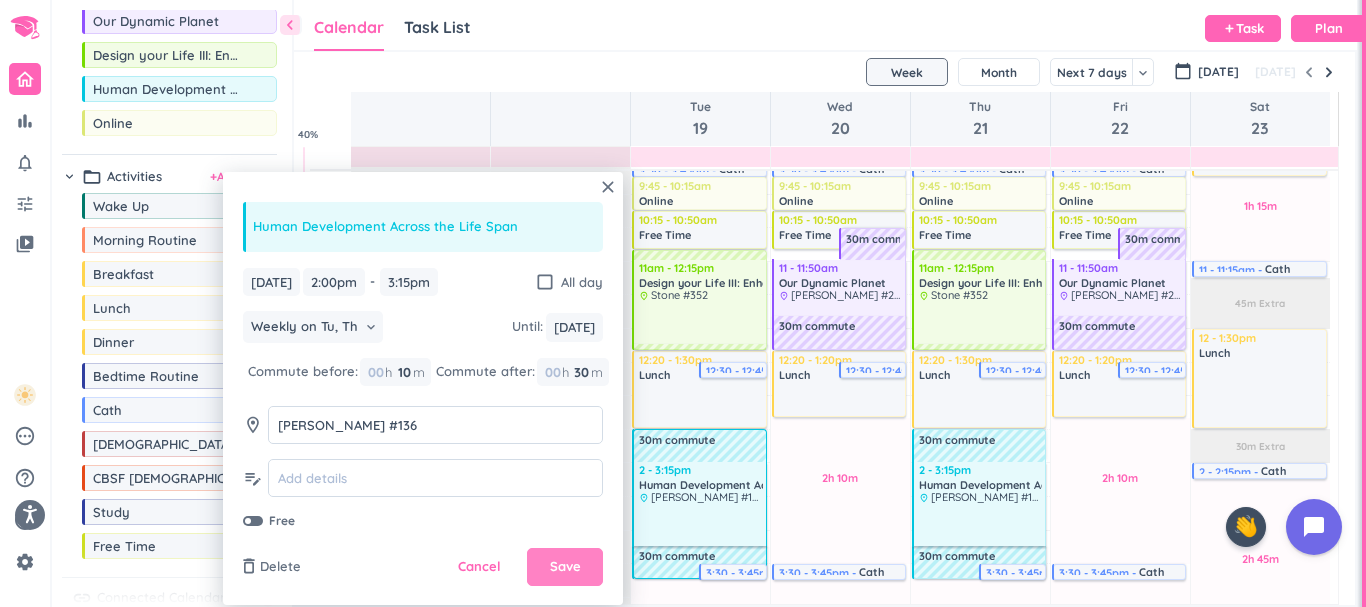 click on "Save" at bounding box center [565, 567] 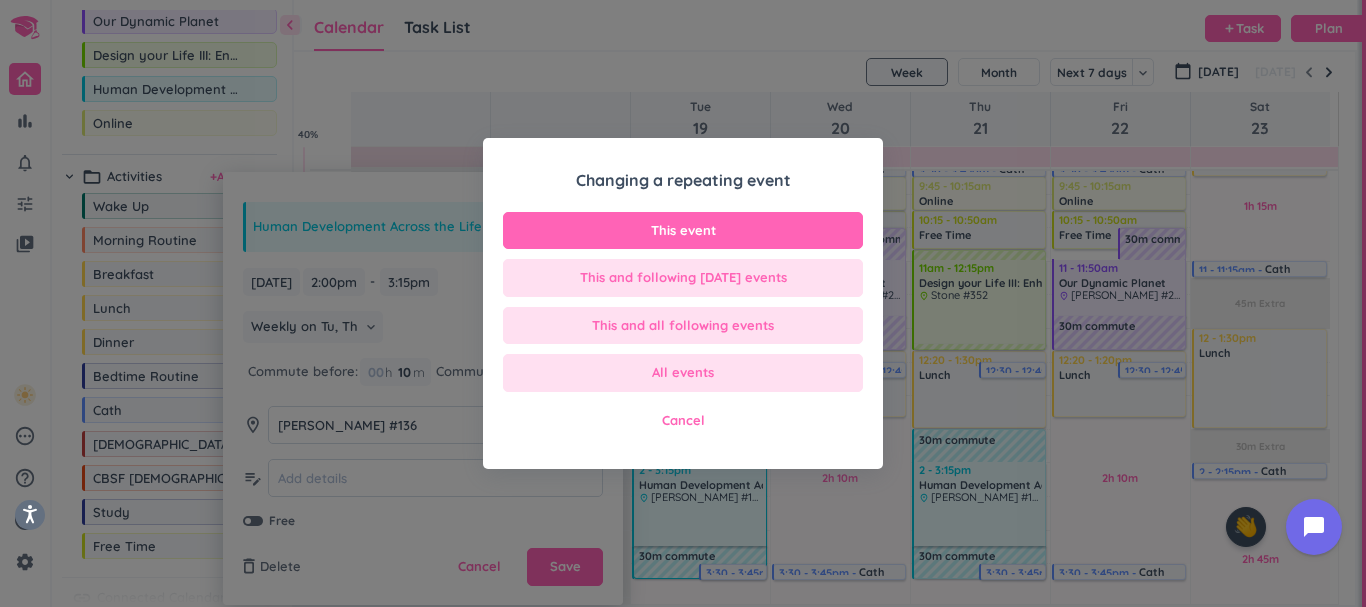 click on "All events" at bounding box center [683, 373] 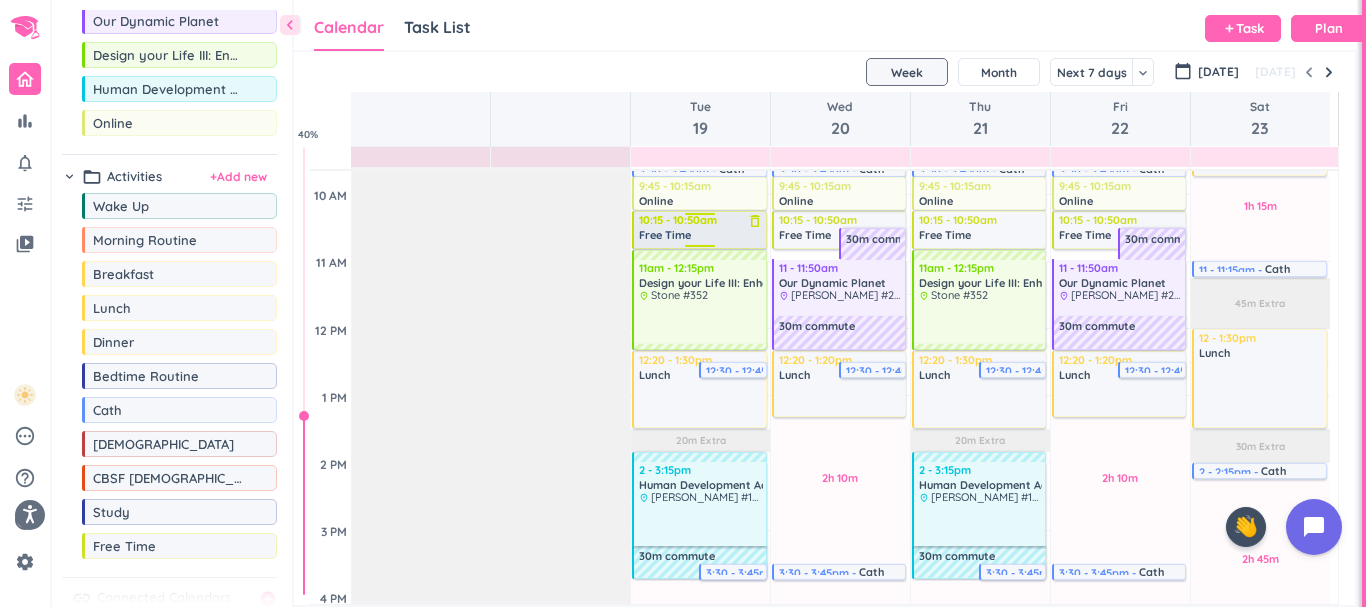 click on "Free Time" at bounding box center (700, 235) 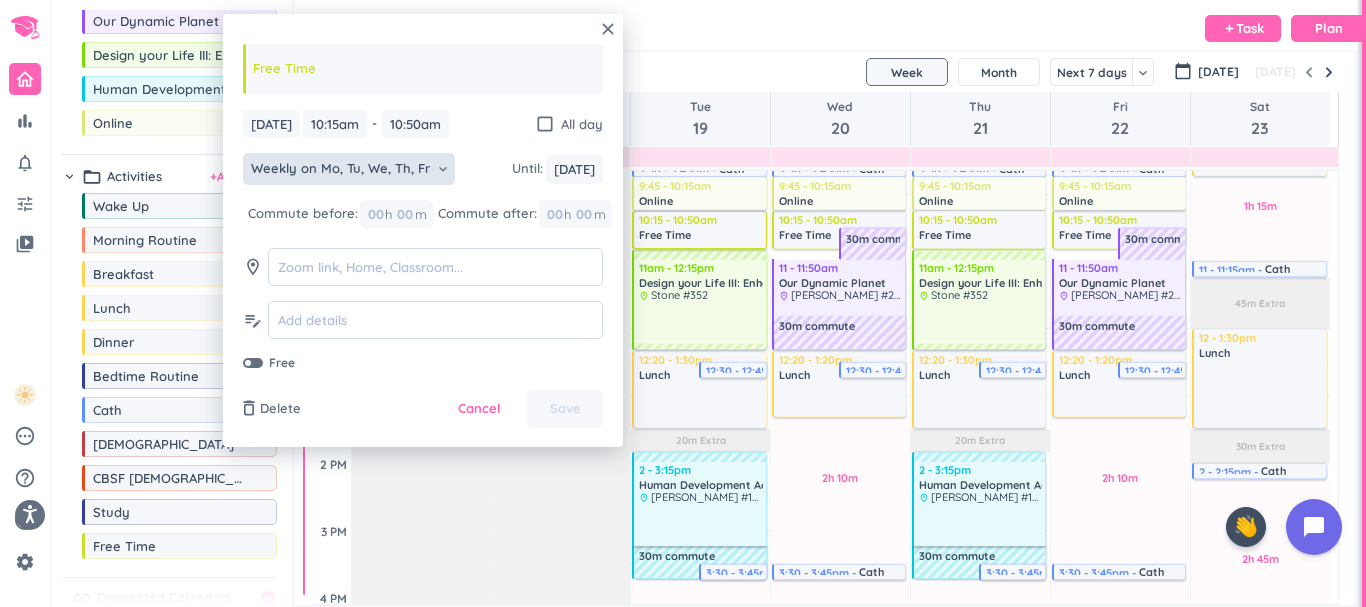 click on "Weekly on Mo, Tu, We, Th, Fr keyboard_arrow_down" at bounding box center (349, 169) 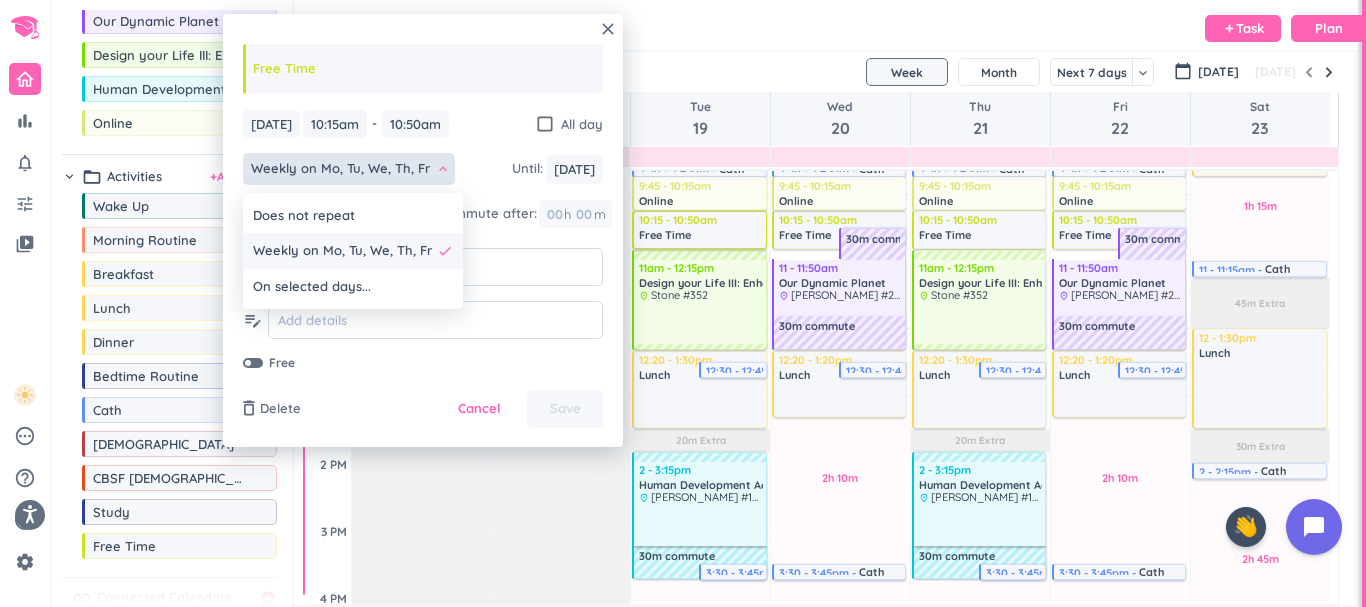 click on "Weekly on Mo, Tu, We, Th, Fr" at bounding box center [342, 251] 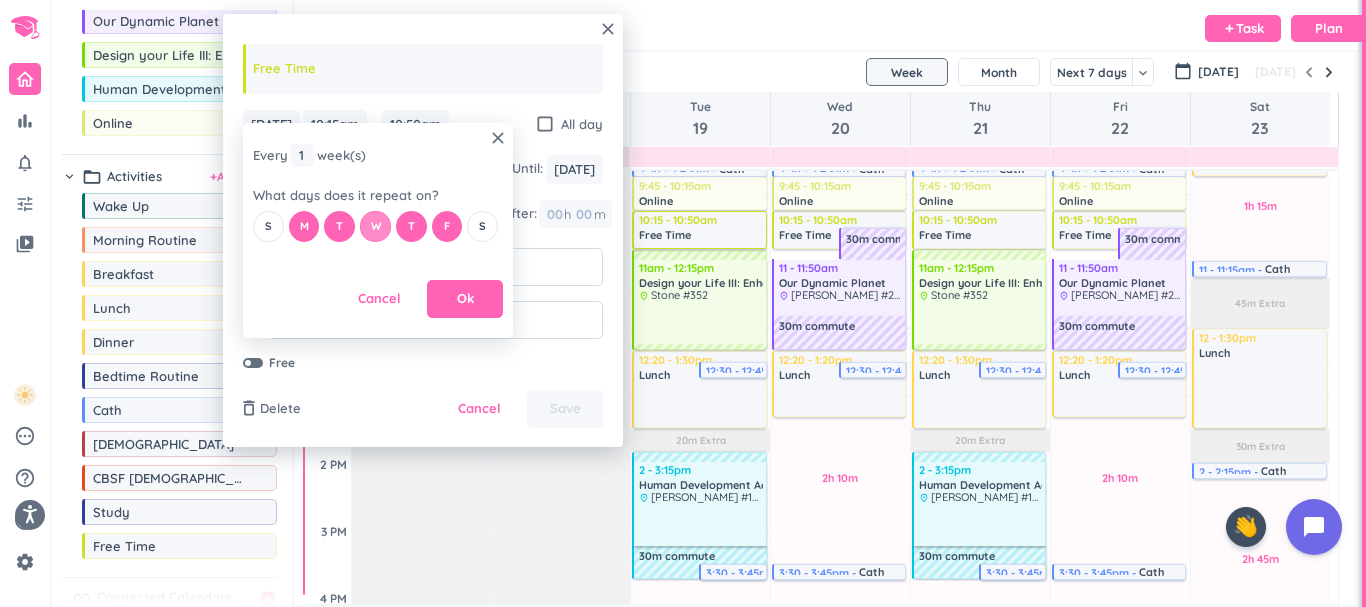 click on "W" at bounding box center (375, 226) 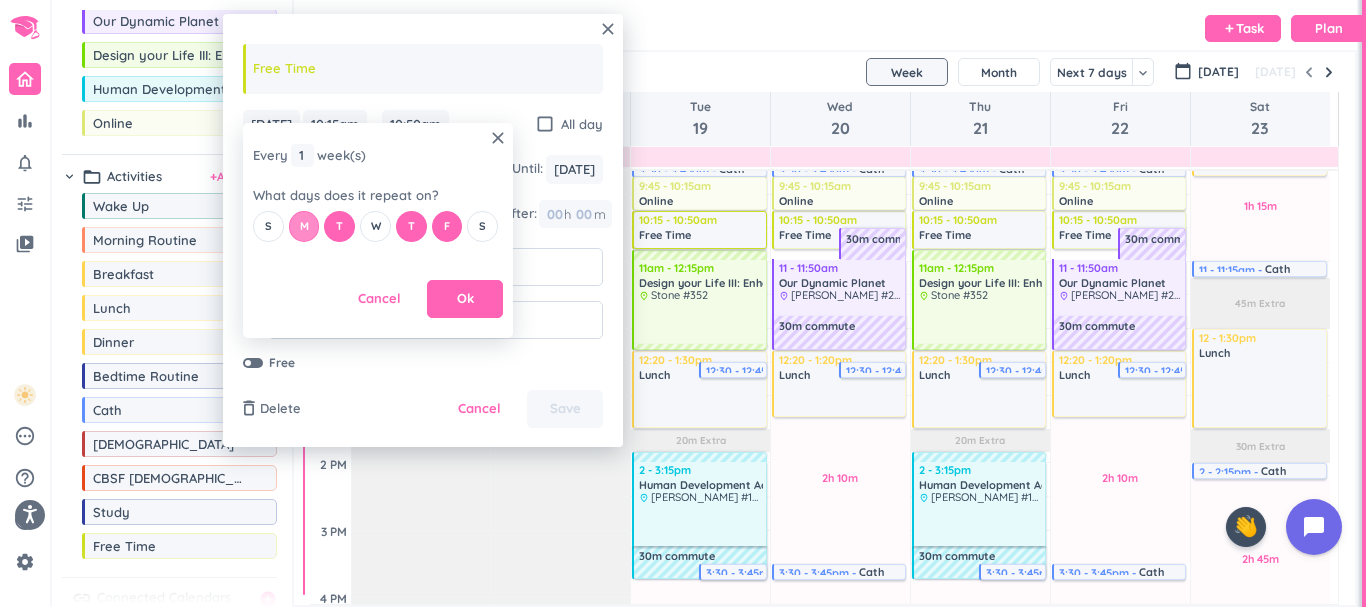 click on "M" at bounding box center (304, 226) 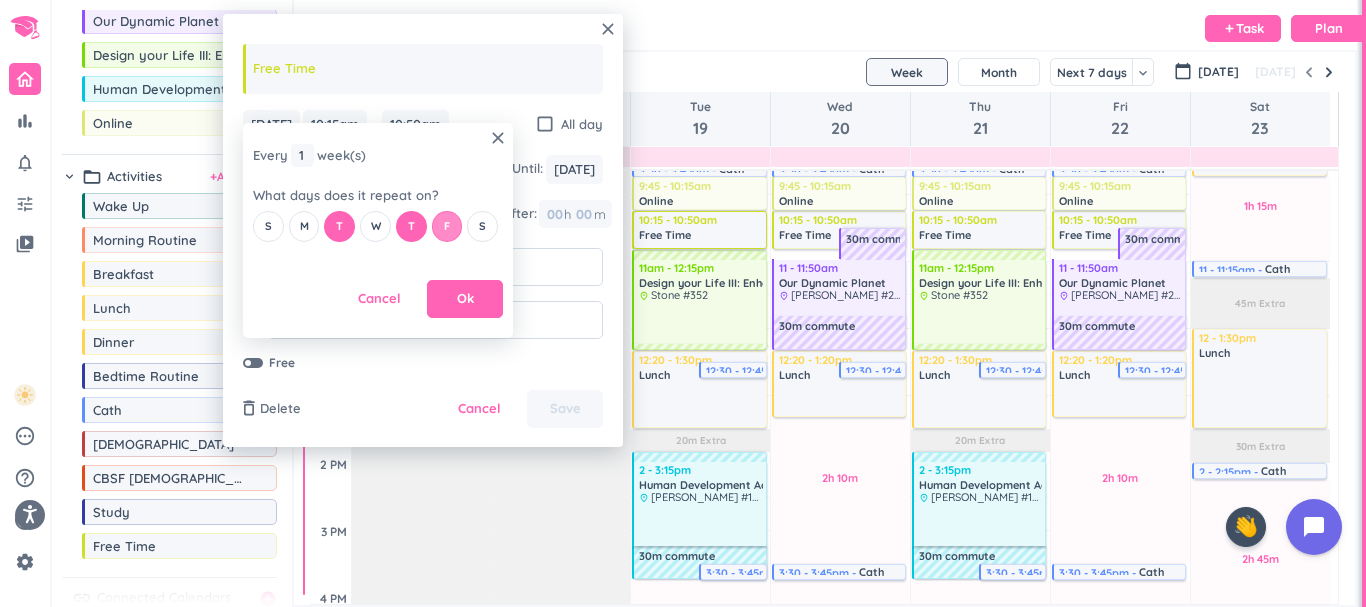 click on "F" at bounding box center [447, 226] 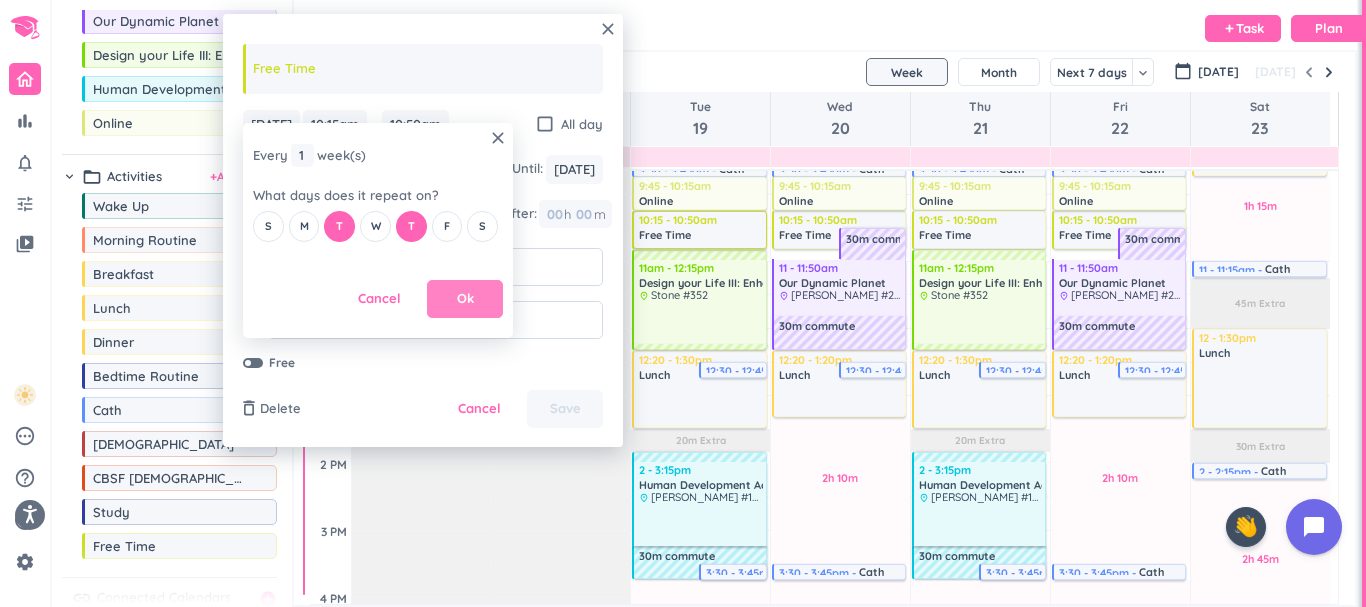 click on "Ok" at bounding box center [465, 299] 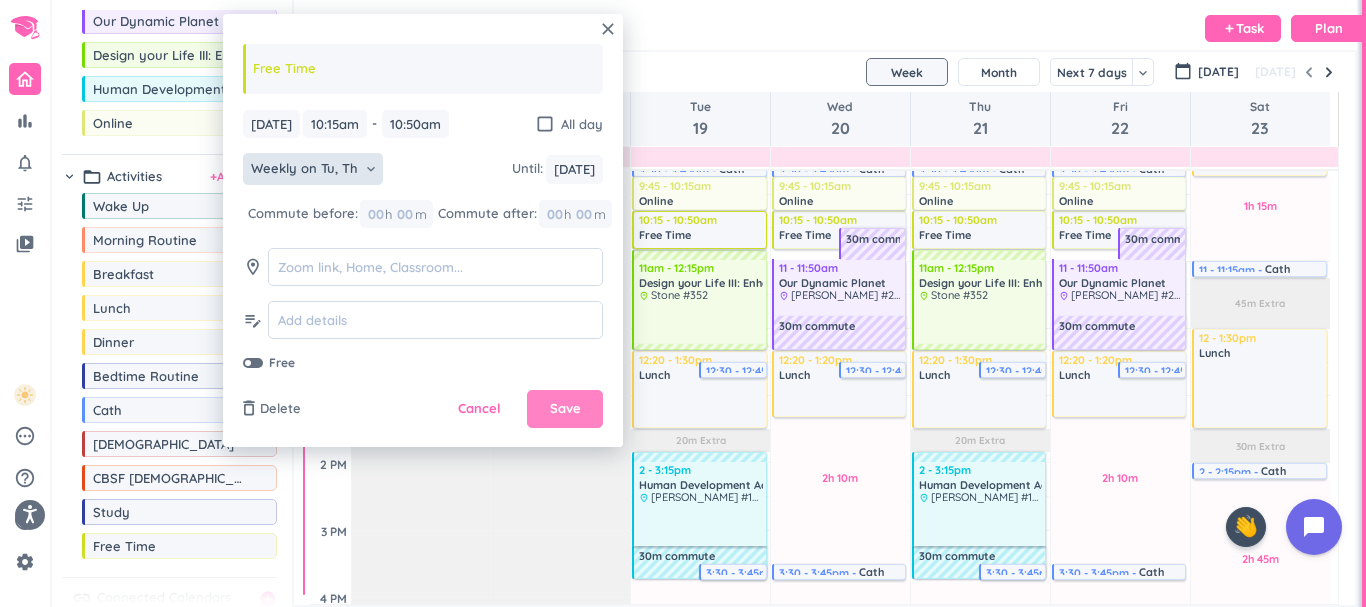 click on "Save" at bounding box center (565, 409) 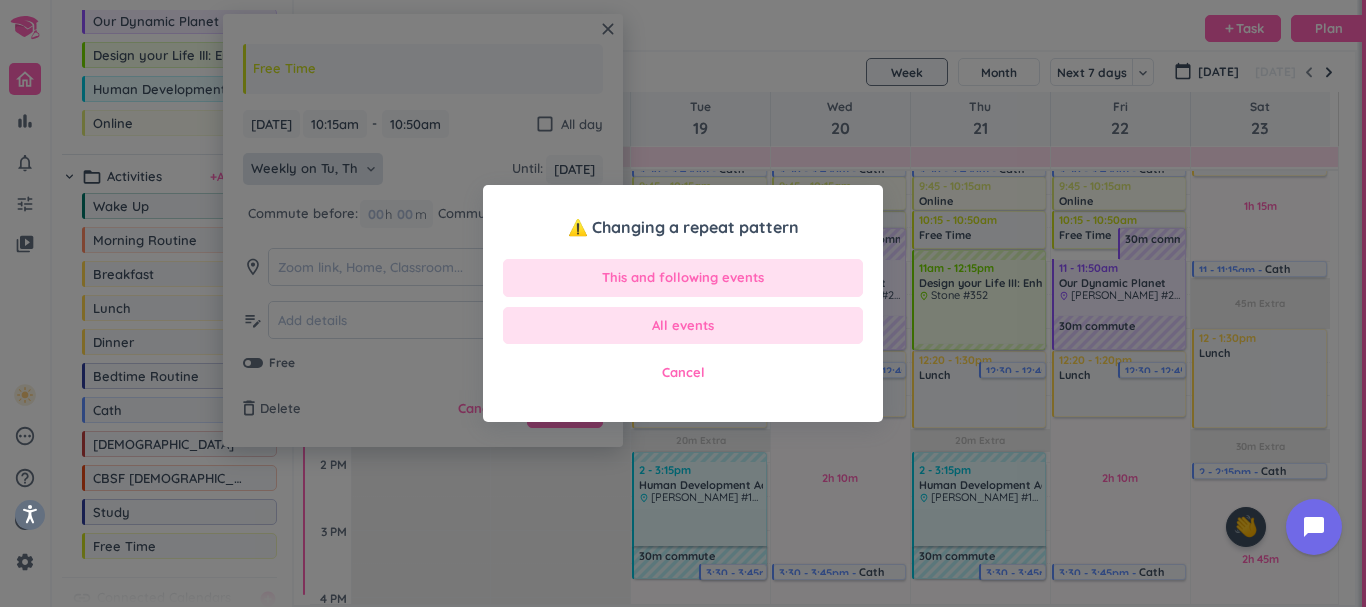 click on "All events" at bounding box center [683, 326] 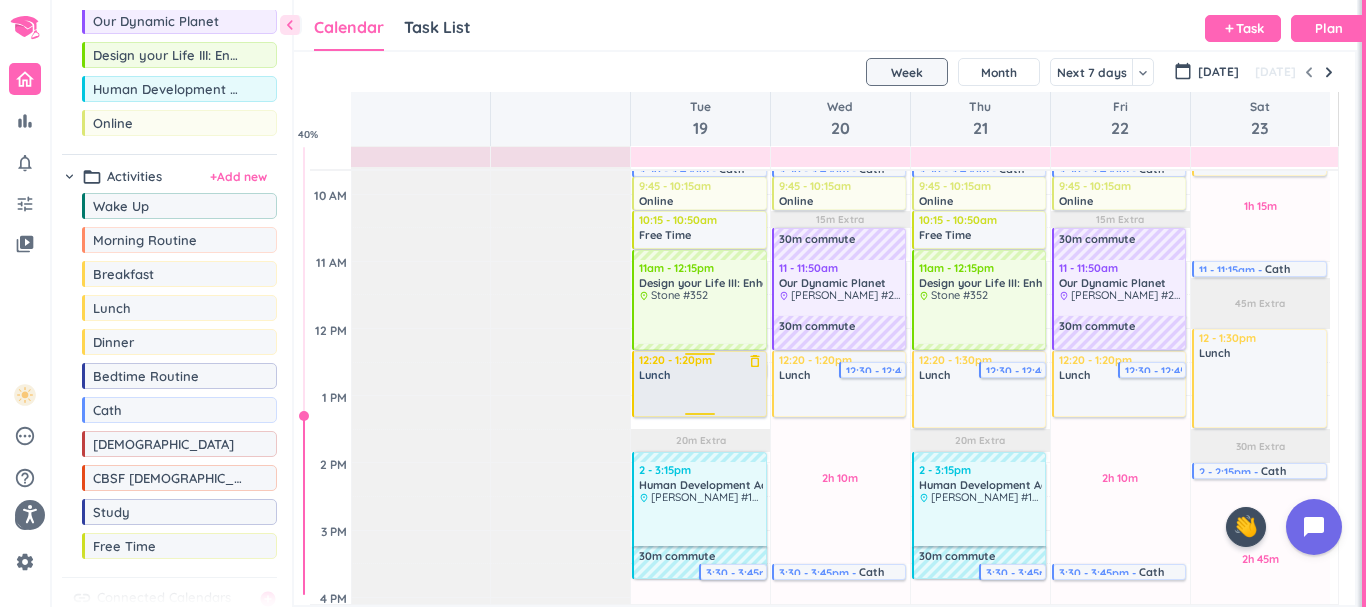 click on "2h 15m Past due Plan 2h 30m Past due Plan 1h 45m Past due Plan 45m Extra 20m Extra Adjust Awake Time Adjust Awake Time 6:30 - 6:45am Cath delete_outline 6:30 - 6:45am Wake Up delete_outline 12:20 - 1:30pm Lunch delete_outline 12:30 - 12:45pm Cath delete_outline 30m commute 3:30 - 3:45pm Cath delete_outline 6 - 7pm Dinner delete_outline 6:30 - 6:45pm Cath delete_outline 6:45 - 7:15am Morning Routine delete_outline 7:15 - 8:15am Breakfast delete_outline 8:15 - 9am Study delete_outline 9 - 9:30am Free Time delete_outline 9:30 - 9:45am Cath delete_outline 9:45 - 10:15am Online delete_outline 10:15 - 10:50am Free Time delete_outline 11am - 12:15pm Design your Life III: Enhancing Personal & Academic Success delete_outline place Stone #352 2 - 3:15pm Human Development Across the Life Span delete_outline place [PERSON_NAME] #136 30m commute 7:30 - 8:30pm CBSF [DEMOGRAPHIC_DATA] Study delete_outline 30m commute 9:30 - 9:45pm Cath delete_outline 12:20 - 1:20pm Lunch delete_outline" at bounding box center [700, 597] 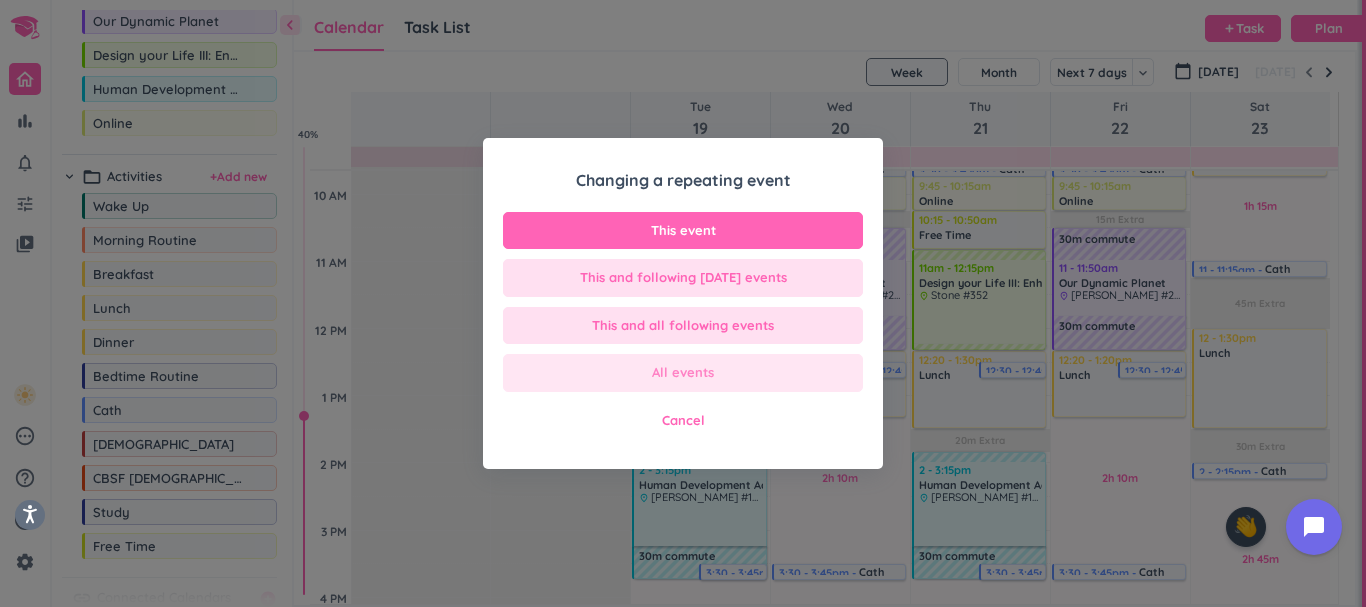 click on "All events" at bounding box center (683, 373) 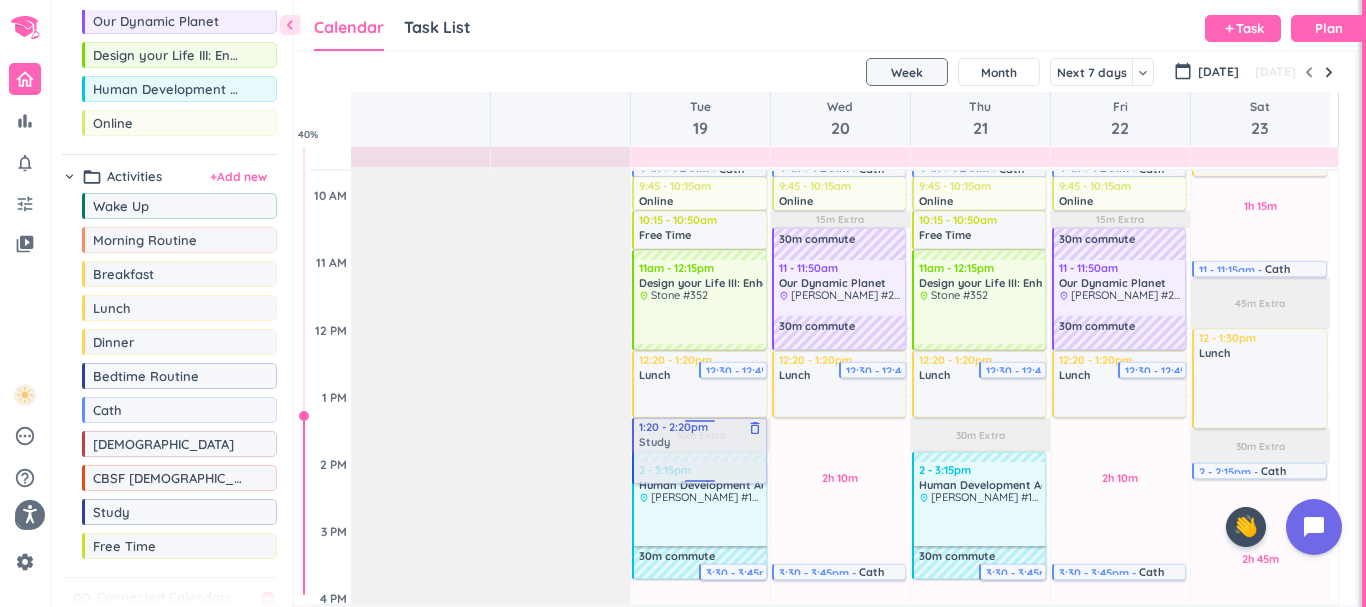 drag, startPoint x: 177, startPoint y: 517, endPoint x: 742, endPoint y: 420, distance: 573.26605 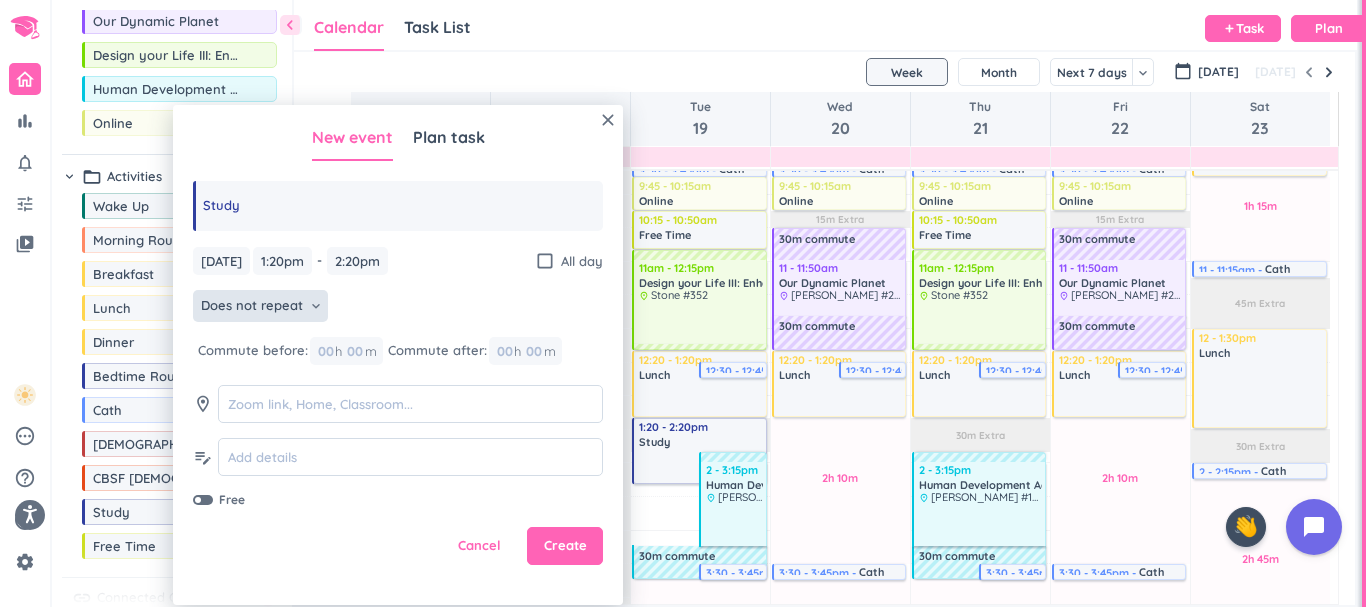 click on "Does not repeat" at bounding box center [252, 306] 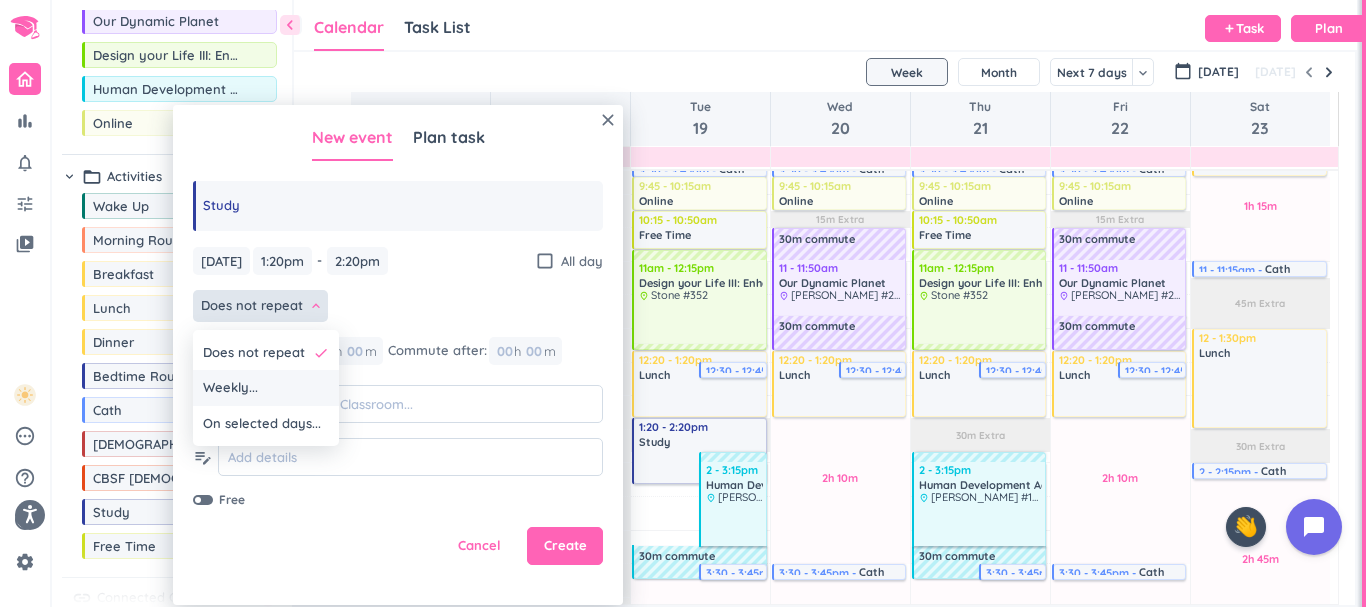 click on "Weekly..." at bounding box center [266, 388] 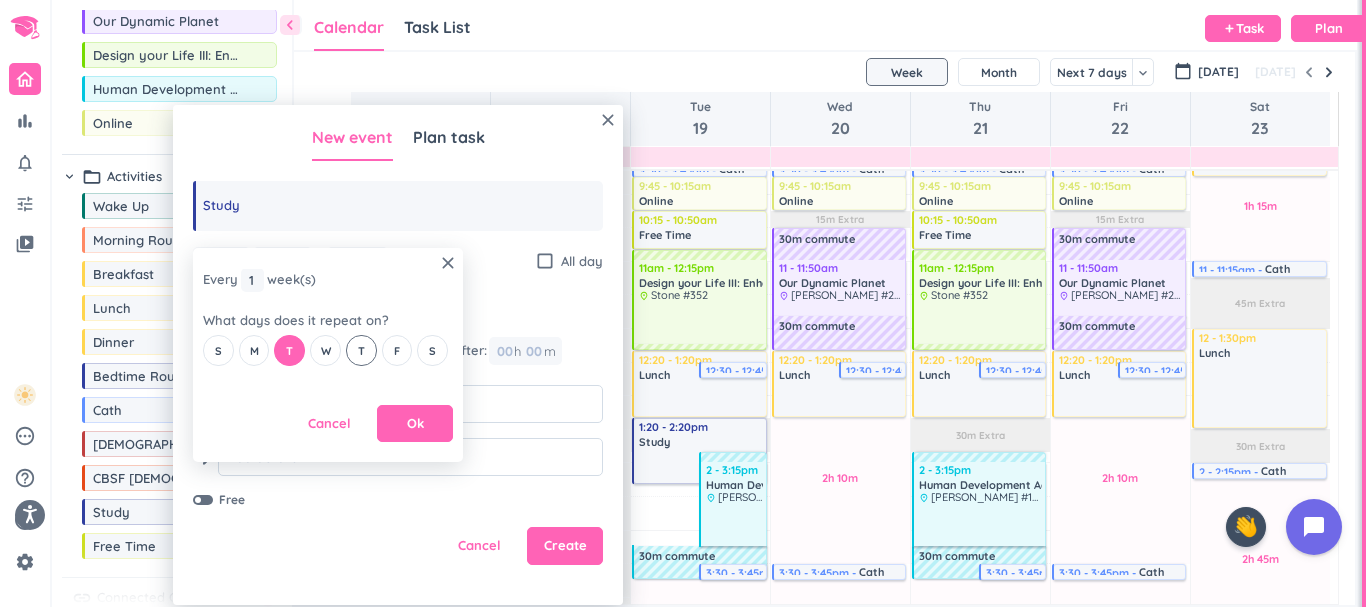 click on "T" at bounding box center (361, 351) 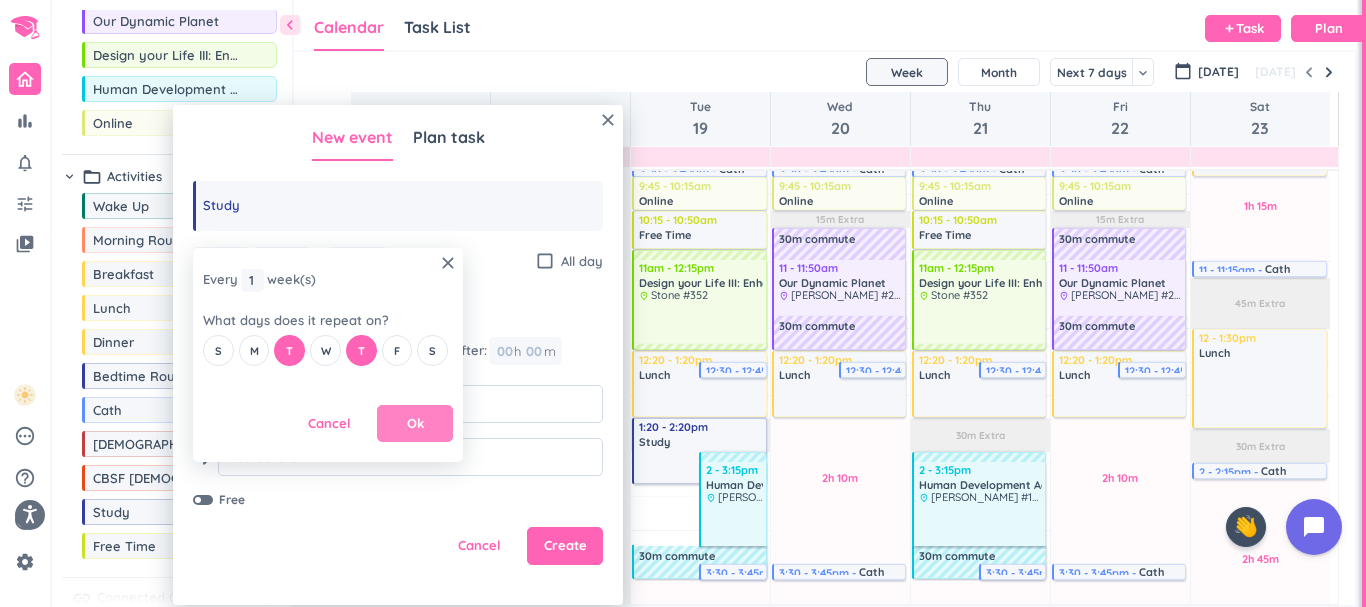 click on "Ok" at bounding box center (415, 424) 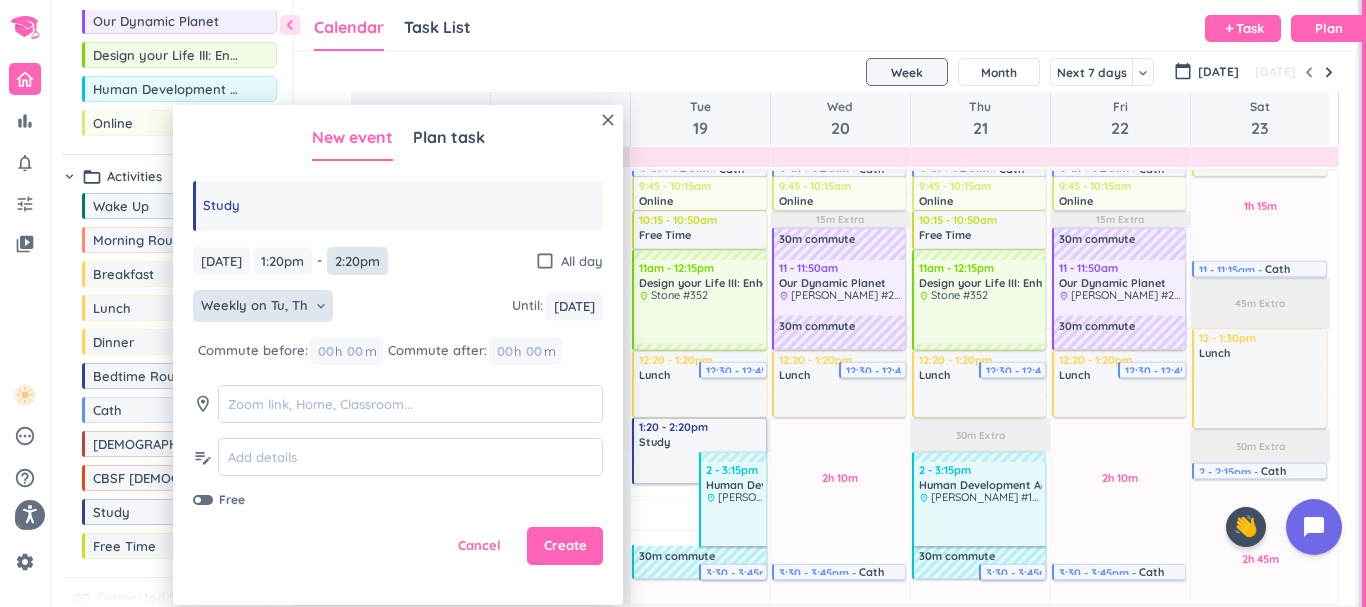 click on "2:20pm" at bounding box center (357, 261) 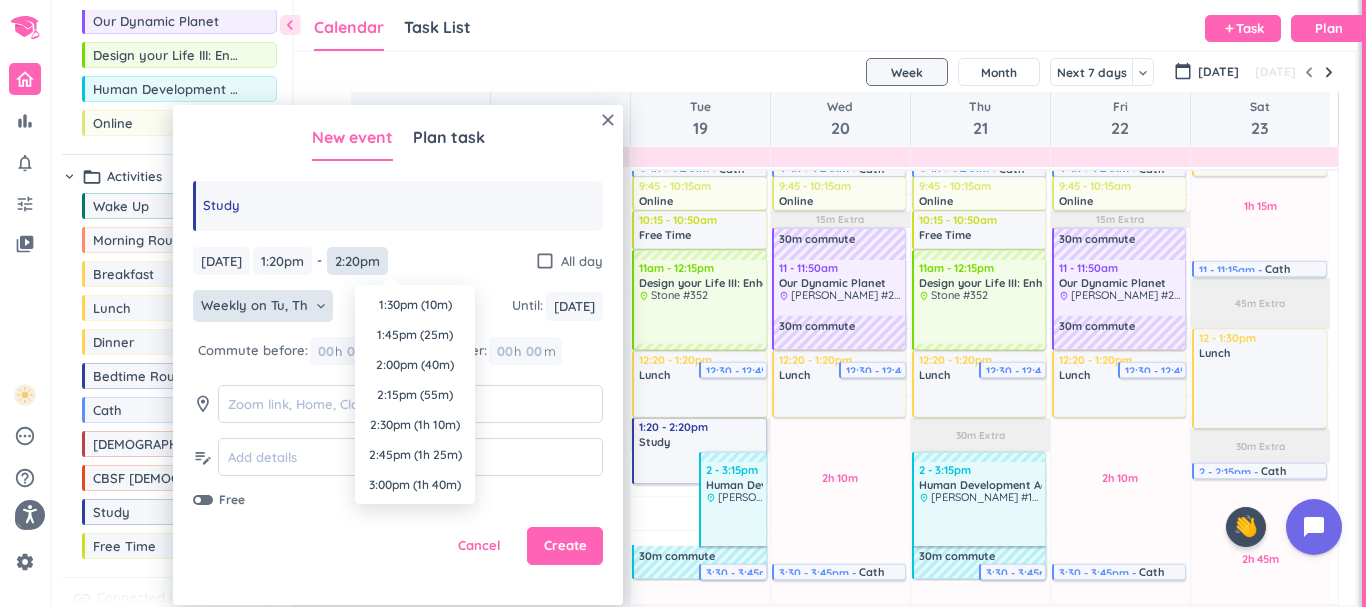 scroll, scrollTop: 1621, scrollLeft: 0, axis: vertical 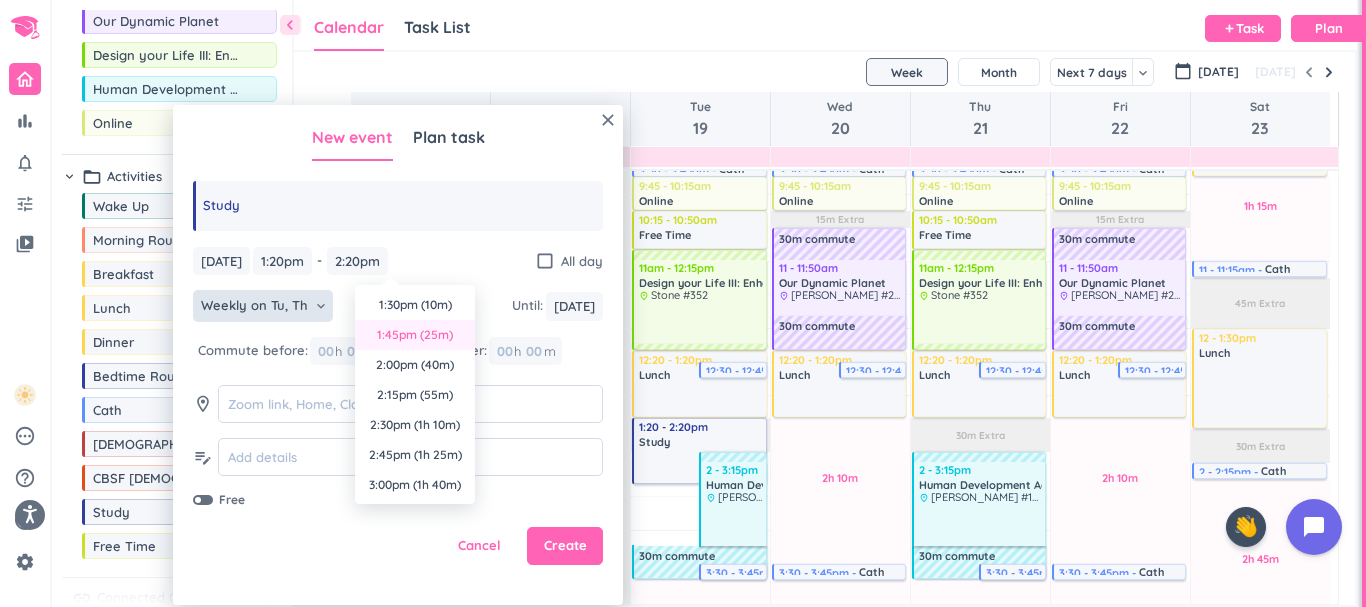 click on "1:45pm (25m)" at bounding box center (415, 335) 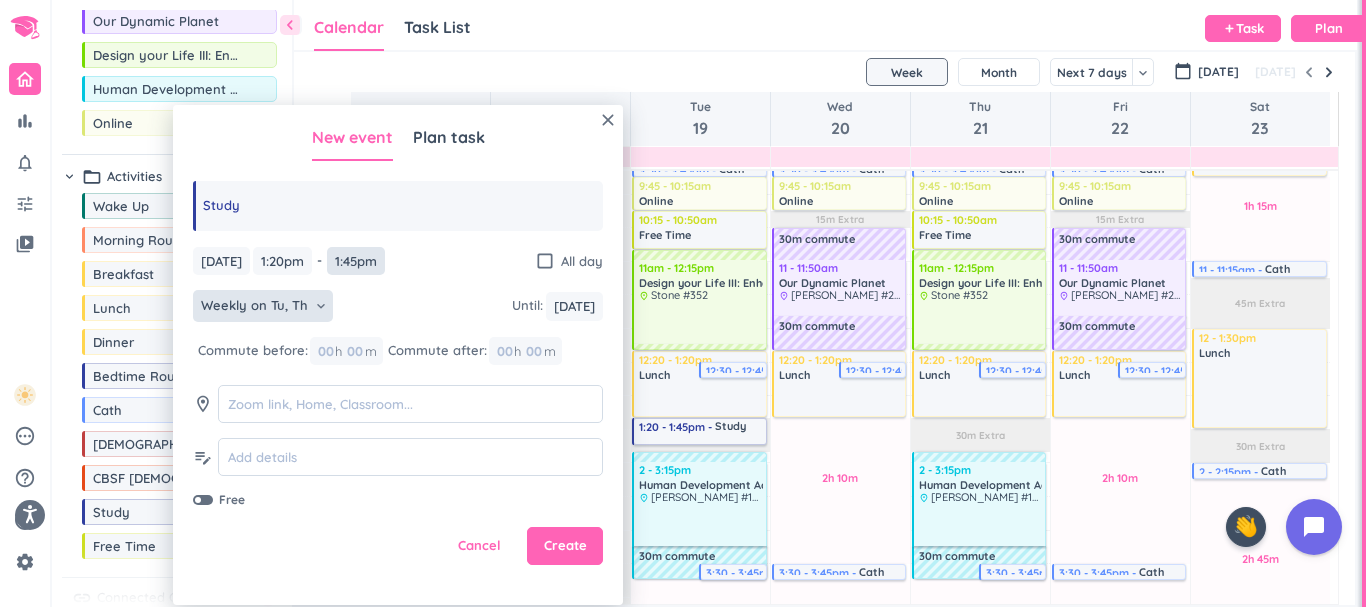 click on "1:45pm" at bounding box center [356, 261] 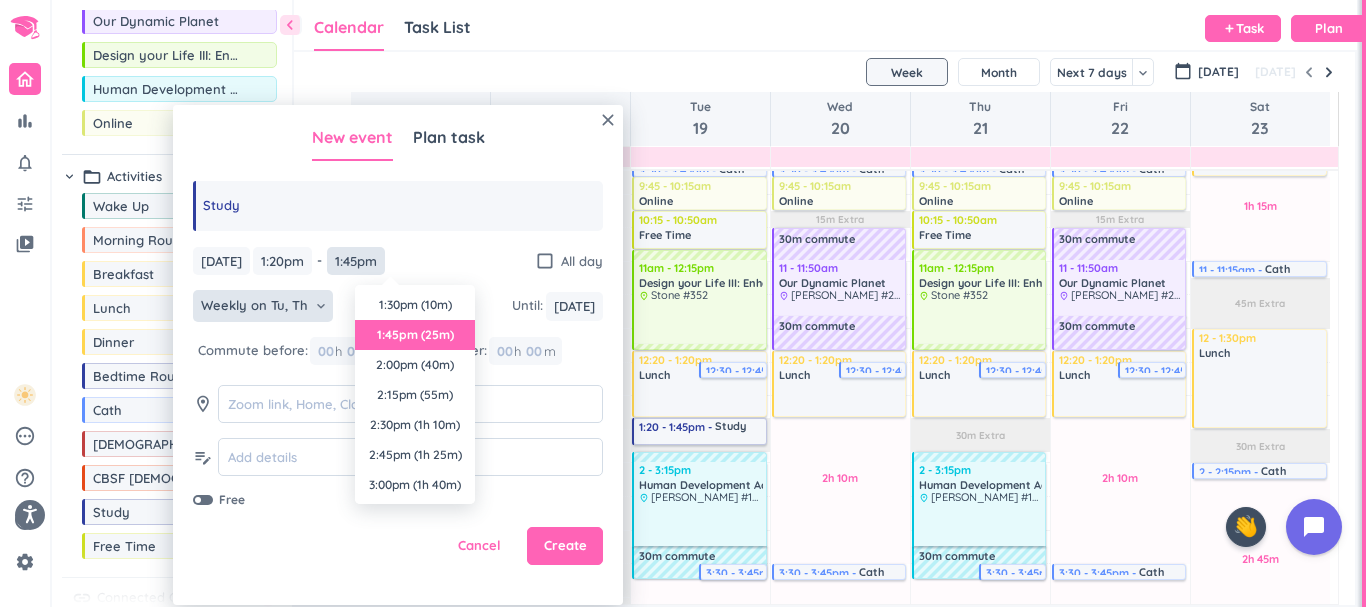 scroll, scrollTop: 30, scrollLeft: 0, axis: vertical 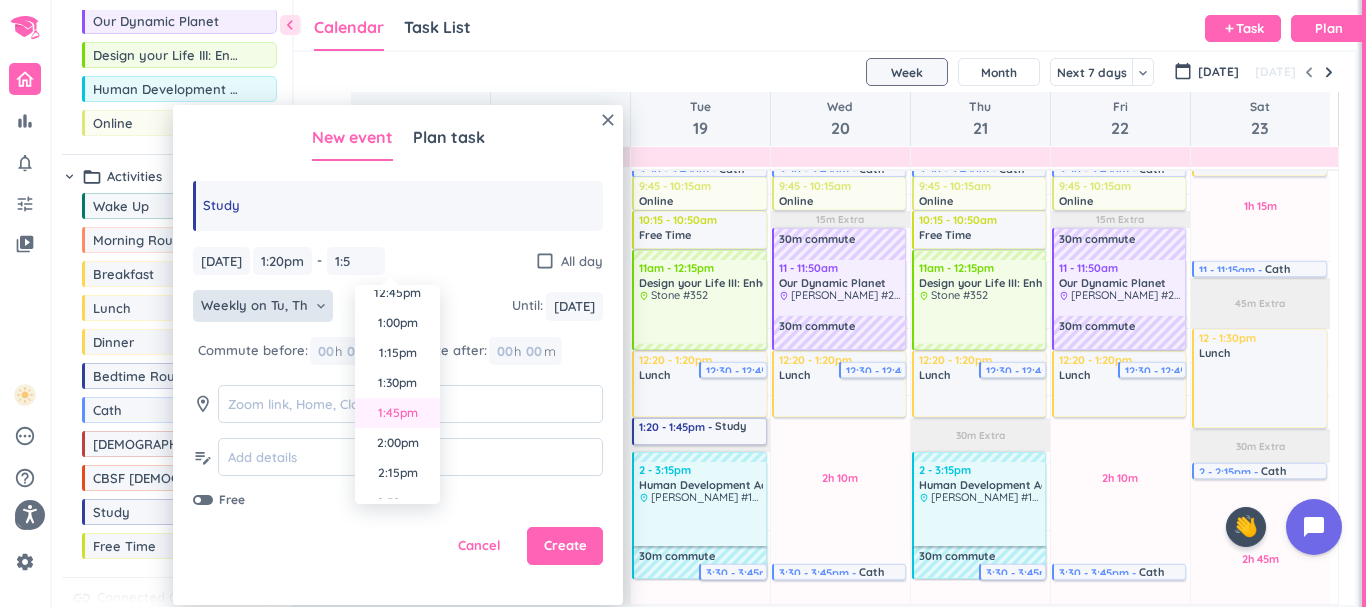 click on "1:45pm" at bounding box center (397, 413) 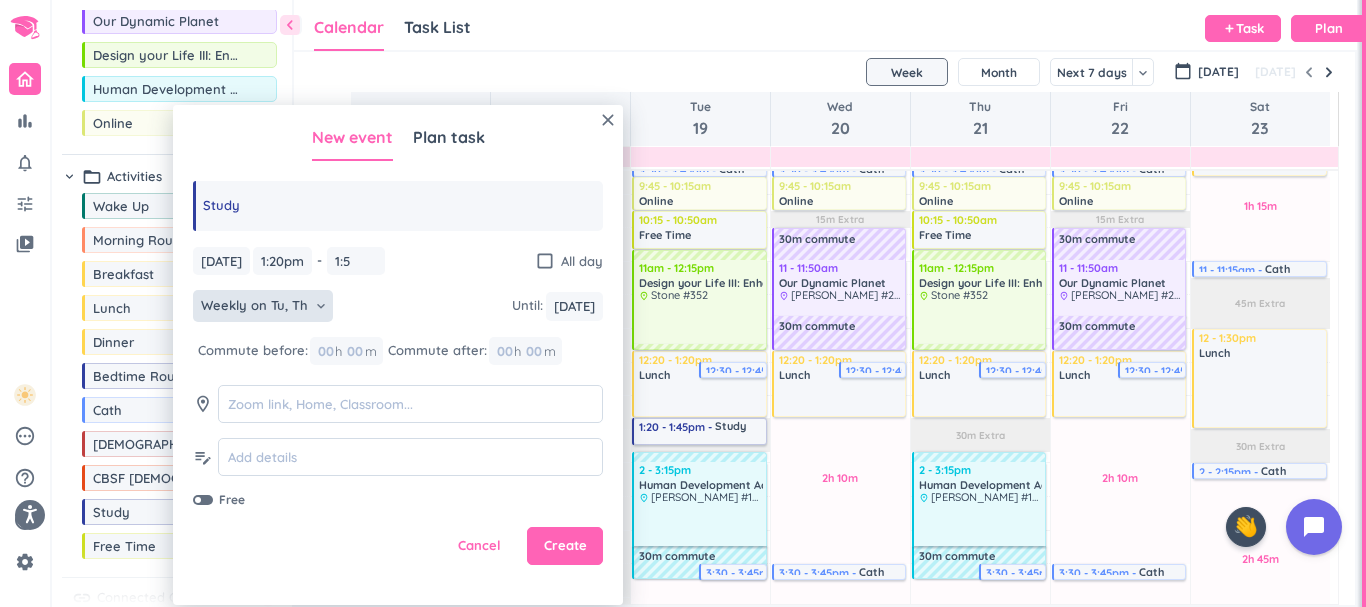 type on "1:05pm" 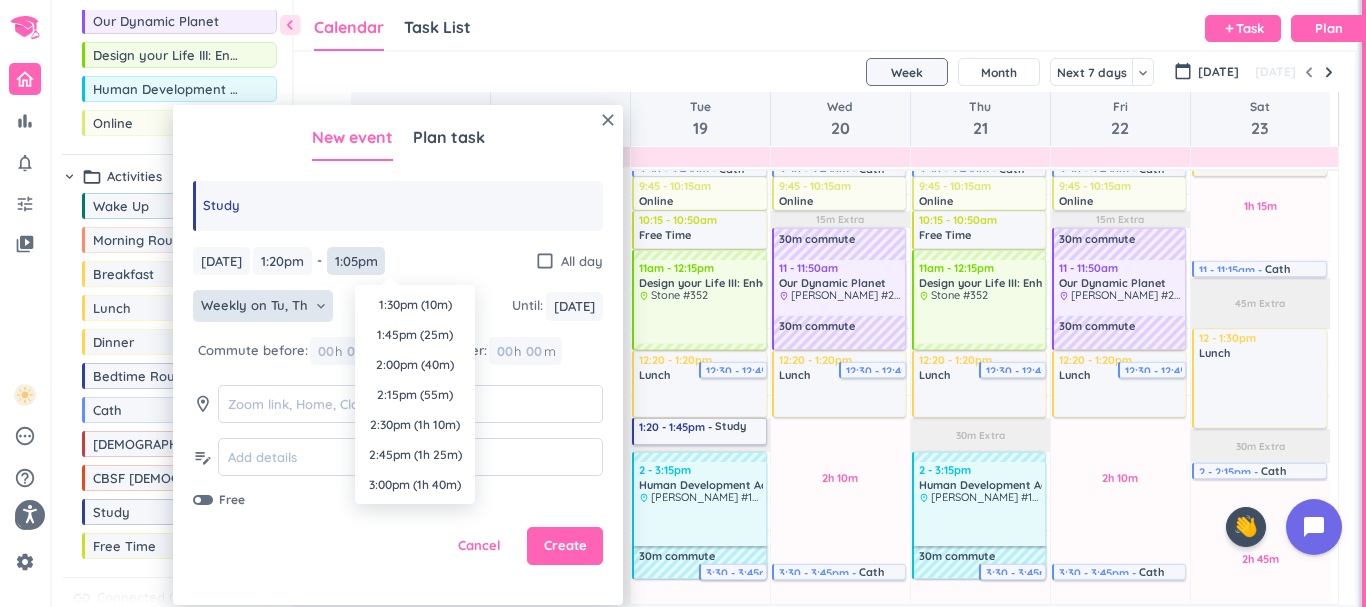 click on "1:05pm" at bounding box center [356, 261] 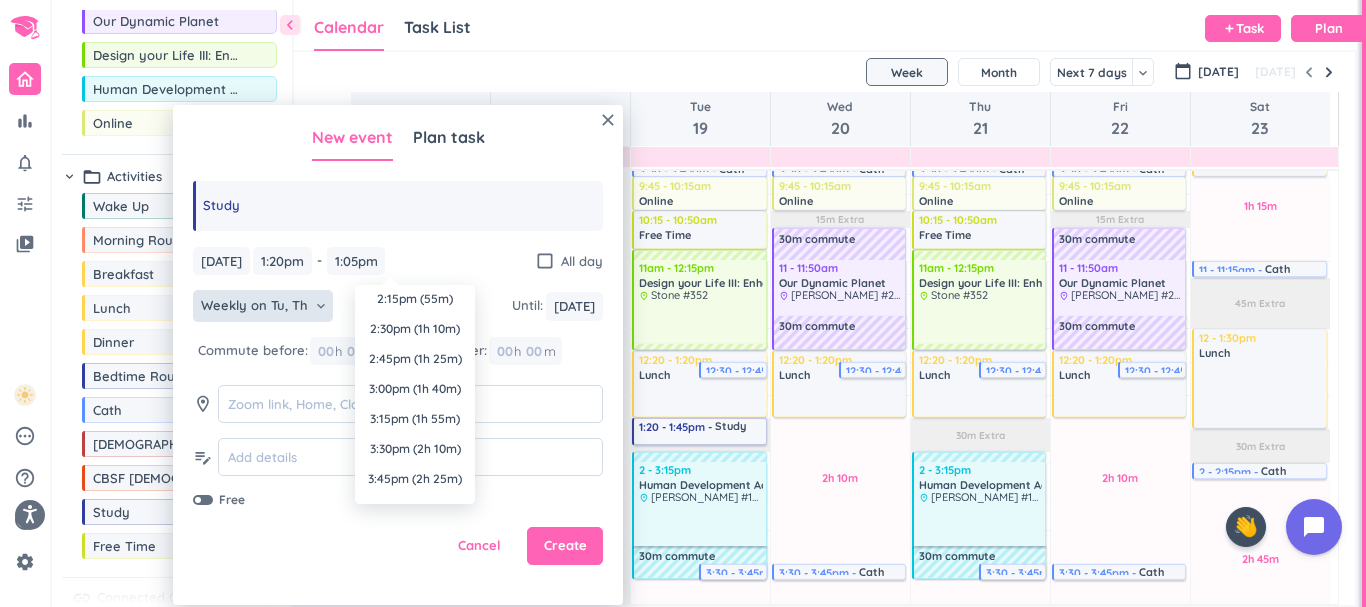 scroll, scrollTop: 0, scrollLeft: 0, axis: both 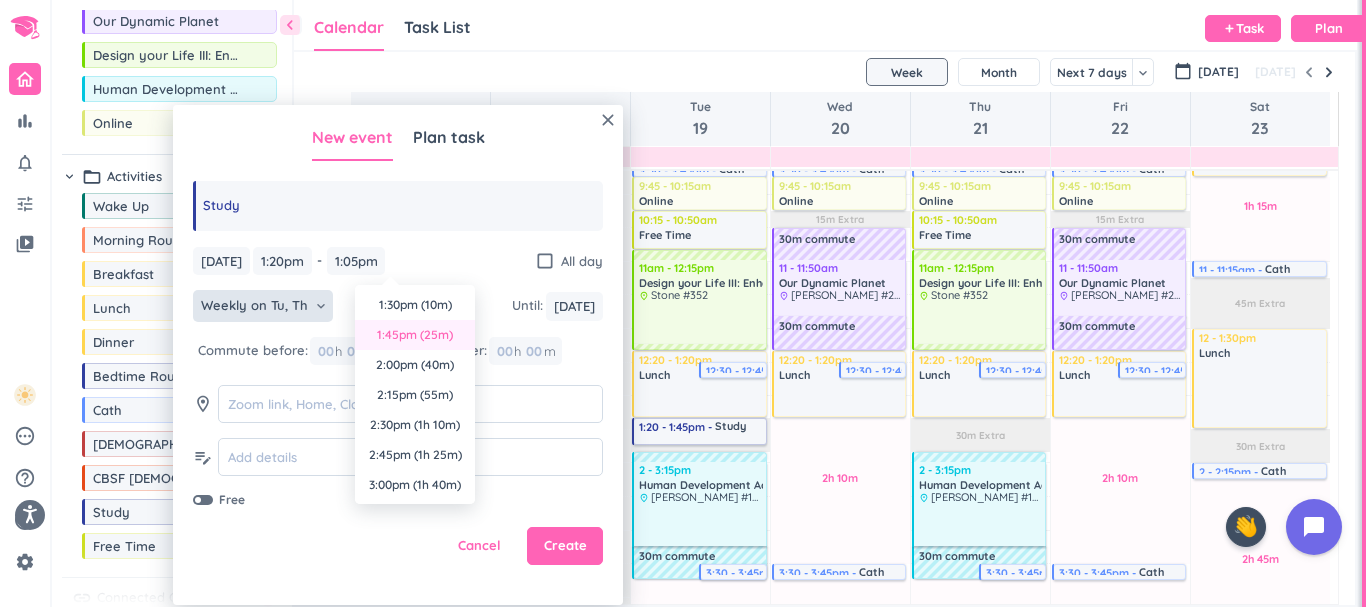 click on "1:45pm (25m)" at bounding box center [415, 335] 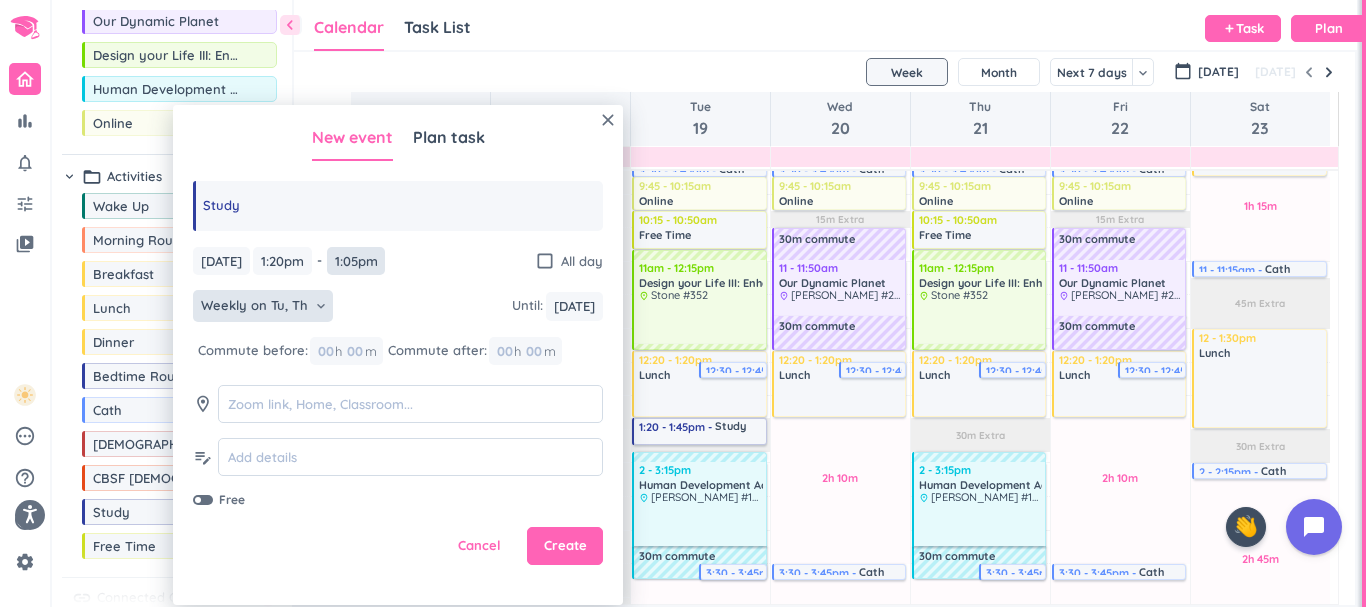 click on "1:05pm" at bounding box center (356, 261) 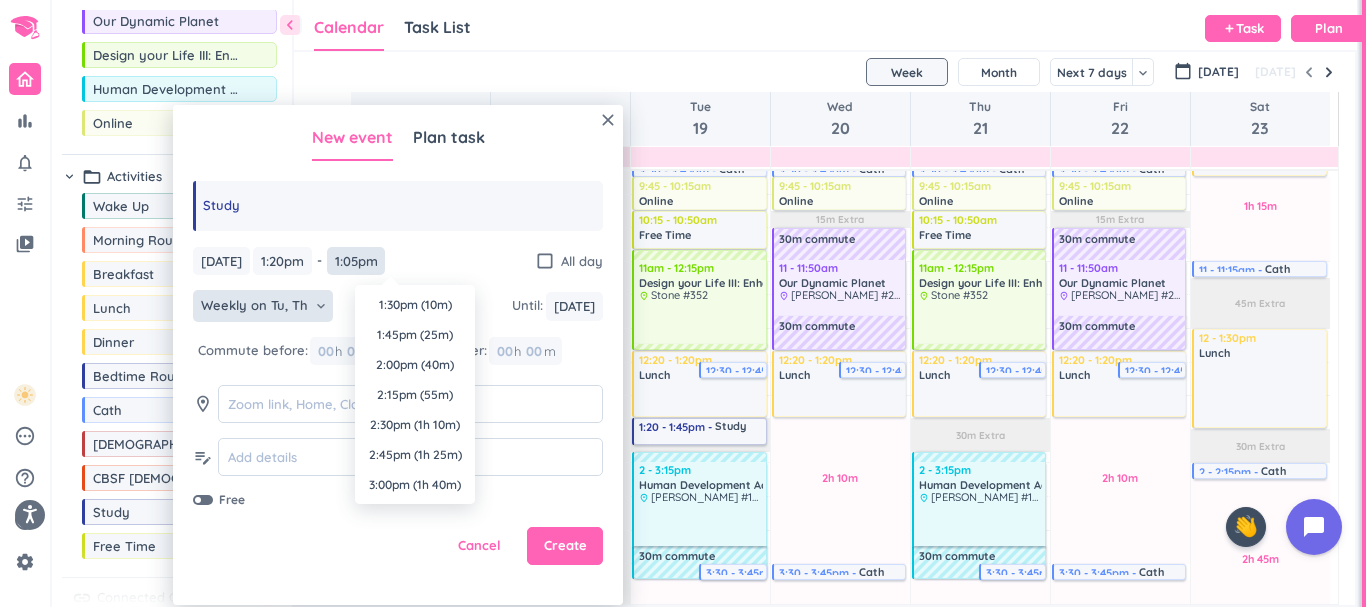 scroll, scrollTop: 1471, scrollLeft: 0, axis: vertical 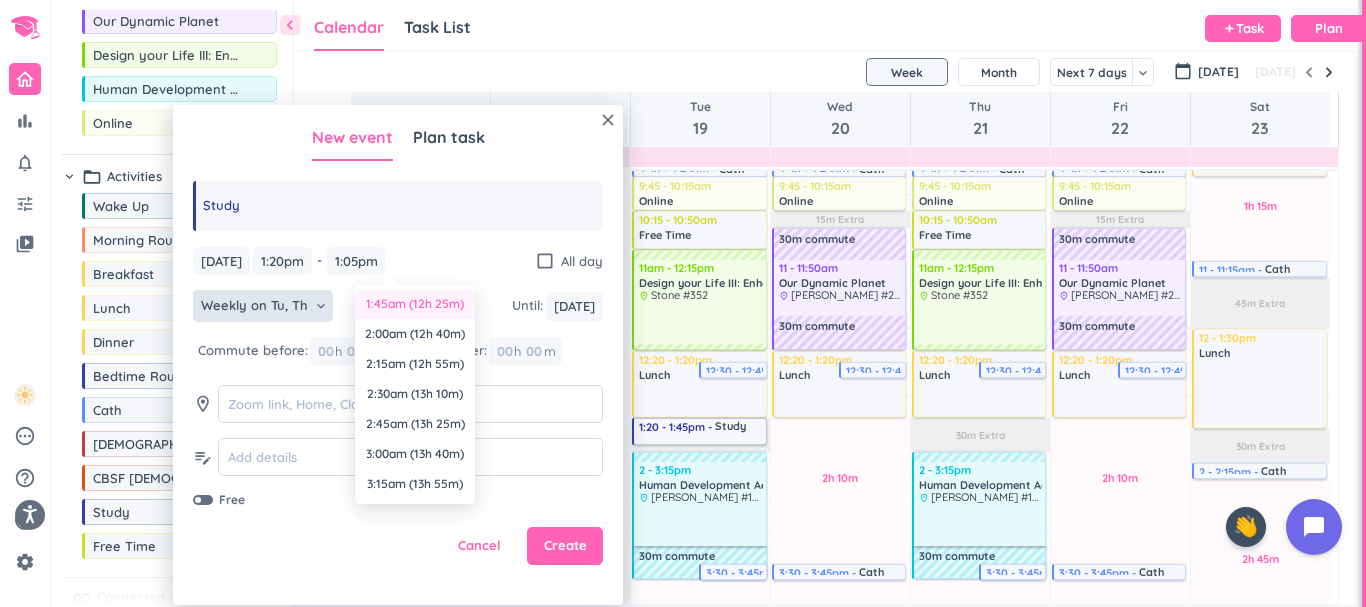 click on "1:45am (12h 25m)" at bounding box center [415, 304] 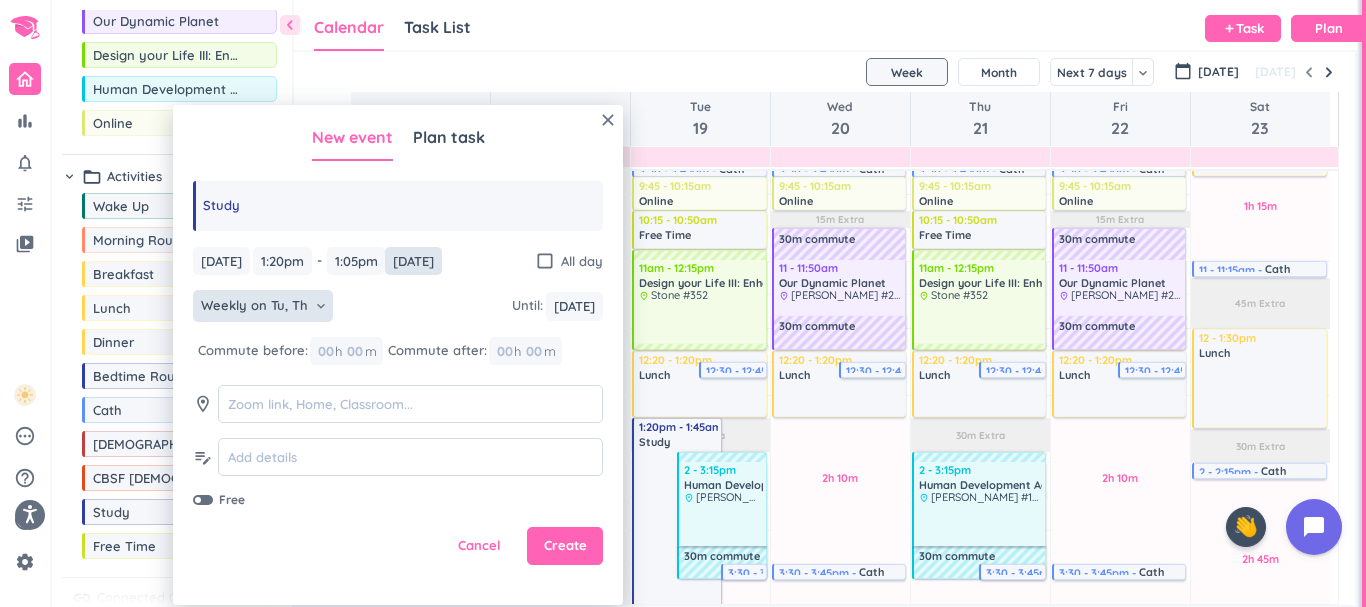 click on "[DATE]" at bounding box center [413, 261] 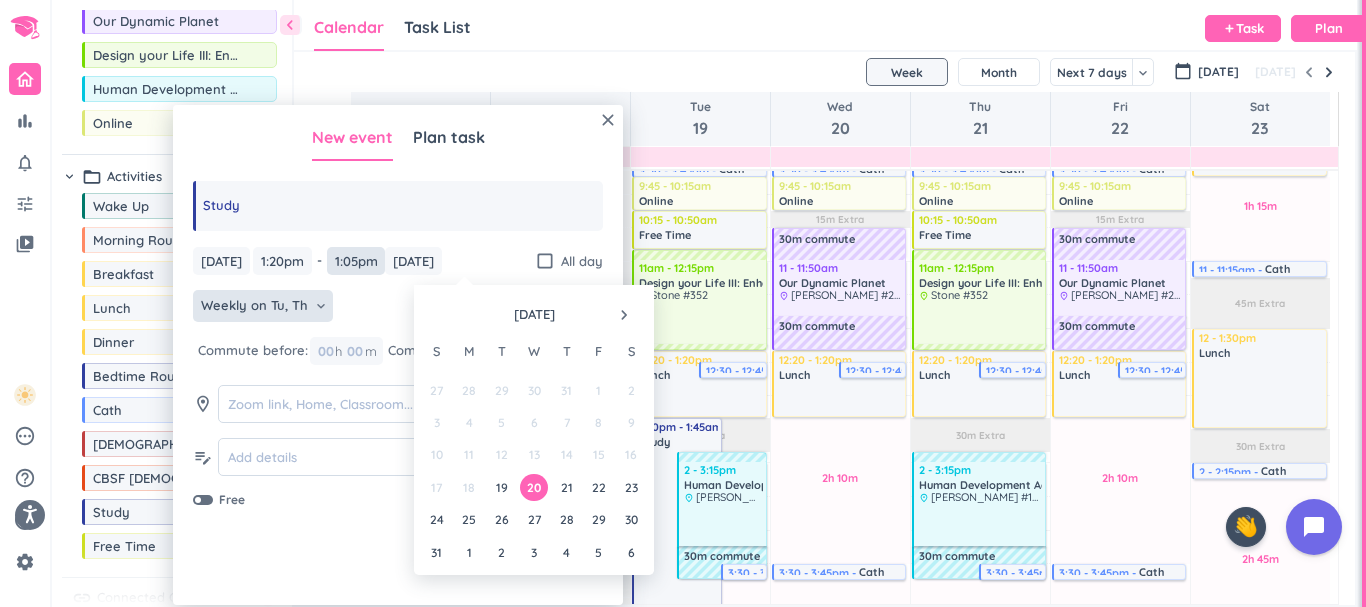 click on "1:05pm" at bounding box center (356, 261) 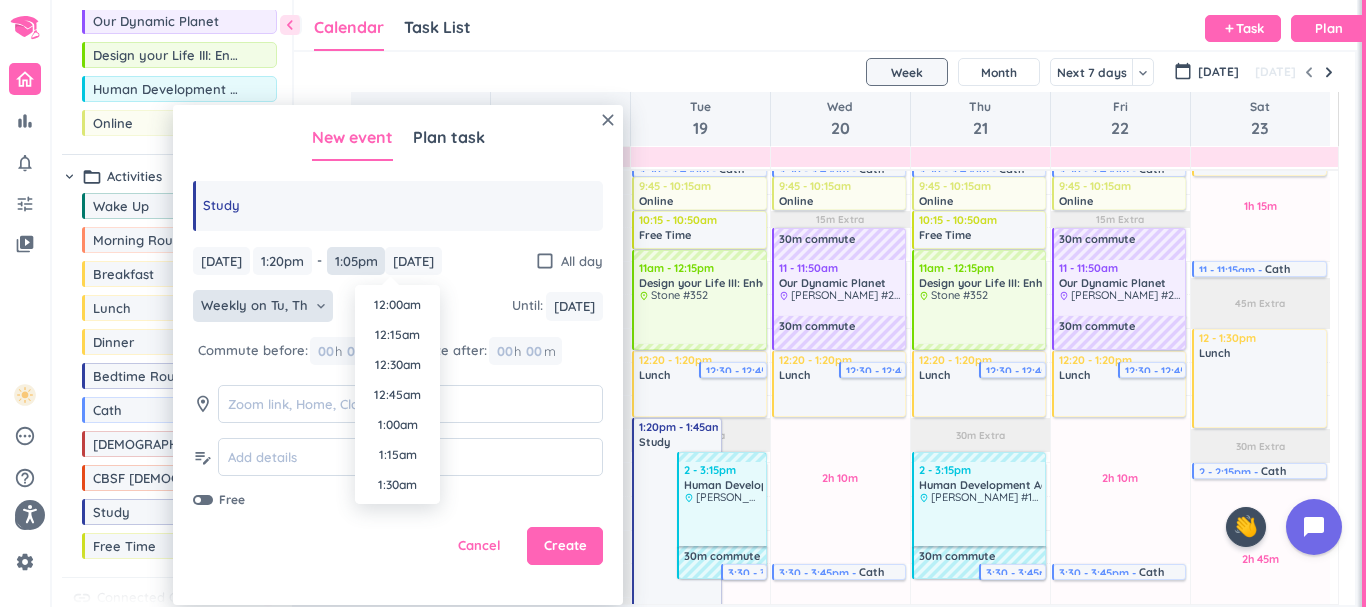 scroll, scrollTop: 1471, scrollLeft: 0, axis: vertical 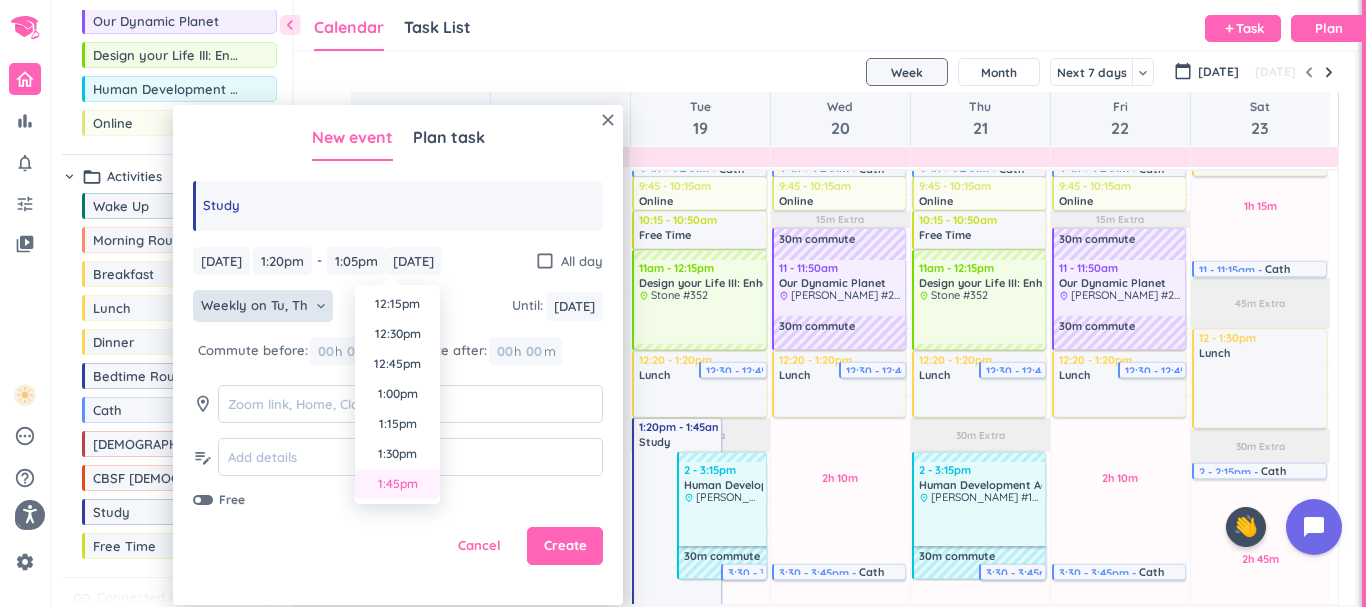 click on "1:45pm" at bounding box center (397, 484) 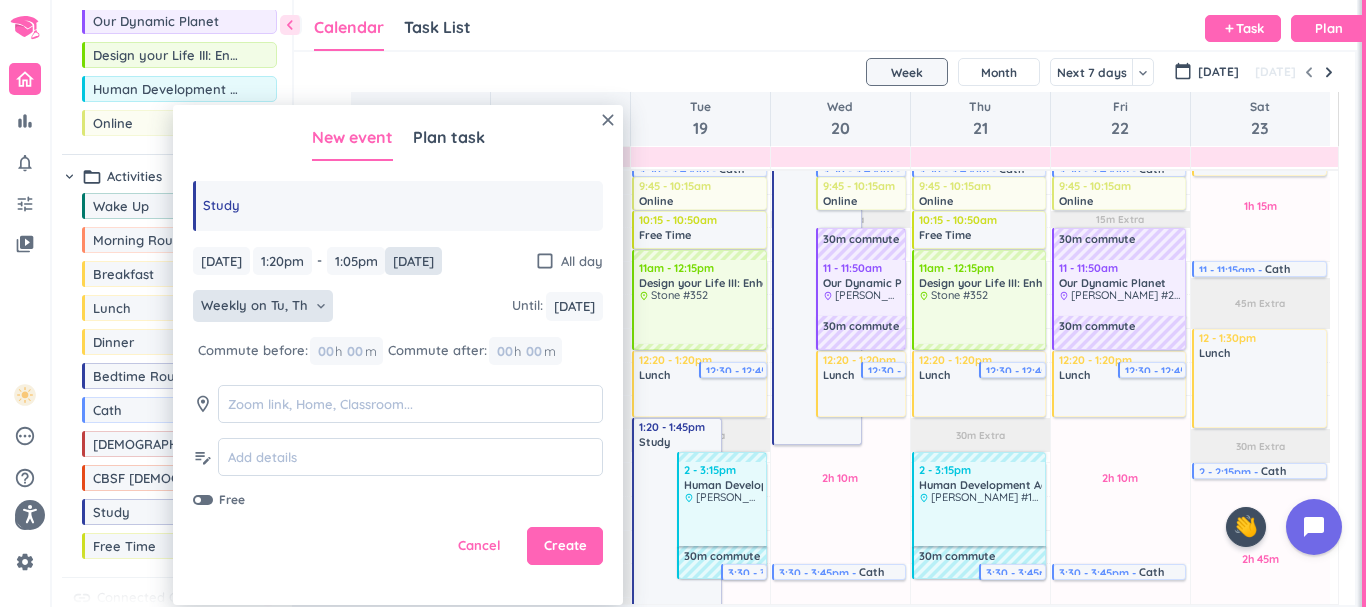 click on "[DATE]" at bounding box center (413, 261) 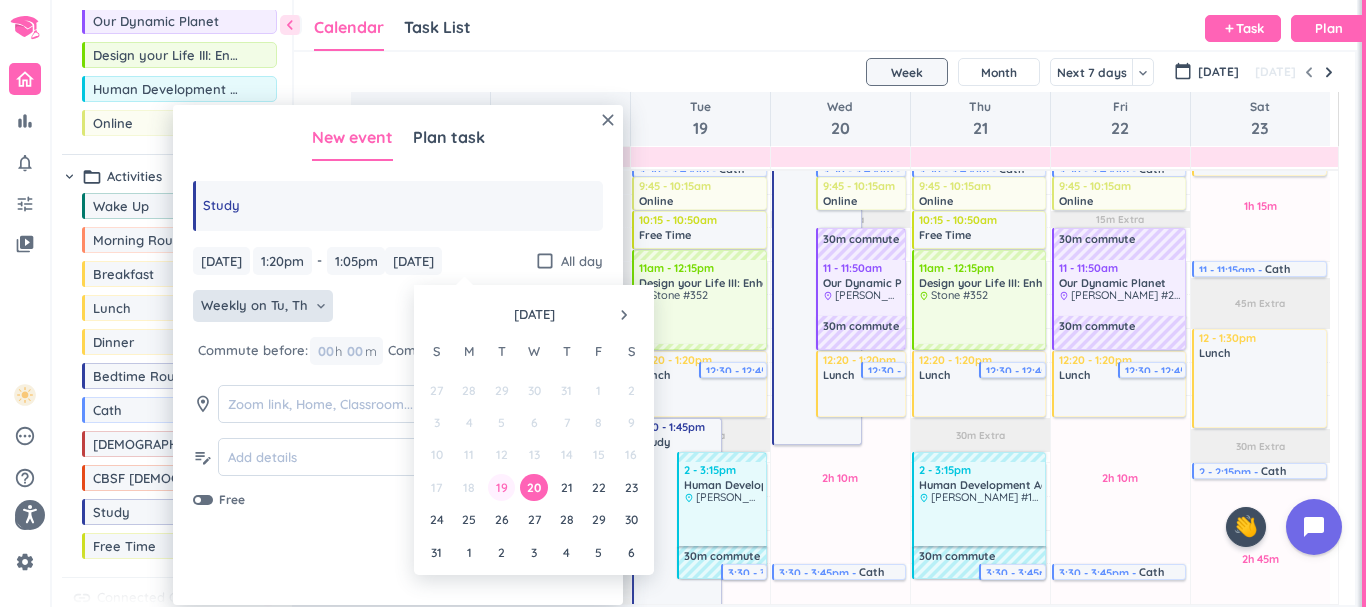 click on "19" at bounding box center (501, 487) 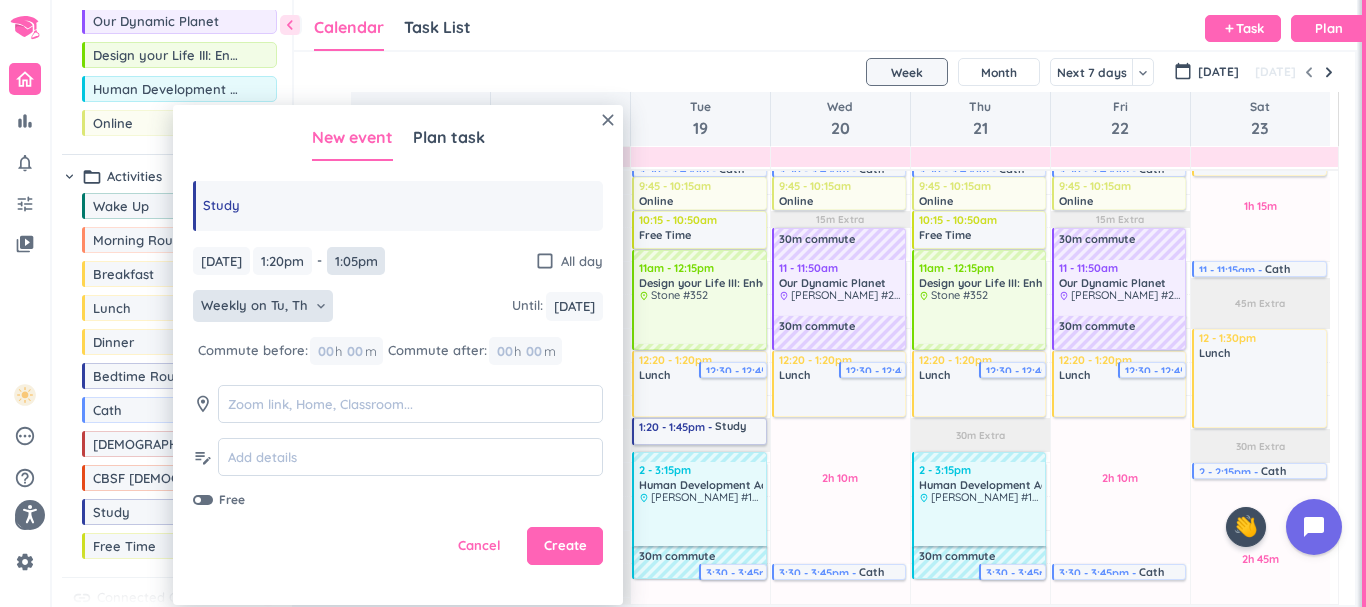 click on "1:05pm" at bounding box center (356, 261) 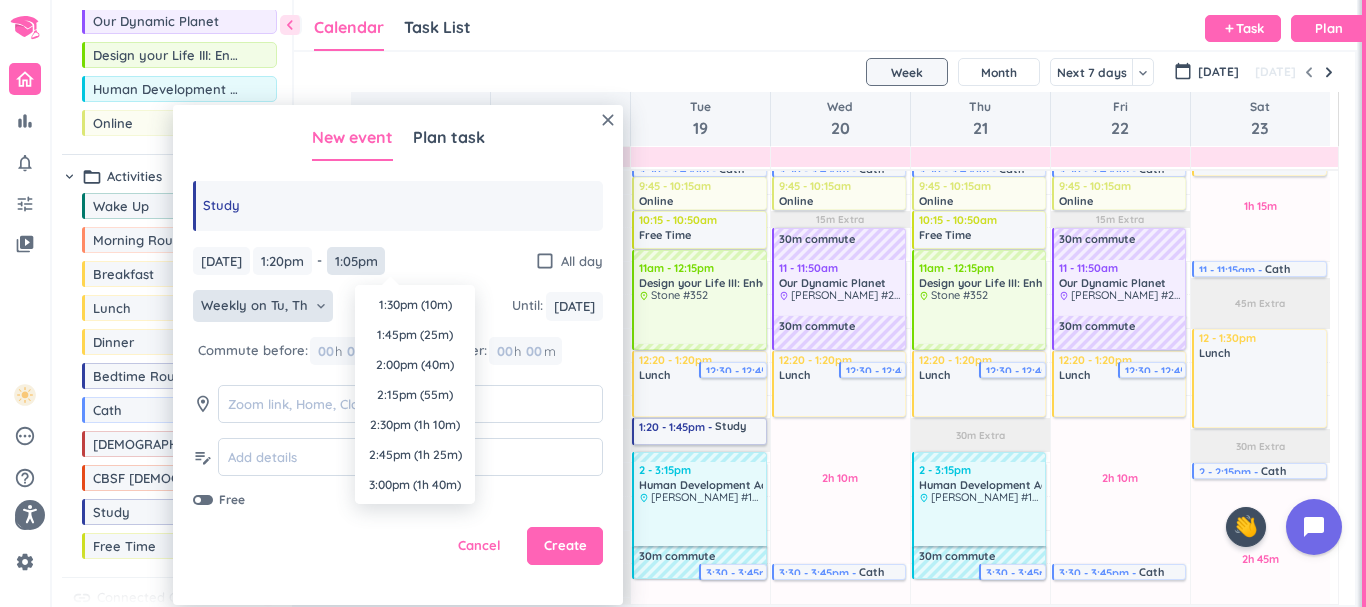 scroll, scrollTop: 1471, scrollLeft: 0, axis: vertical 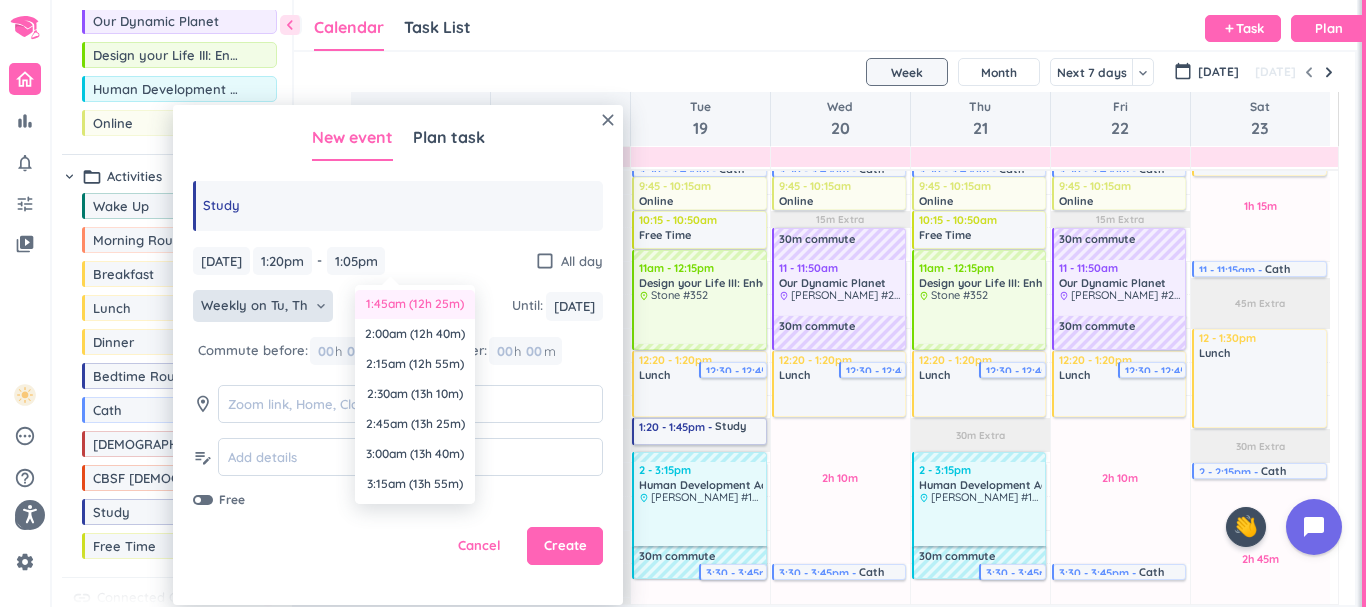 click on "1:45am (12h 25m)" at bounding box center (415, 304) 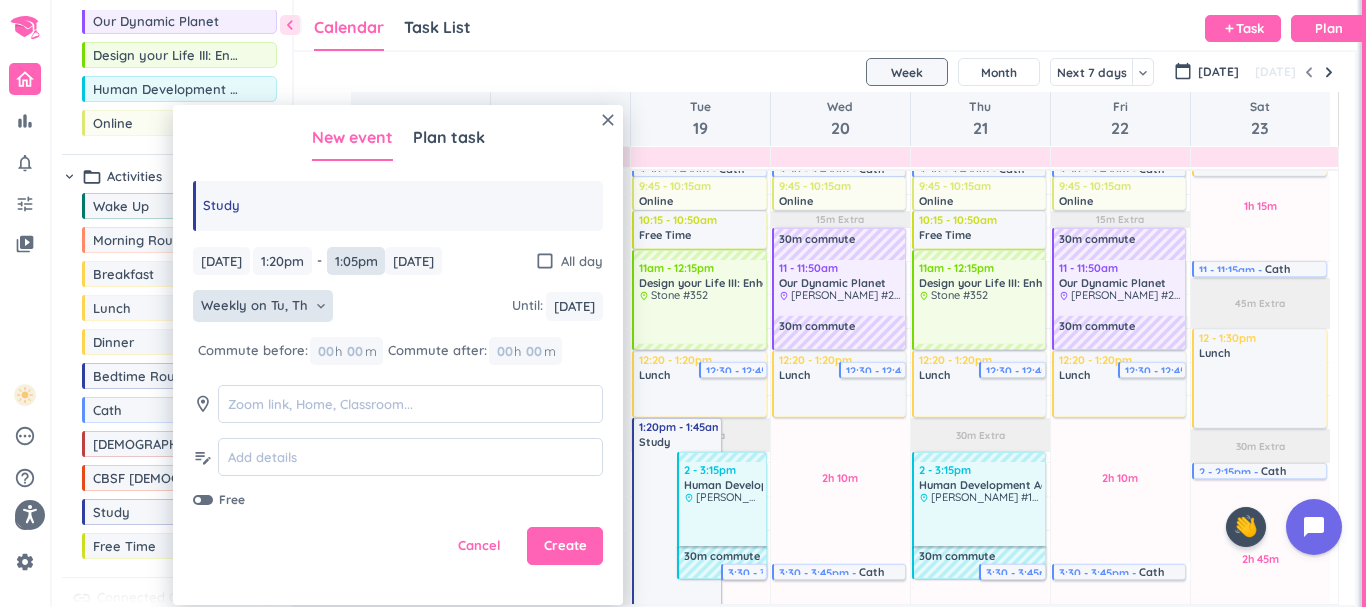 click on "1:05pm" at bounding box center (356, 261) 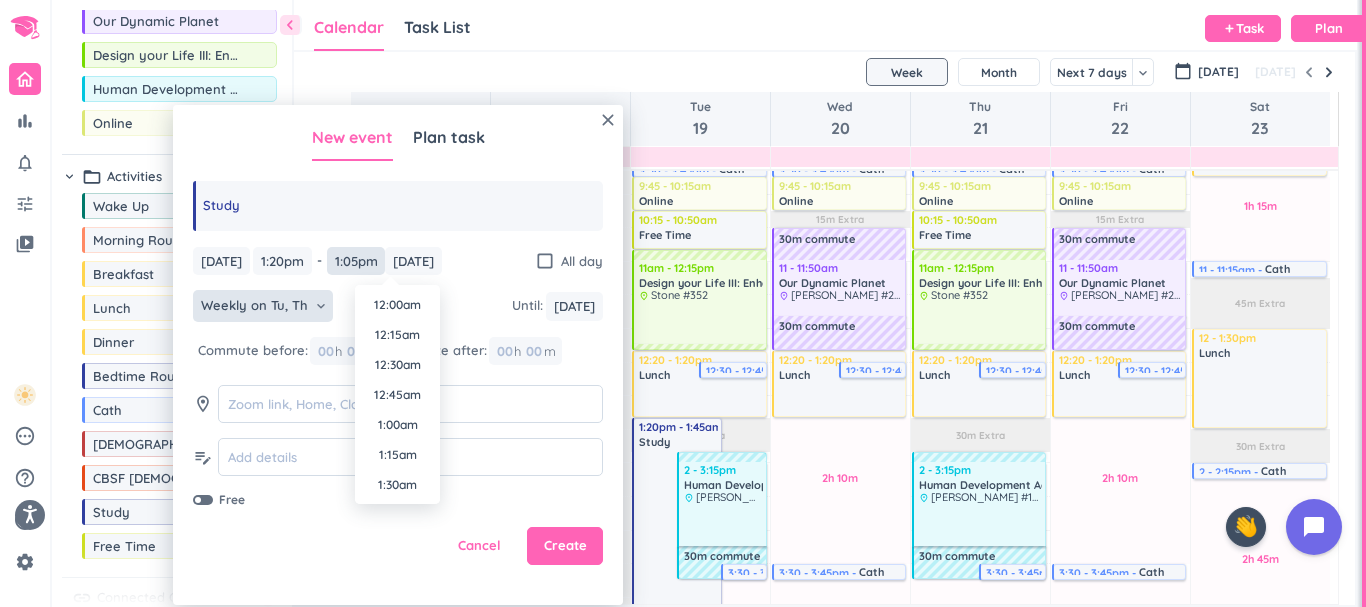 scroll, scrollTop: 1471, scrollLeft: 0, axis: vertical 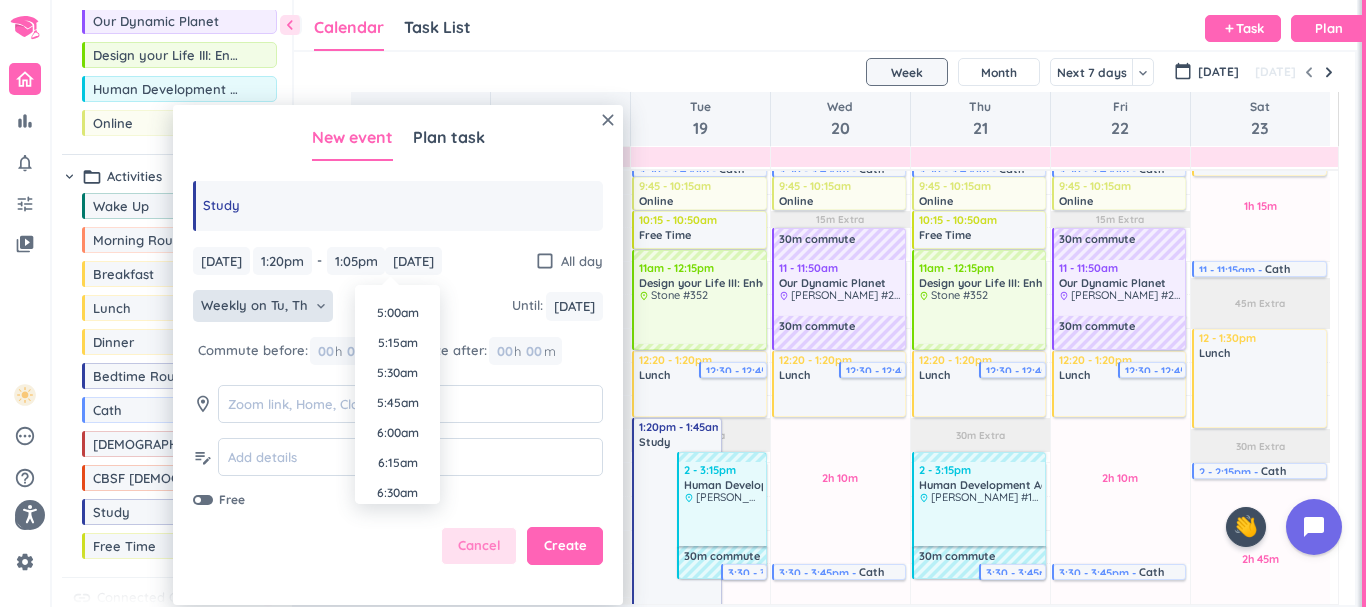 click on "Cancel" at bounding box center [479, 546] 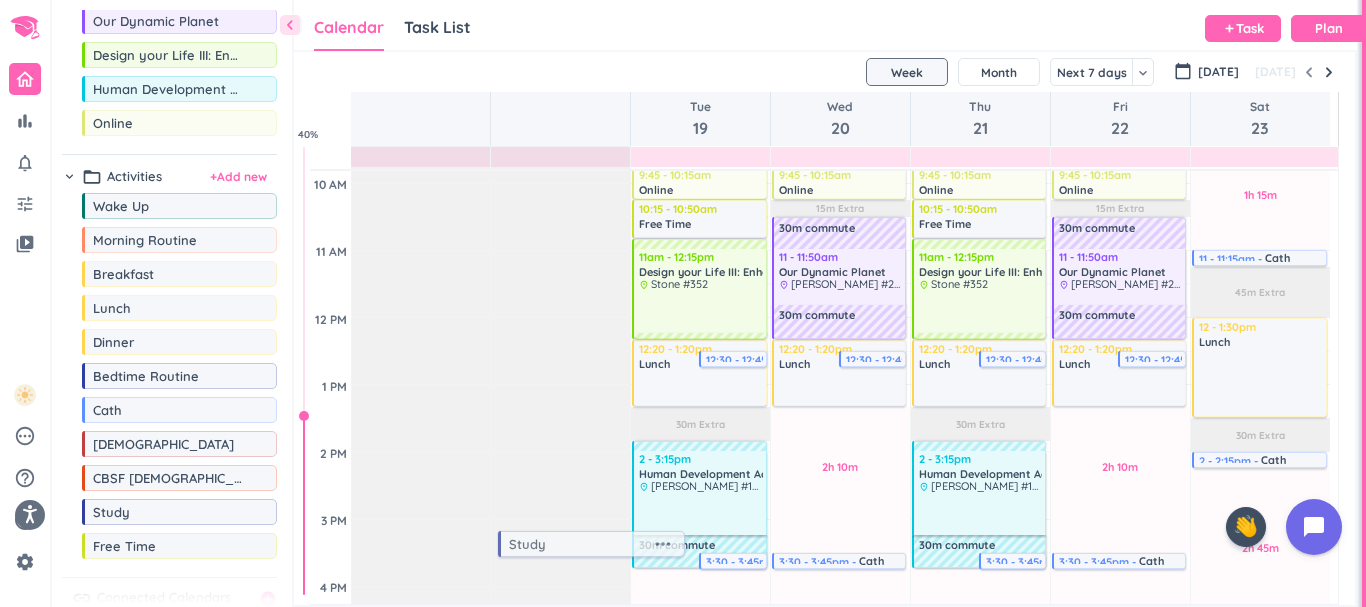 scroll, scrollTop: 393, scrollLeft: 0, axis: vertical 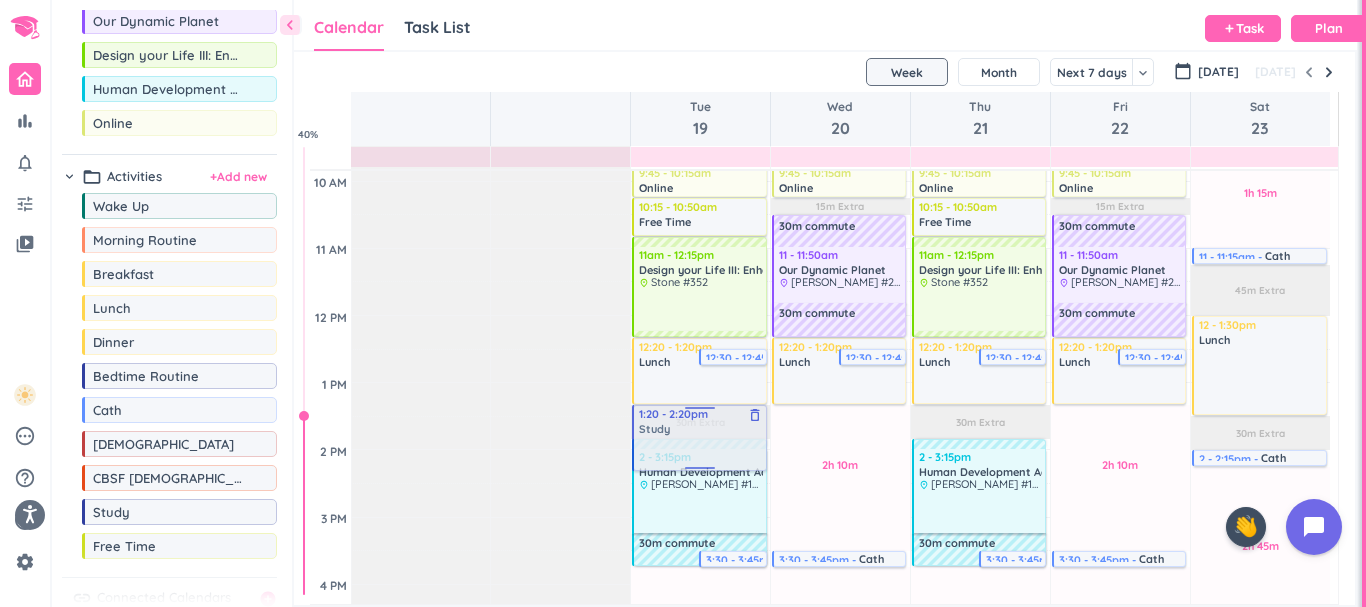 drag, startPoint x: 258, startPoint y: 498, endPoint x: 710, endPoint y: 406, distance: 461.26782 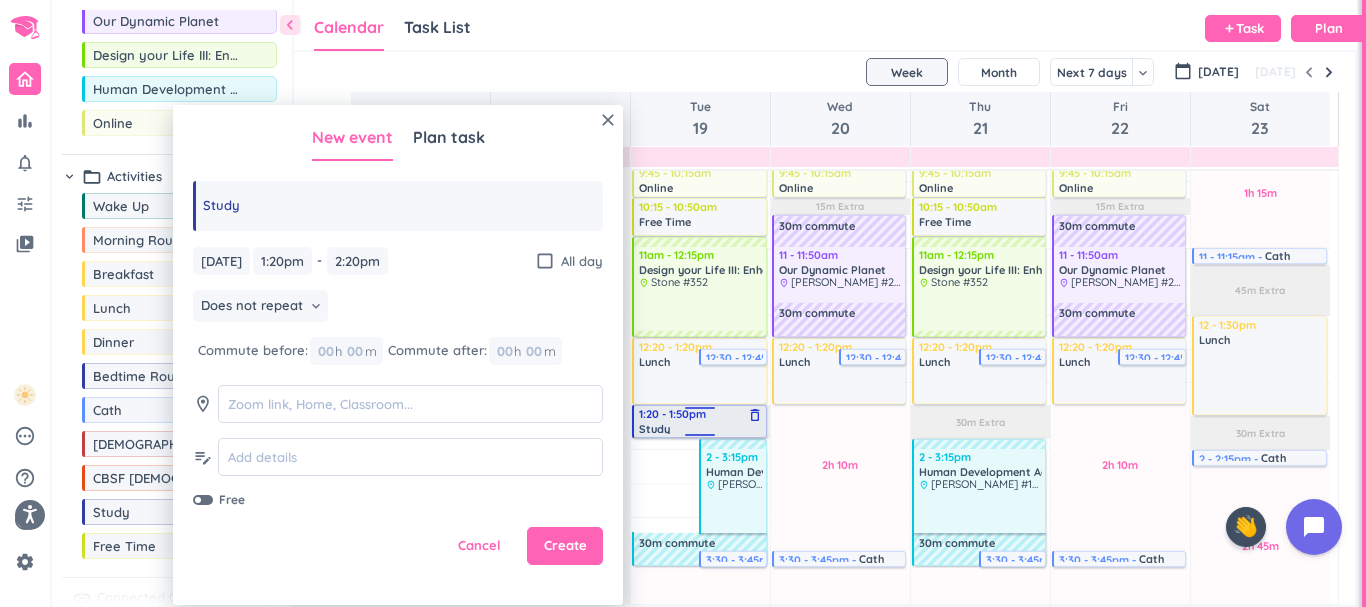 drag, startPoint x: 690, startPoint y: 468, endPoint x: 683, endPoint y: 435, distance: 33.734257 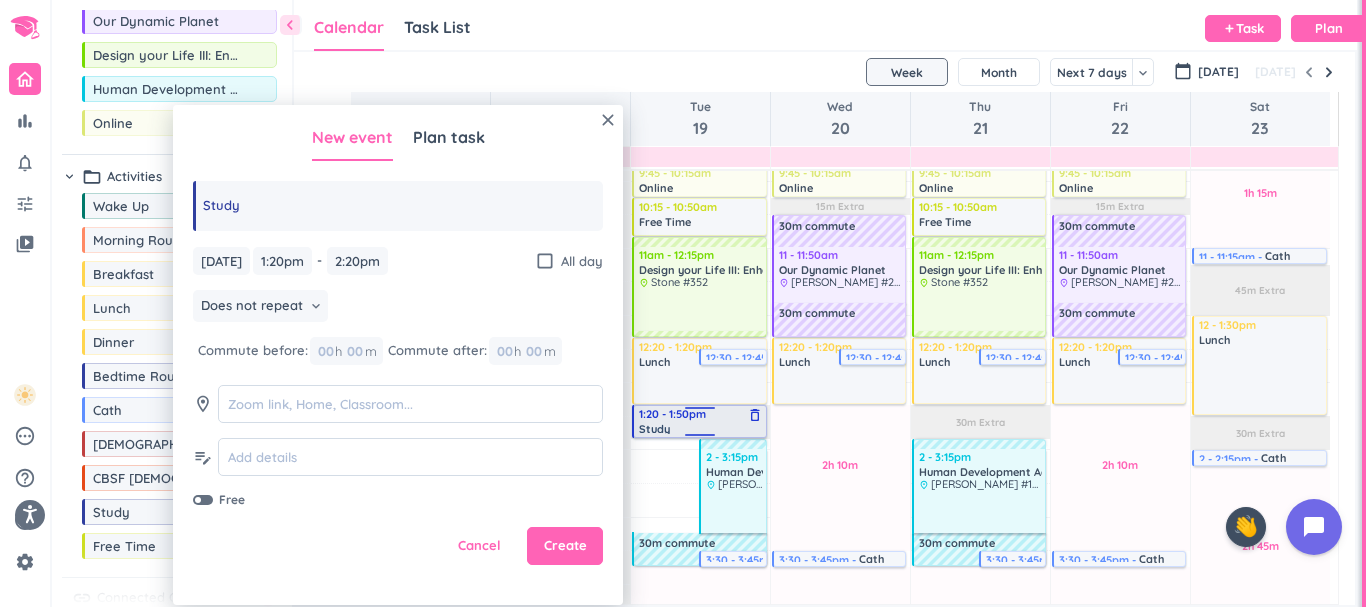 click on "2h 15m Past due Plan 2h 30m Past due Plan 1h 45m Past due Plan 45m Extra 30m Extra Adjust Awake Time Adjust Awake Time 6:30 - 6:45am Cath delete_outline 6:30 - 6:45am Wake Up delete_outline 12:20 - 1:20pm Lunch delete_outline 12:30 - 12:45pm Cath delete_outline 1:20 - 2:20pm Study delete_outline 2 - 3:15pm Human Development Across the Life Span delete_outline place [PERSON_NAME] #136 30m commute 3:30 - 3:45pm Cath delete_outline 6 - 7pm Dinner delete_outline 6:30 - 6:45pm Cath delete_outline 6:45 - 7:15am Morning Routine delete_outline 7:15 - 8:15am Breakfast delete_outline 8:15 - 9am Study delete_outline 9 - 9:30am Free Time delete_outline 9:30 - 9:45am Cath delete_outline 9:45 - 10:15am Online delete_outline 10:15 - 10:50am Free Time delete_outline 11am - 12:15pm Design your Life III: Enhancing Personal & Academic Success delete_outline place Stone #352 30m commute 7:30 - 8:30pm CBSF [DEMOGRAPHIC_DATA] Study delete_outline 30m commute 9:30 - 9:45pm Cath delete_outline 1:20 - 1:50pm Study delete_outline" at bounding box center [700, 584] 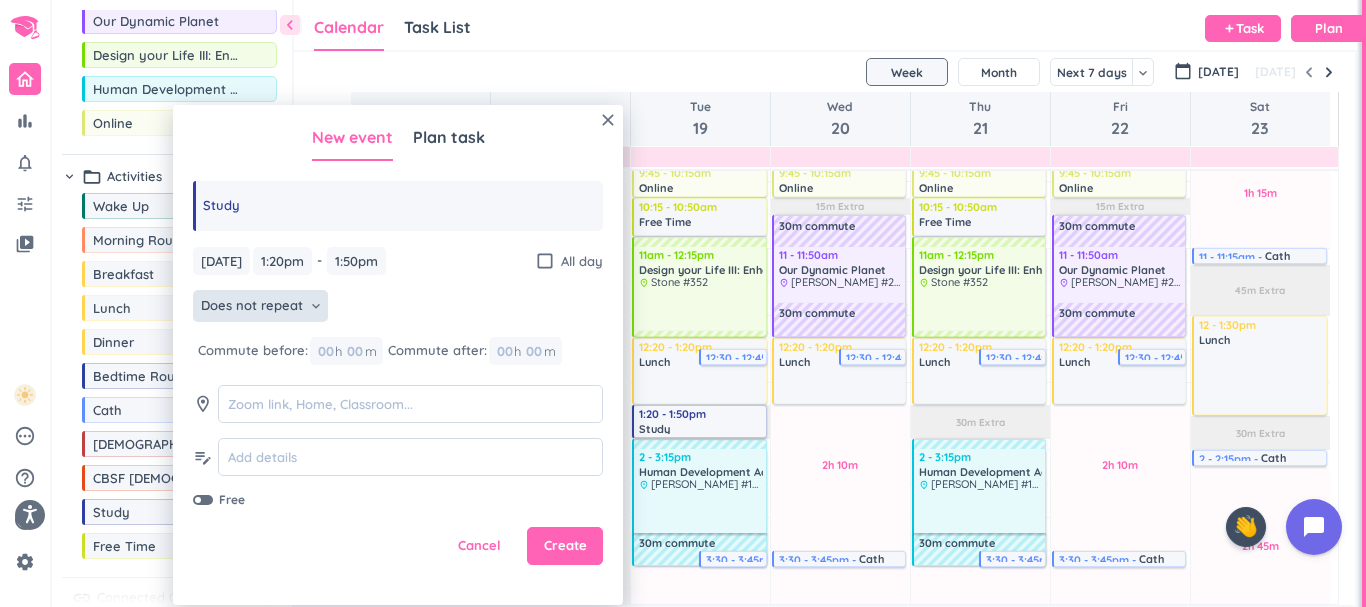 click on "Does not repeat keyboard_arrow_down" at bounding box center [260, 306] 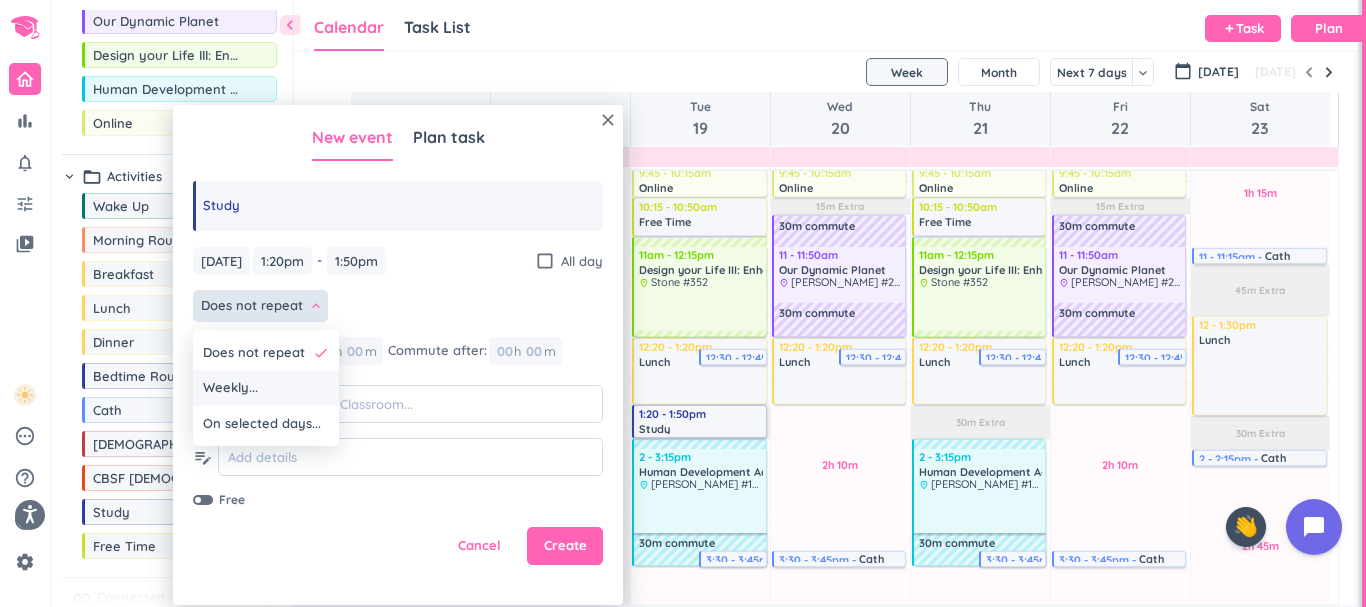 click on "Weekly..." at bounding box center [266, 388] 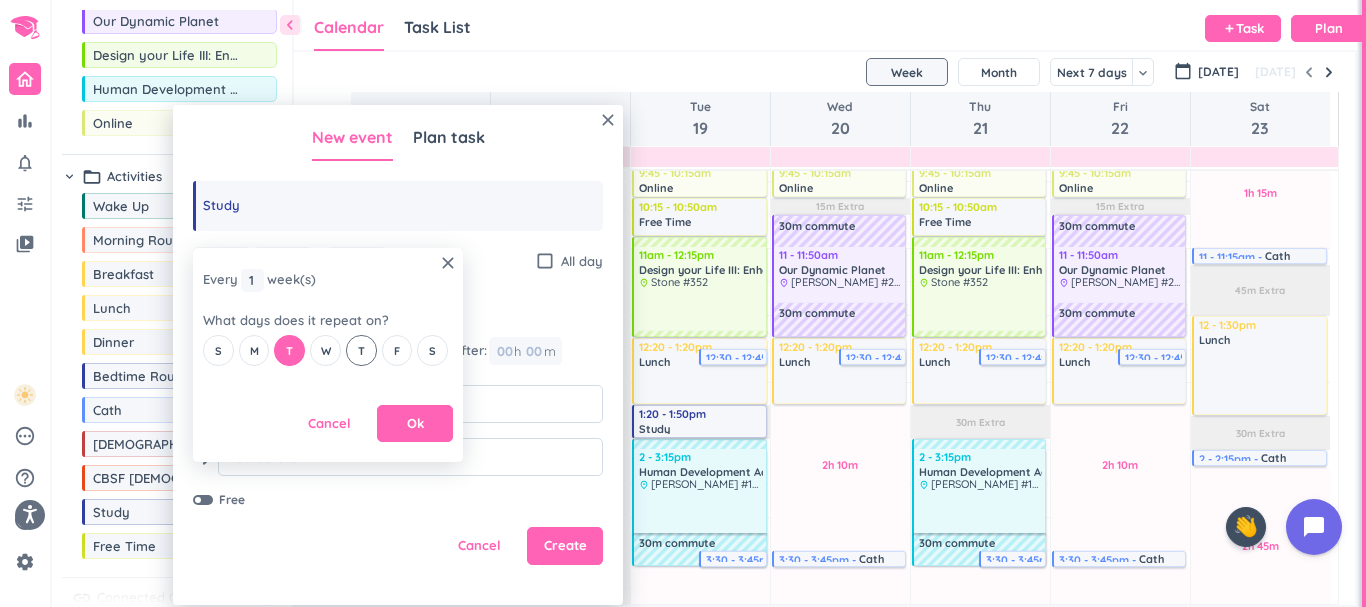 click on "T" at bounding box center (361, 351) 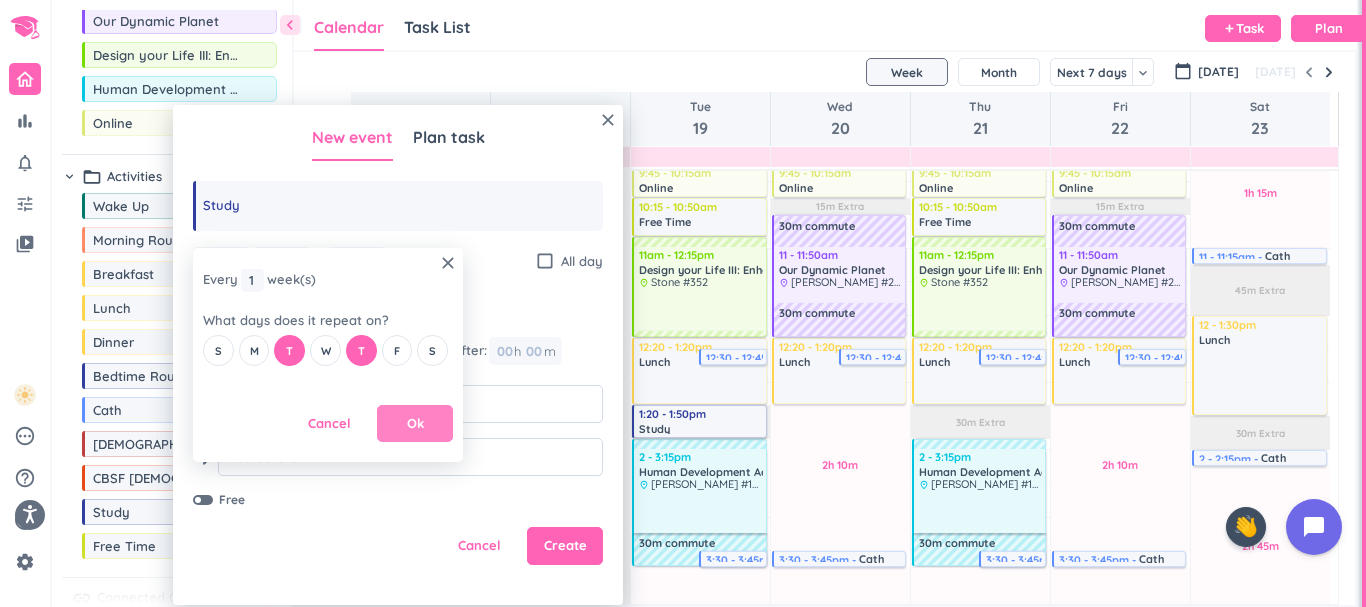 click on "Ok" at bounding box center (415, 424) 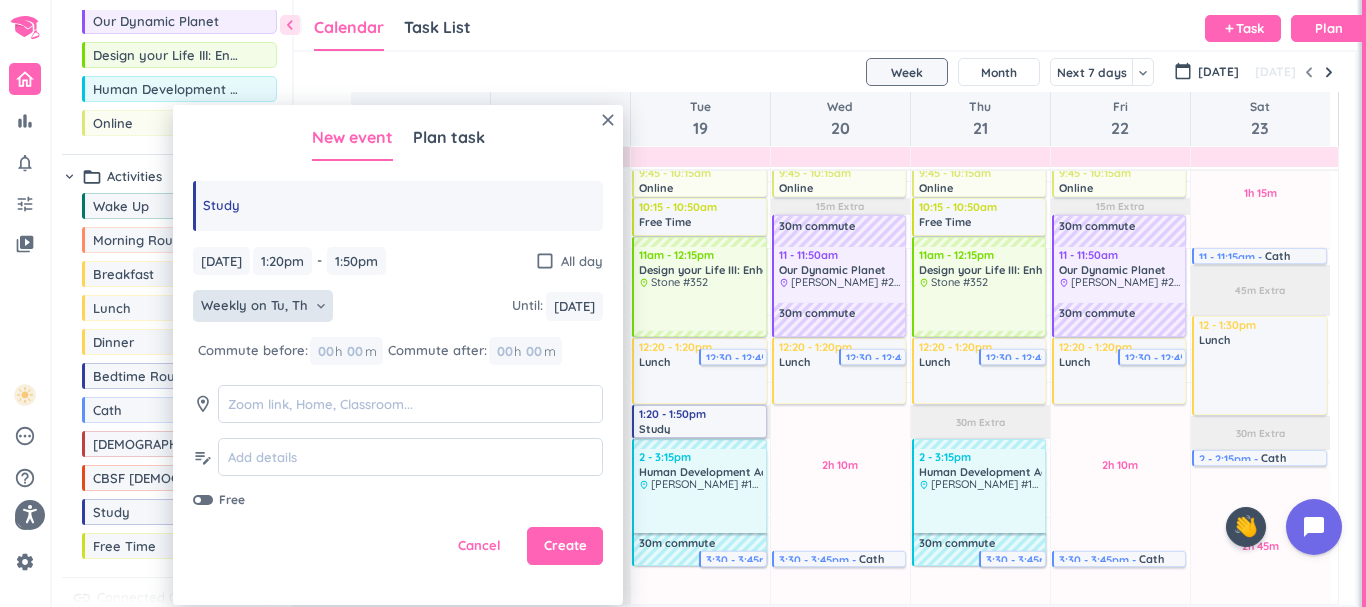click at bounding box center (203, 500) 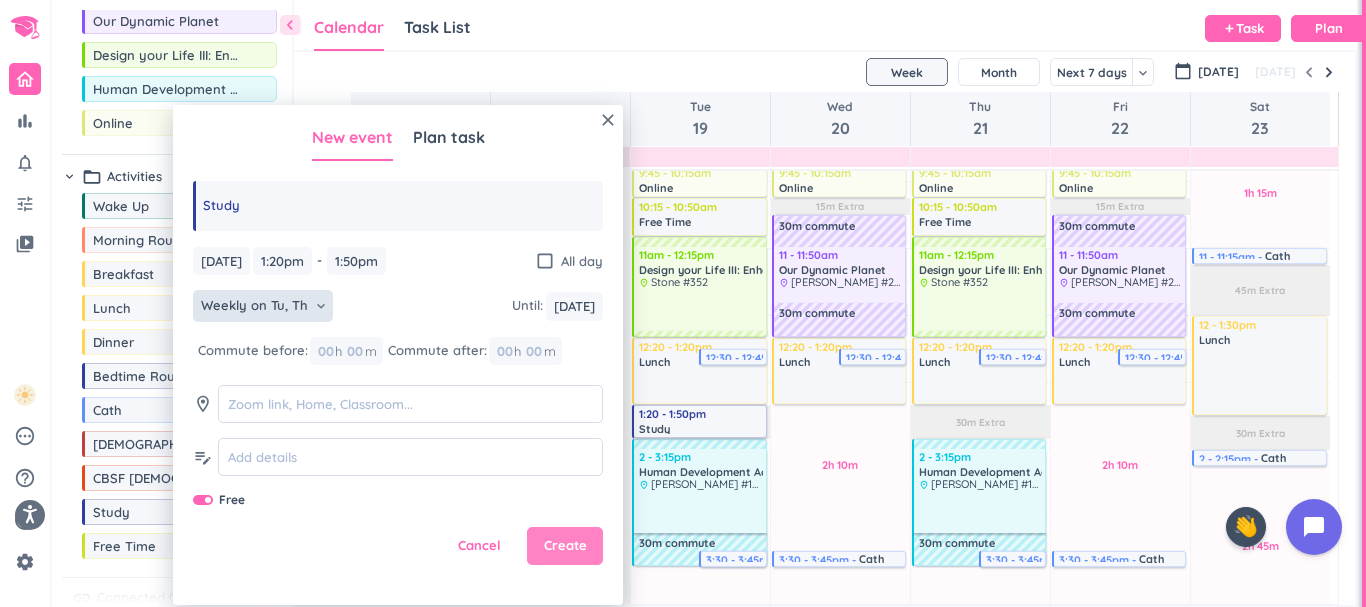 click on "Create" at bounding box center (565, 546) 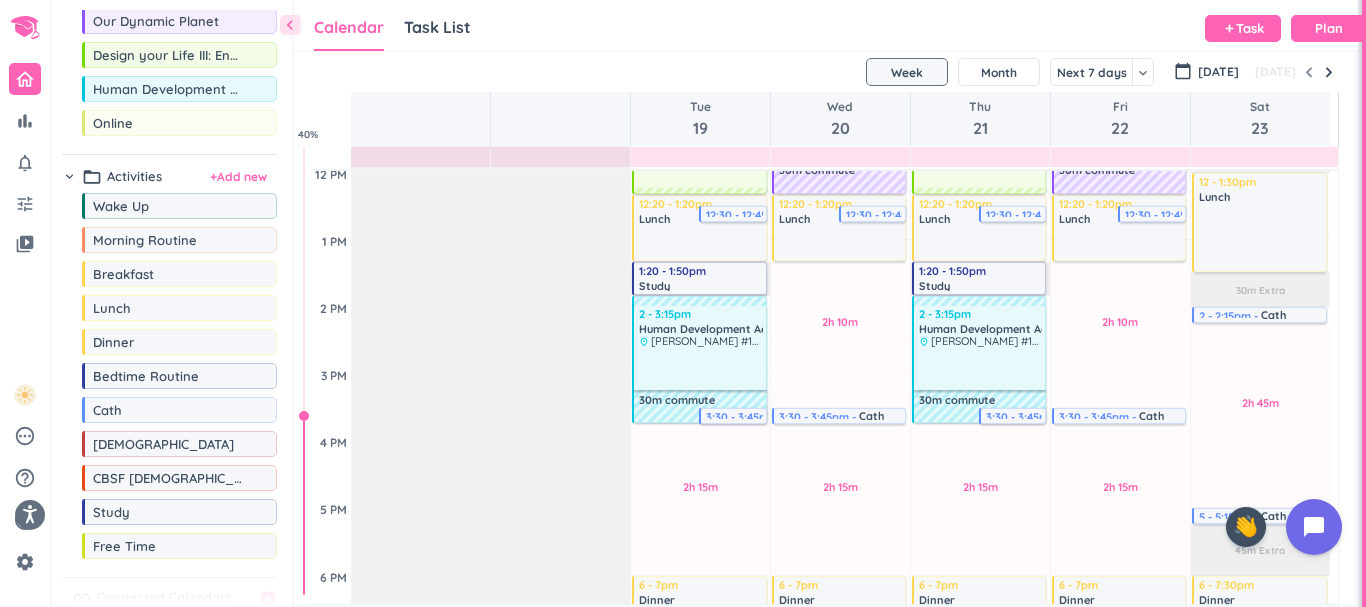 scroll, scrollTop: 551, scrollLeft: 0, axis: vertical 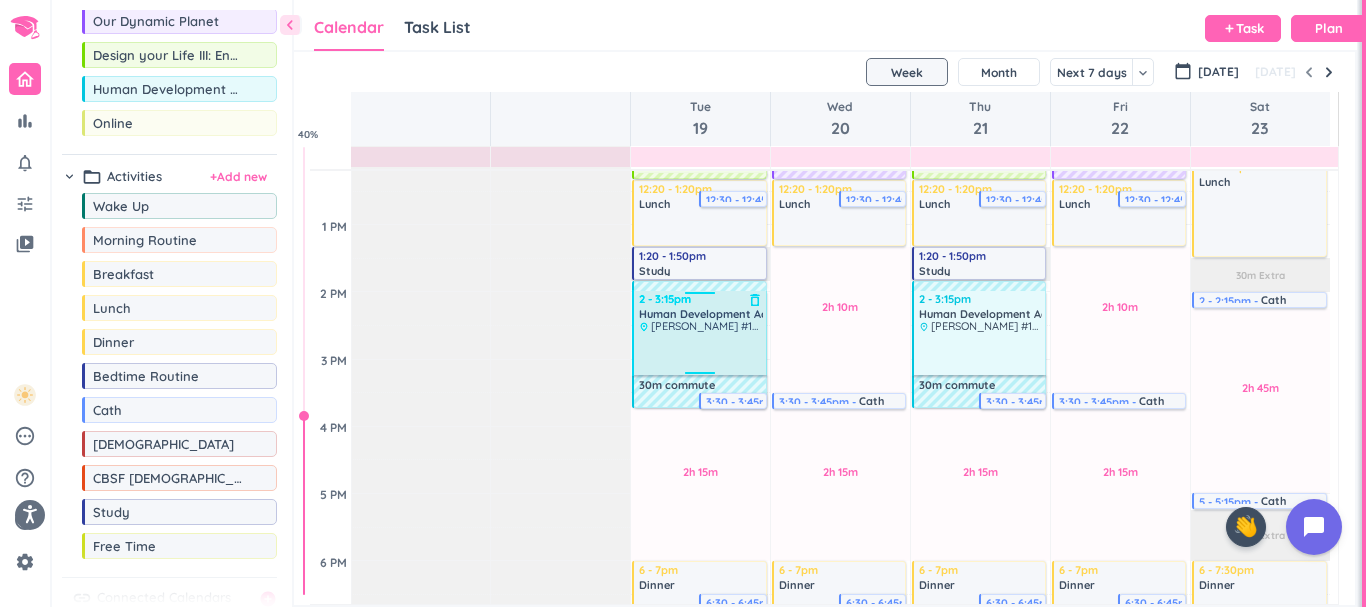 click at bounding box center [700, 353] 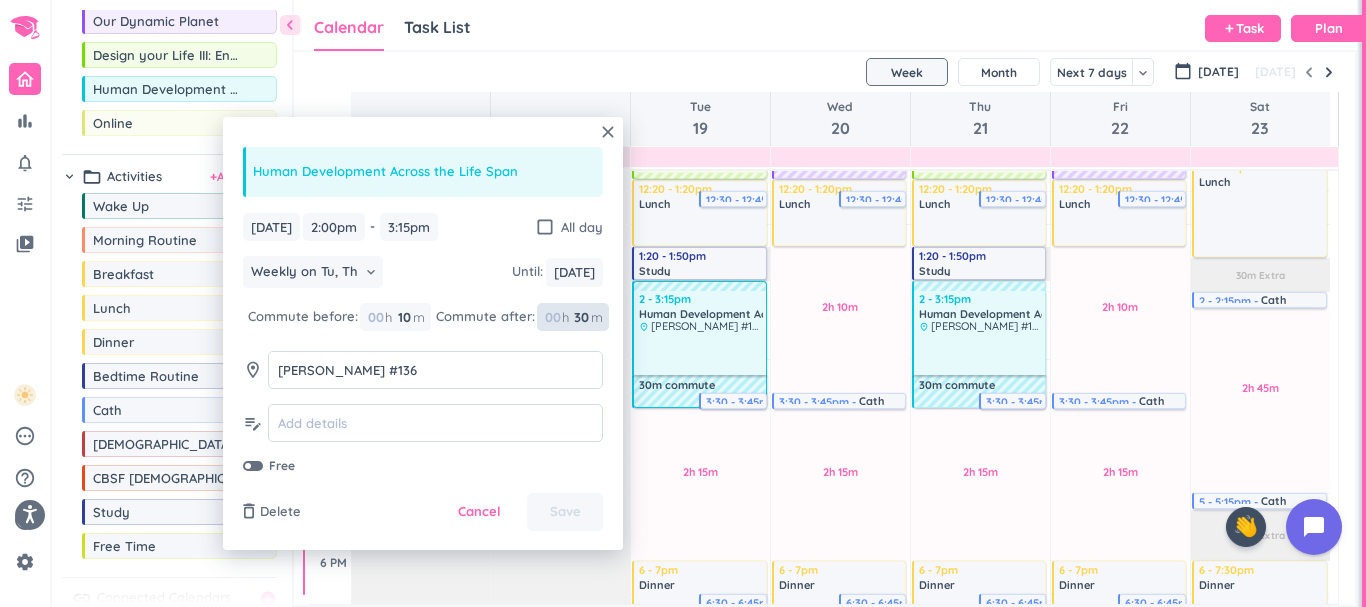 click on "30" at bounding box center (580, 317) 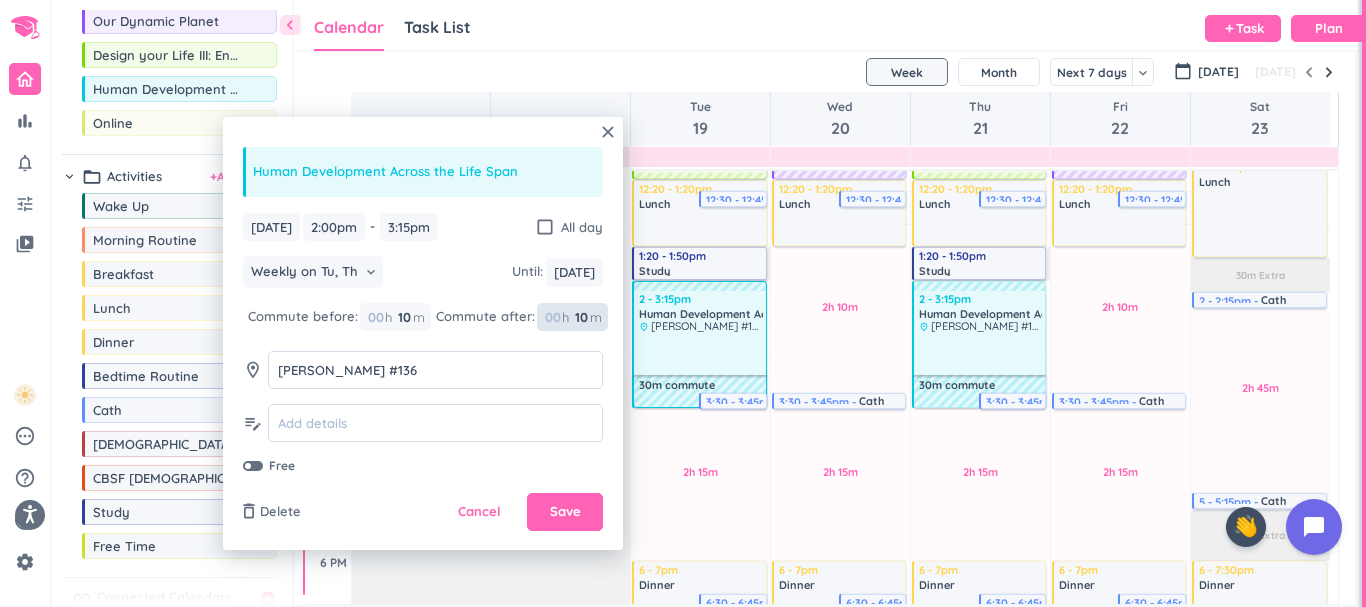 type on "10" 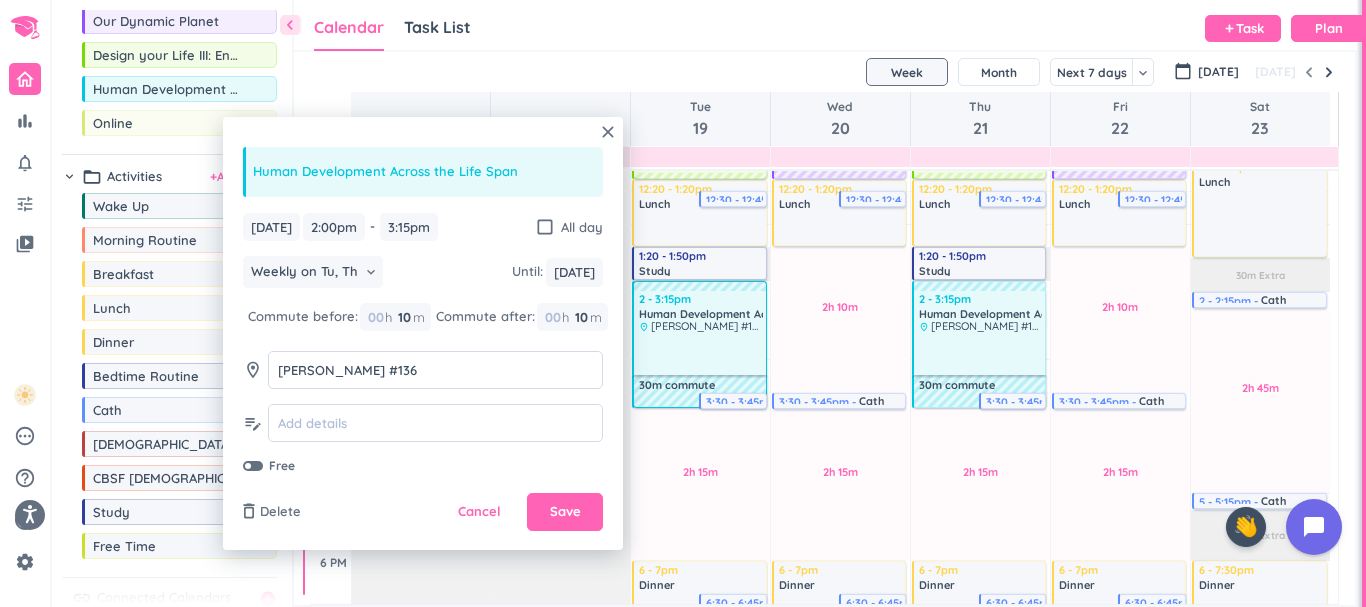 click on "[DATE] [DATE]   2:00pm 2:00pm - 3:15pm 3:15pm check_box_outline_blank All day Weekly on Tu, Th keyboard_arrow_down Until :  [DATE] [DATE] Commute before: 00 h 10 10 00 m Commute after: 00 h 10 10 00 m room [PERSON_NAME] #136 [PERSON_NAME] #136 edit_note Free" at bounding box center (423, 344) 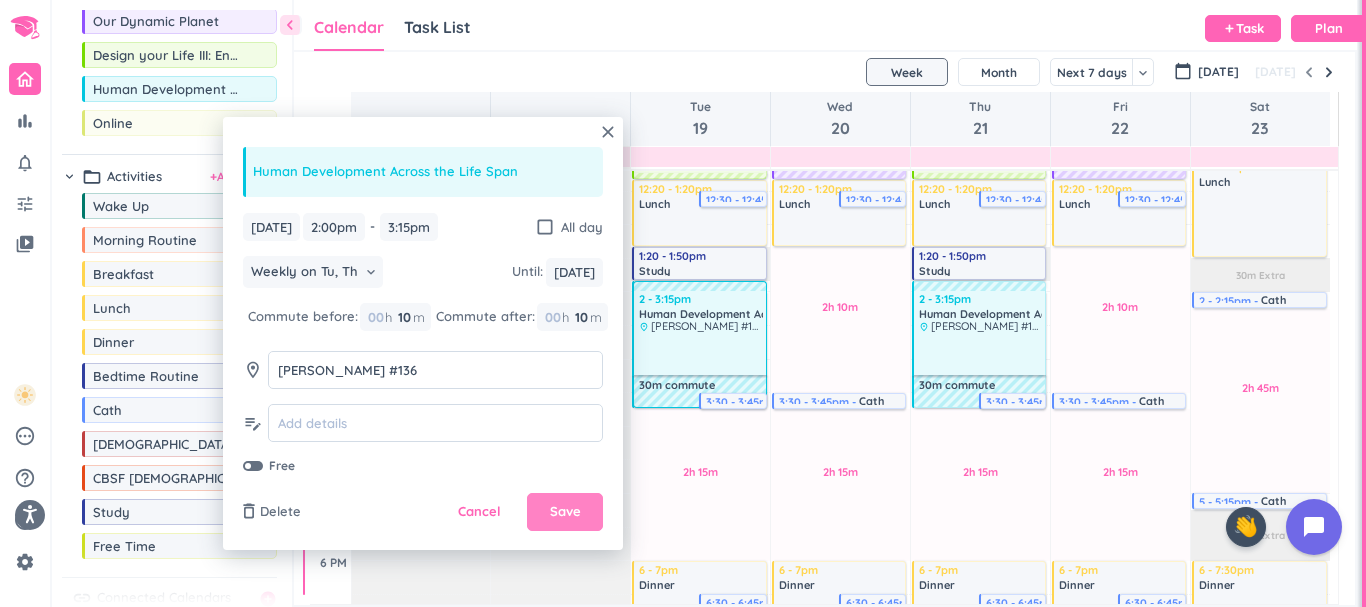 click on "Save" at bounding box center [565, 512] 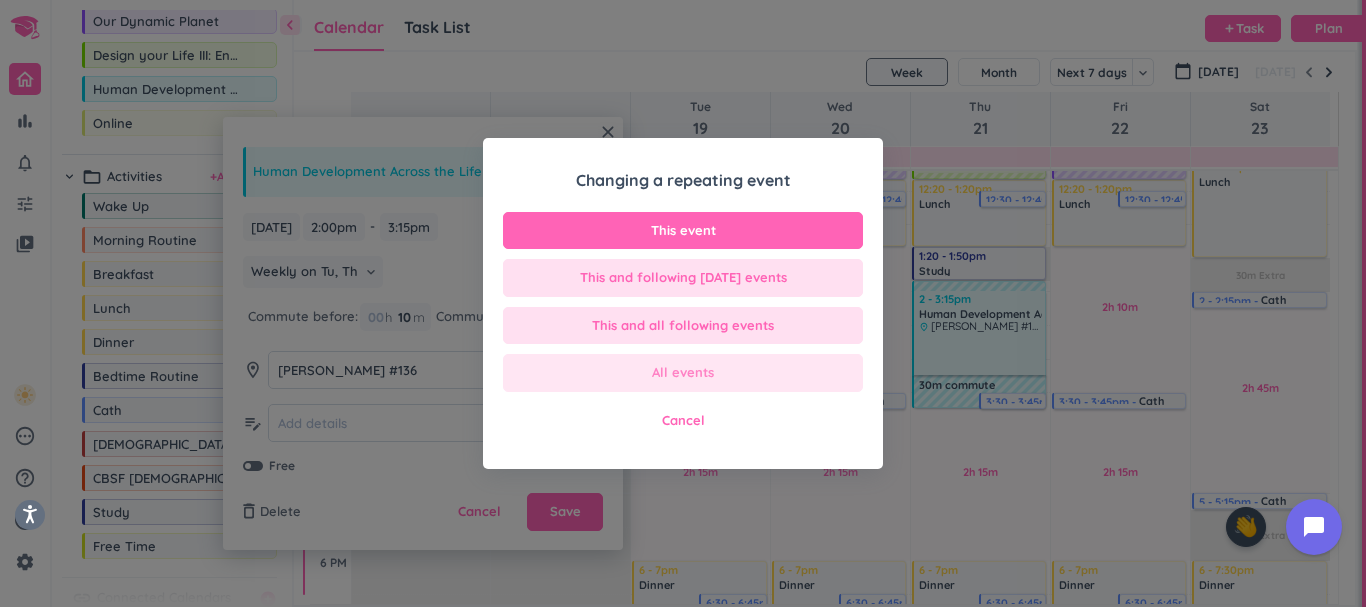 click on "All events" at bounding box center [683, 373] 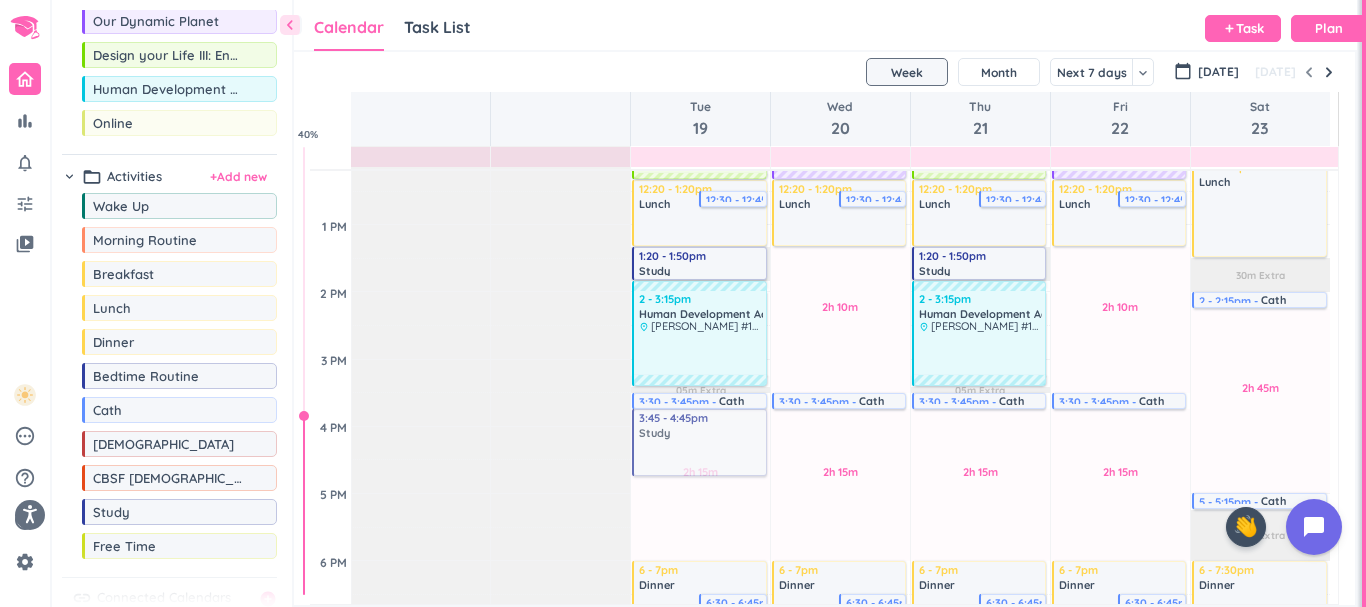 drag, startPoint x: 147, startPoint y: 511, endPoint x: 671, endPoint y: 415, distance: 532.7213 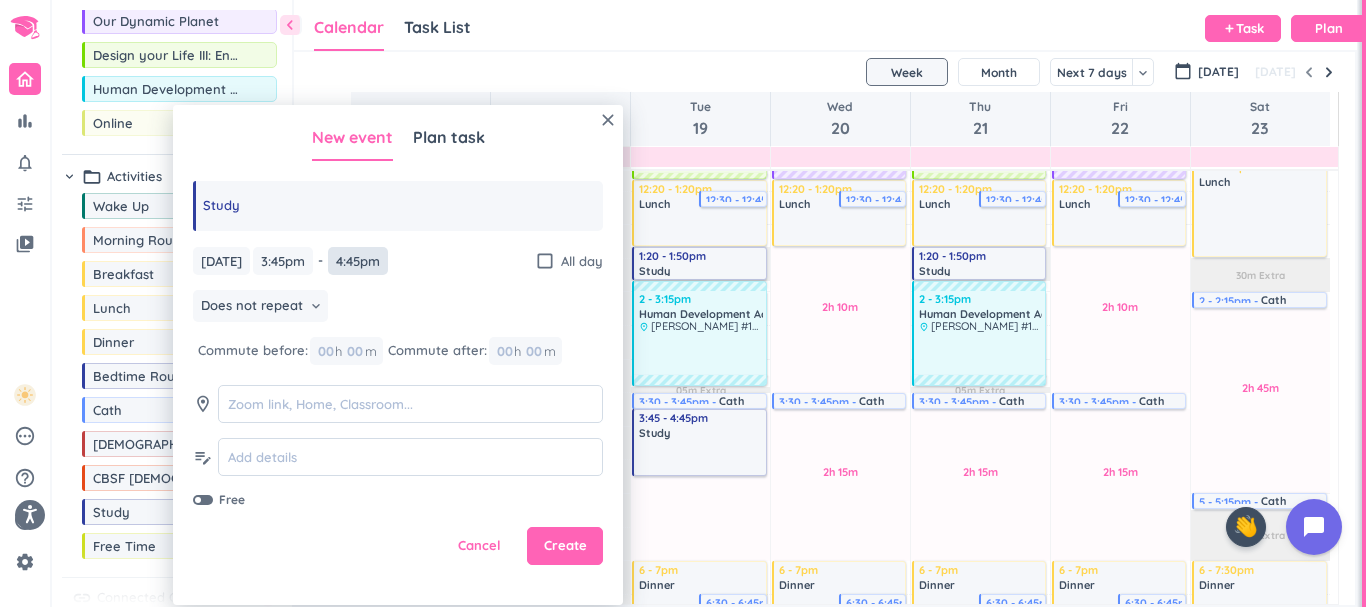 click on "4:45pm" at bounding box center [358, 261] 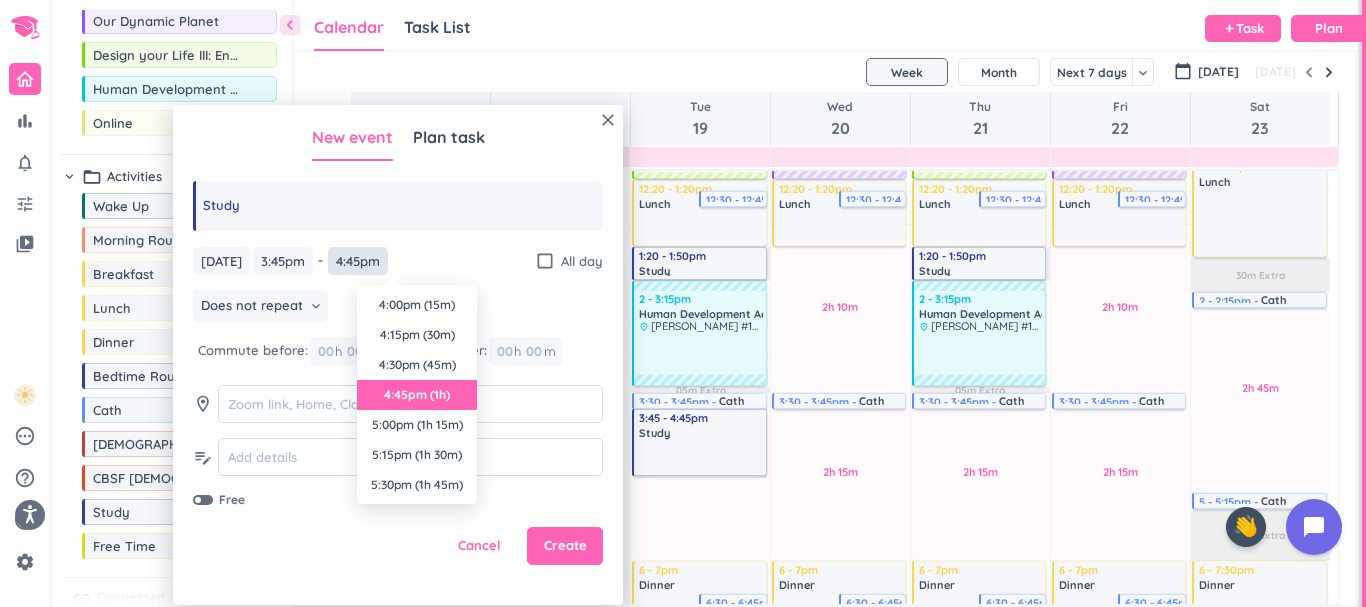 scroll, scrollTop: 90, scrollLeft: 0, axis: vertical 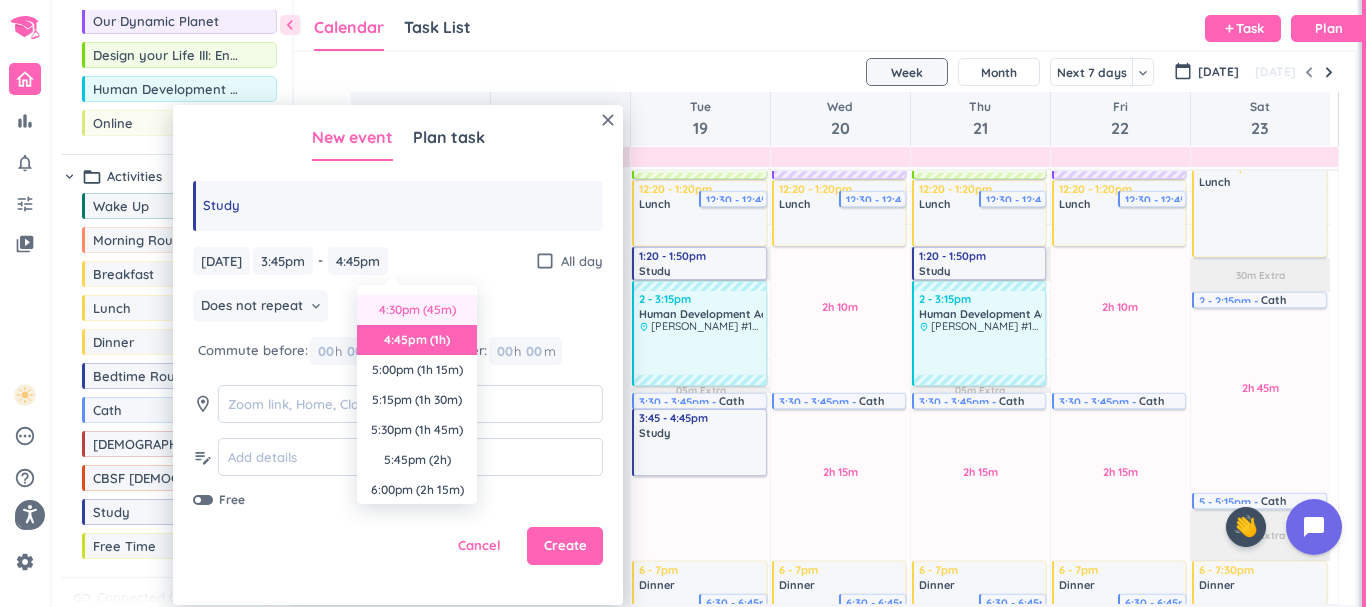 click on "4:30pm (45m)" at bounding box center (417, 310) 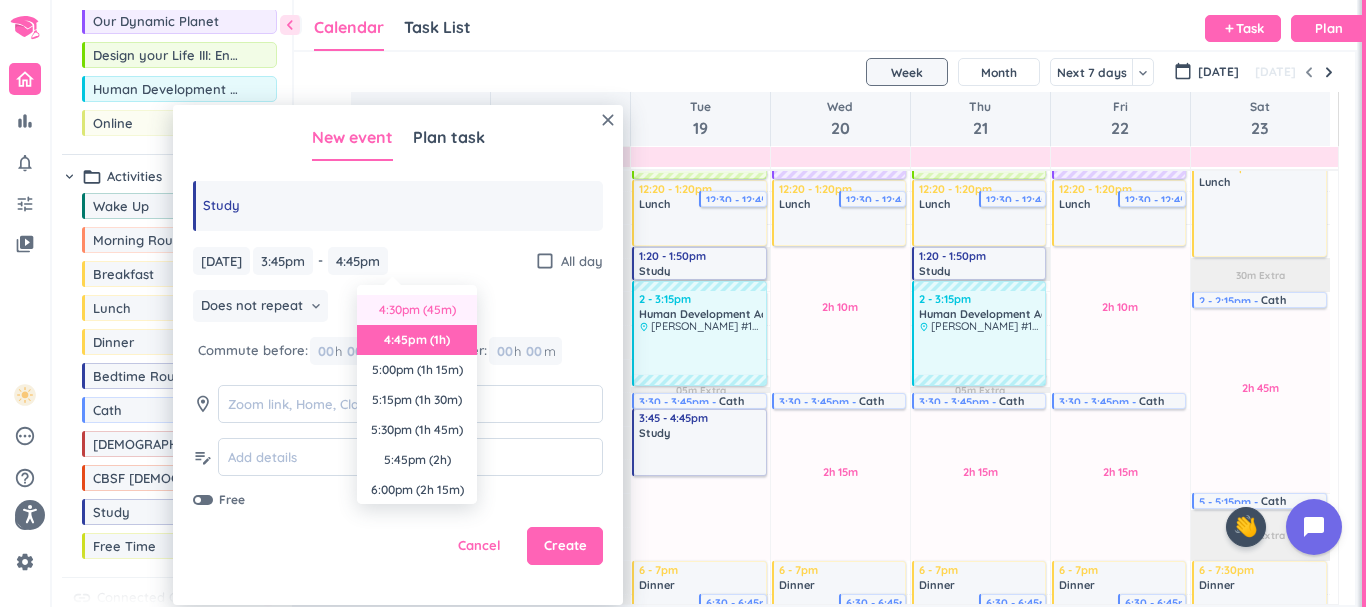 type on "4:30pm" 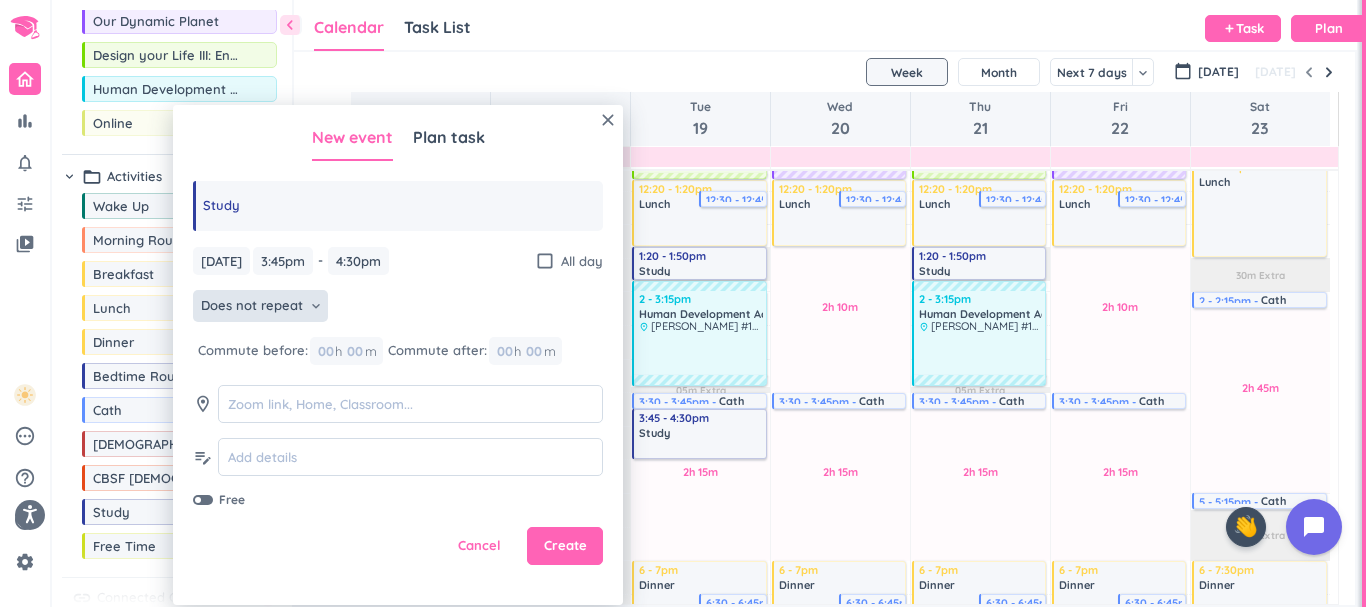 click on "Does not repeat" at bounding box center [252, 306] 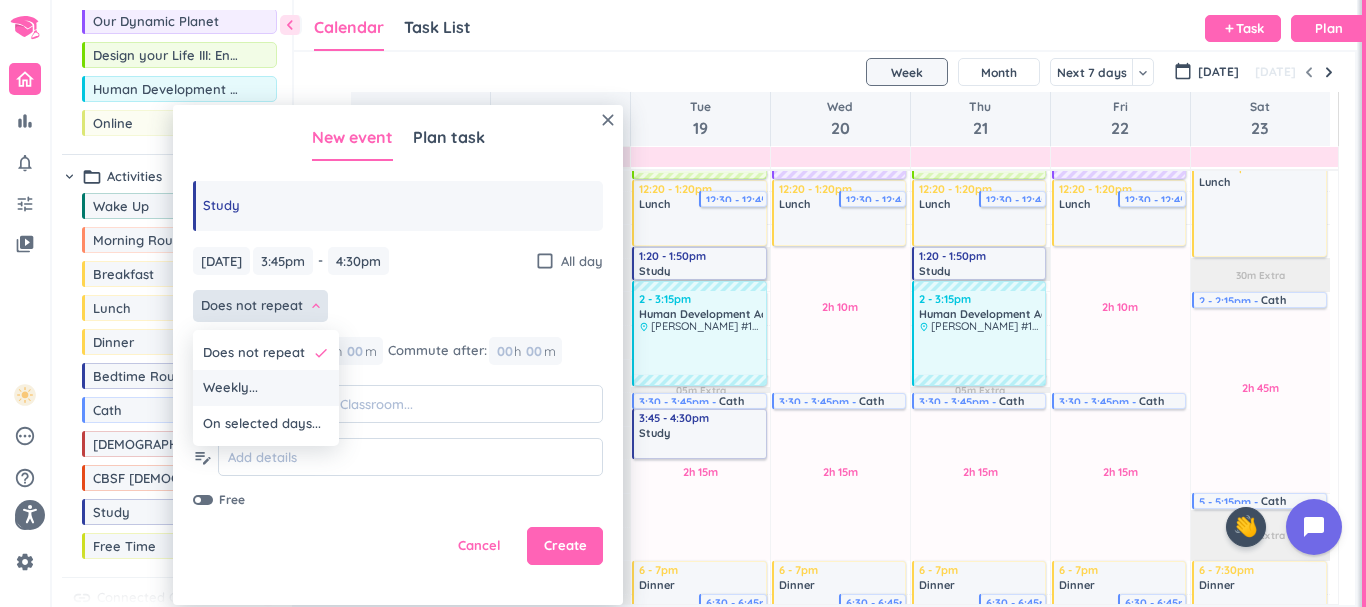 click on "Weekly..." at bounding box center [266, 388] 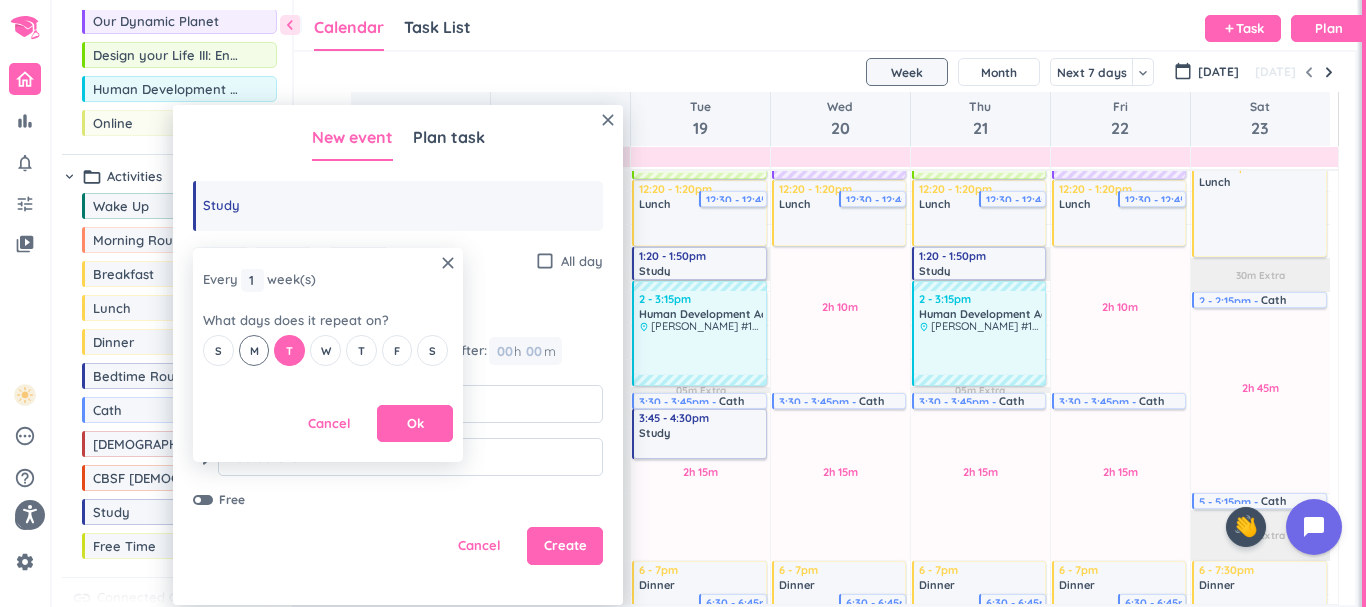 click on "M" at bounding box center [254, 351] 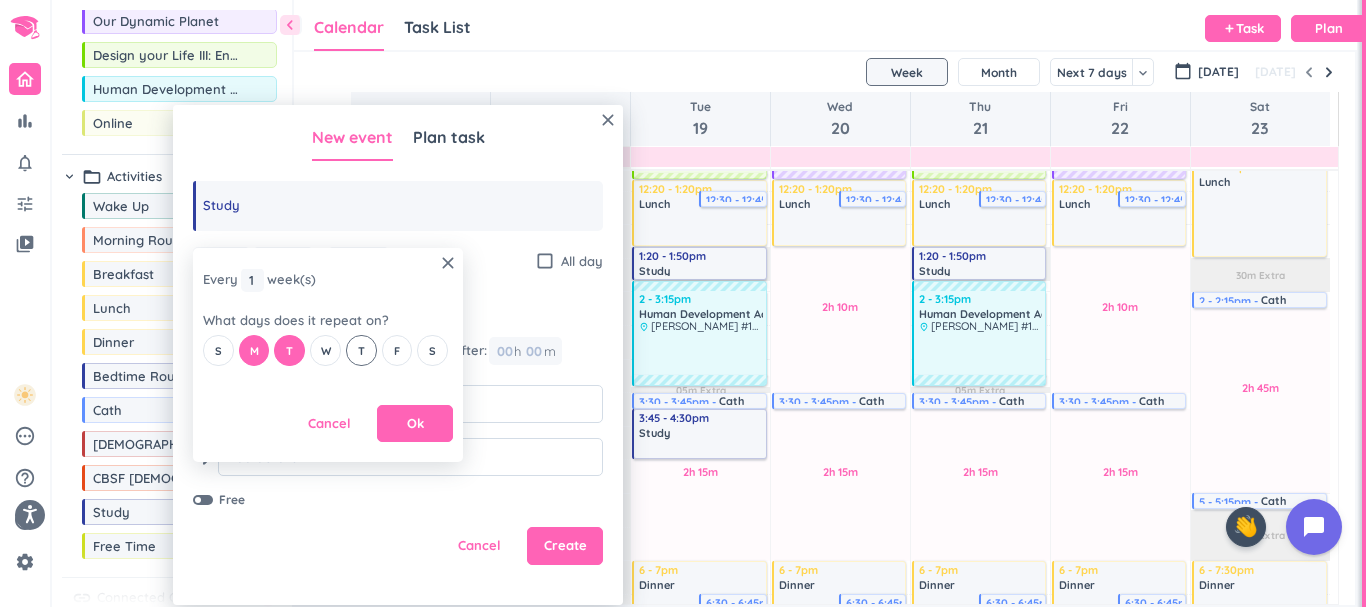 click on "T" at bounding box center [361, 350] 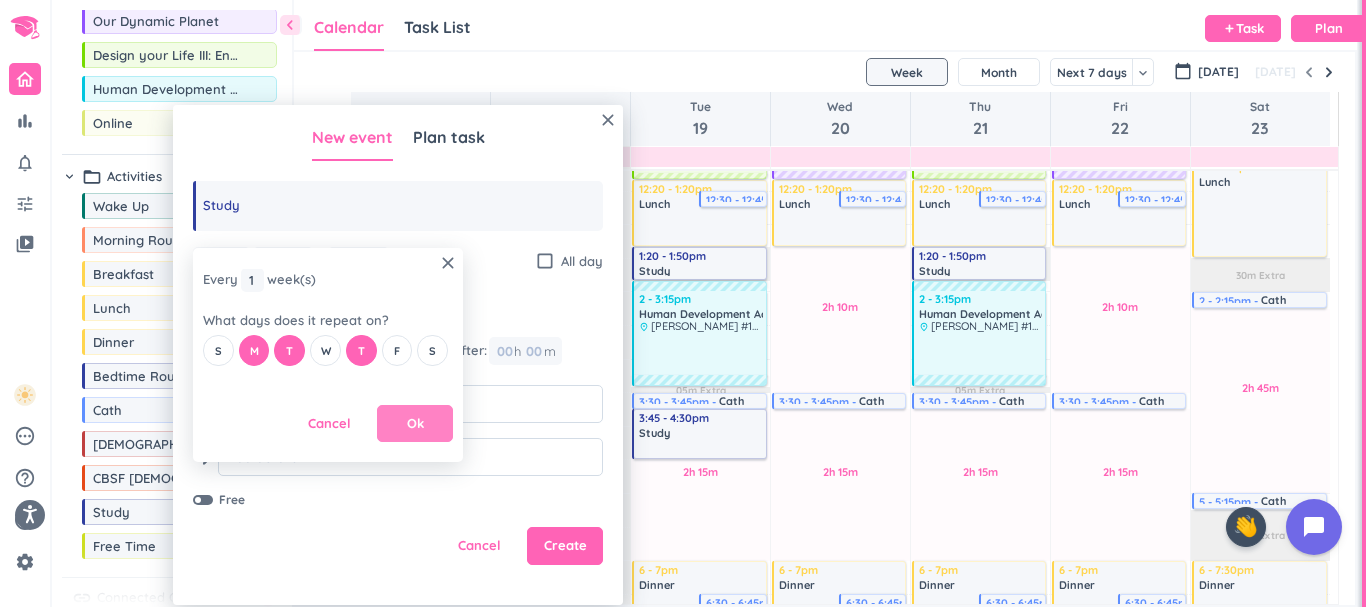 click on "Ok" at bounding box center [415, 424] 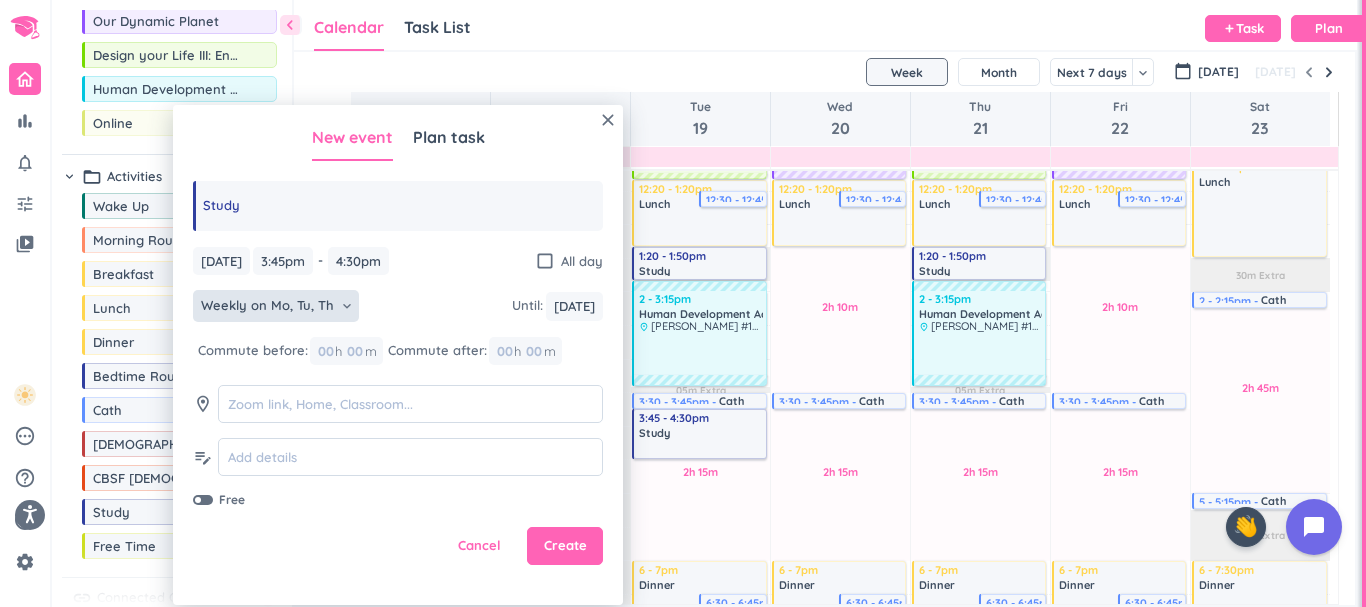 click on "Cancel Create" at bounding box center [398, 546] 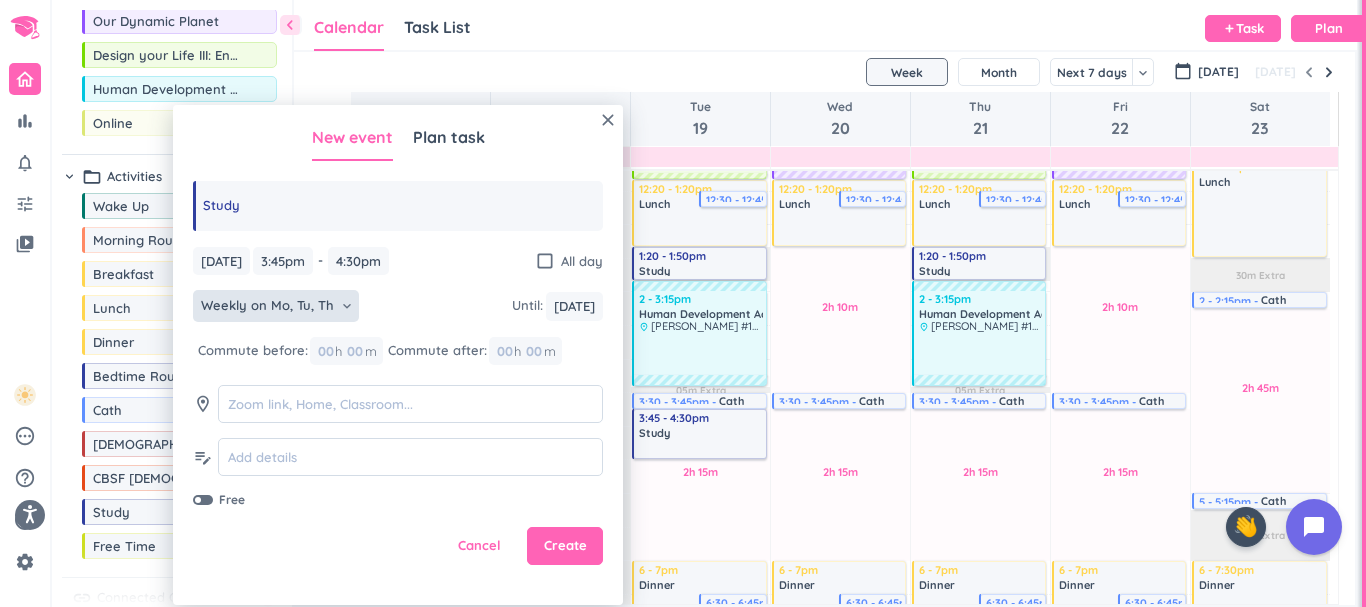 click at bounding box center [203, 500] 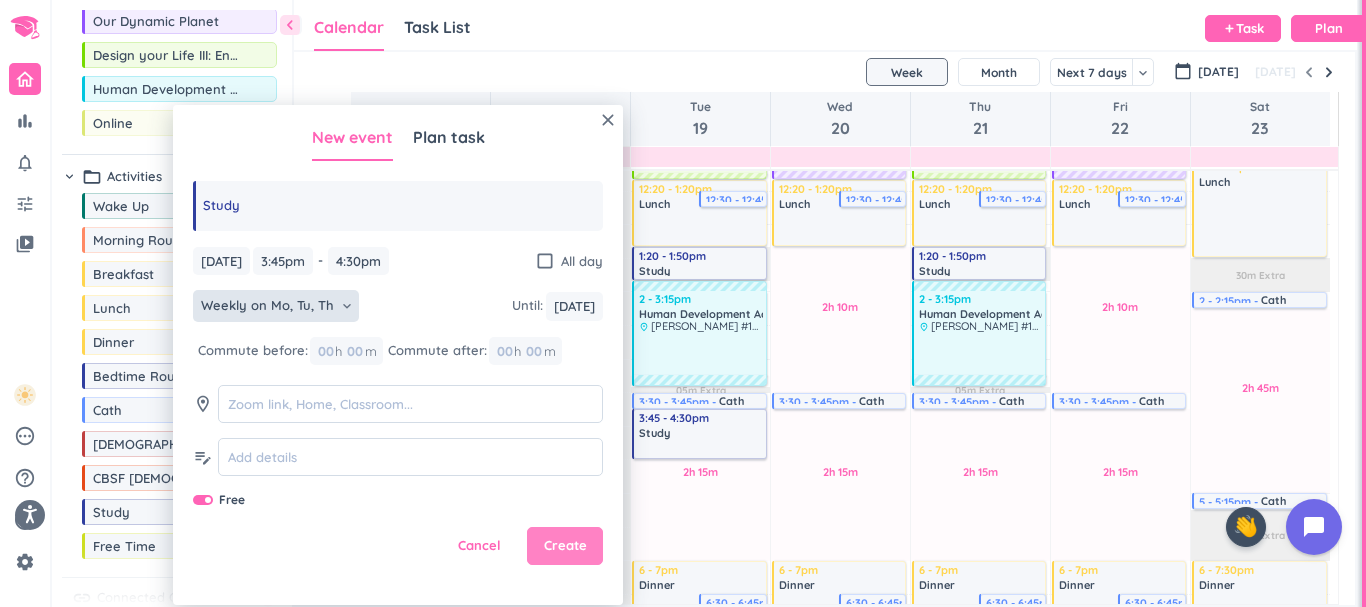 click on "Create" at bounding box center (565, 546) 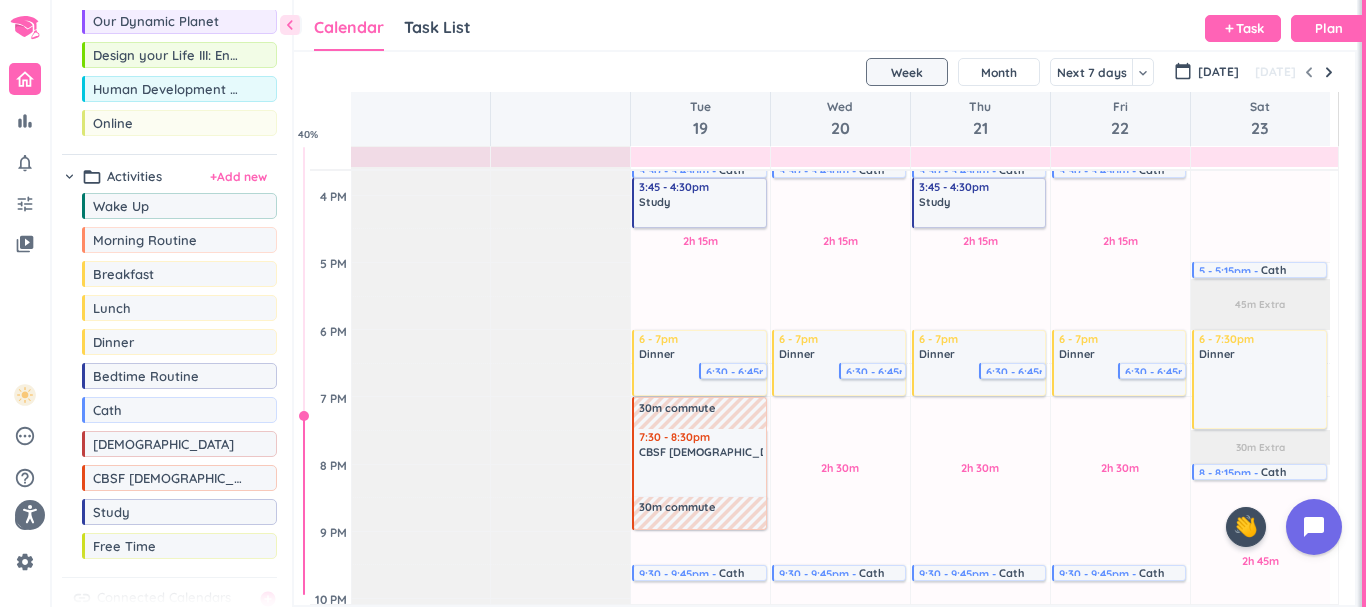 scroll, scrollTop: 793, scrollLeft: 0, axis: vertical 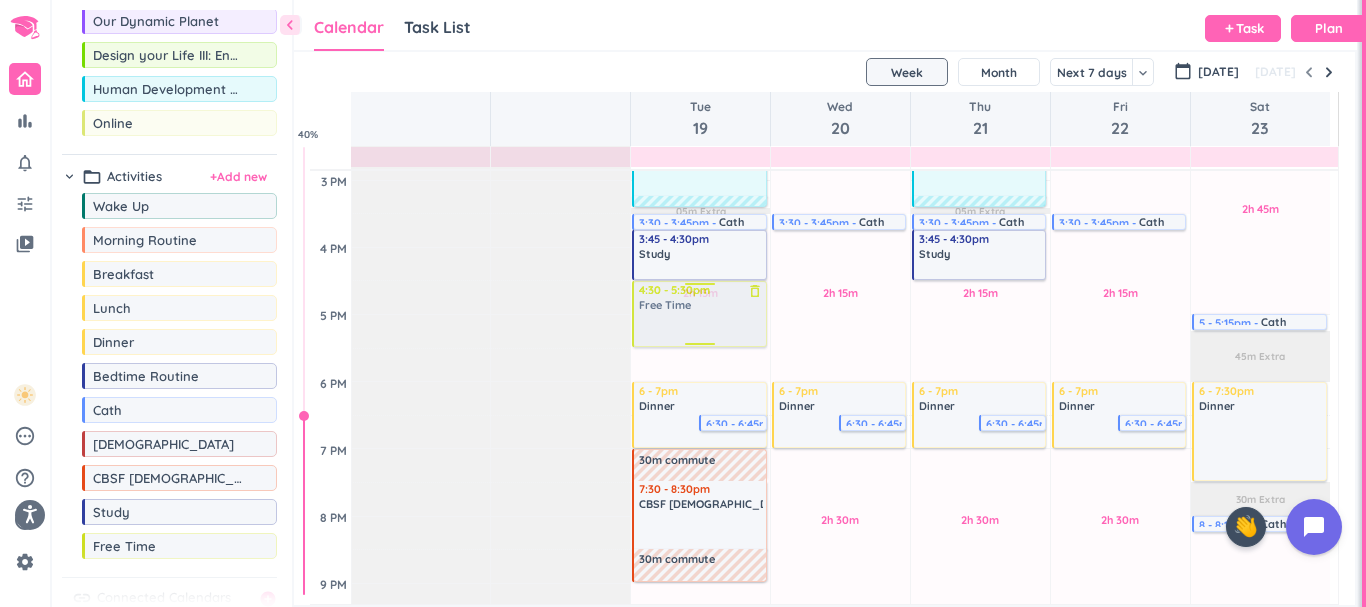 drag, startPoint x: 160, startPoint y: 550, endPoint x: 697, endPoint y: 281, distance: 600.60803 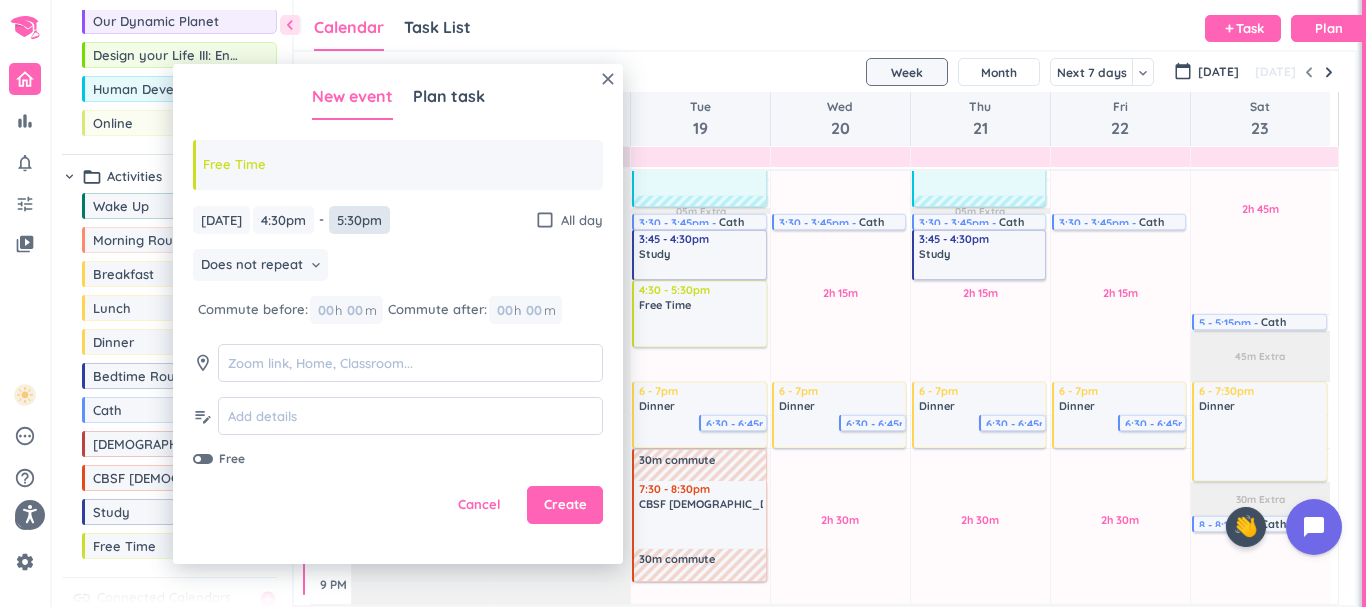 click on "5:30pm" at bounding box center (359, 220) 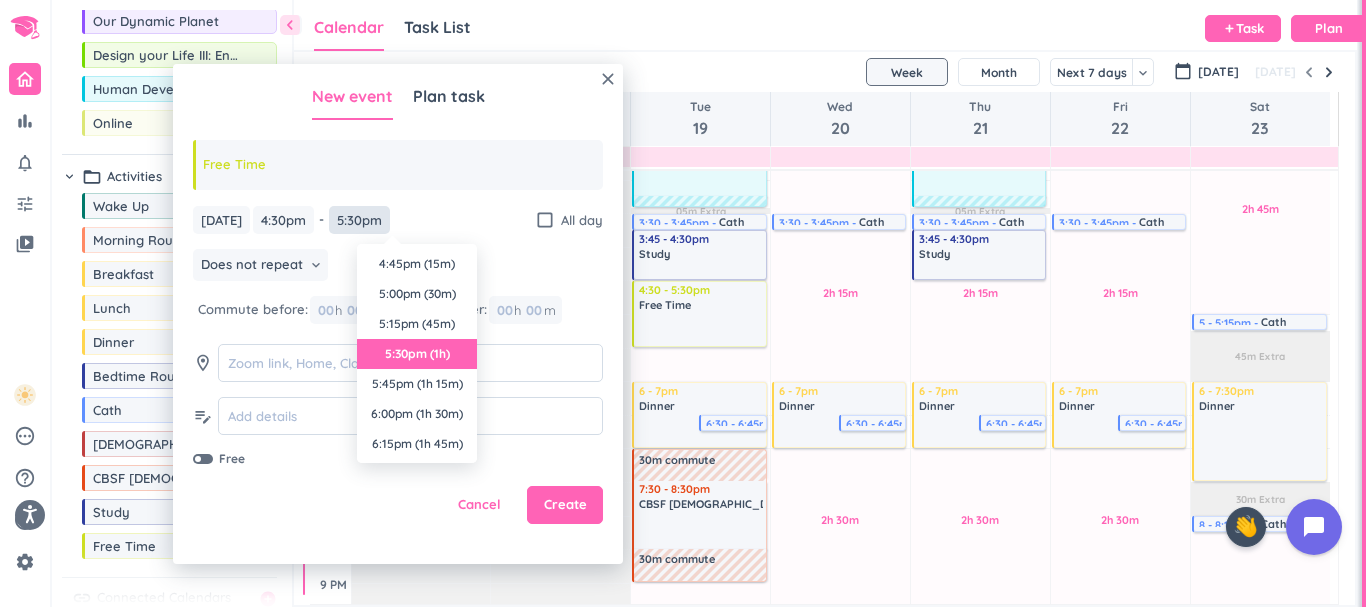 scroll, scrollTop: 90, scrollLeft: 0, axis: vertical 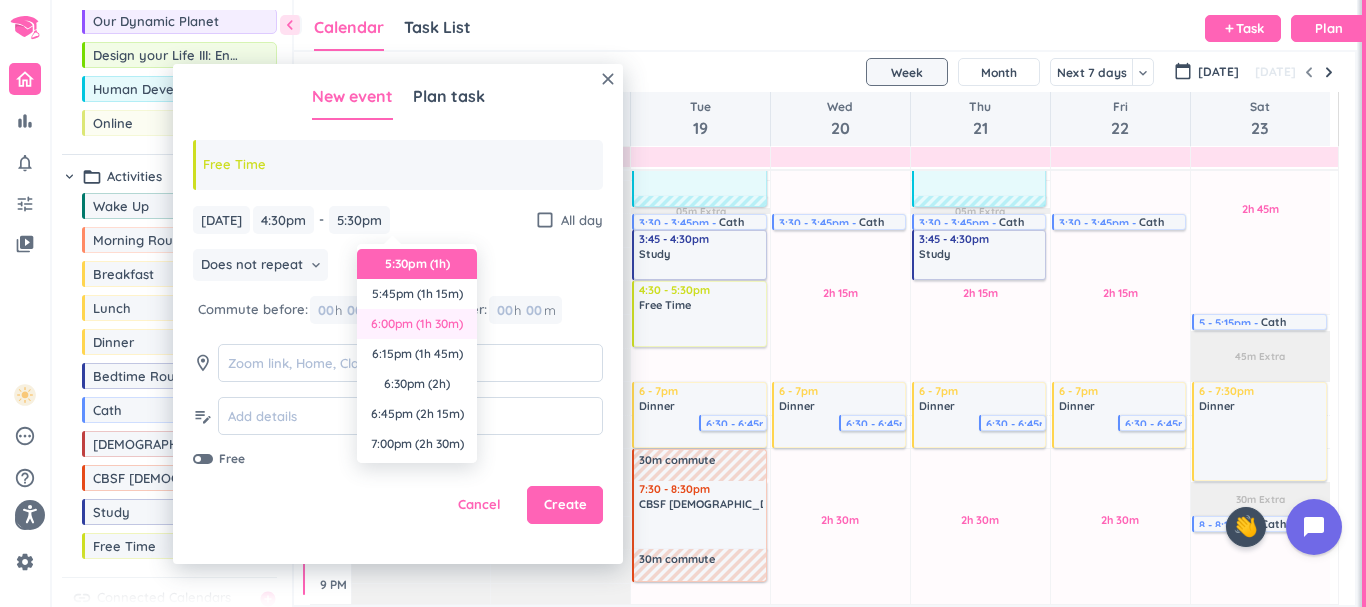click on "6:00pm (1h 30m)" at bounding box center (417, 324) 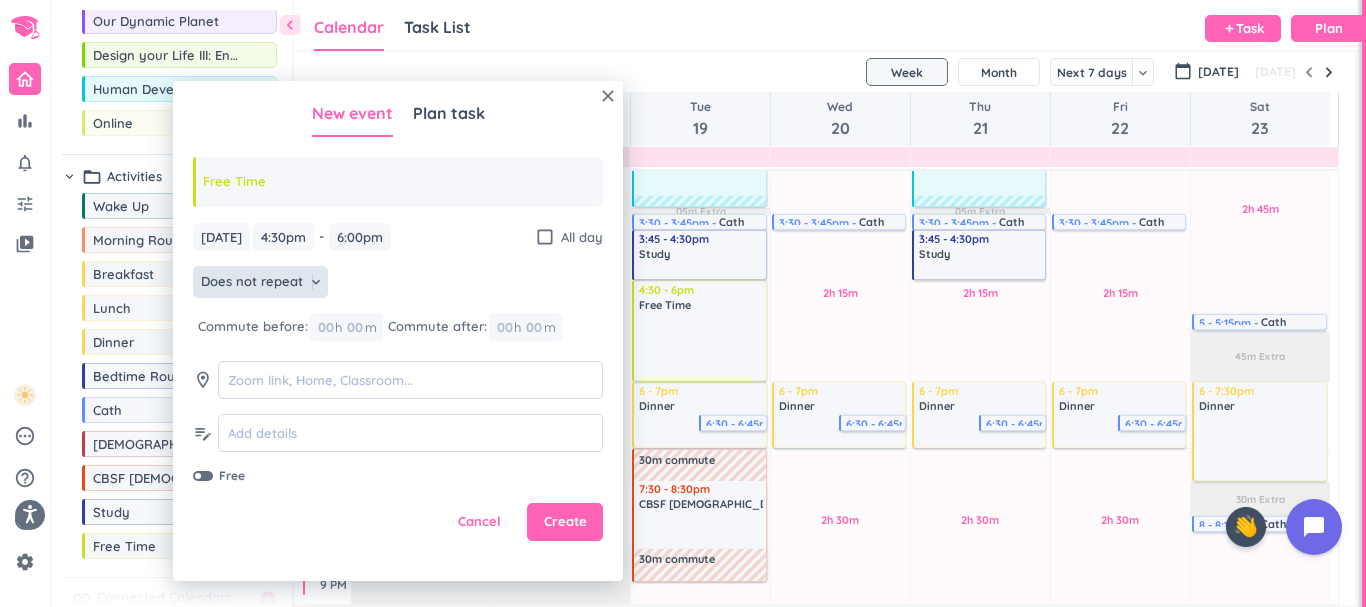click on "Does not repeat keyboard_arrow_down" at bounding box center [260, 282] 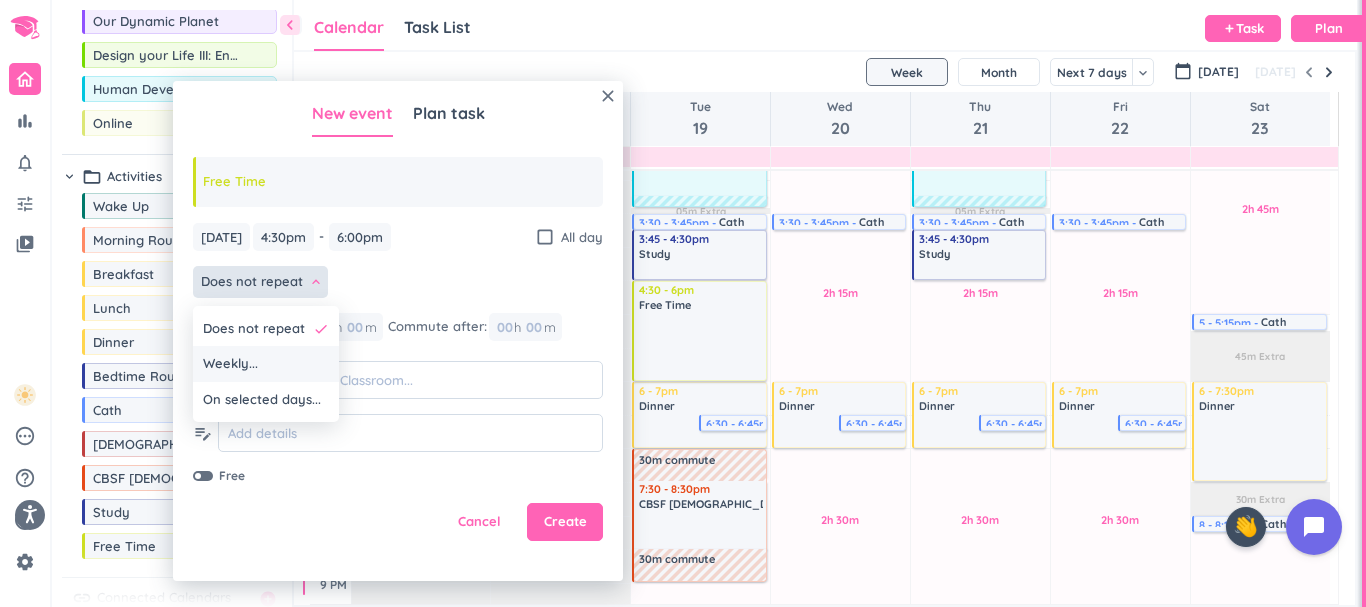 click on "Weekly..." at bounding box center [266, 364] 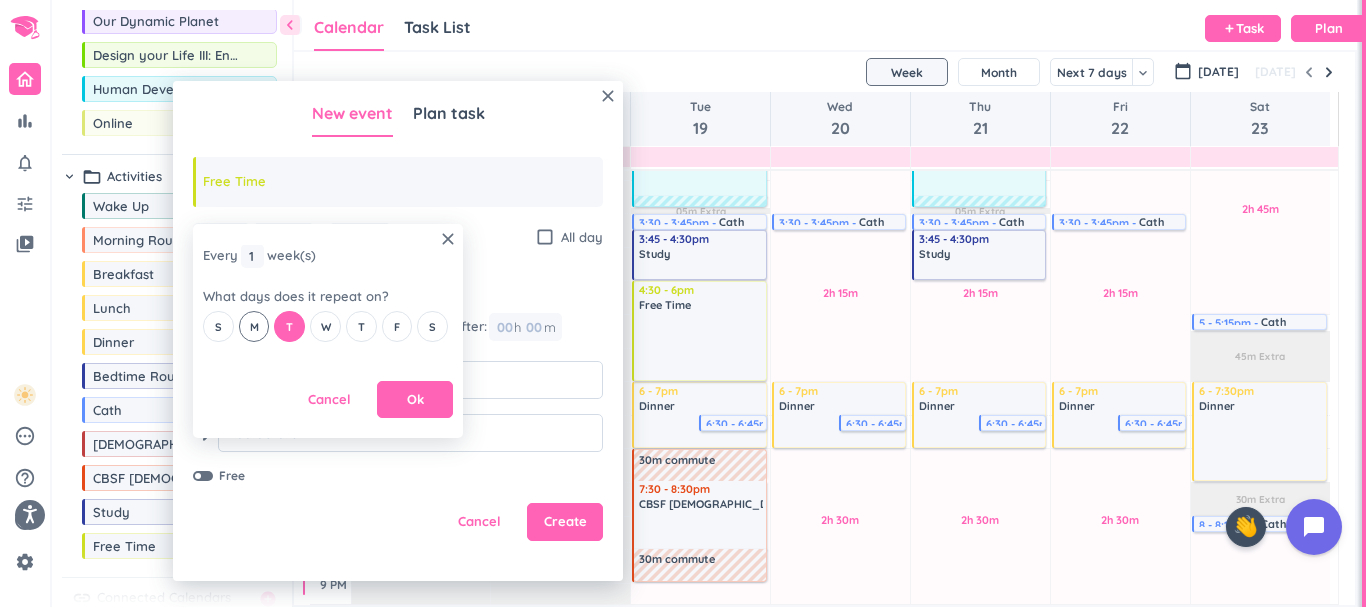 click on "S M T W T F S" at bounding box center (328, 326) 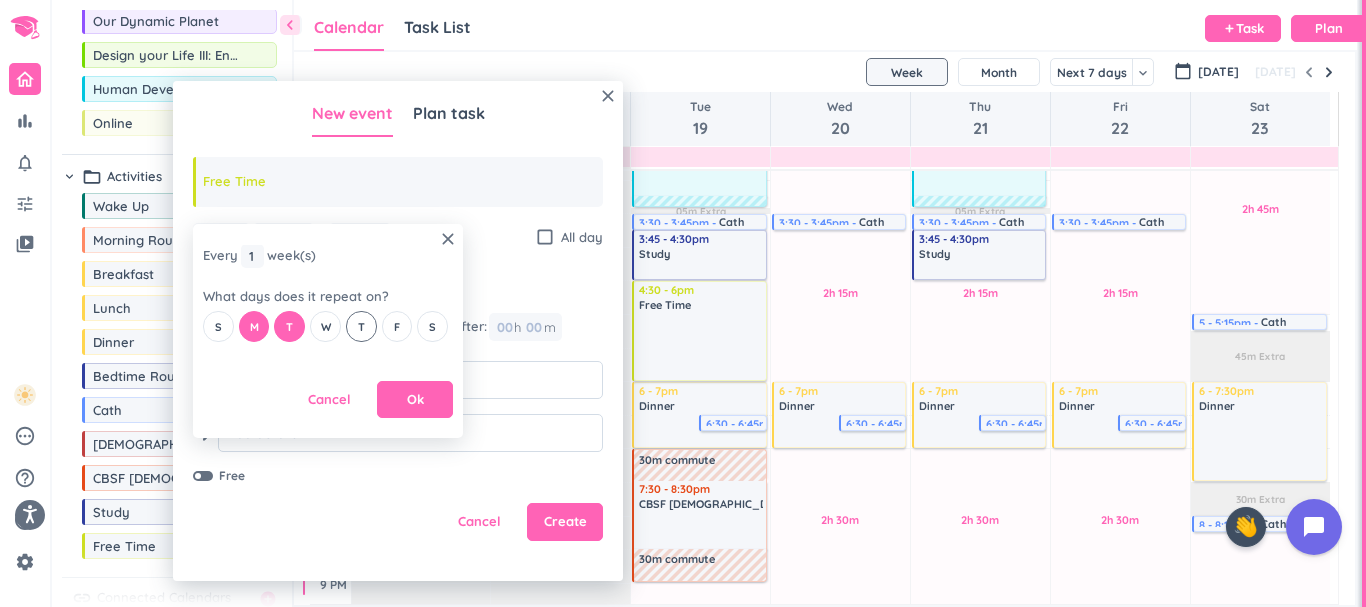 click on "T" at bounding box center [361, 326] 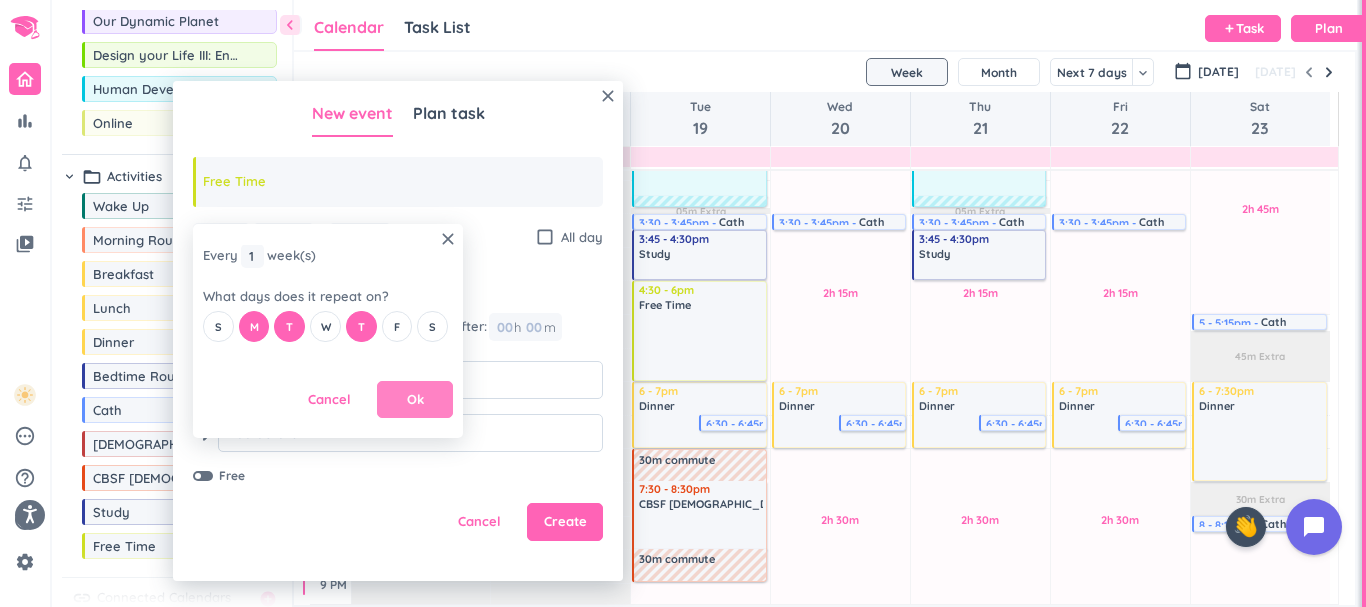 click on "Ok" at bounding box center [415, 400] 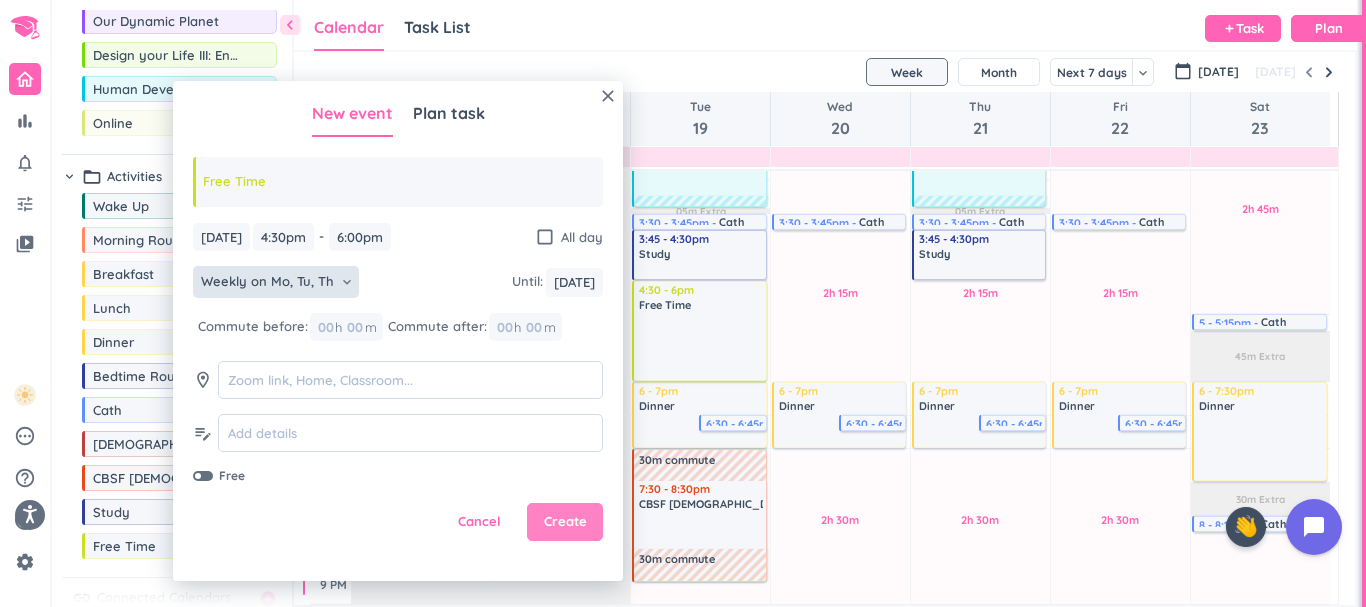 click on "Create" at bounding box center [565, 522] 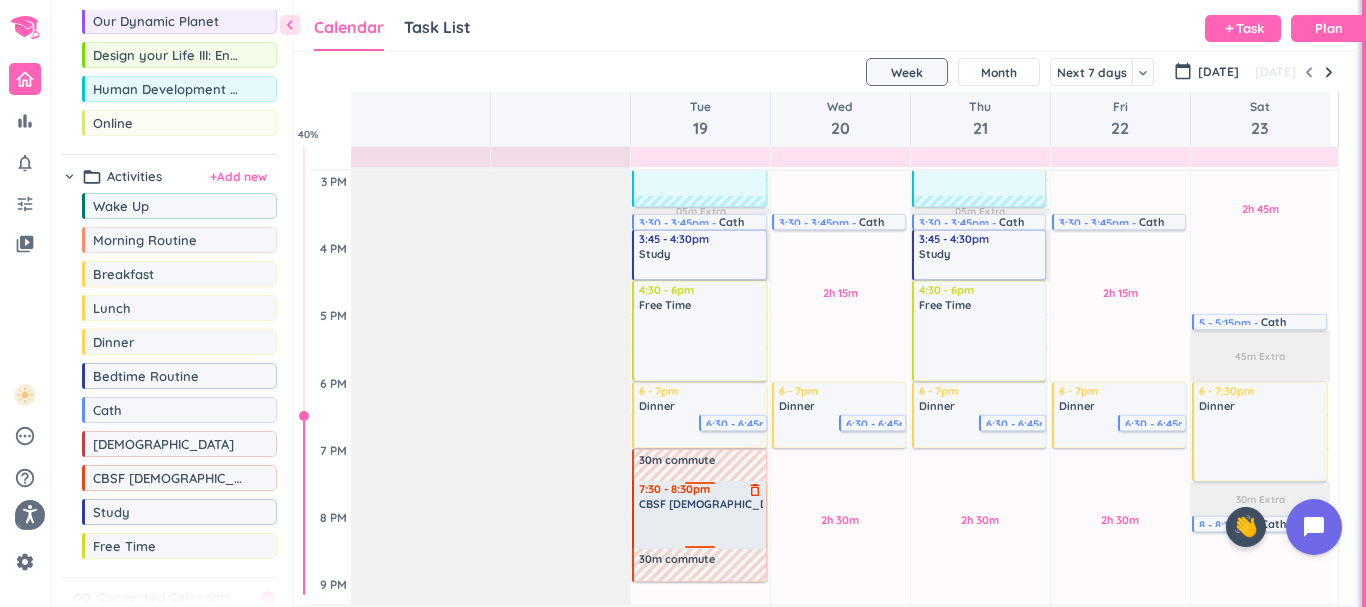 click on "CBSF [DEMOGRAPHIC_DATA] Study delete_outline" at bounding box center (700, 521) 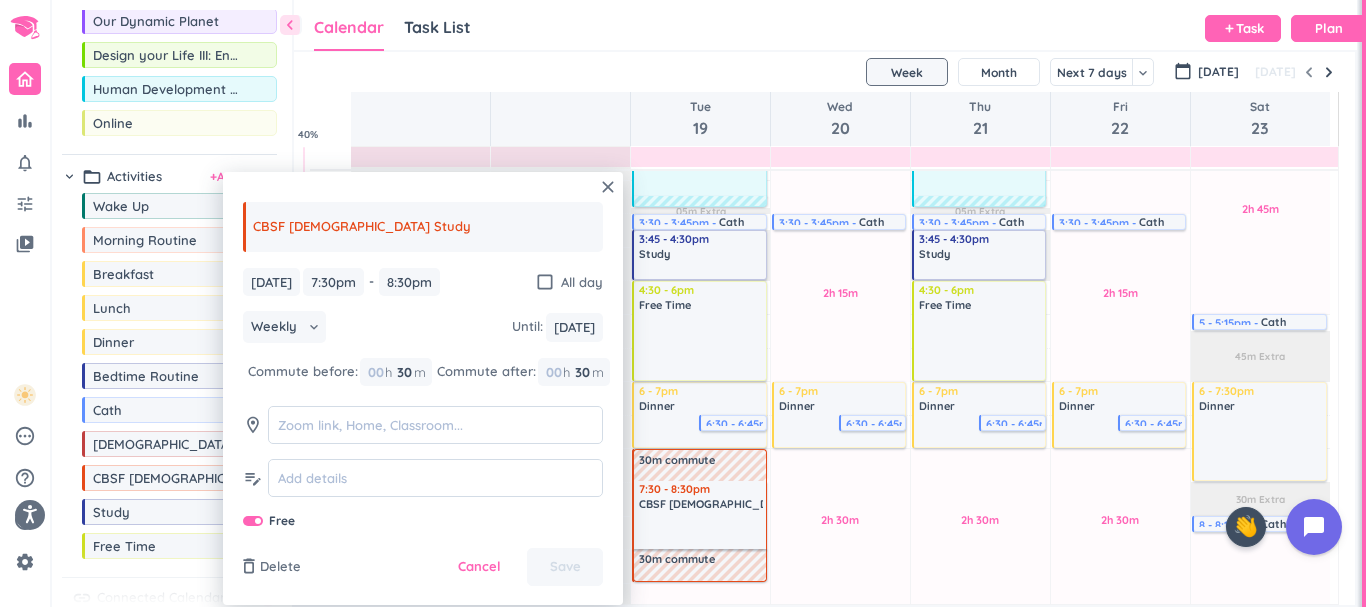 click at bounding box center (253, 521) 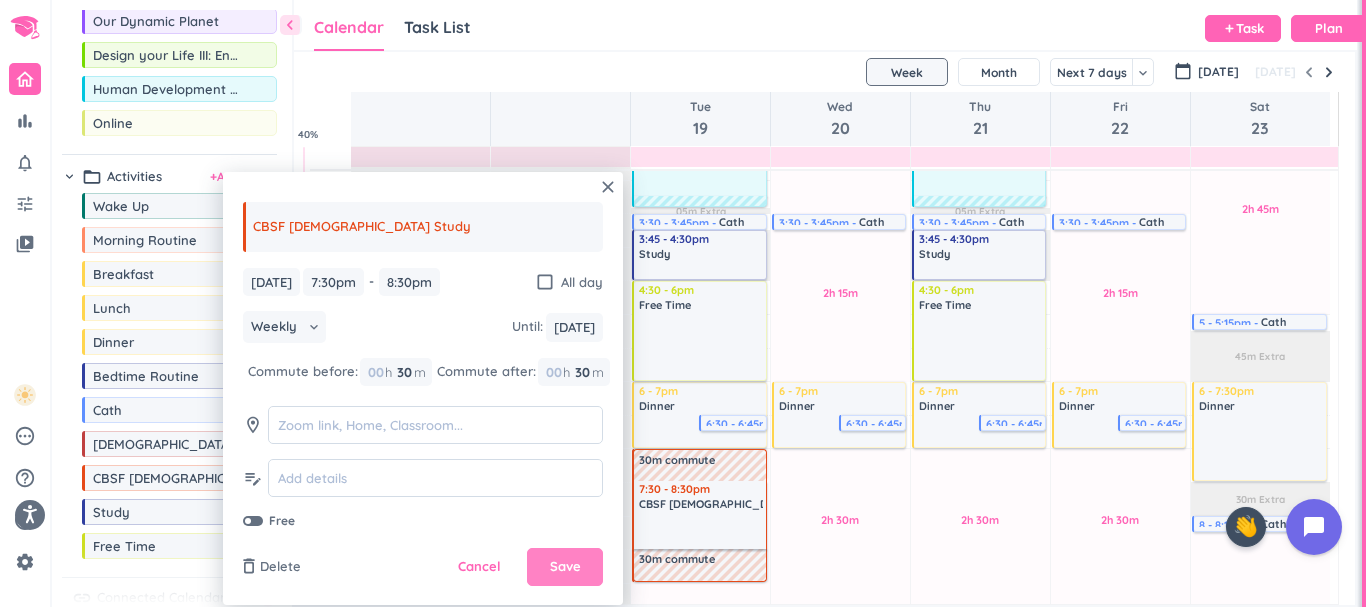 click on "Save" at bounding box center [565, 567] 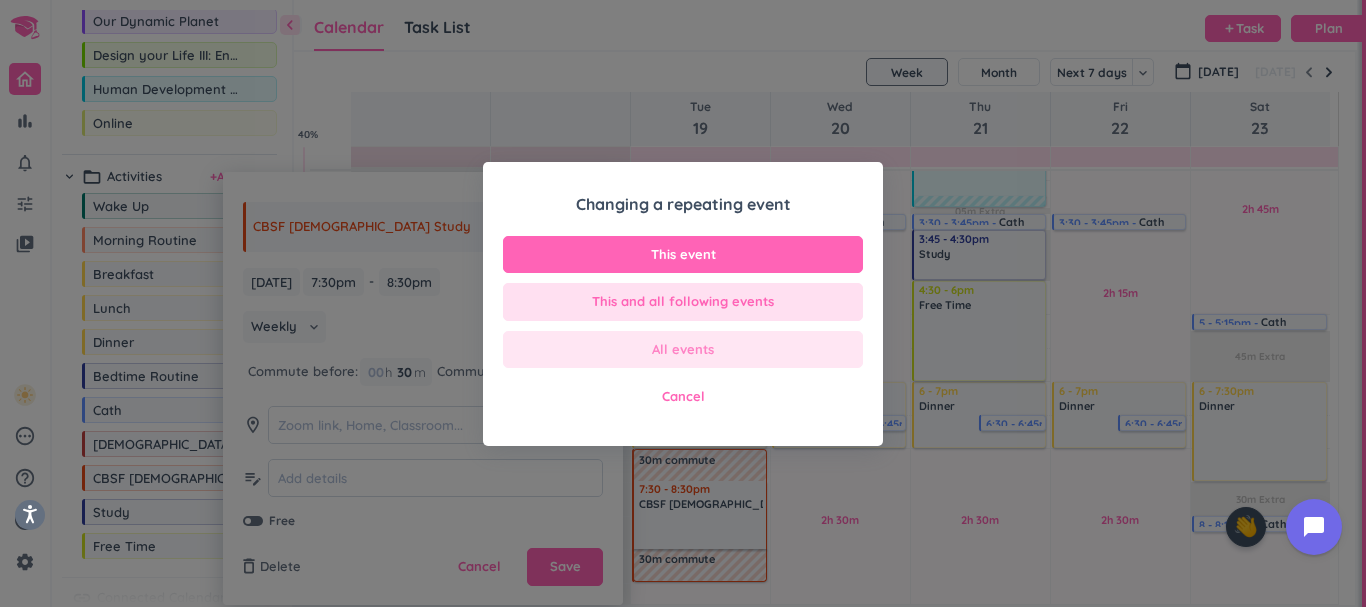 click on "All events" at bounding box center (683, 350) 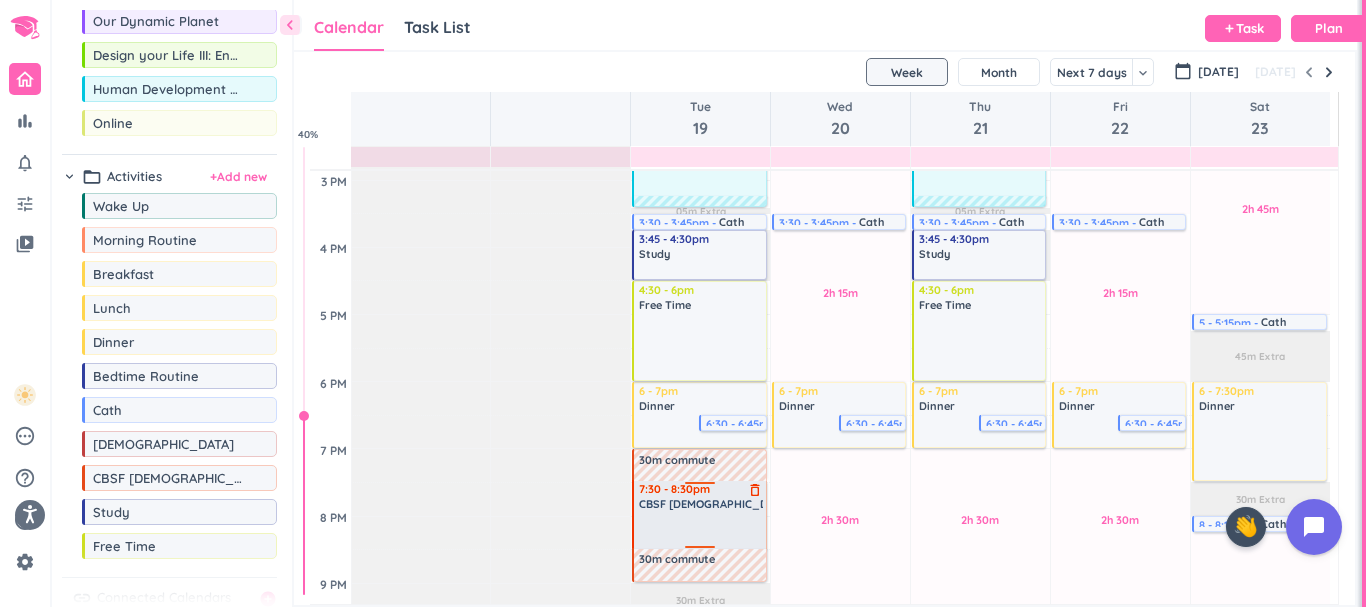 click on "7:30 - 8:30pm CBSF [DEMOGRAPHIC_DATA] Study delete_outline" at bounding box center [700, 514] 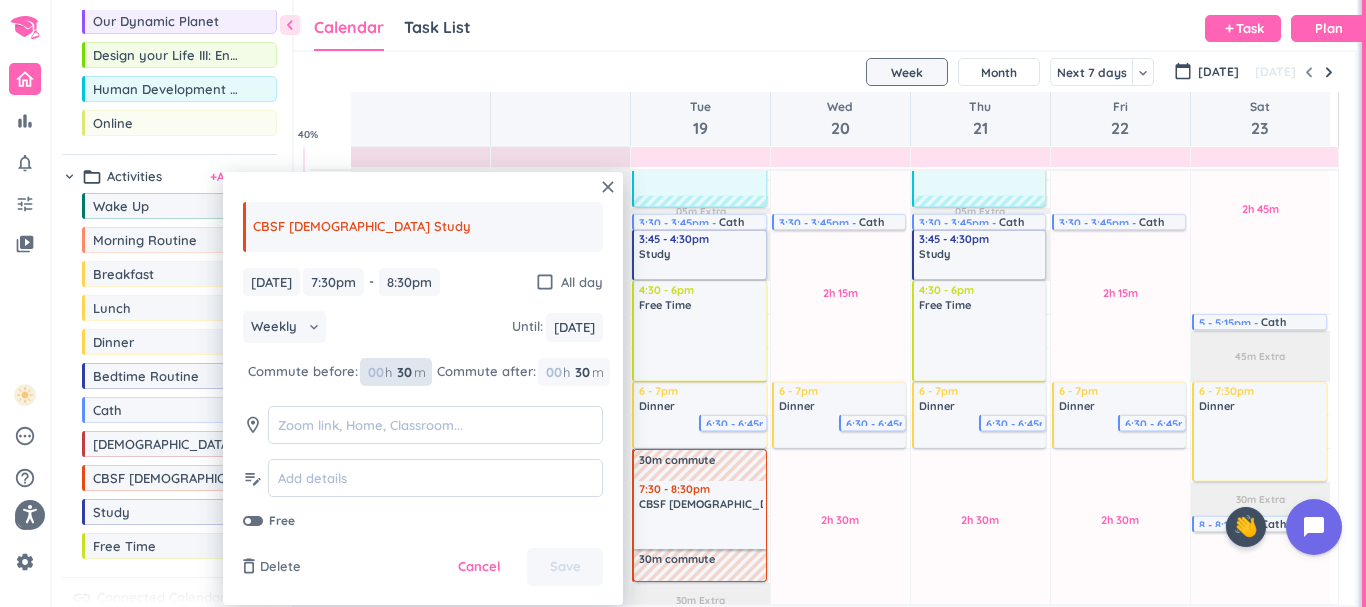 drag, startPoint x: 400, startPoint y: 376, endPoint x: 414, endPoint y: 376, distance: 14 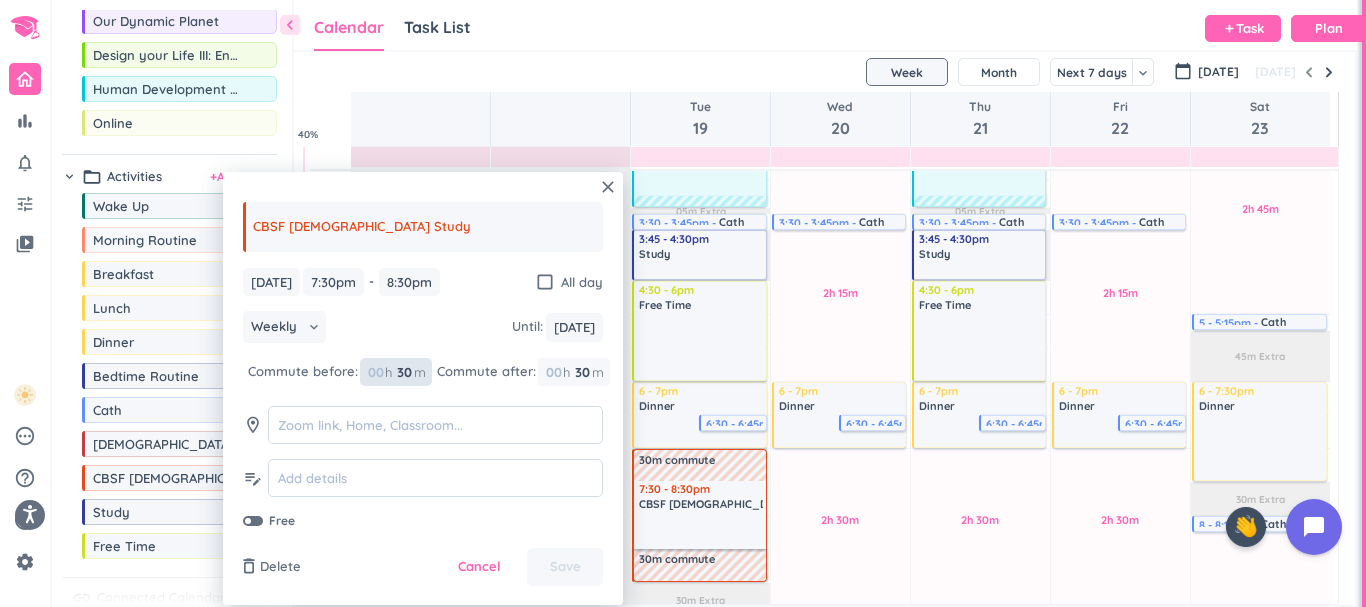 click on "30" at bounding box center [403, 372] 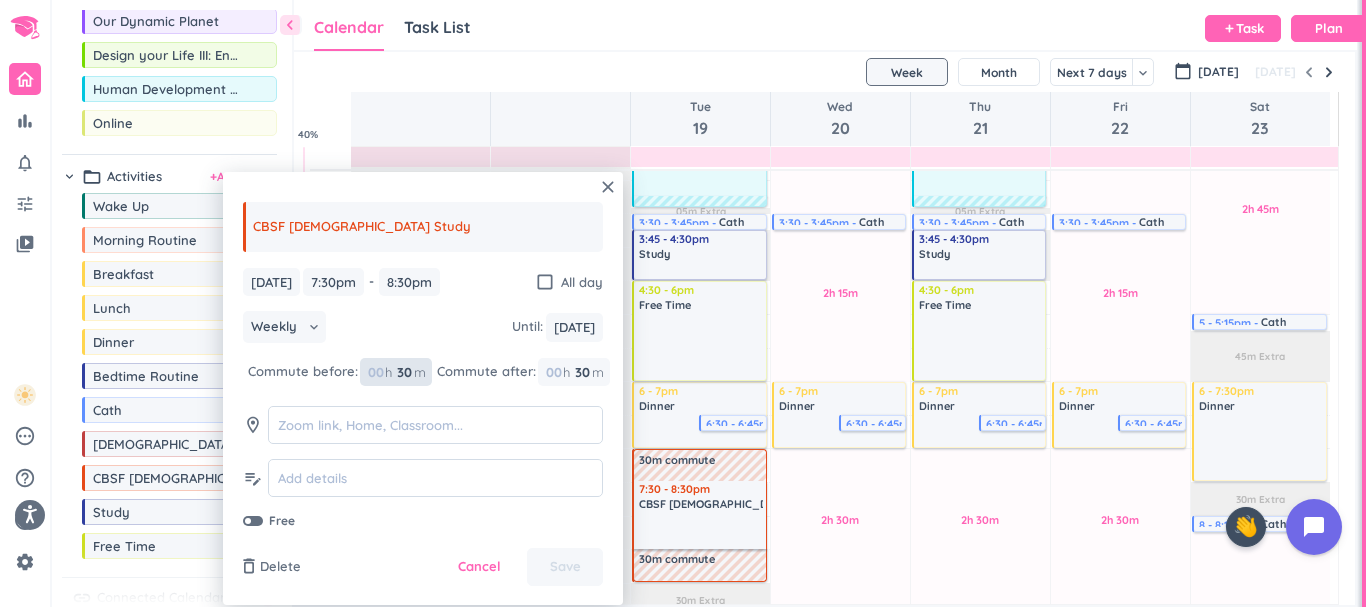 drag, startPoint x: 399, startPoint y: 371, endPoint x: 415, endPoint y: 371, distance: 16 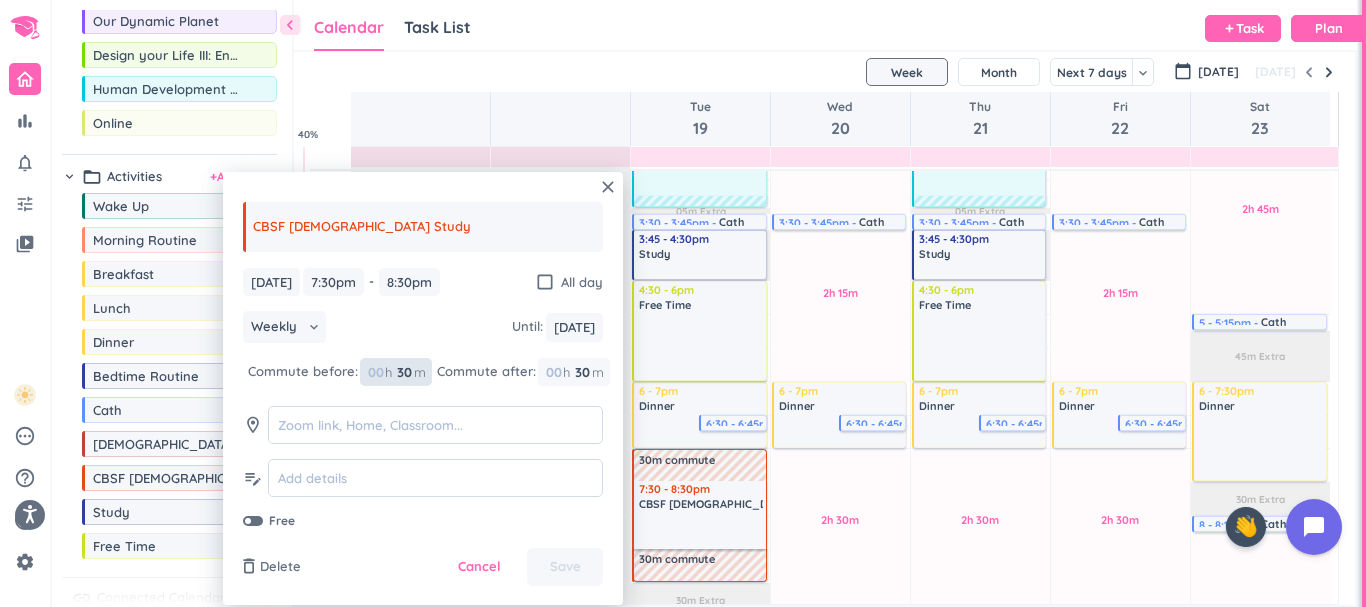 click on "30" at bounding box center (403, 372) 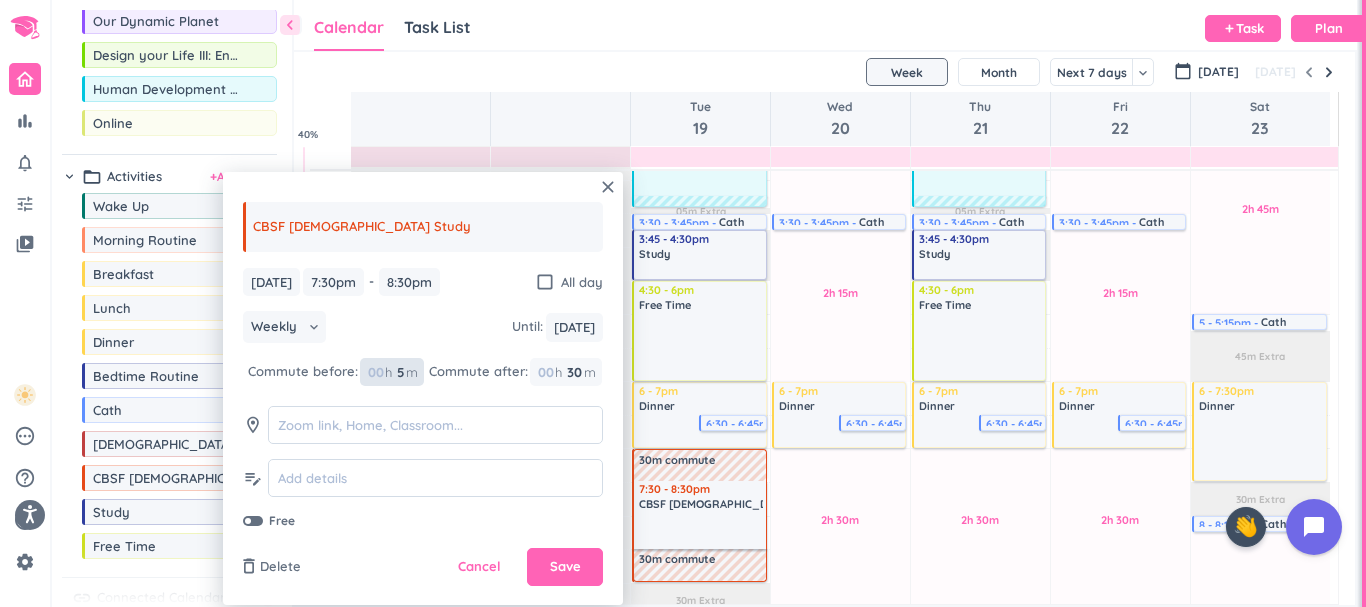 type on "5" 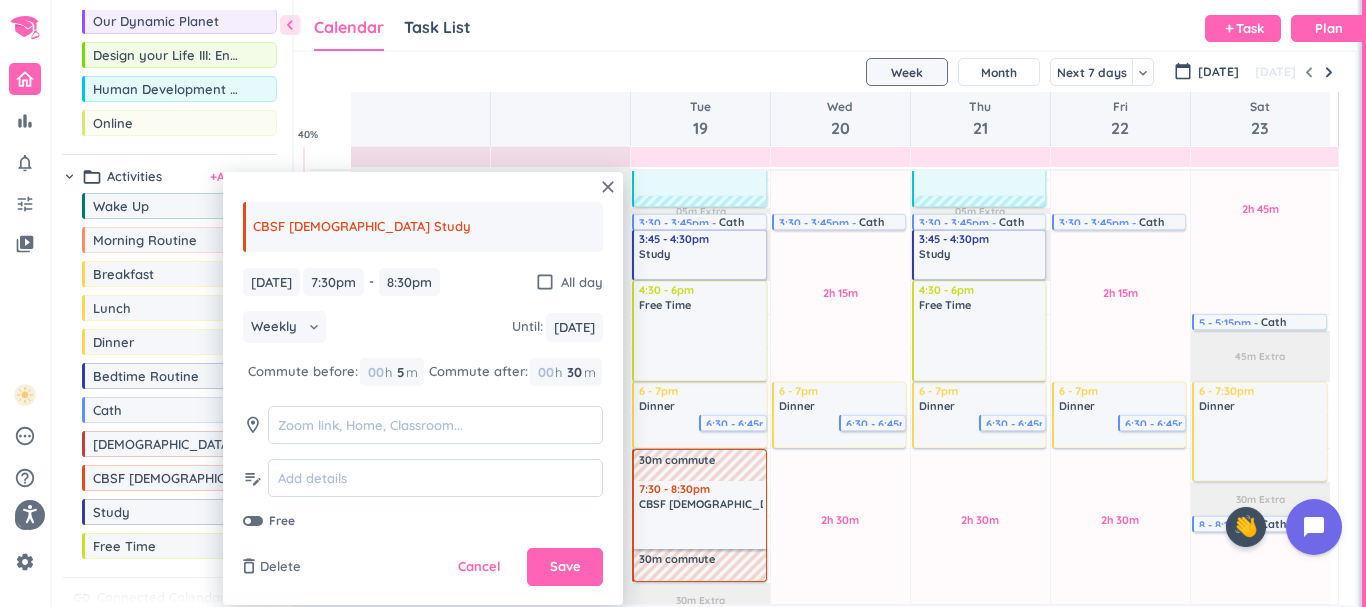 click on "Weekly keyboard_arrow_down Until :  [DATE] [DATE]" at bounding box center (423, 329) 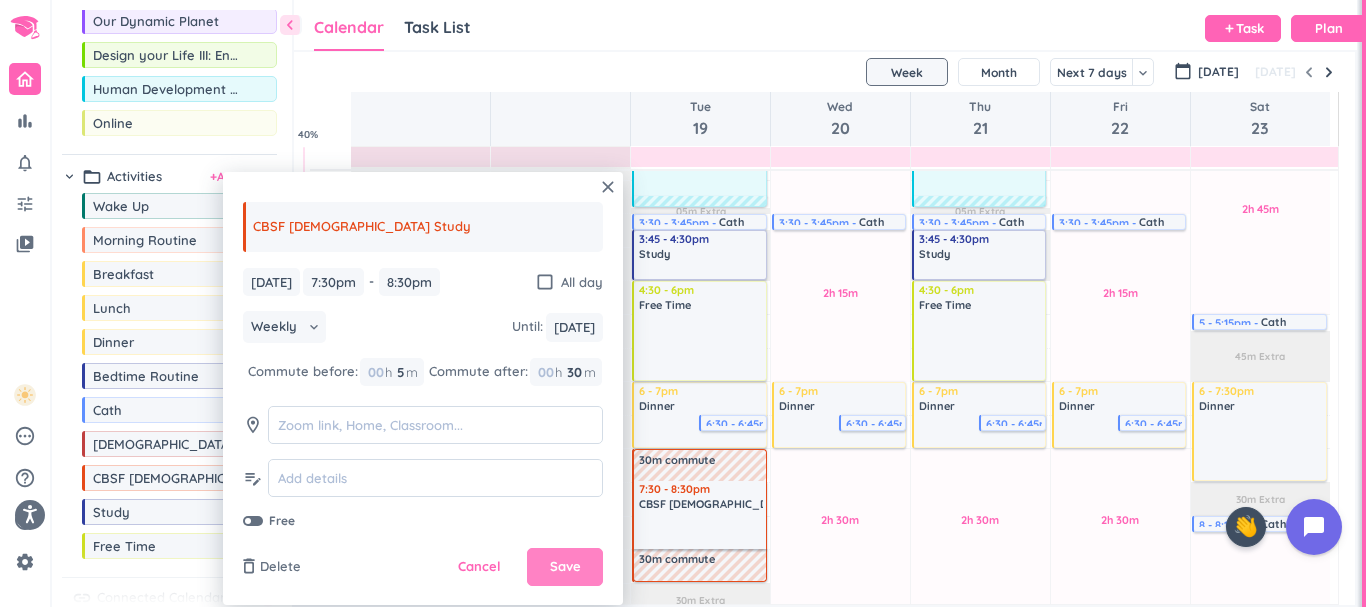 click on "Save" at bounding box center (565, 567) 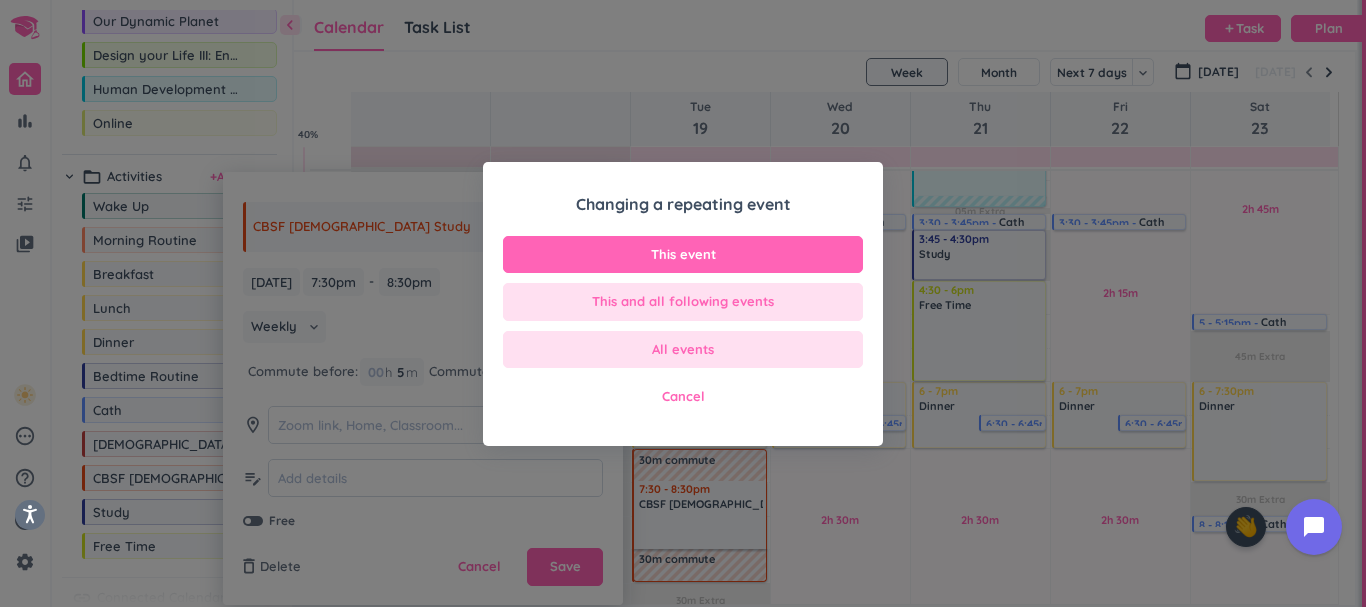 click on "All events" at bounding box center [683, 350] 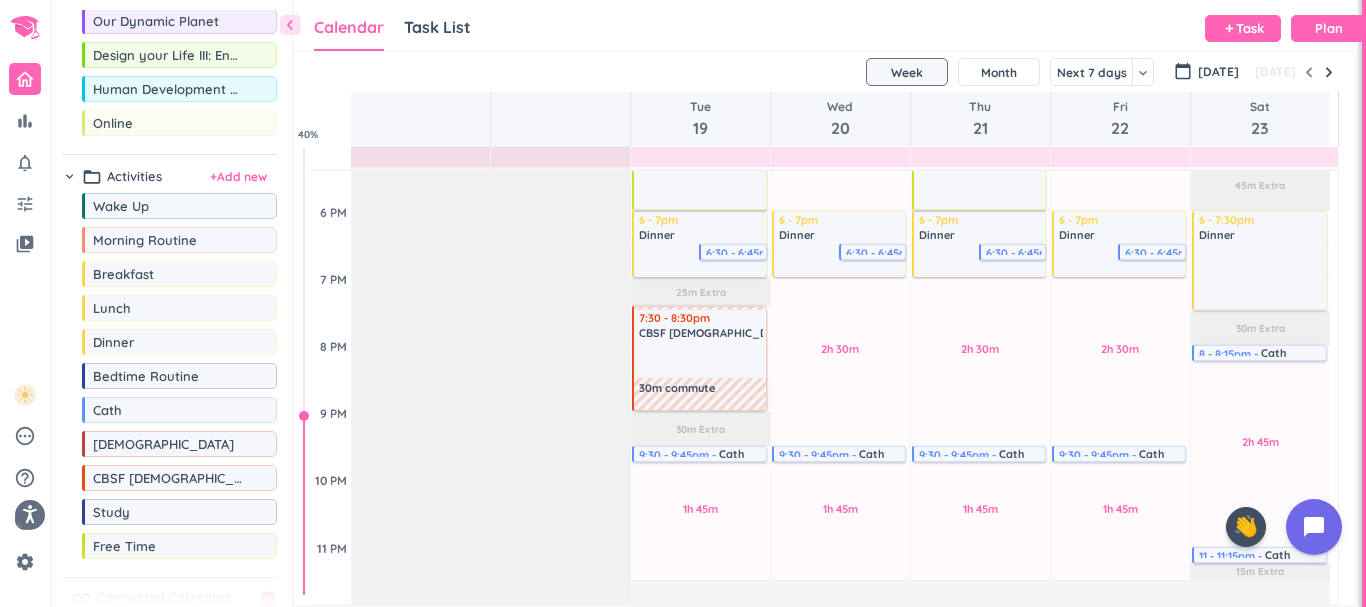 scroll, scrollTop: 912, scrollLeft: 0, axis: vertical 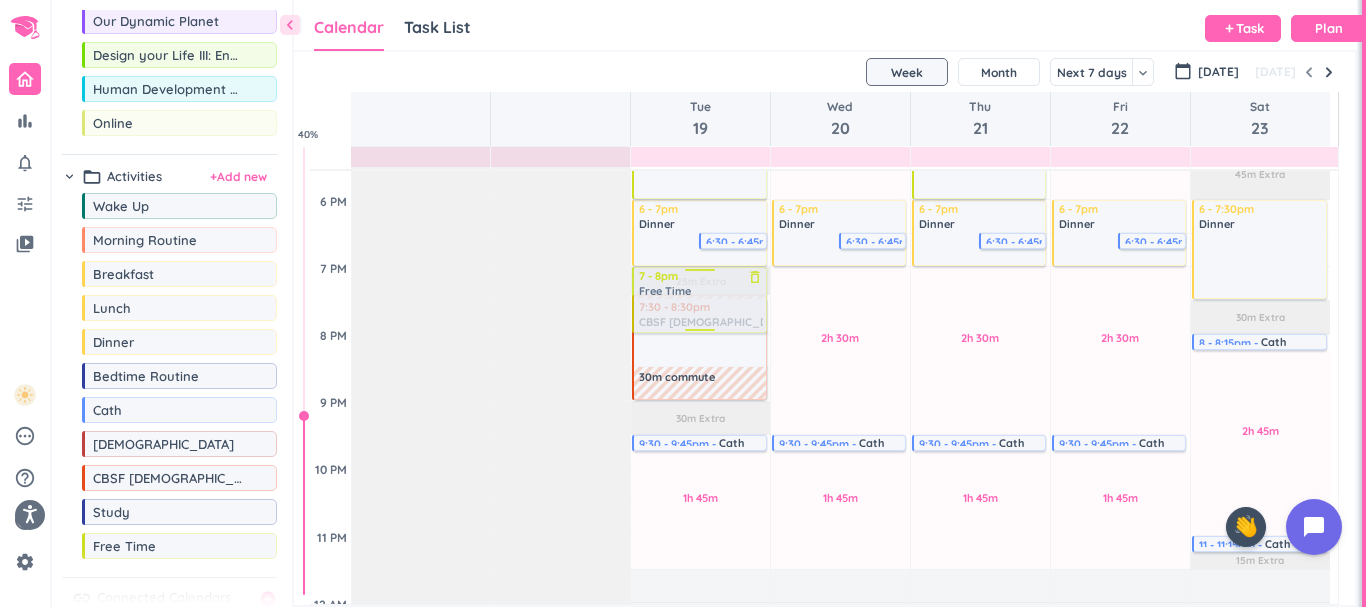 drag, startPoint x: 147, startPoint y: 548, endPoint x: 676, endPoint y: 271, distance: 597.1348 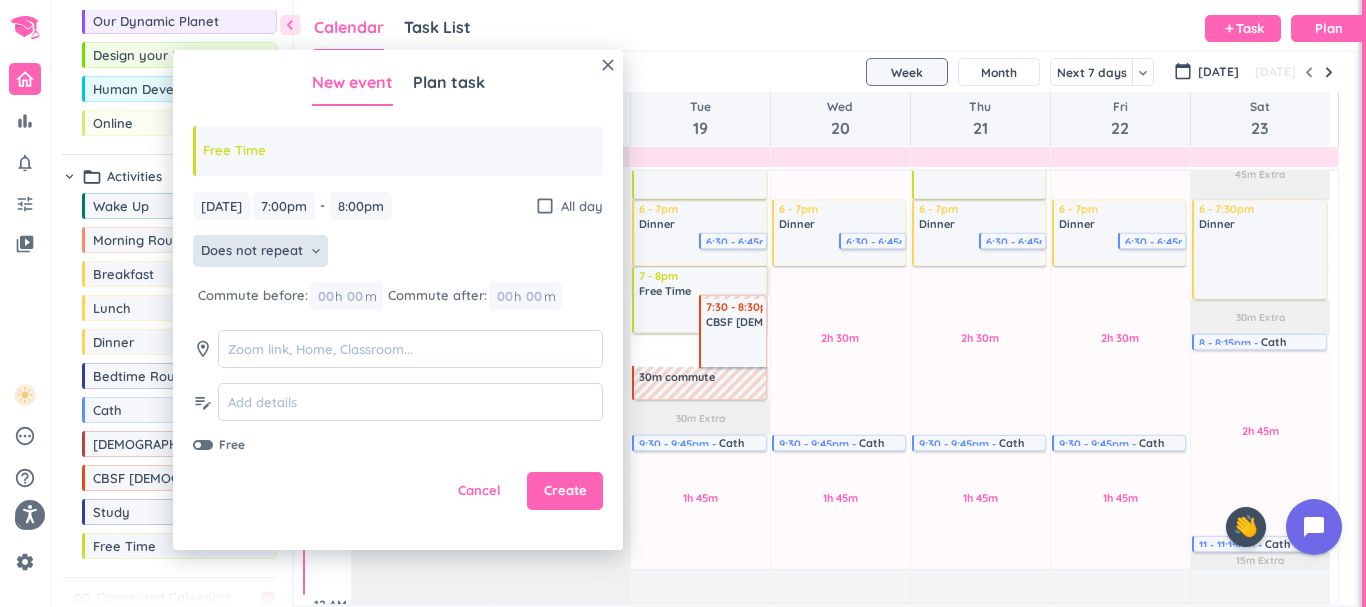 click on "Does not repeat" at bounding box center (252, 251) 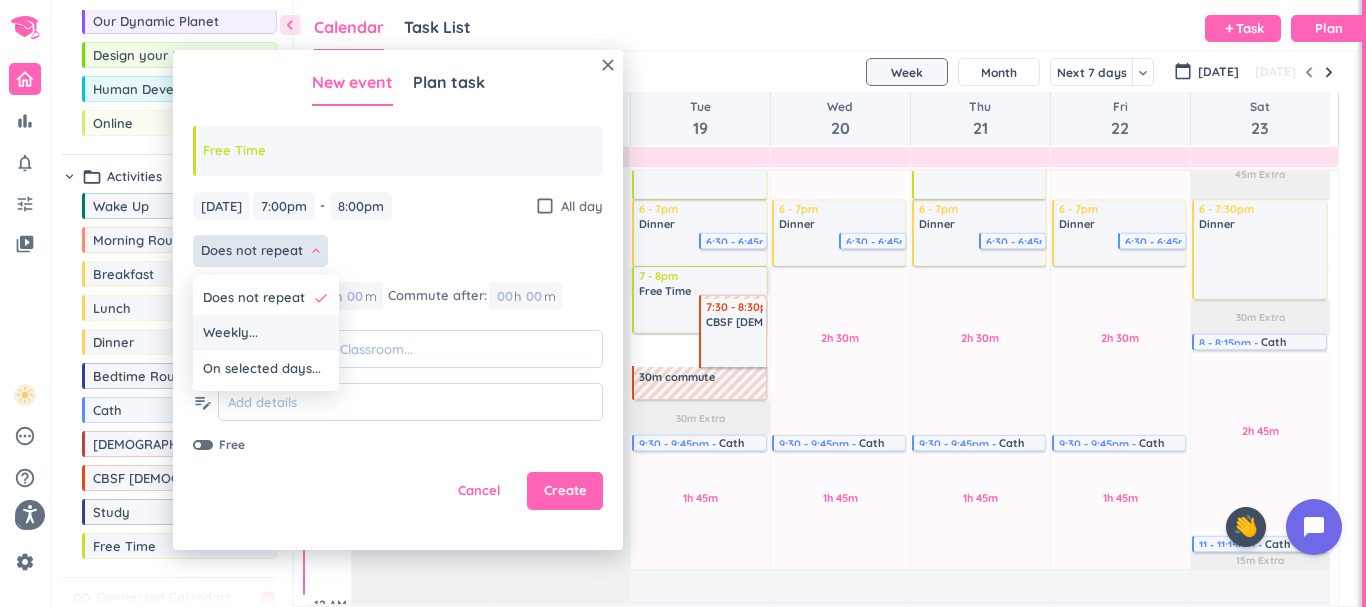 click on "Weekly..." at bounding box center [266, 333] 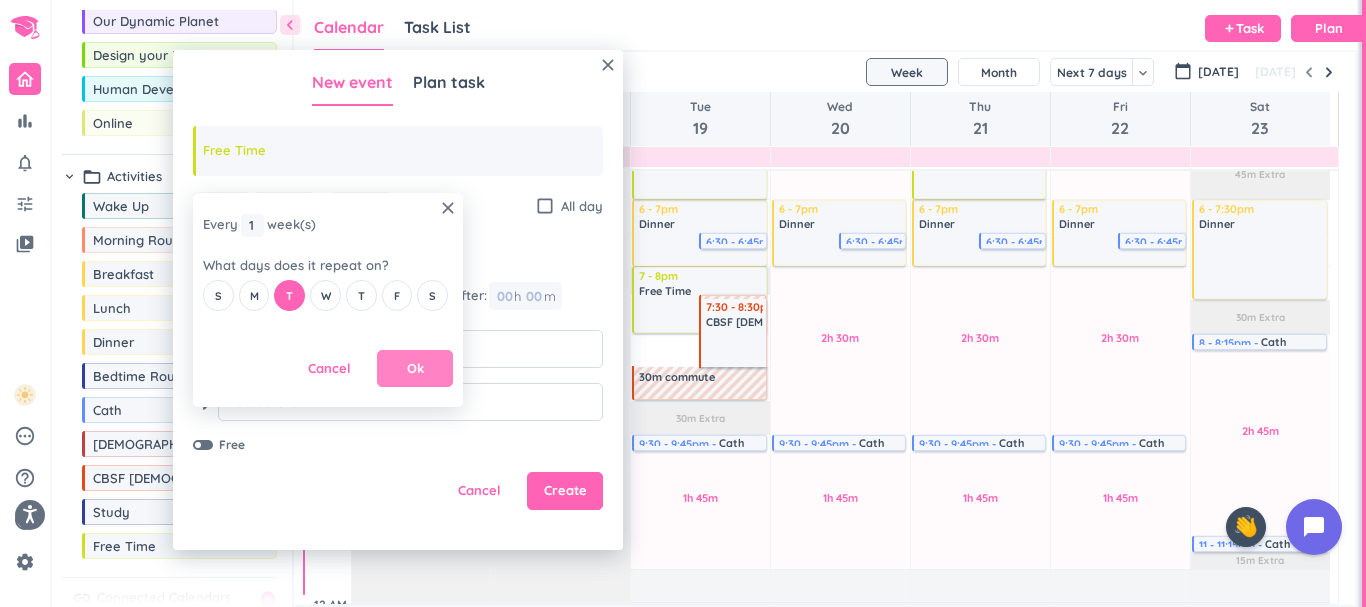 click on "Ok" at bounding box center [415, 369] 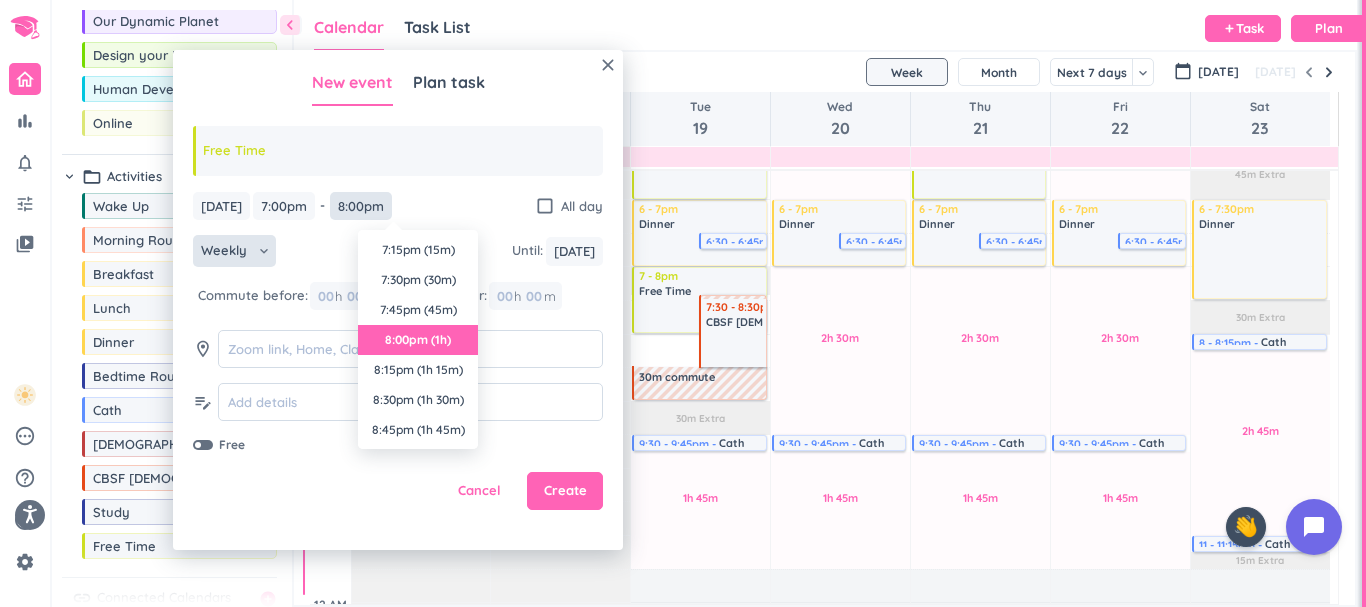 click on "8:00pm" at bounding box center [361, 206] 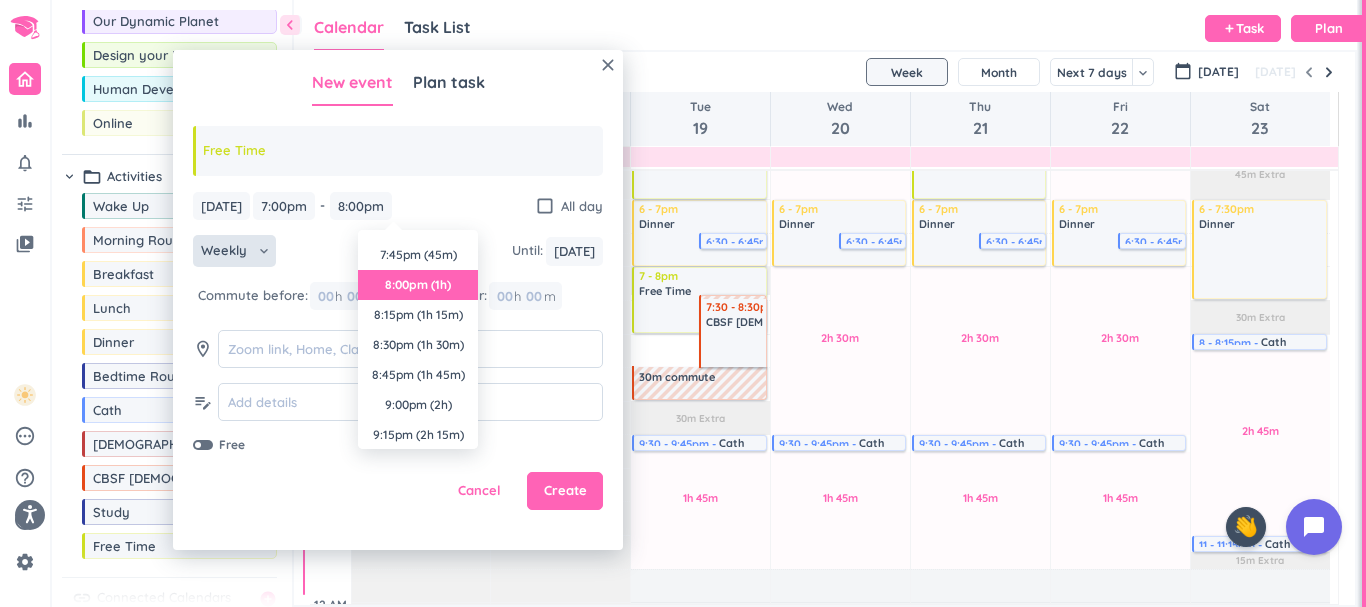 scroll, scrollTop: 0, scrollLeft: 0, axis: both 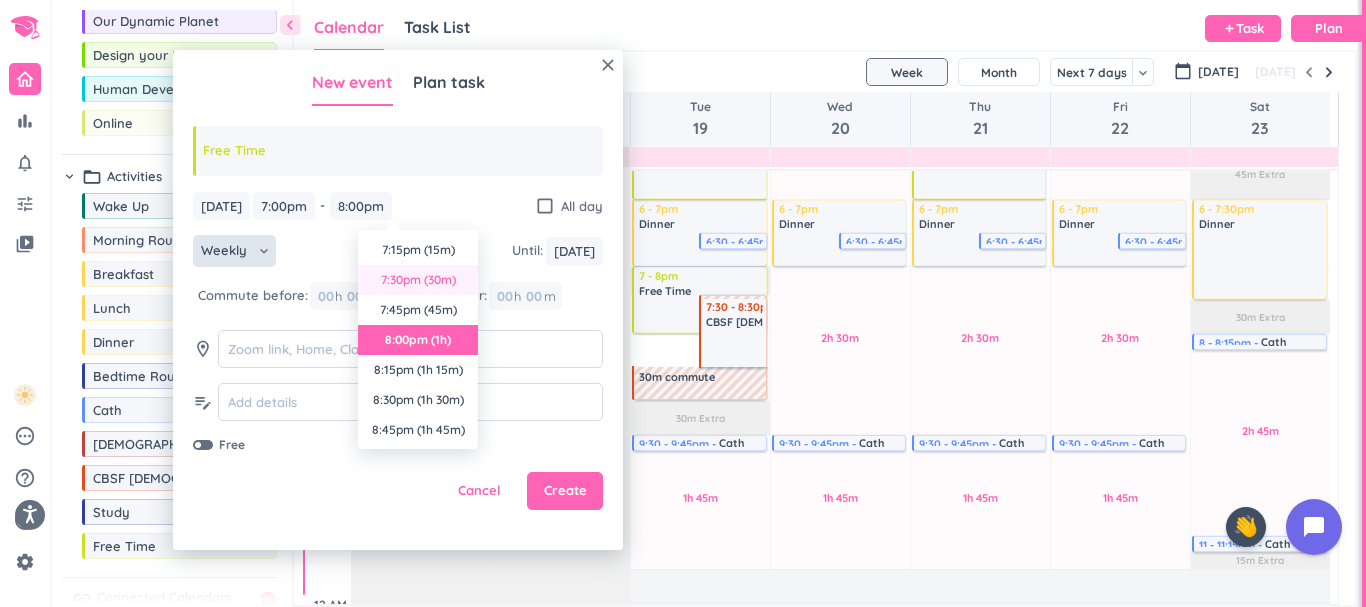 click on "7:30pm (30m)" at bounding box center (418, 280) 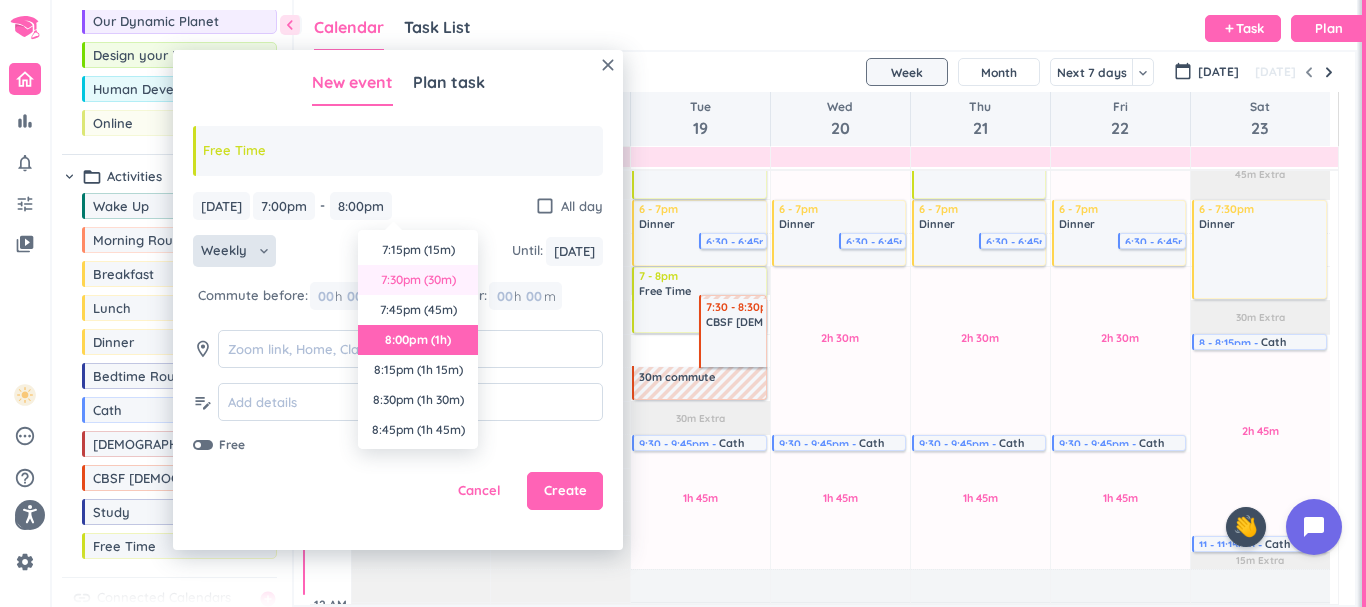 type on "7:30pm" 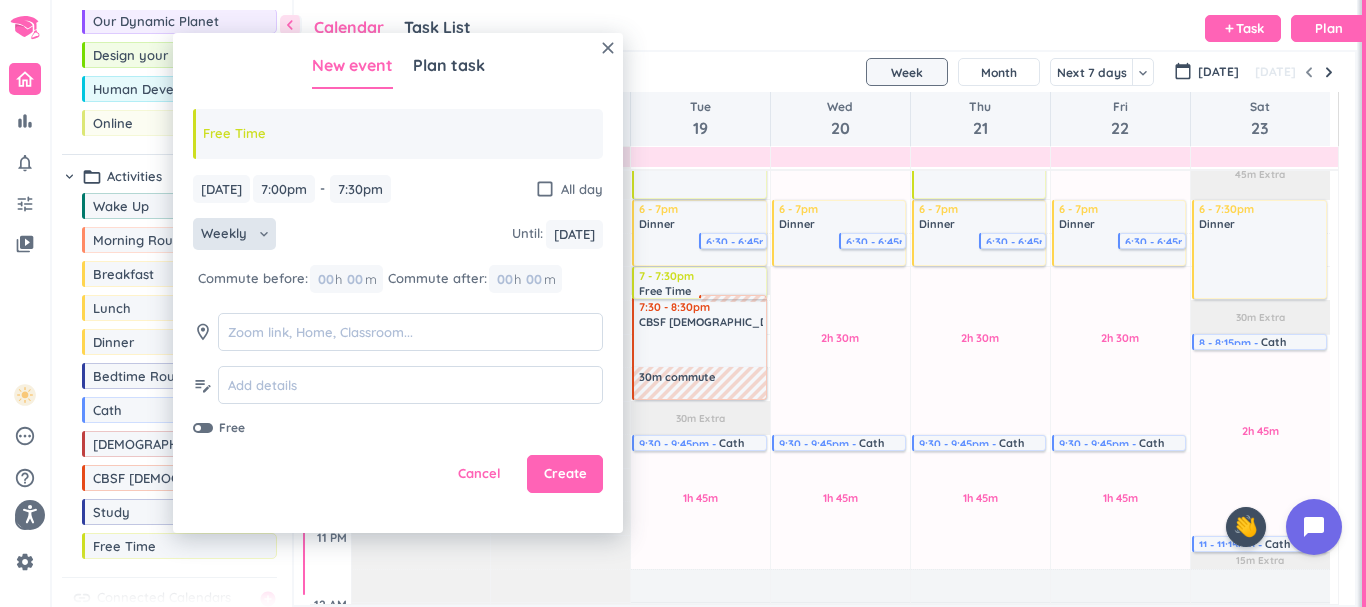 click on "close New event Plan task Free Time [DATE] [DATE]   7:00pm 7:00pm - 7:30pm 7:30pm check_box_outline_blank All day Weekly keyboard_arrow_down Until :  [DATE] [DATE] Commute before: 00 h 00 m Commute after: 00 h 00 m room edit_note Free Cancel Create" at bounding box center (398, 283) 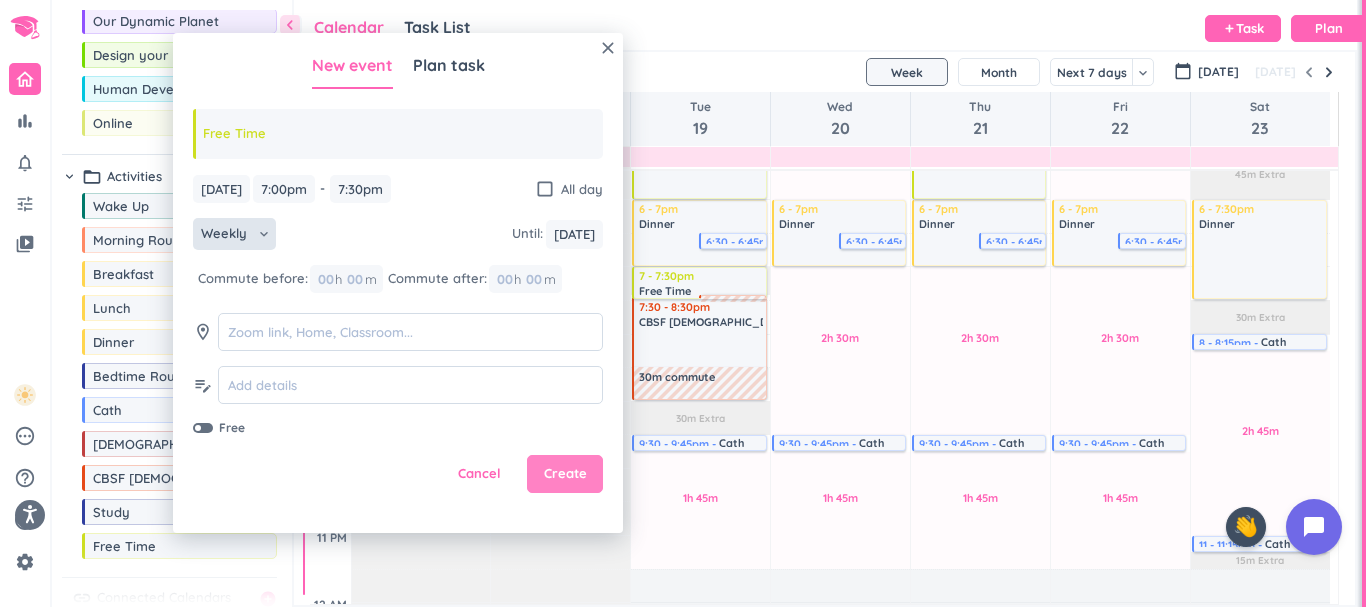 click on "Create" at bounding box center (565, 474) 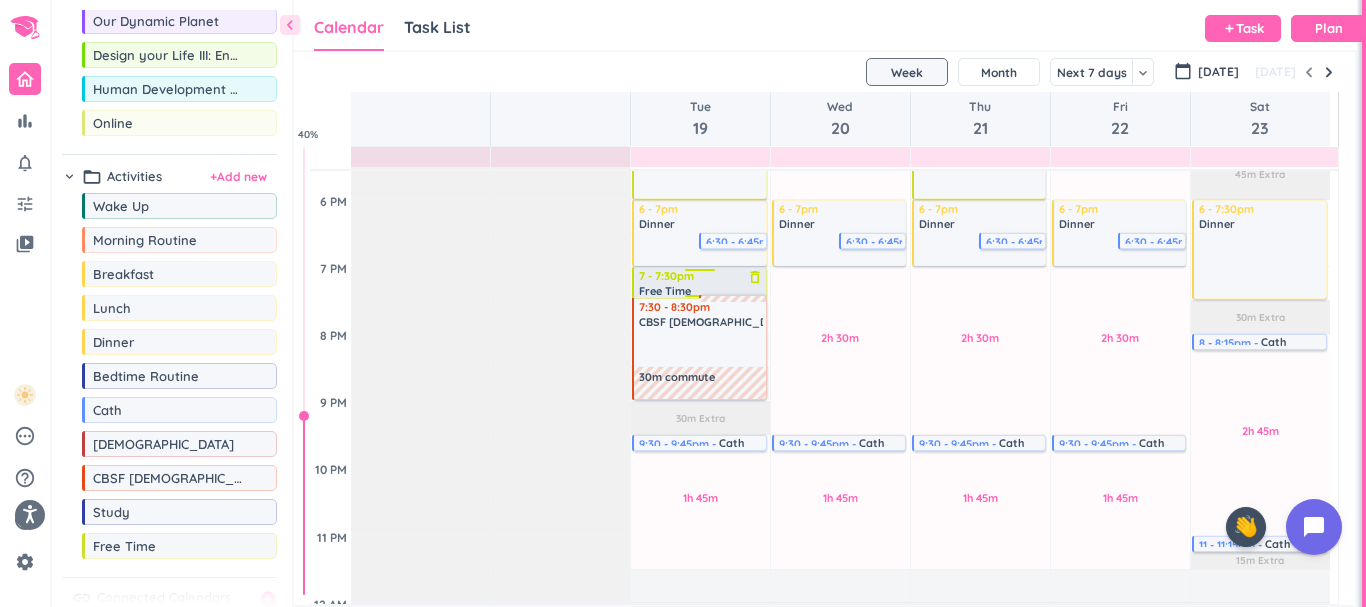 click at bounding box center [699, 273] 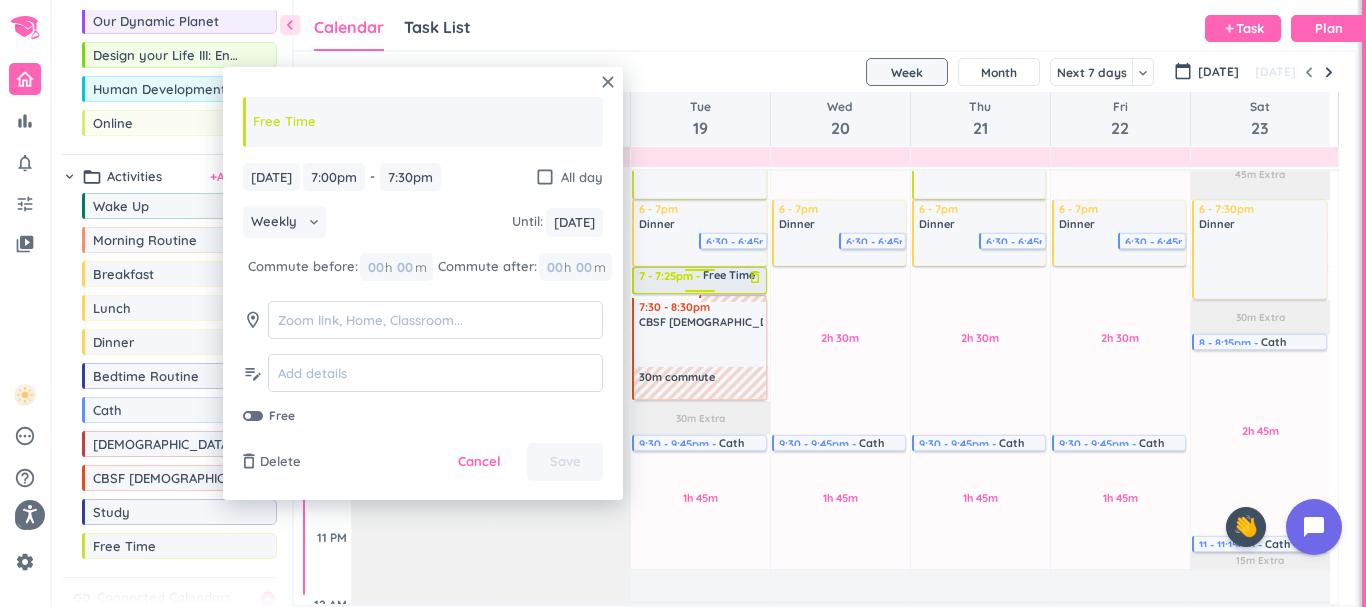 click on "1h 45m Past due Plan 45m Extra 30m Extra 05m Extra 45m Extra 30m Extra Adjust Awake Time Adjust Awake Time 6:30 - 6:45am Cath delete_outline 6:30 - 6:45am Wake Up delete_outline 12:20 - 1:20pm Lunch delete_outline 12:30 - 12:45pm Cath delete_outline 6 - 7pm Dinner delete_outline 6:30 - 6:45pm Cath delete_outline 7 - 7:30pm Free Time delete_outline 6:45 - 7:15am Morning Routine delete_outline 7:15 - 8:15am Breakfast delete_outline 8:15 - 9am Study delete_outline 9 - 9:30am Free Time delete_outline 9:30 - 9:45am Cath delete_outline 9:45 - 10:15am Online delete_outline 10:15 - 10:50am Free Time delete_outline 11am - 12:15pm Design your Life III: Enhancing Personal & Academic Success delete_outline place Stone #352 1:20 - 1:50pm Study delete_outline 2 - 3:15pm Human Development Across the Life Span delete_outline place [PERSON_NAME] #136 3:30 - 3:45pm Cath delete_outline 3:45 - 4:30pm Study delete_outline 4:30 - 6pm Free Time delete_outline 7:30 - 8:30pm CBSF [DEMOGRAPHIC_DATA] Study delete_outline 30m commute 9:30 - 9:45pm Cath" at bounding box center (700, 65) 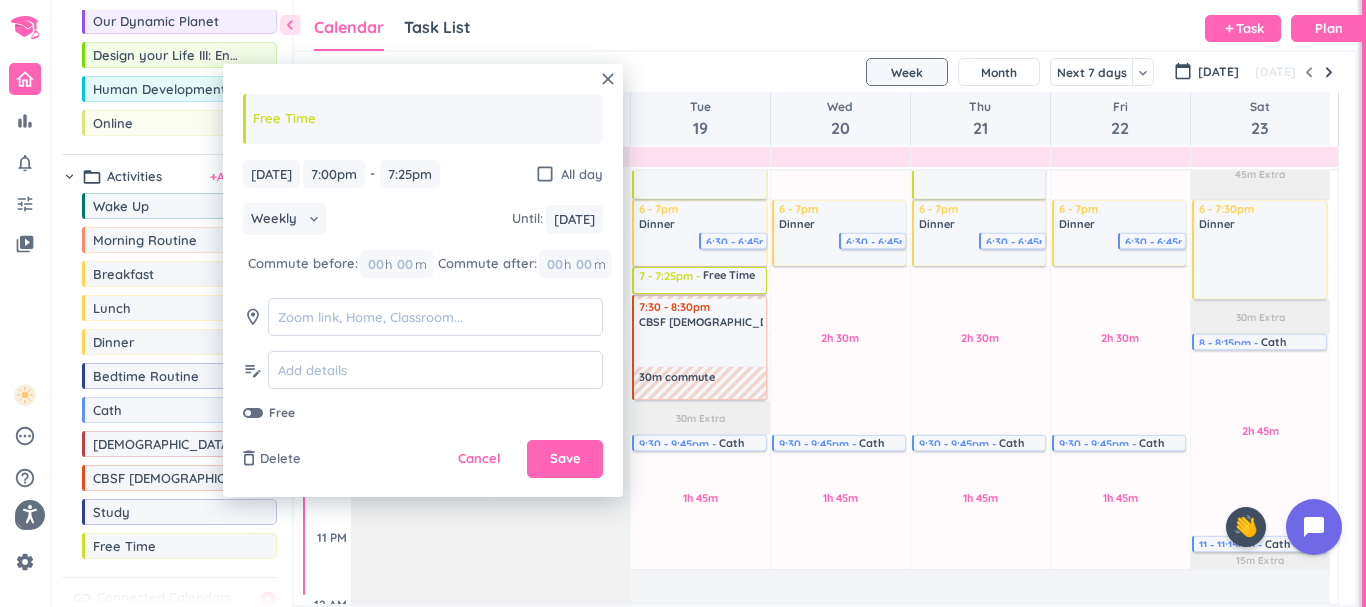 type on "7:25pm" 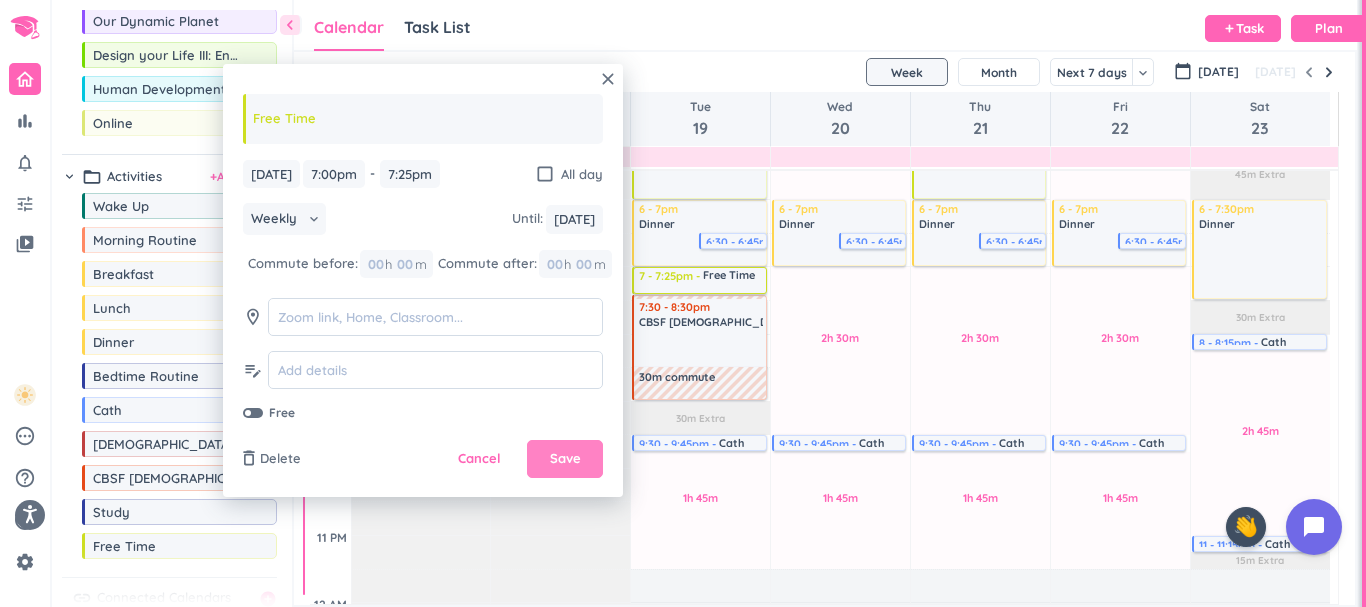 click on "Save" at bounding box center [565, 459] 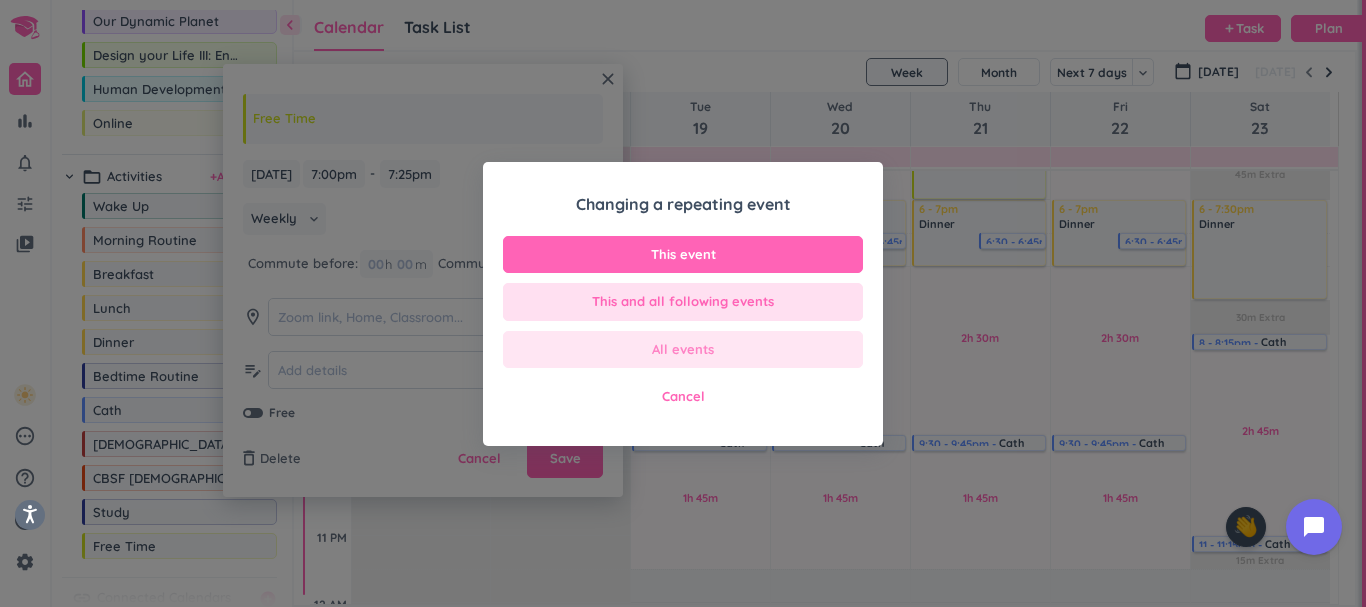 click on "All events" at bounding box center (683, 350) 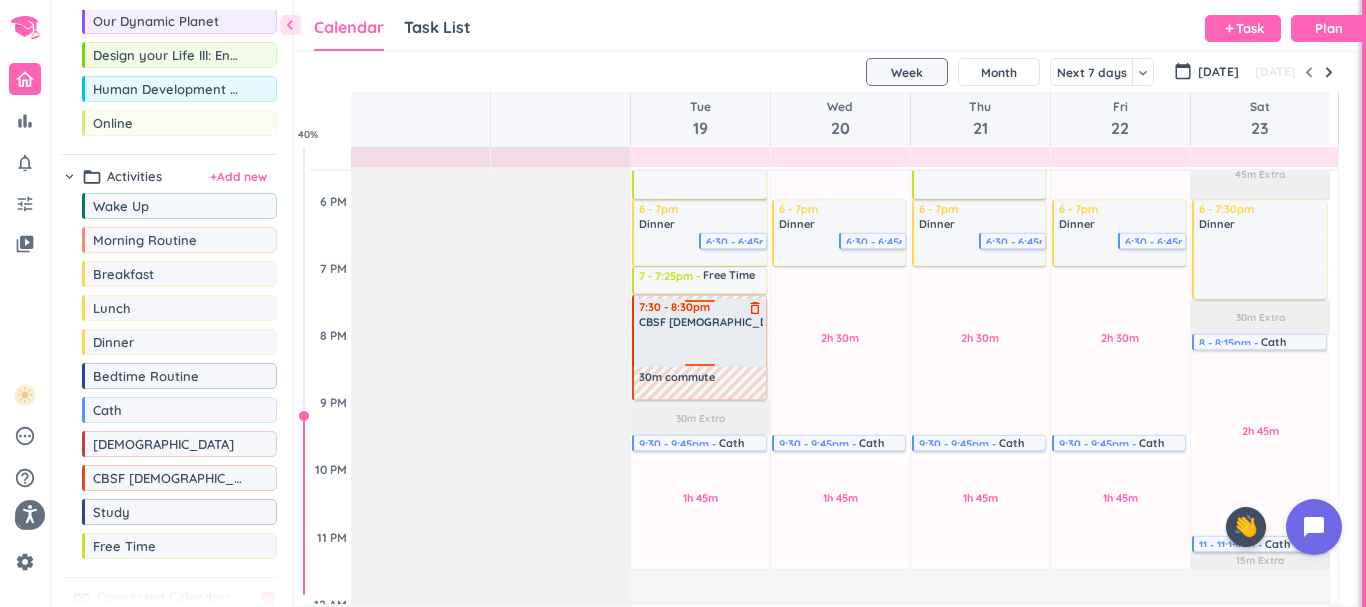 click at bounding box center [700, 347] 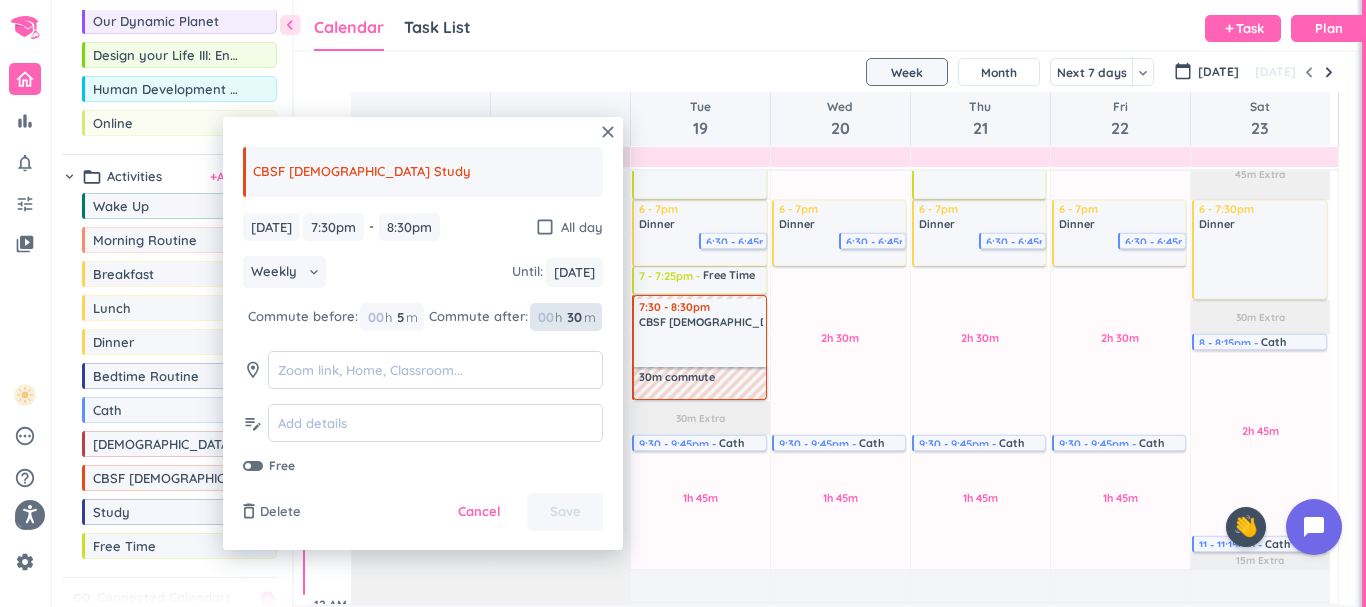 click on "30" at bounding box center [573, 317] 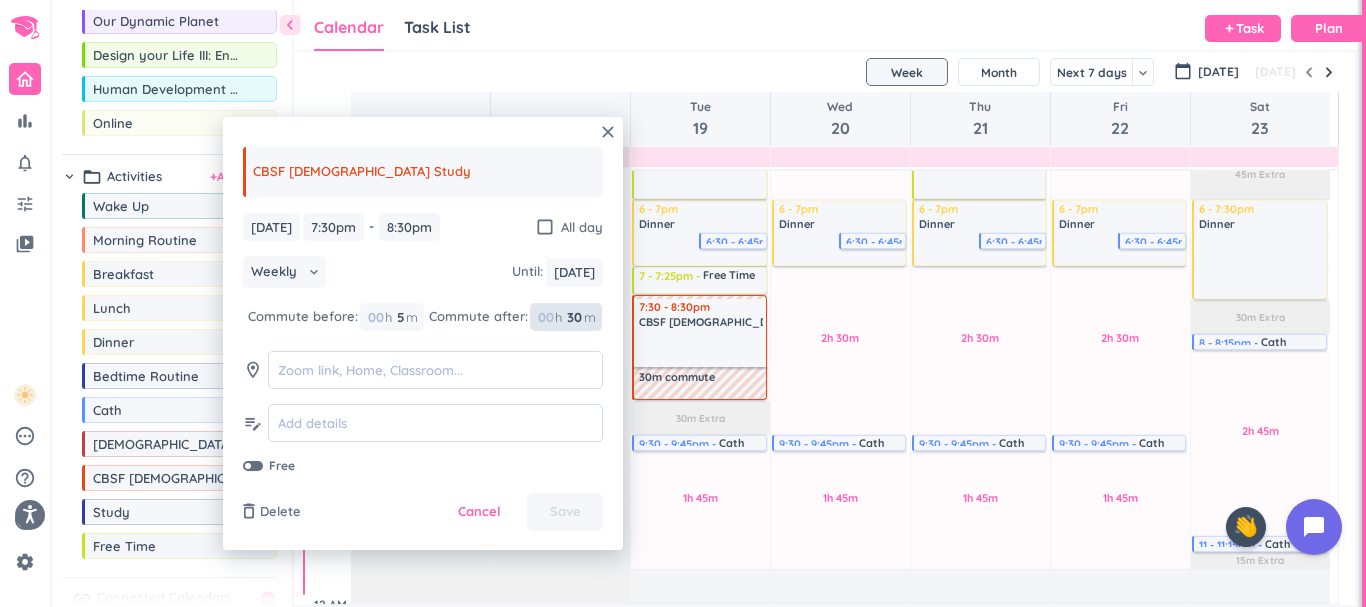 type on "3" 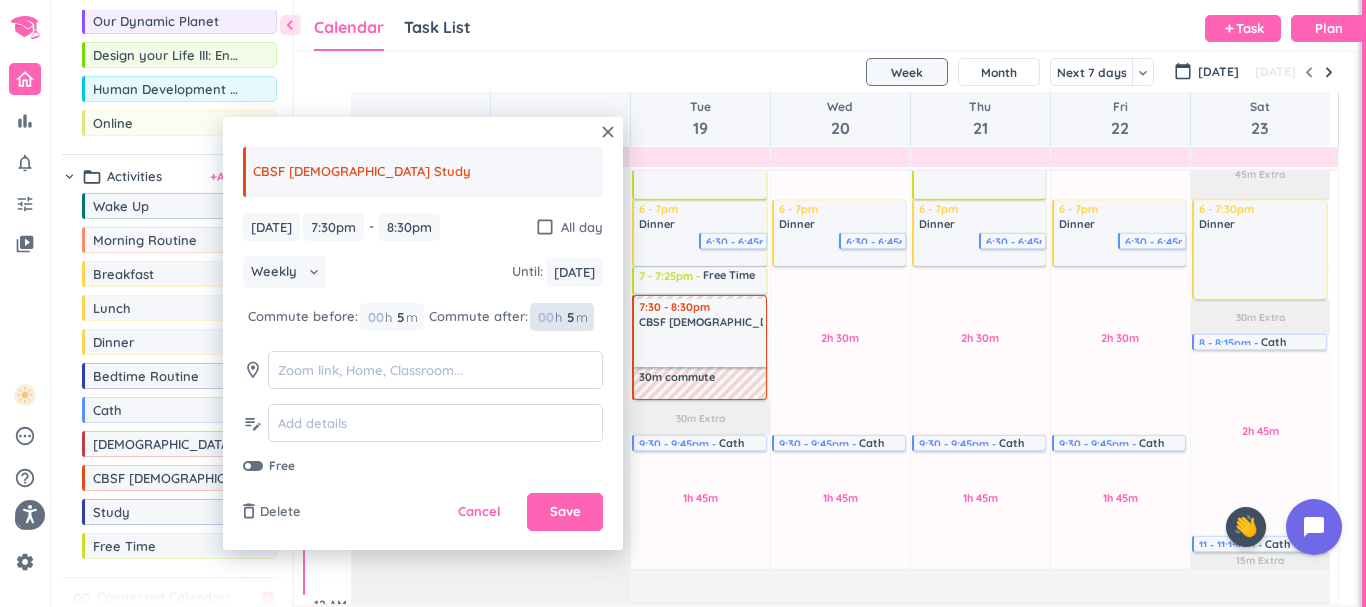 type on "5" 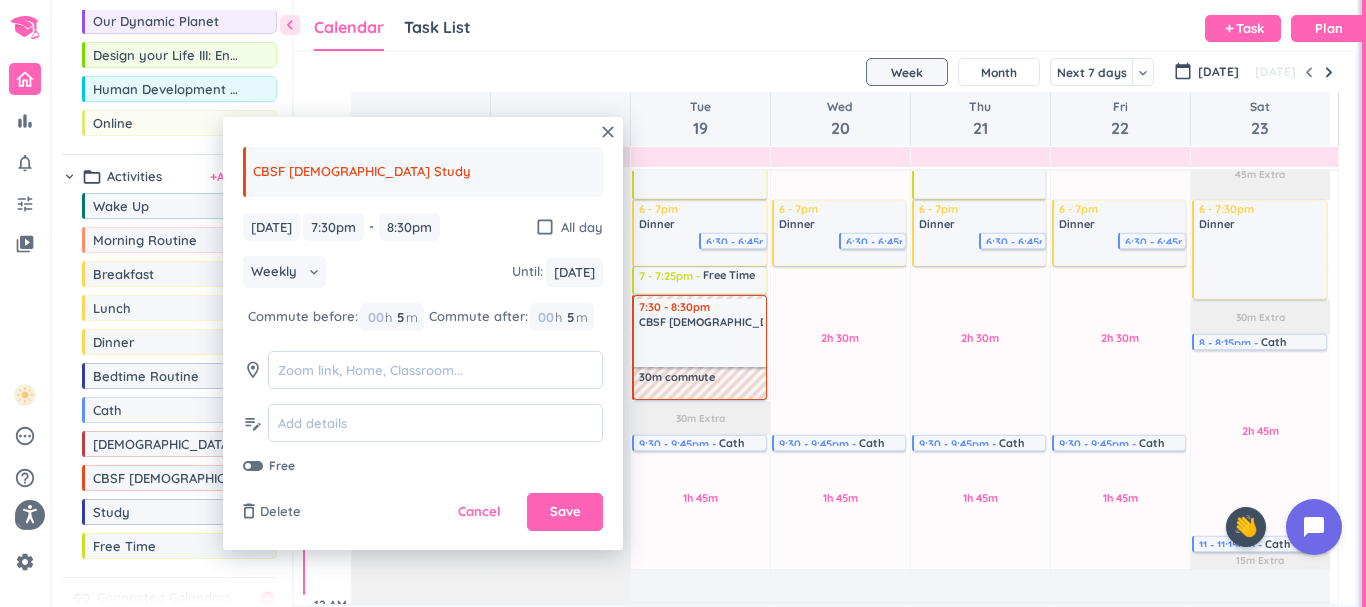 click on "[DATE] [DATE]   7:30pm 7:30pm - 8:30pm 8:30pm check_box_outline_blank All day Weekly keyboard_arrow_down Until :  [DATE] [DATE] Commute before: 00 h 5 5 00 m Commute after: 00 h 5 5 00 m room edit_note Free" at bounding box center [423, 344] 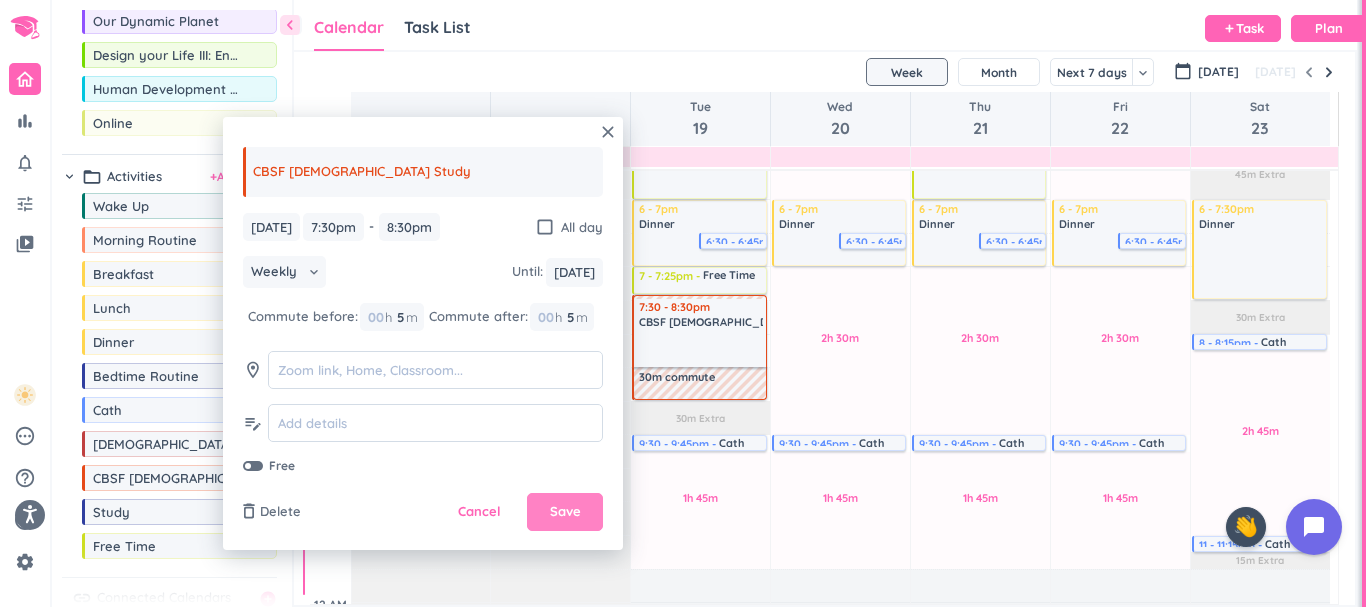 click on "Save" at bounding box center (565, 512) 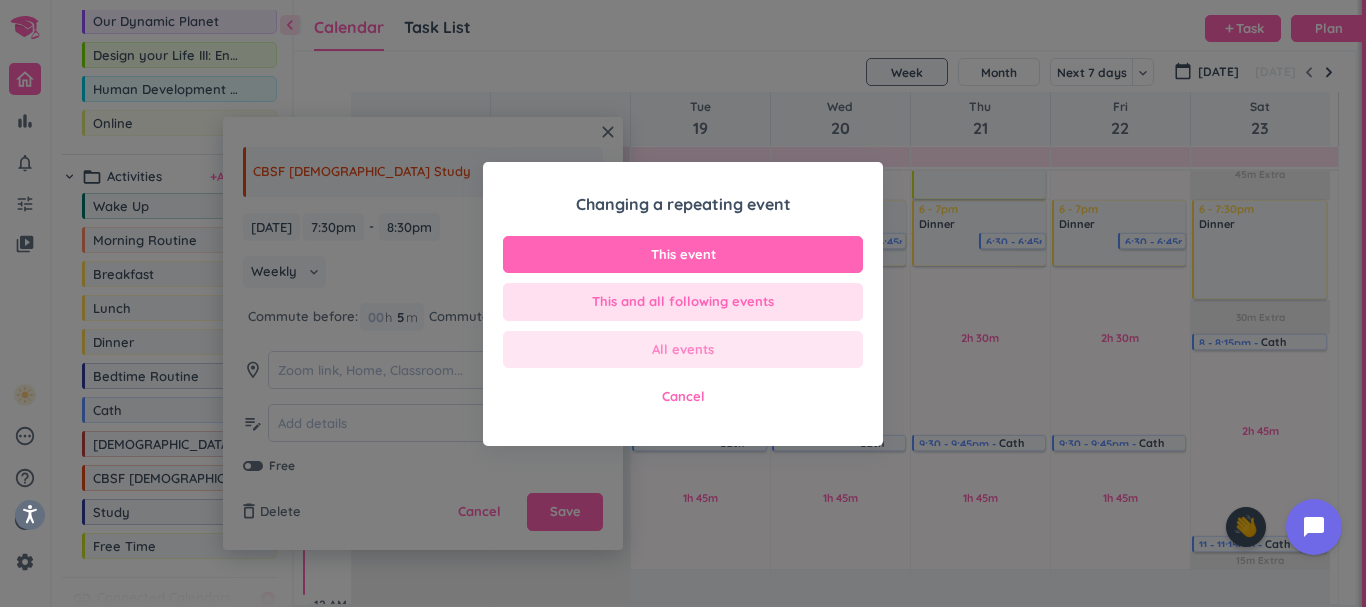 click on "All events" at bounding box center (683, 350) 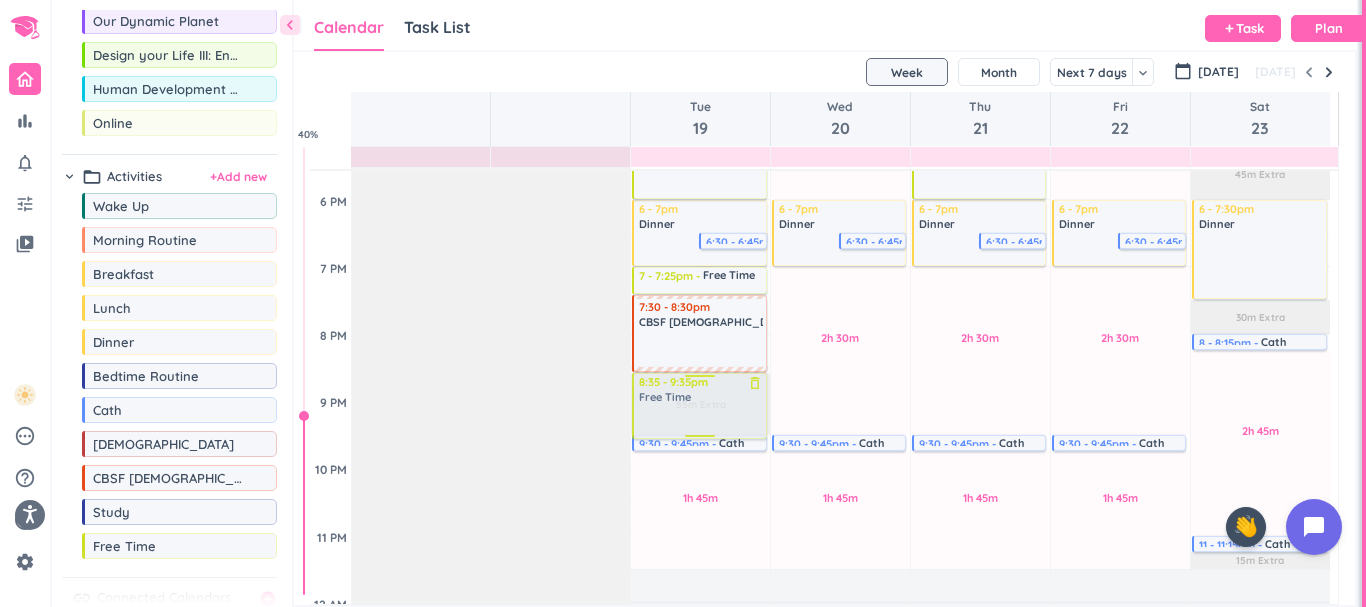 drag, startPoint x: 154, startPoint y: 544, endPoint x: 697, endPoint y: 375, distance: 568.69147 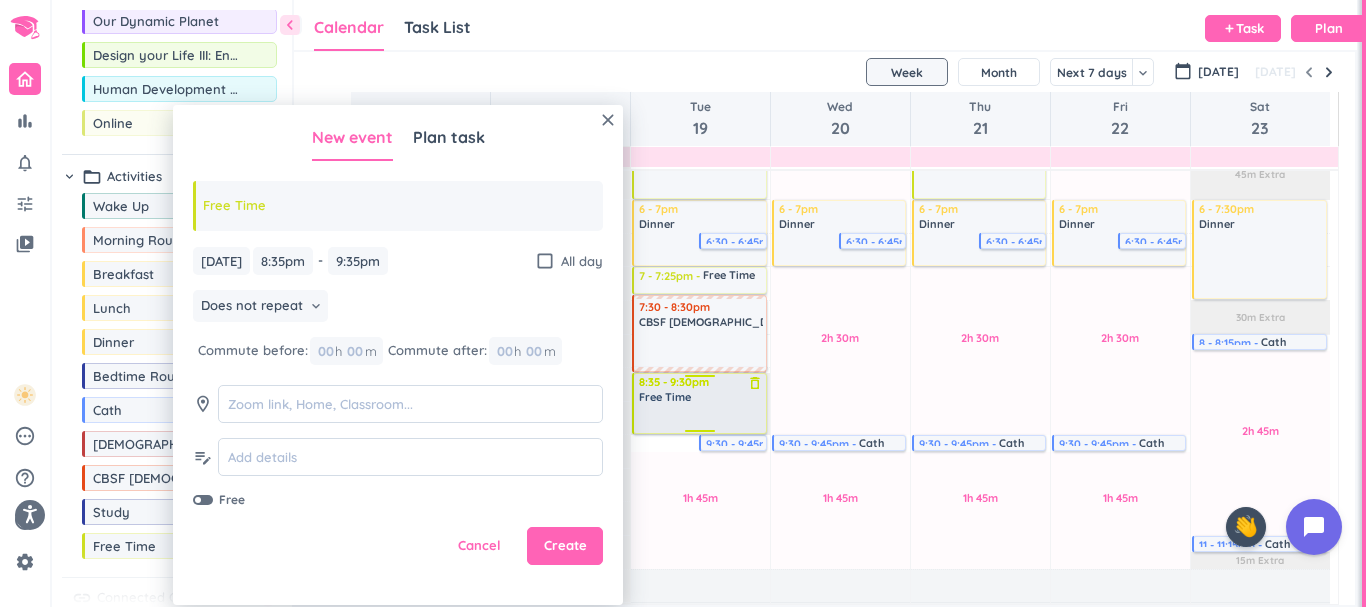 click on "1h 45m Past due Plan 45m Extra 30m Extra 05m Extra 45m Extra 55m Extra Adjust Awake Time Adjust Awake Time 6:30 - 6:45am Cath delete_outline 6:30 - 6:45am Wake Up delete_outline 12:20 - 1:20pm Lunch delete_outline 12:30 - 12:45pm Cath delete_outline 6 - 7pm Dinner delete_outline 6:30 - 6:45pm Cath delete_outline 8:35 - 9:35pm Free Time delete_outline 9:30 - 9:45pm Cath delete_outline 6:45 - 7:15am Morning Routine delete_outline 7:15 - 8:15am Breakfast delete_outline 8:15 - 9am Study delete_outline 9 - 9:30am Free Time delete_outline 9:30 - 9:45am Cath delete_outline 9:45 - 10:15am Online delete_outline 10:15 - 10:50am Free Time delete_outline 11am - 12:15pm Design your Life III: Enhancing Personal & Academic Success delete_outline place Stone #352 1:20 - 1:50pm Study delete_outline 2 - 3:15pm Human Development Across the Life Span delete_outline place [PERSON_NAME] #136 3:30 - 3:45pm Cath delete_outline 3:45 - 4:30pm Study delete_outline 4:30 - 6pm Free Time delete_outline 7 - 7:25pm Free Time delete_outline" at bounding box center (700, 65) 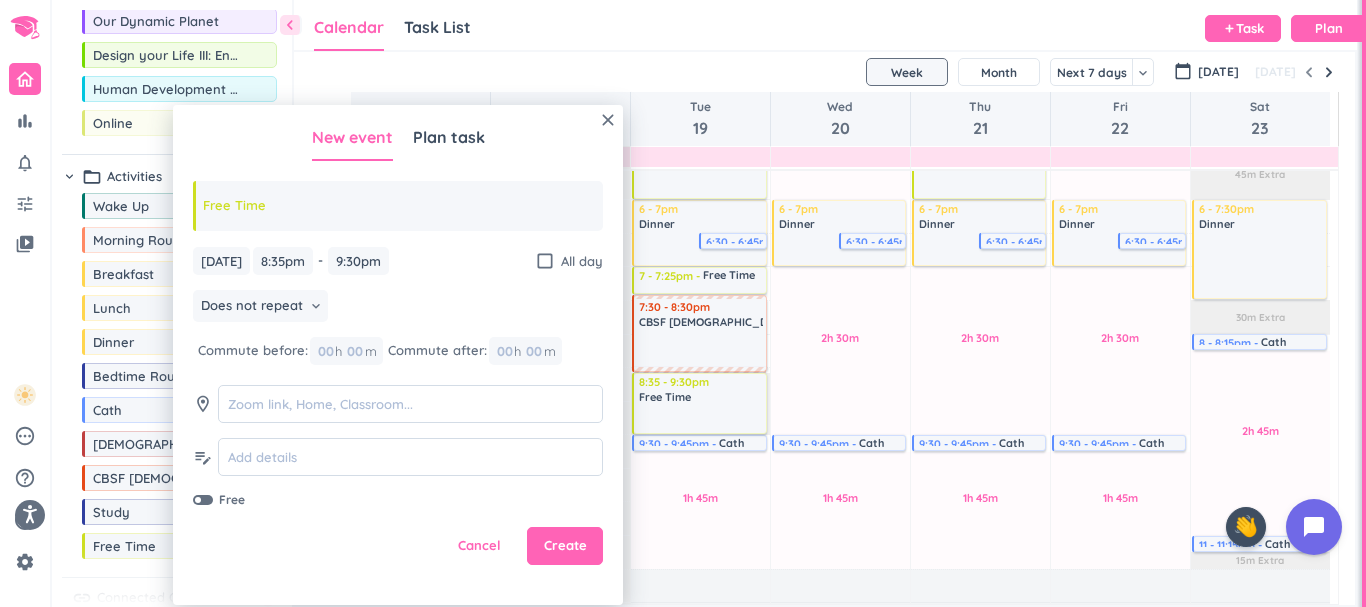 type on "9:30pm" 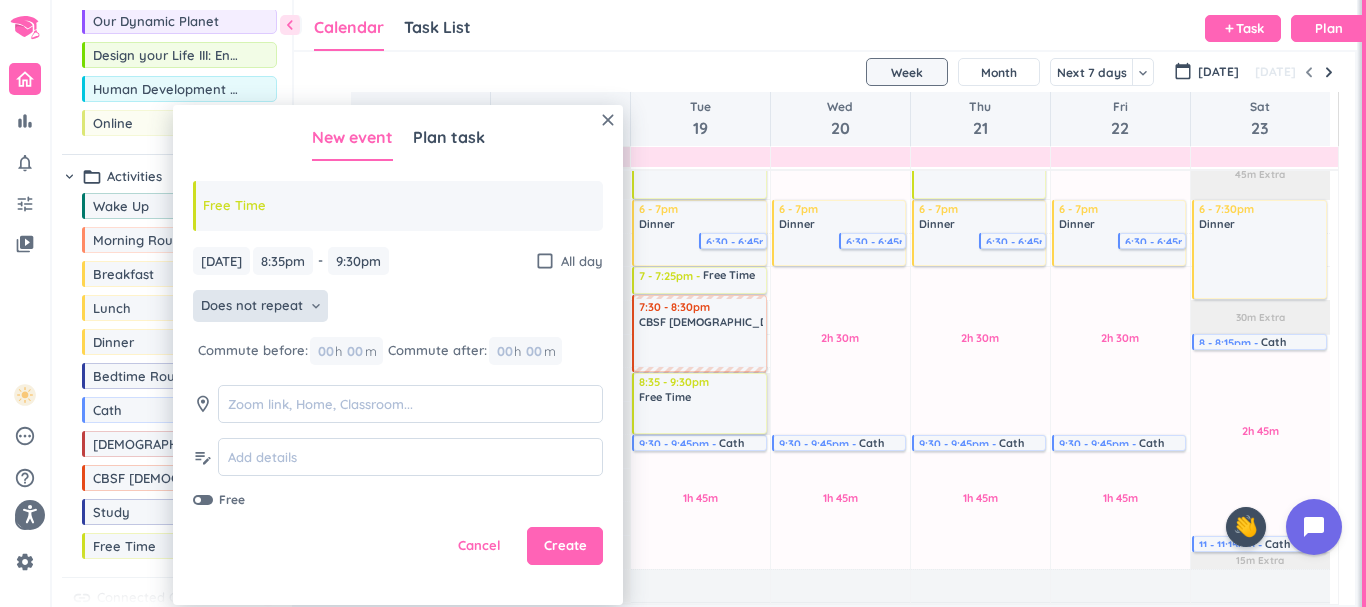click on "Does not repeat" at bounding box center (252, 306) 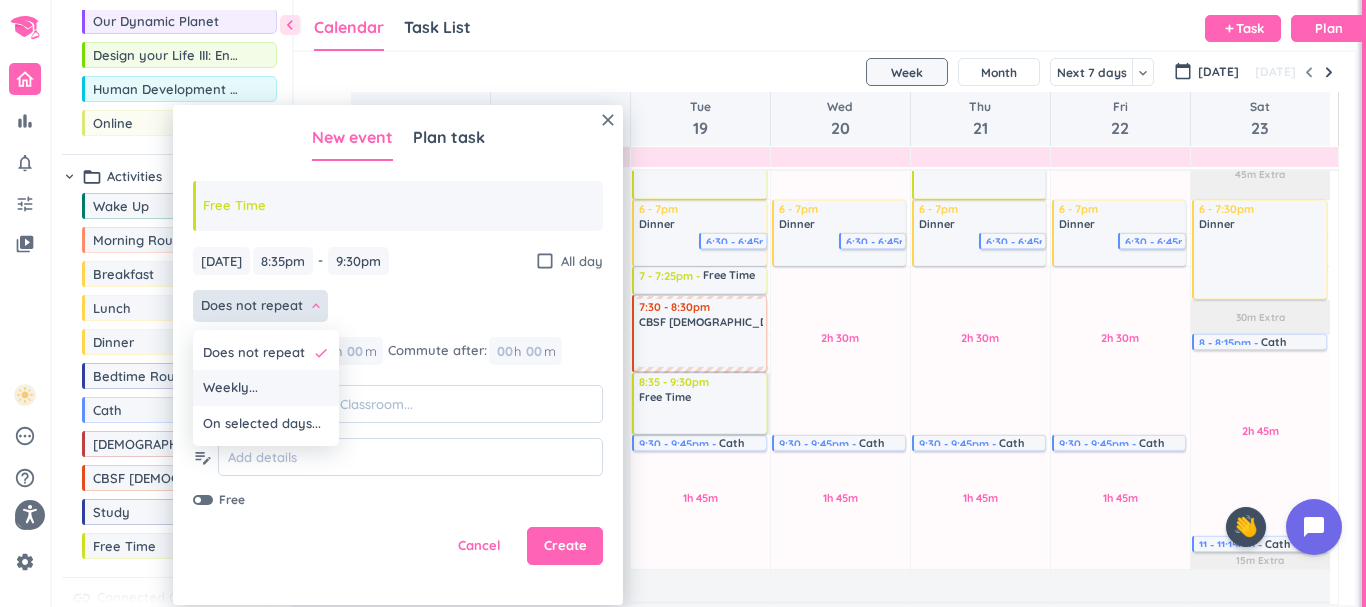 click on "Weekly..." at bounding box center [266, 388] 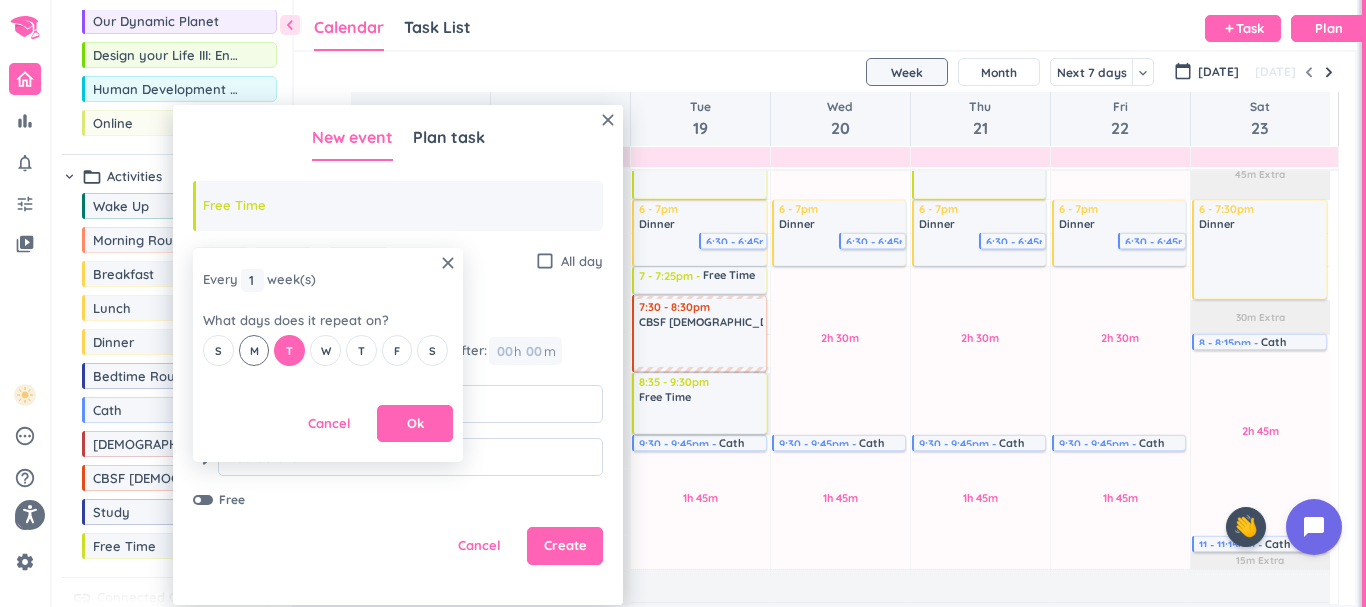 click on "M" at bounding box center (254, 350) 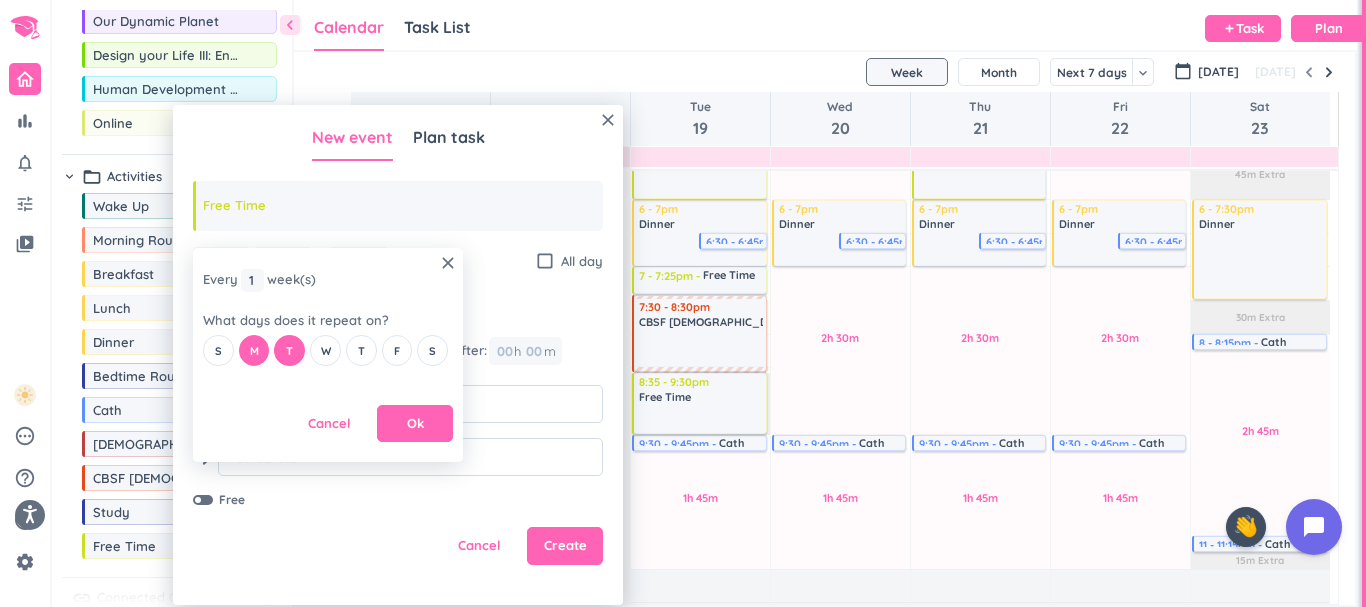 click on "S M T W T F S" at bounding box center (328, 350) 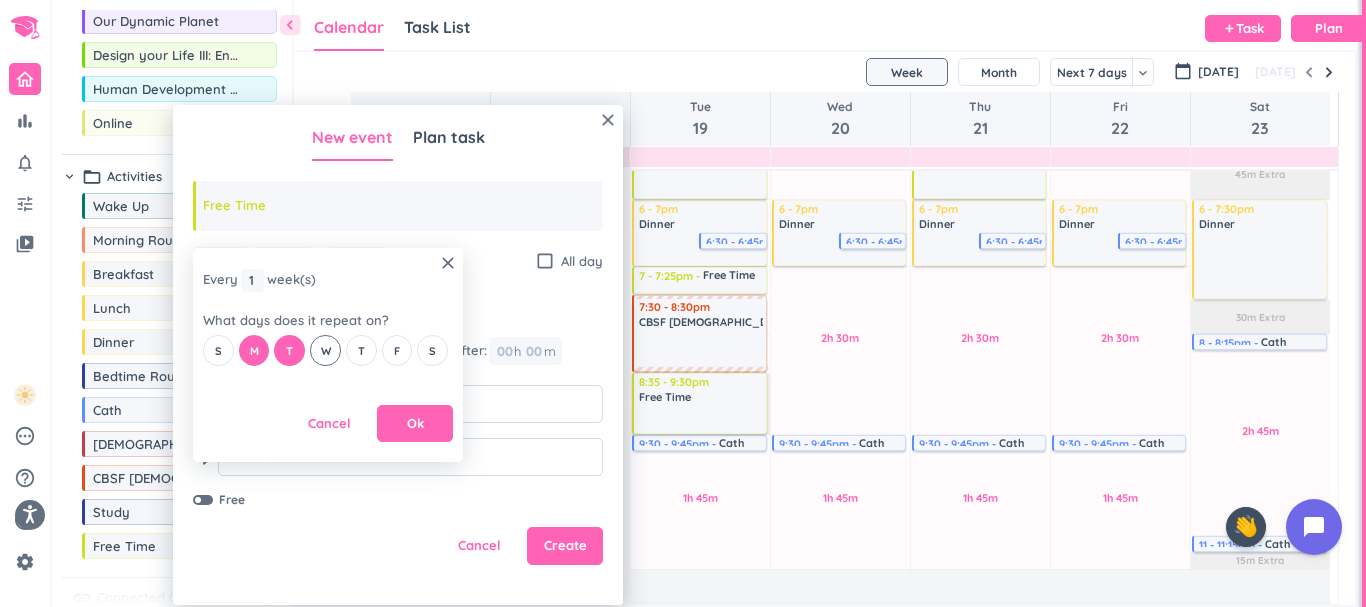 click on "W" at bounding box center (325, 350) 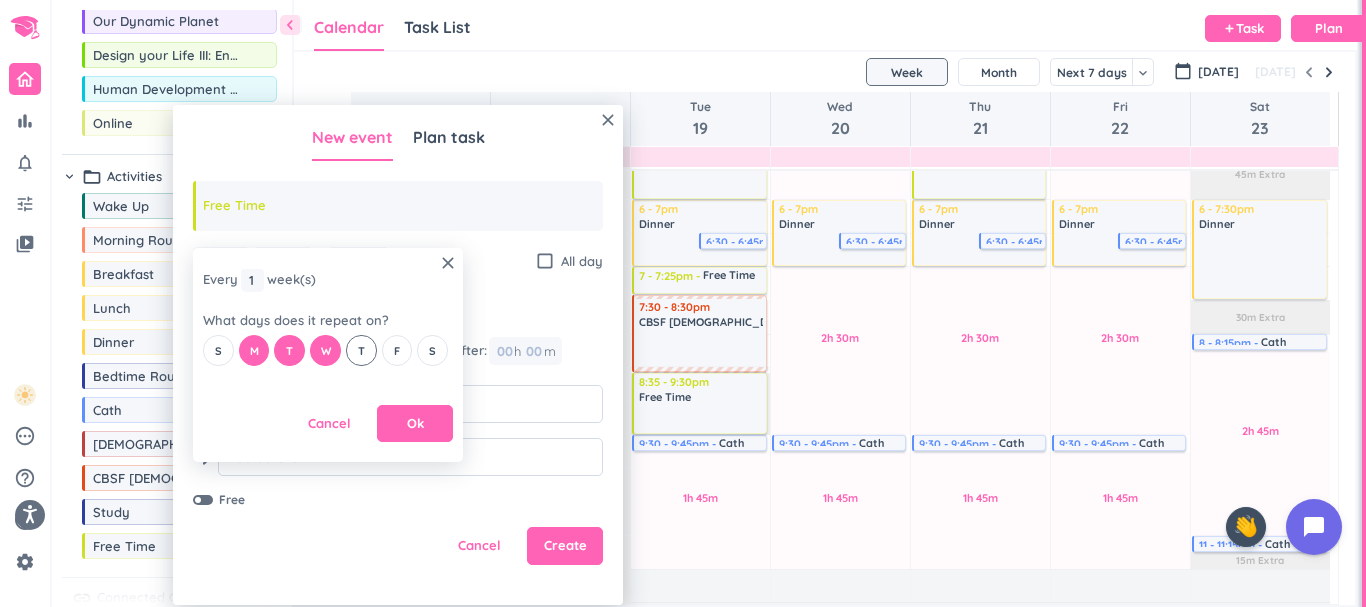 click on "T" at bounding box center [361, 350] 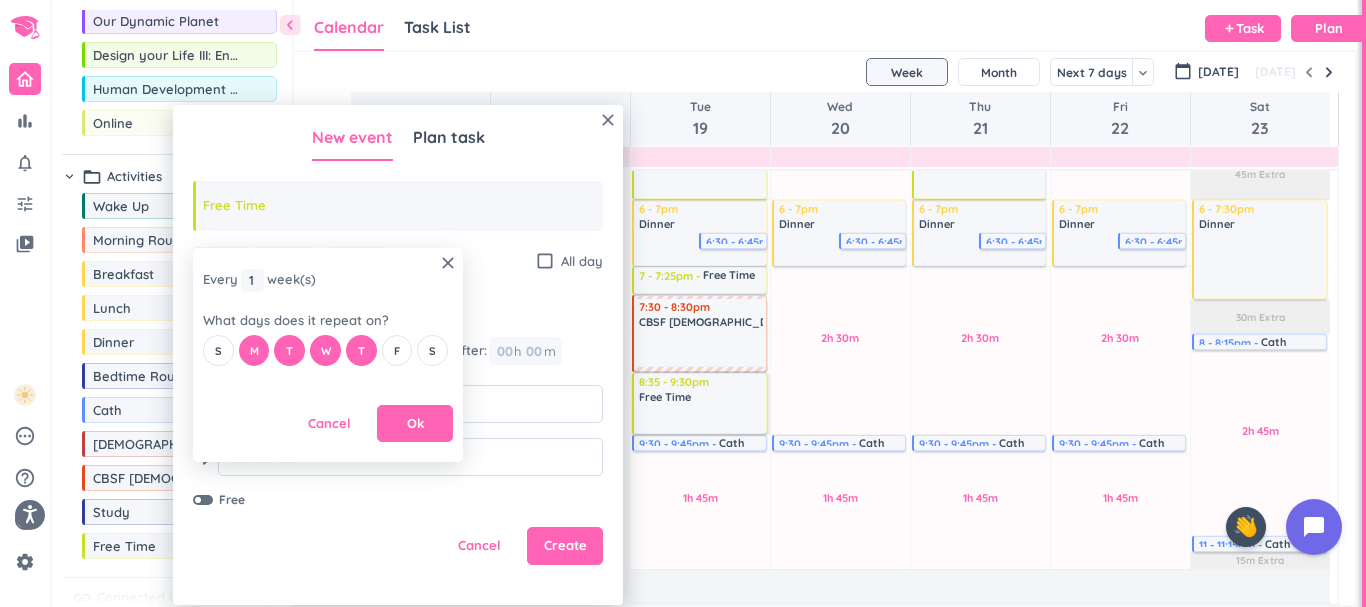 click on "S M T W T F S" at bounding box center (328, 350) 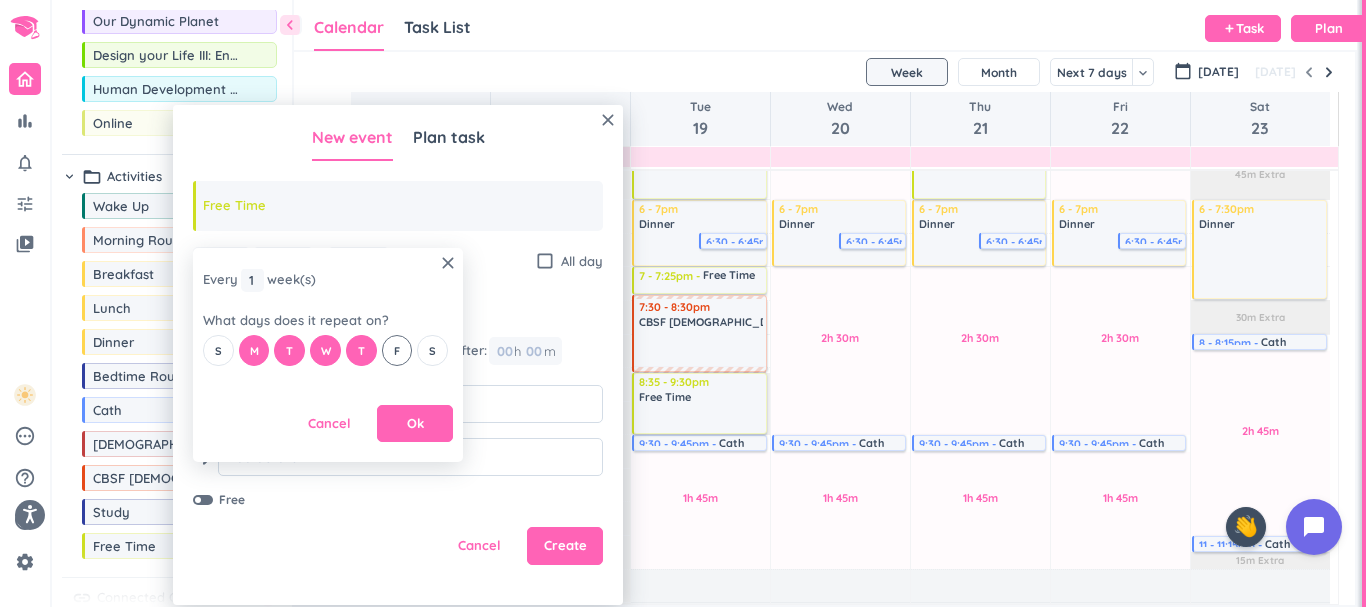 click on "F" at bounding box center [397, 351] 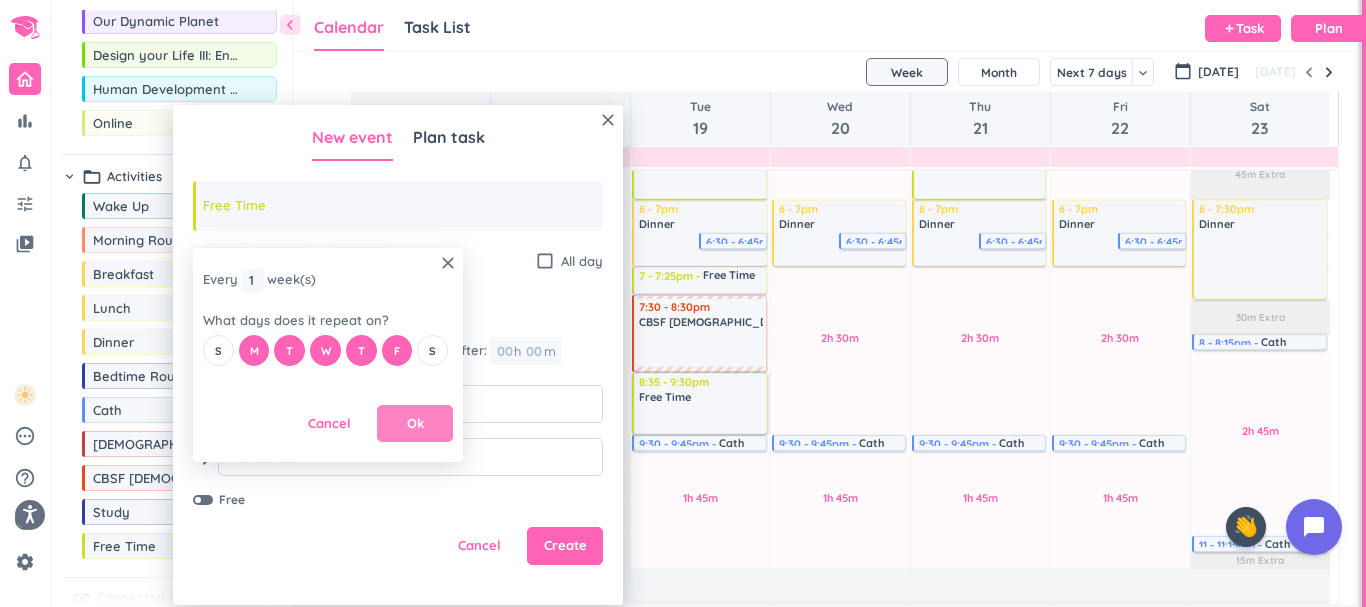 click on "Ok" at bounding box center (415, 424) 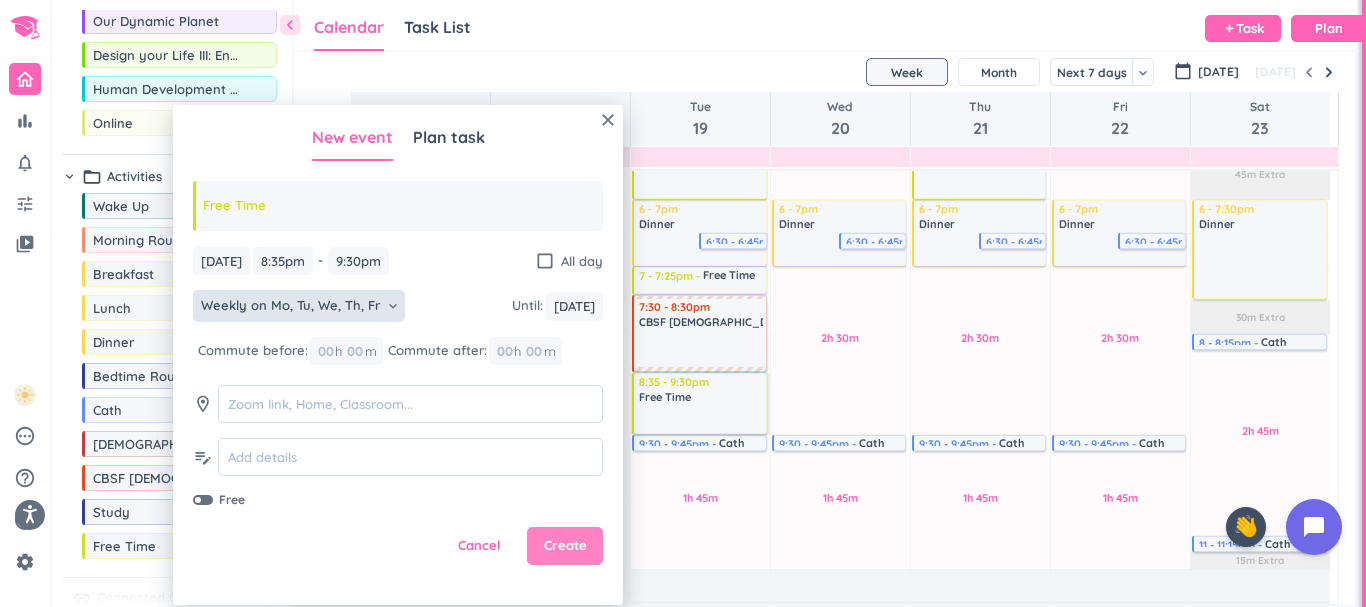 click on "Create" at bounding box center (565, 546) 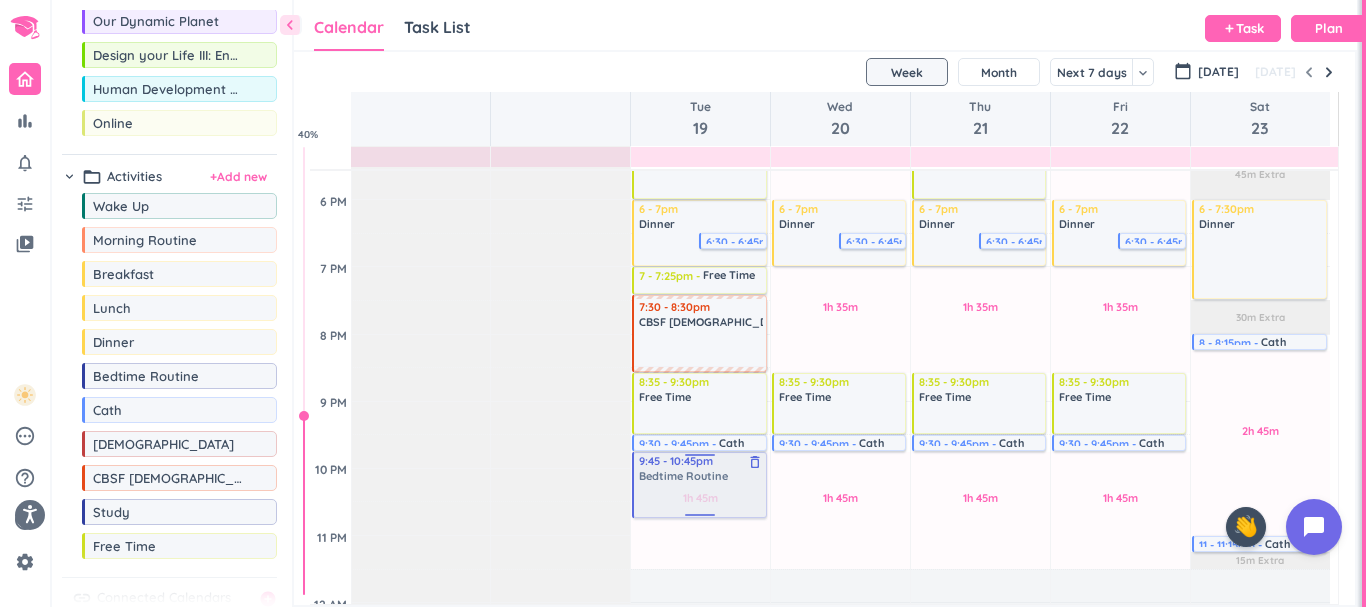 drag, startPoint x: 300, startPoint y: 389, endPoint x: 702, endPoint y: 453, distance: 407.06265 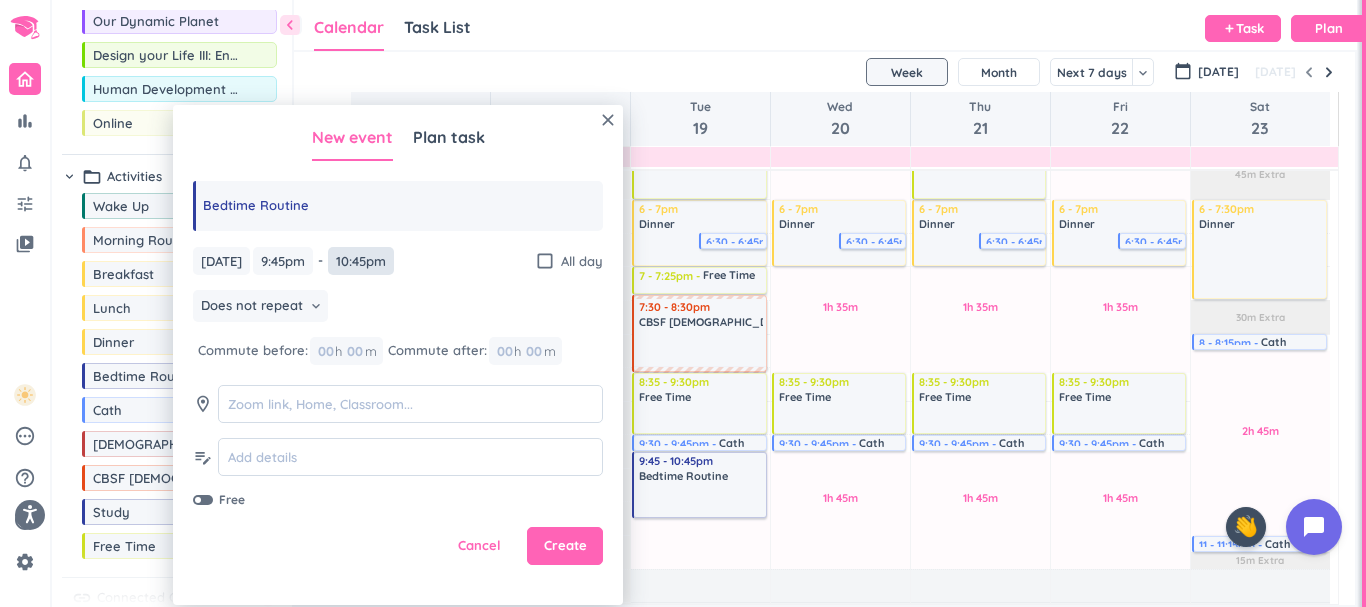 click on "10:45pm" at bounding box center [361, 261] 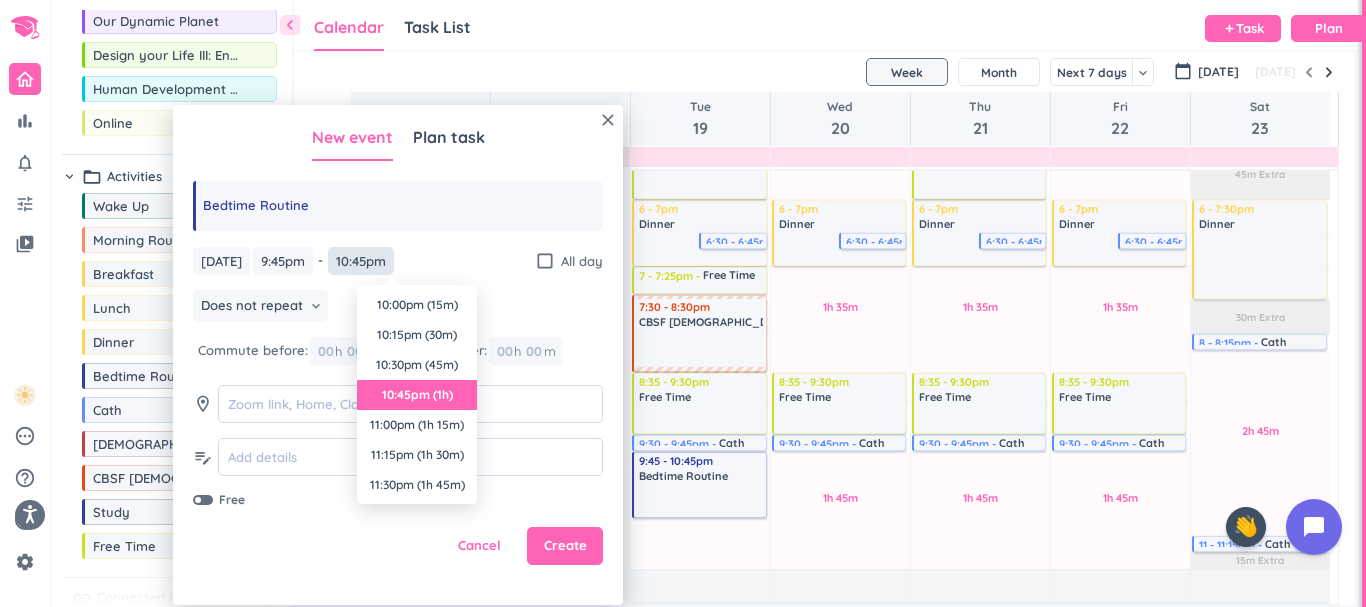 scroll, scrollTop: 90, scrollLeft: 0, axis: vertical 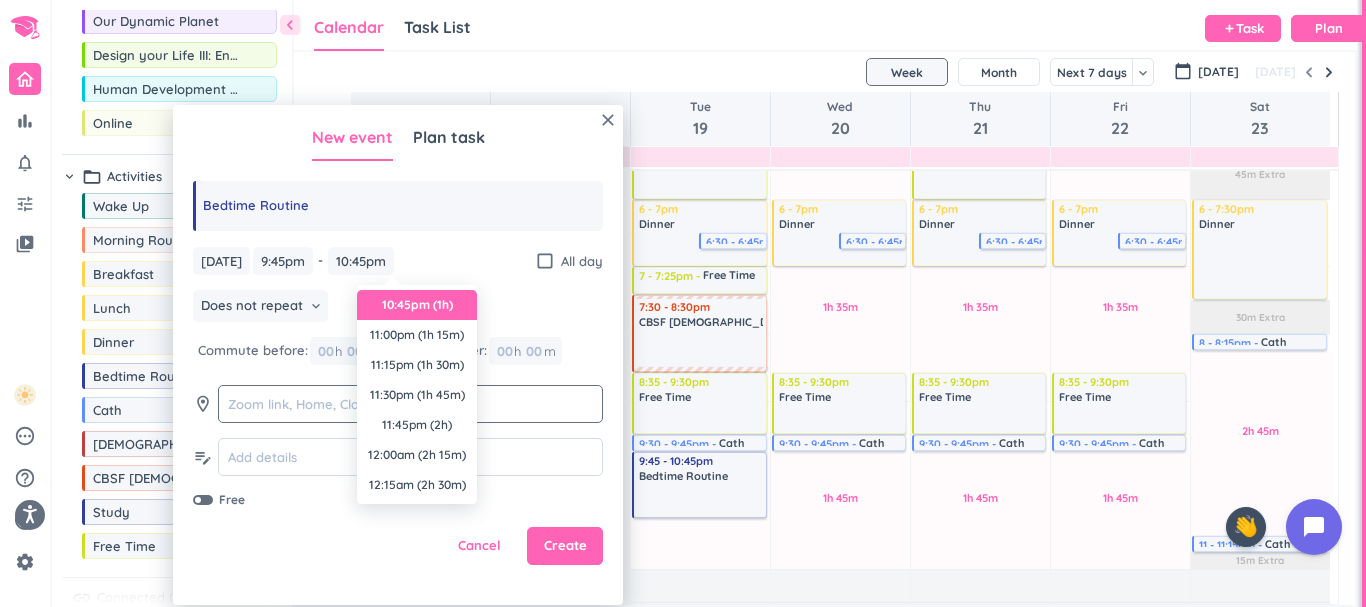 click on "11:30pm (1h 45m)" at bounding box center [417, 395] 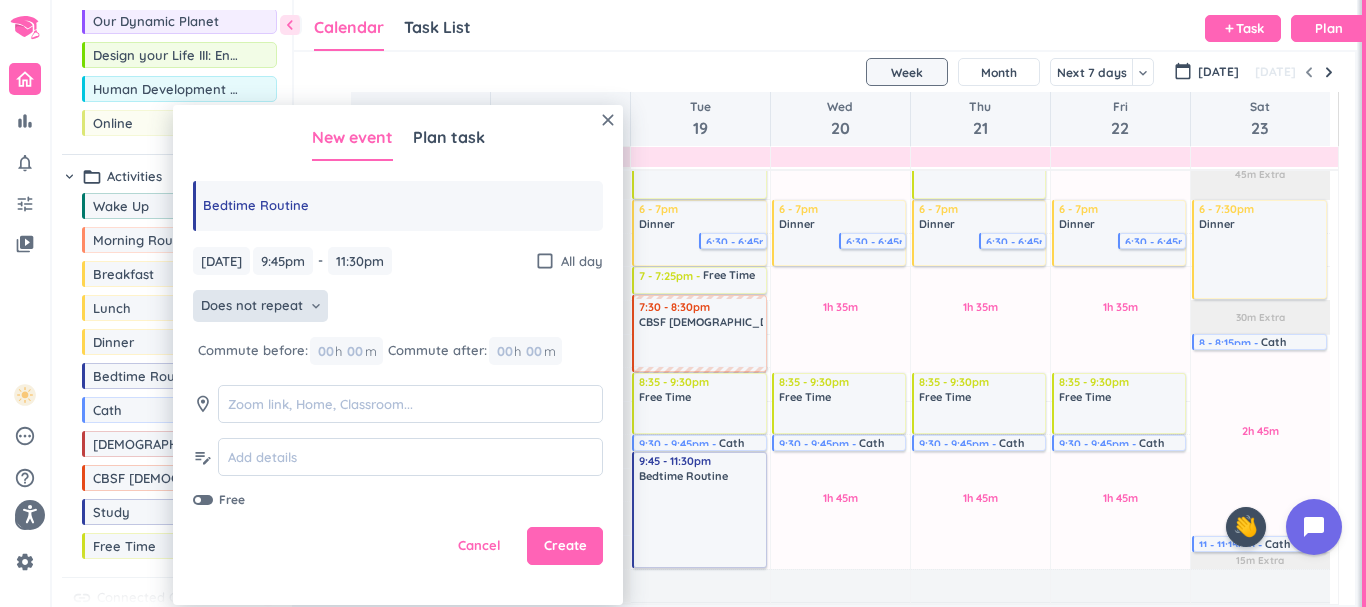 click on "Does not repeat keyboard_arrow_down" at bounding box center (260, 306) 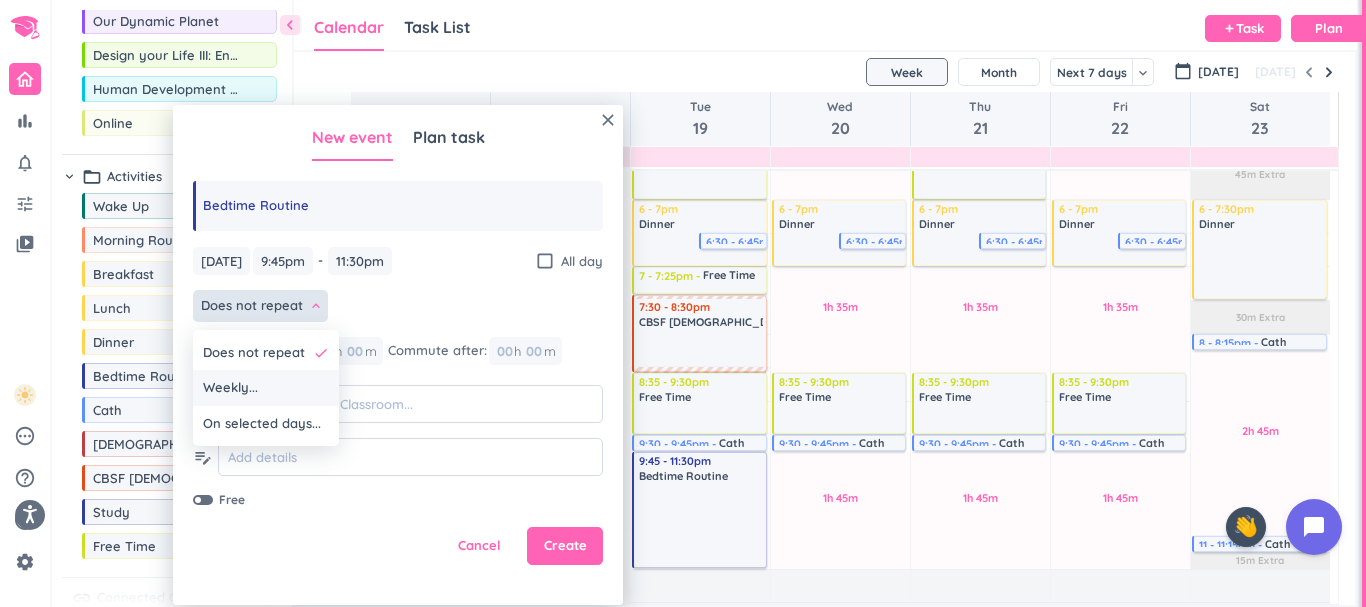 click on "Weekly..." at bounding box center [266, 388] 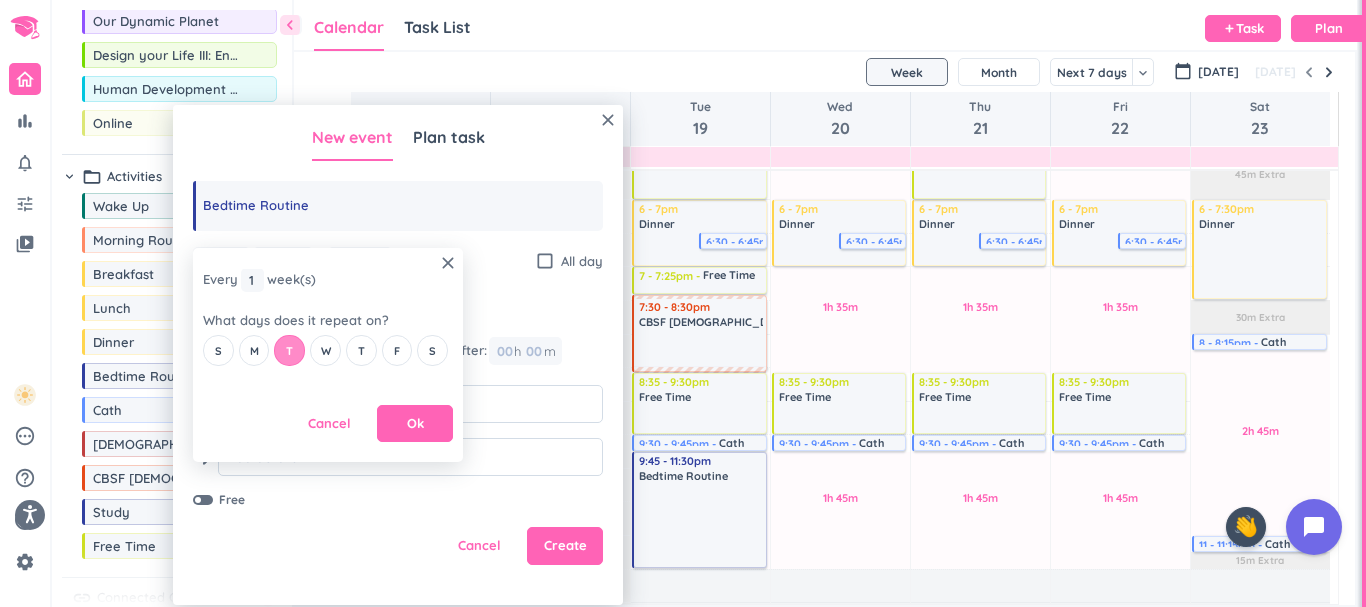 drag, startPoint x: 264, startPoint y: 350, endPoint x: 276, endPoint y: 350, distance: 12 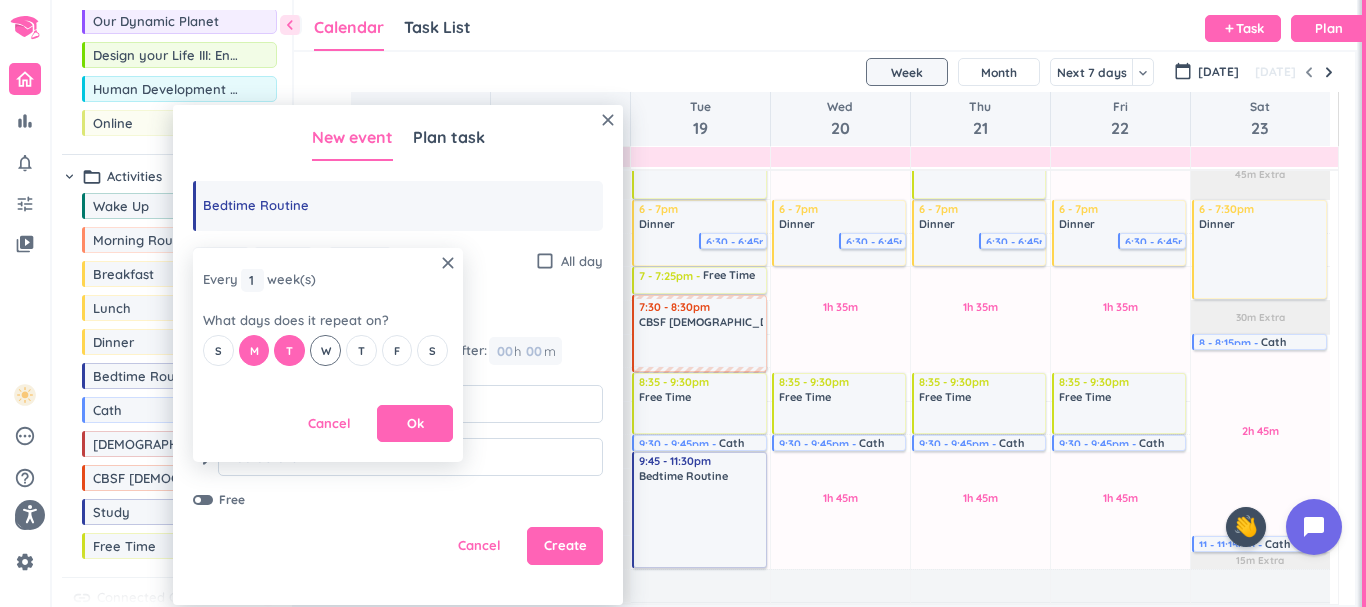 click on "W" at bounding box center [325, 350] 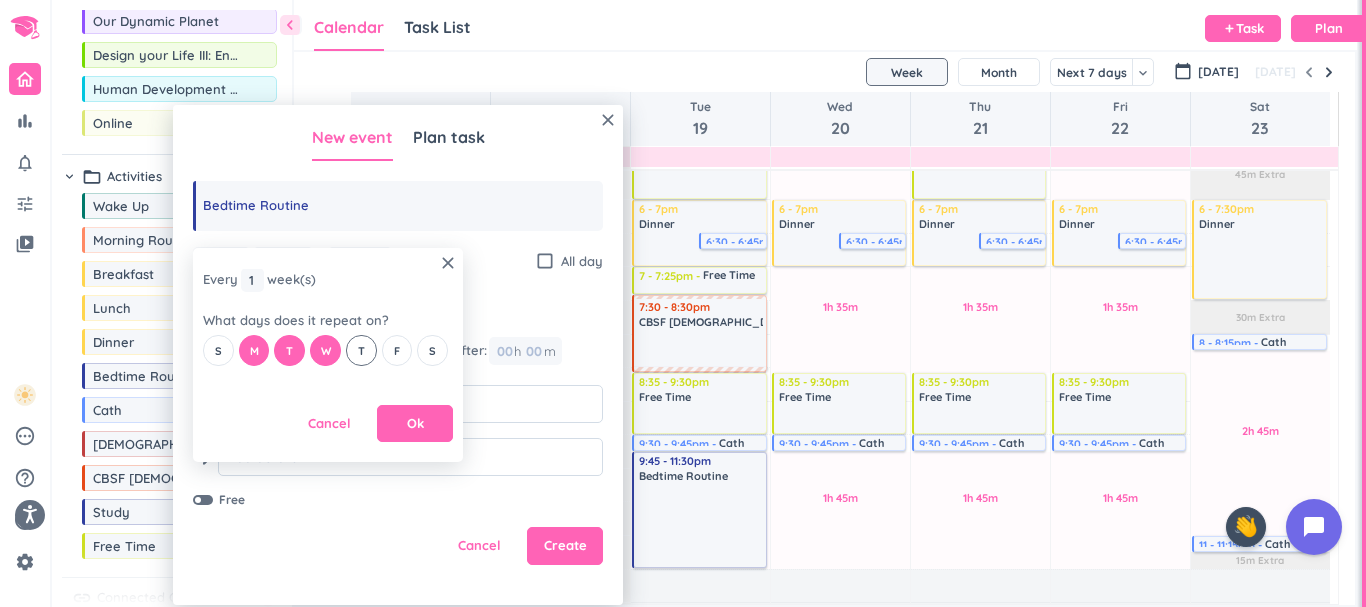 click on "T" at bounding box center (361, 350) 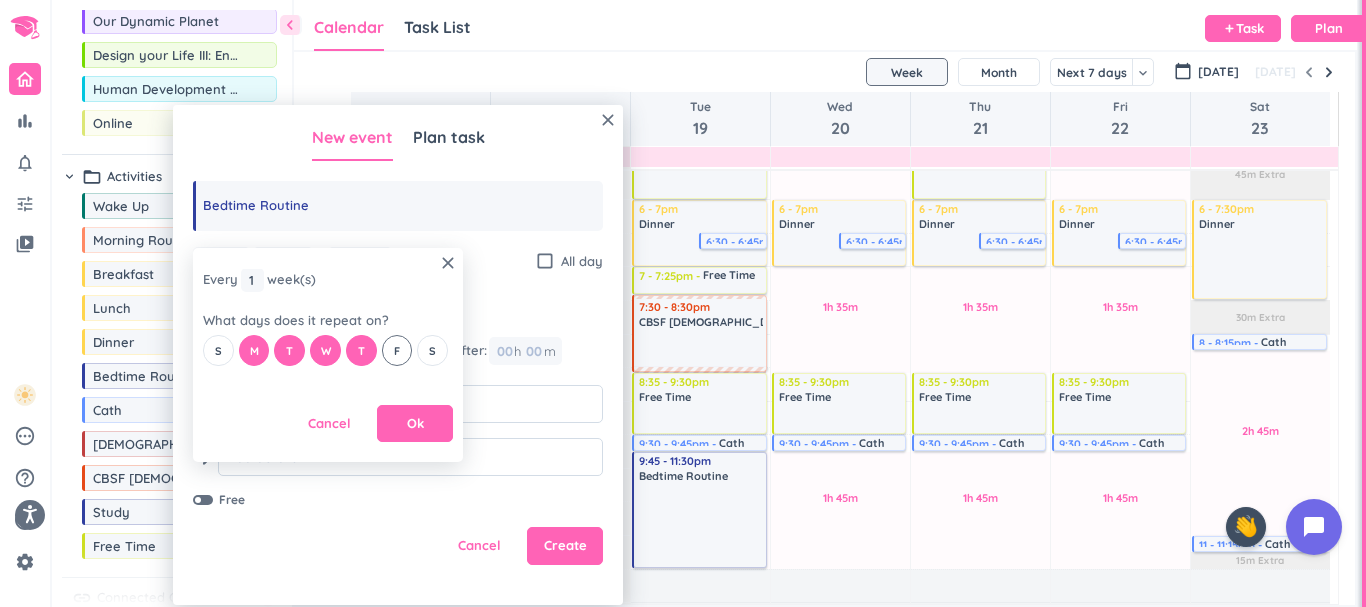 click on "F" at bounding box center (397, 351) 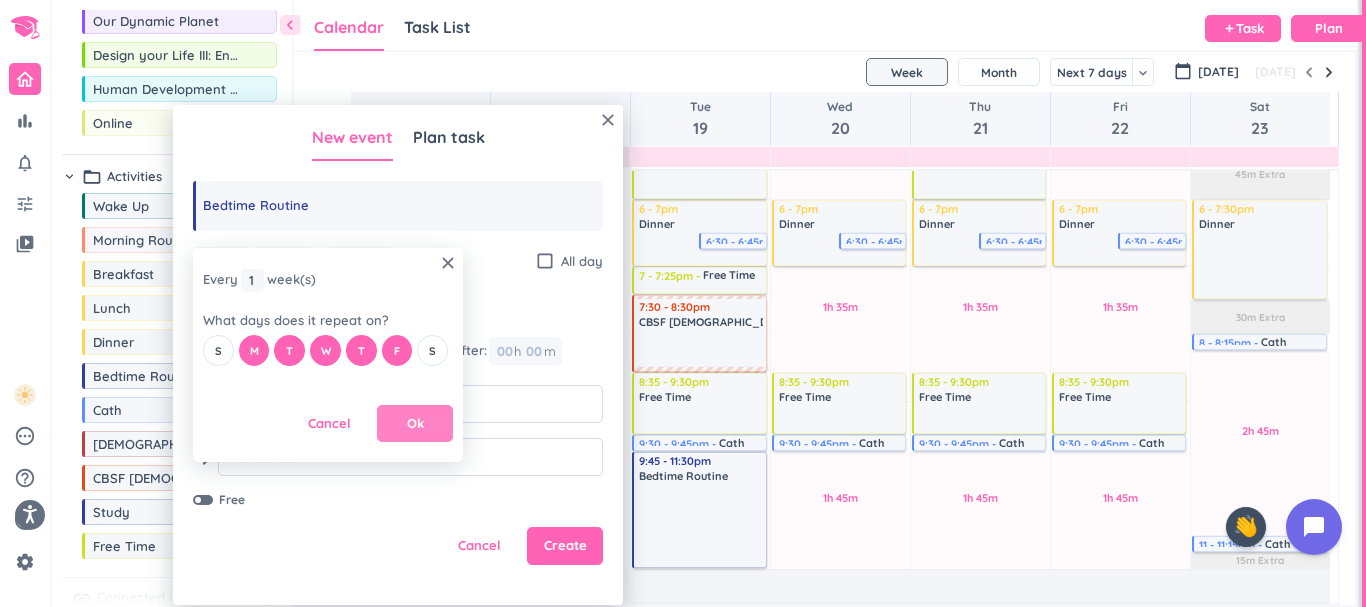 click on "Ok" at bounding box center [415, 424] 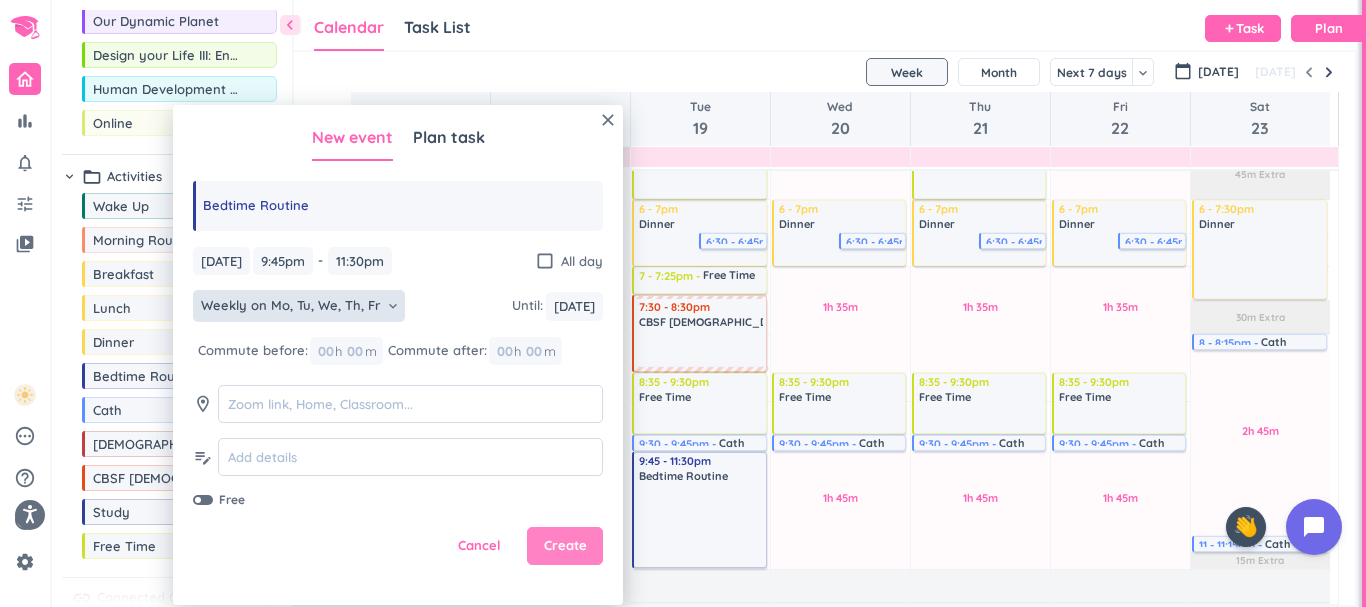 click on "Create" at bounding box center [565, 546] 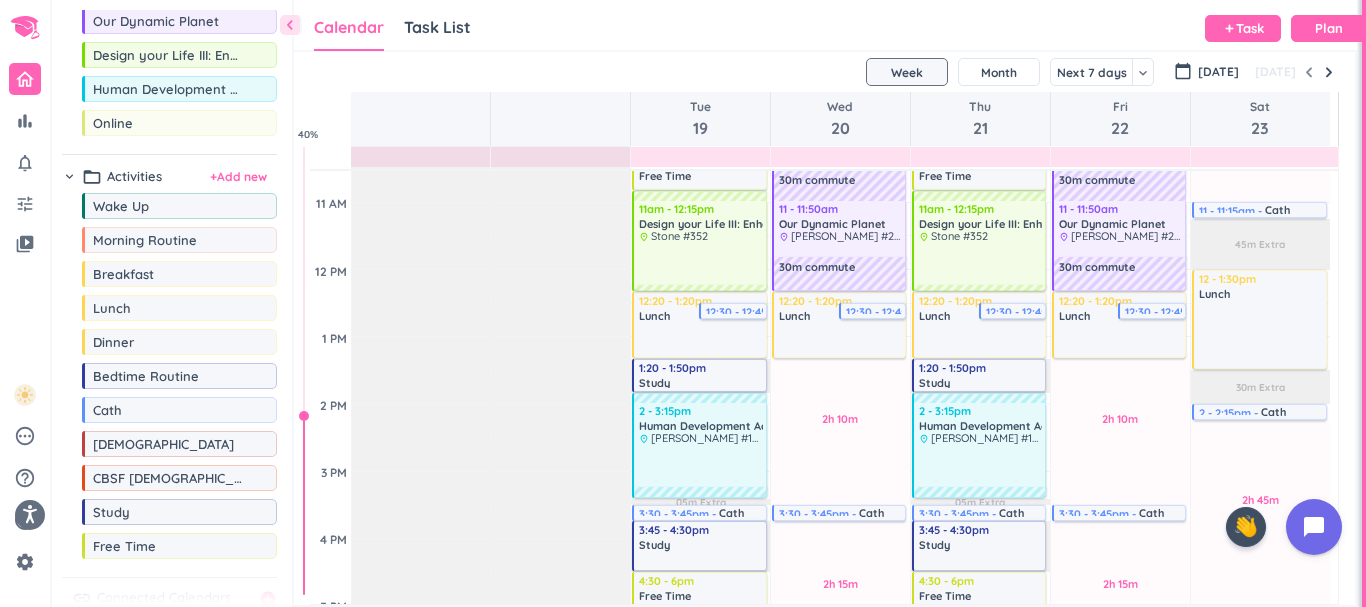 scroll, scrollTop: 0, scrollLeft: 0, axis: both 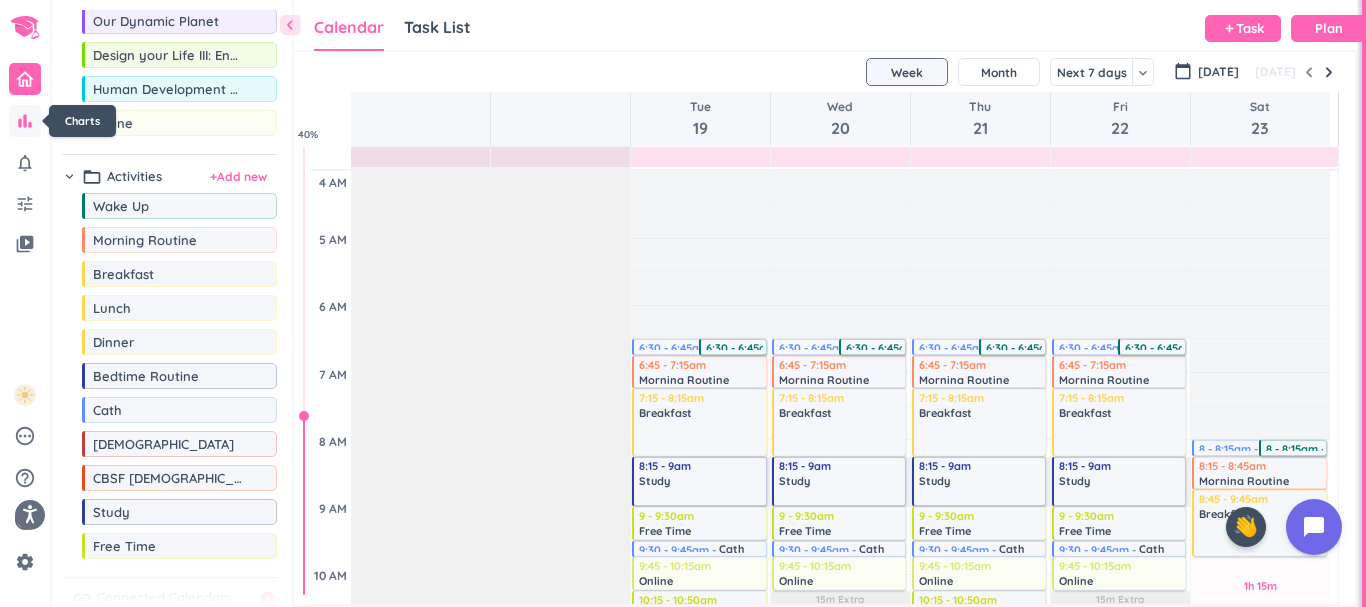click on "bar_chart" at bounding box center (25, 121) 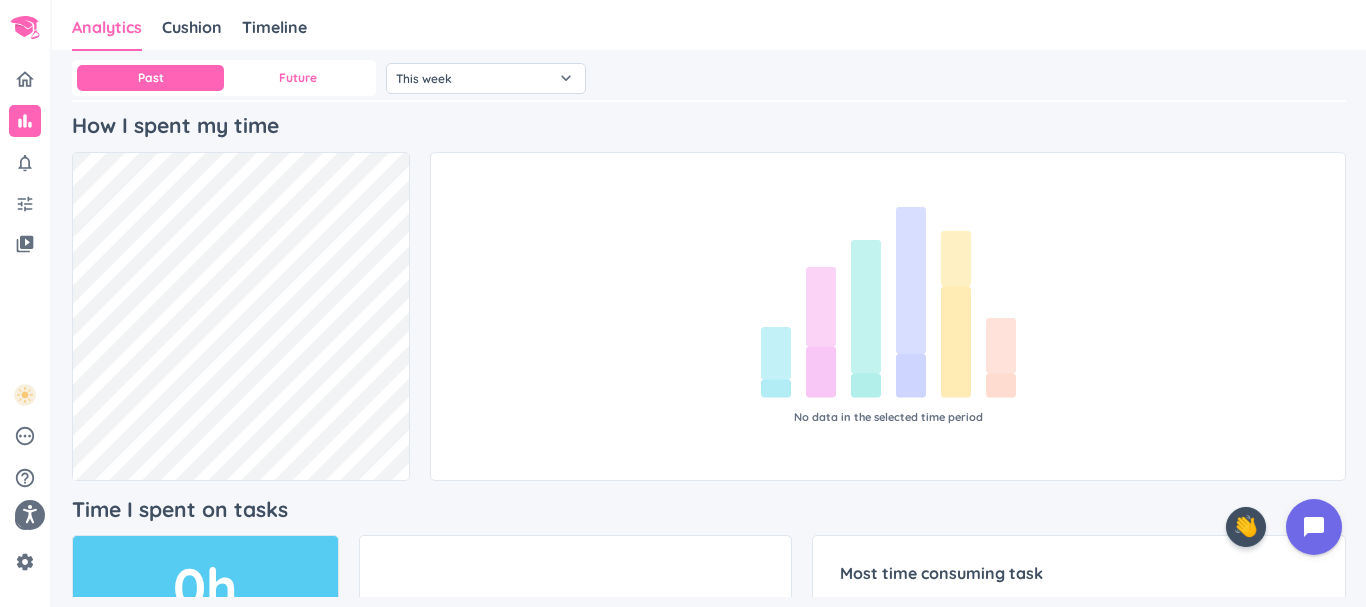 click on "Future" at bounding box center [297, 78] 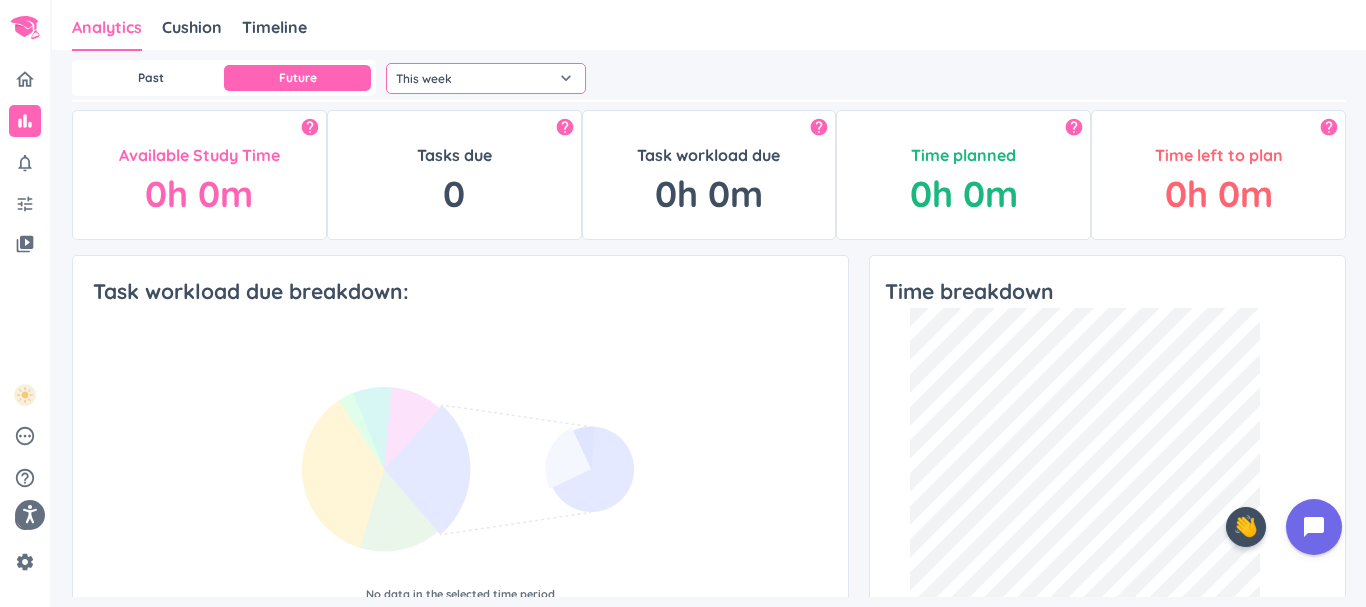 click on "This week" 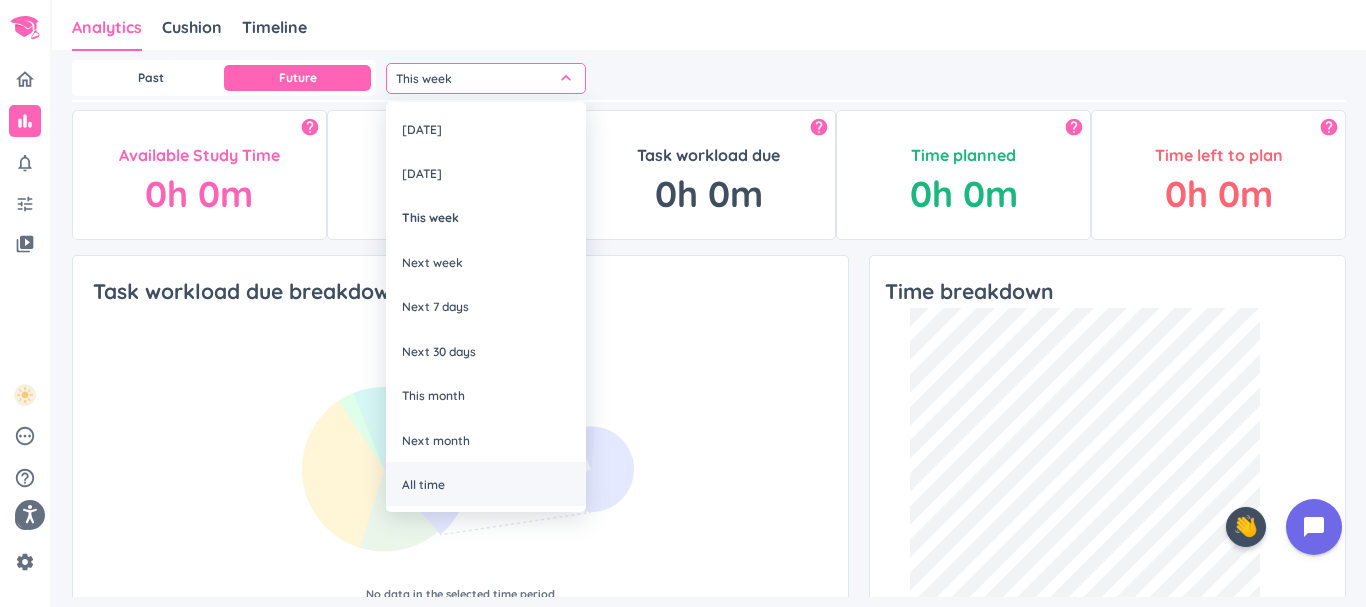 click on "All time" at bounding box center (486, 484) 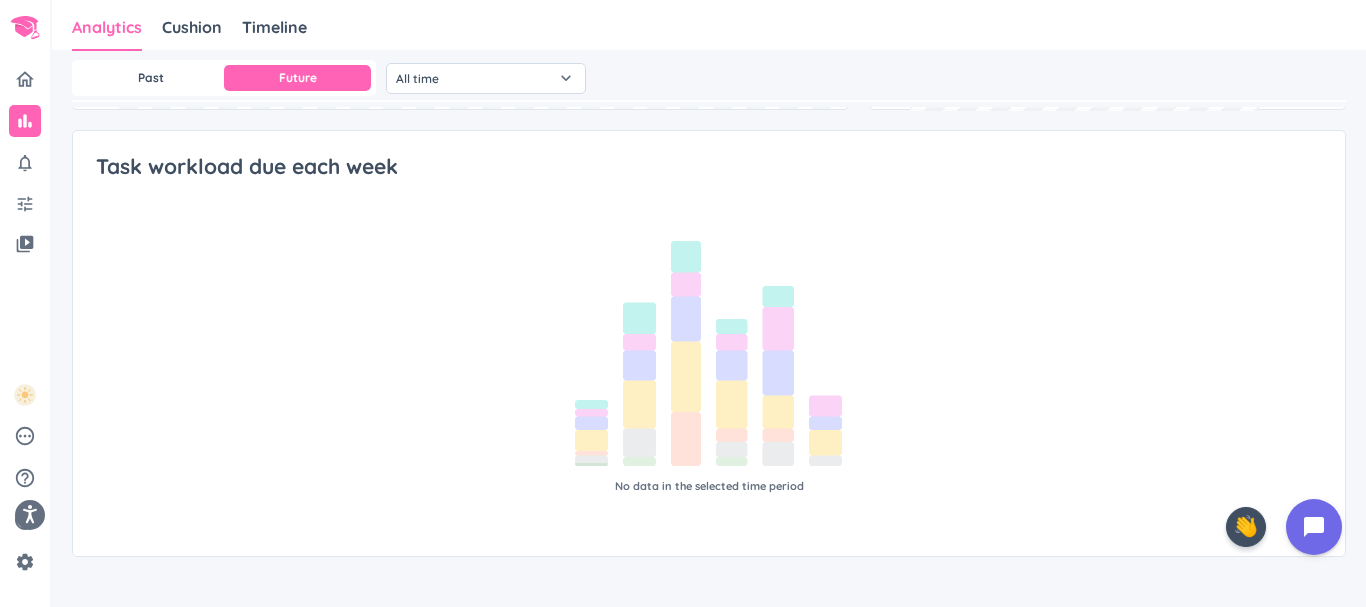 scroll, scrollTop: 0, scrollLeft: 0, axis: both 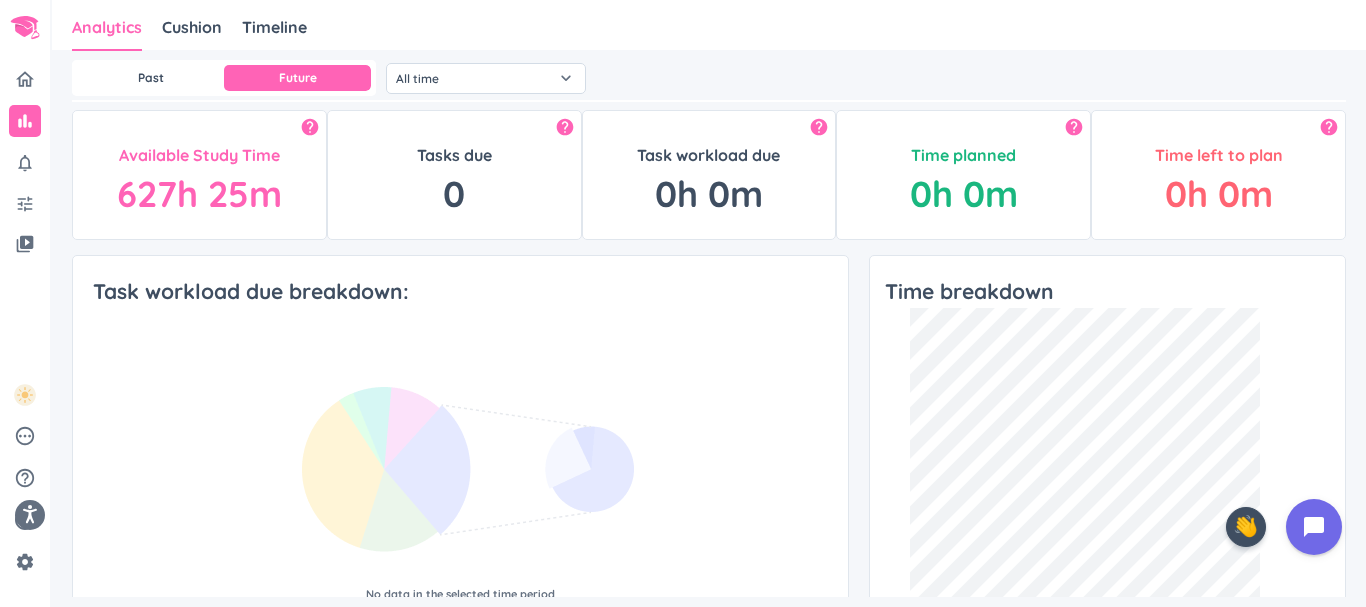 click on "Cushion" at bounding box center (192, 28) 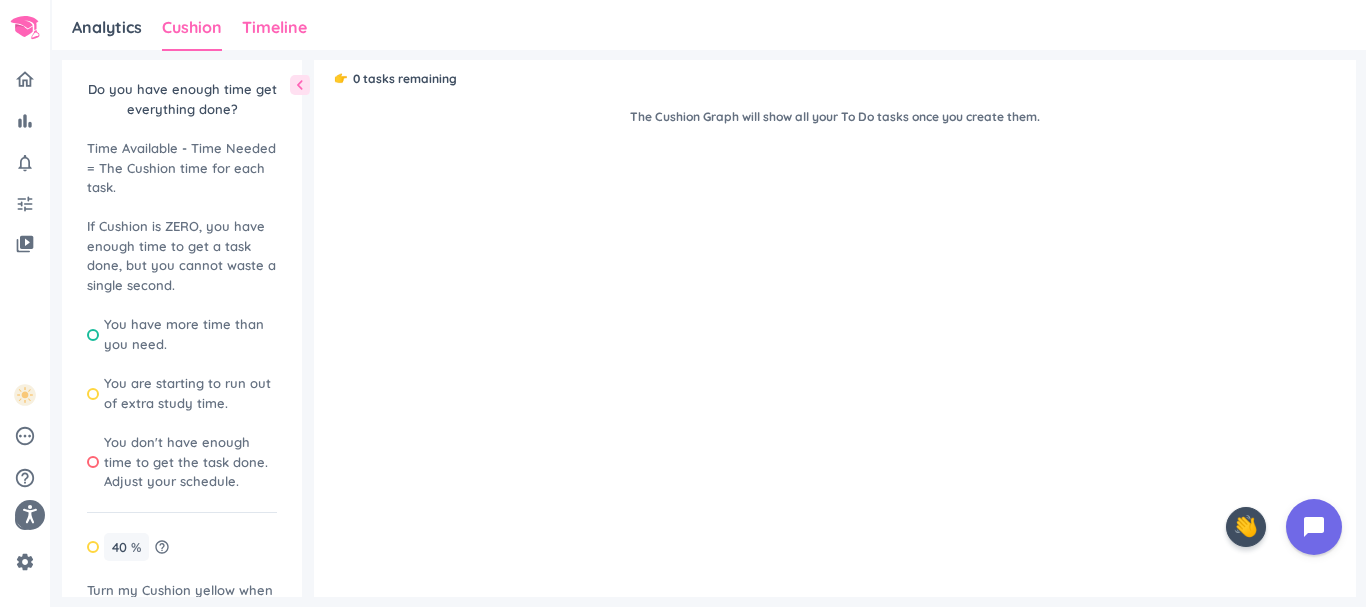 click on "Timeline" at bounding box center (274, 27) 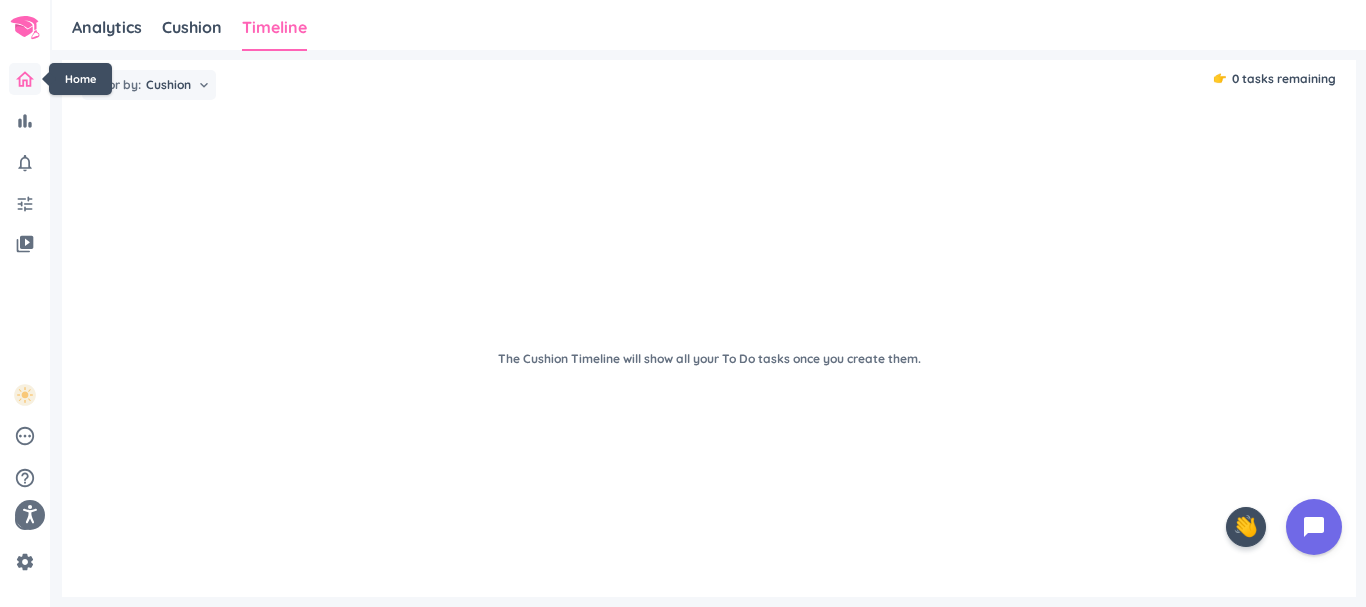 click at bounding box center (25, 79) 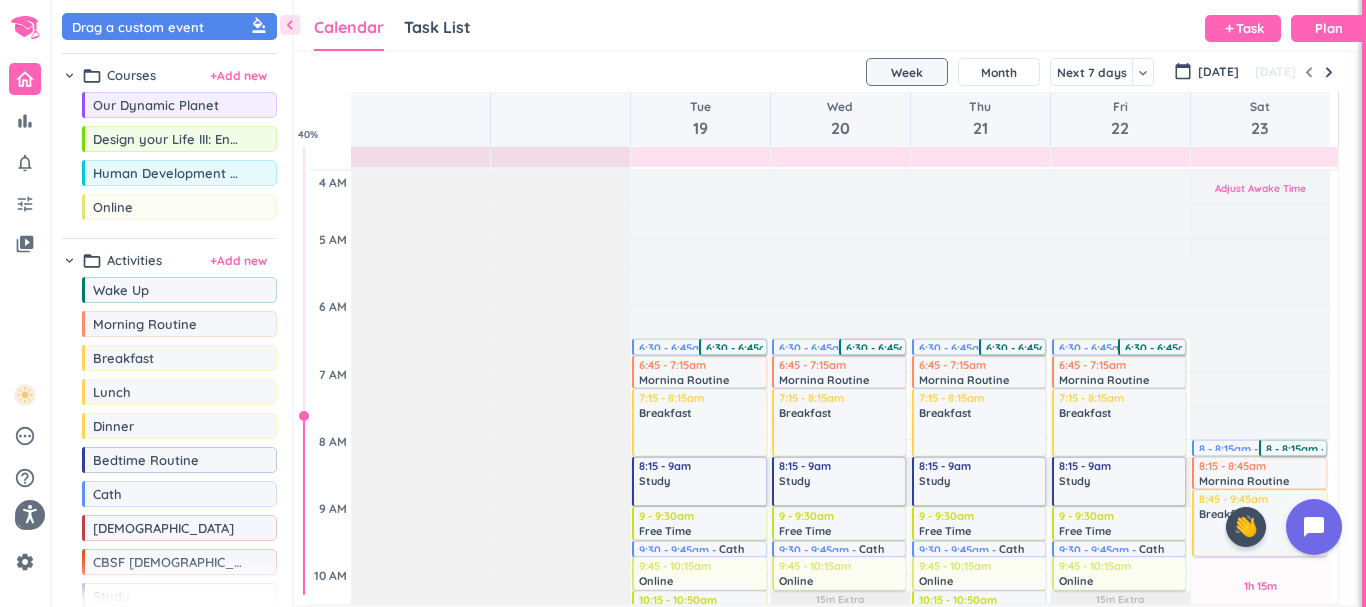 scroll, scrollTop: 9, scrollLeft: 9, axis: both 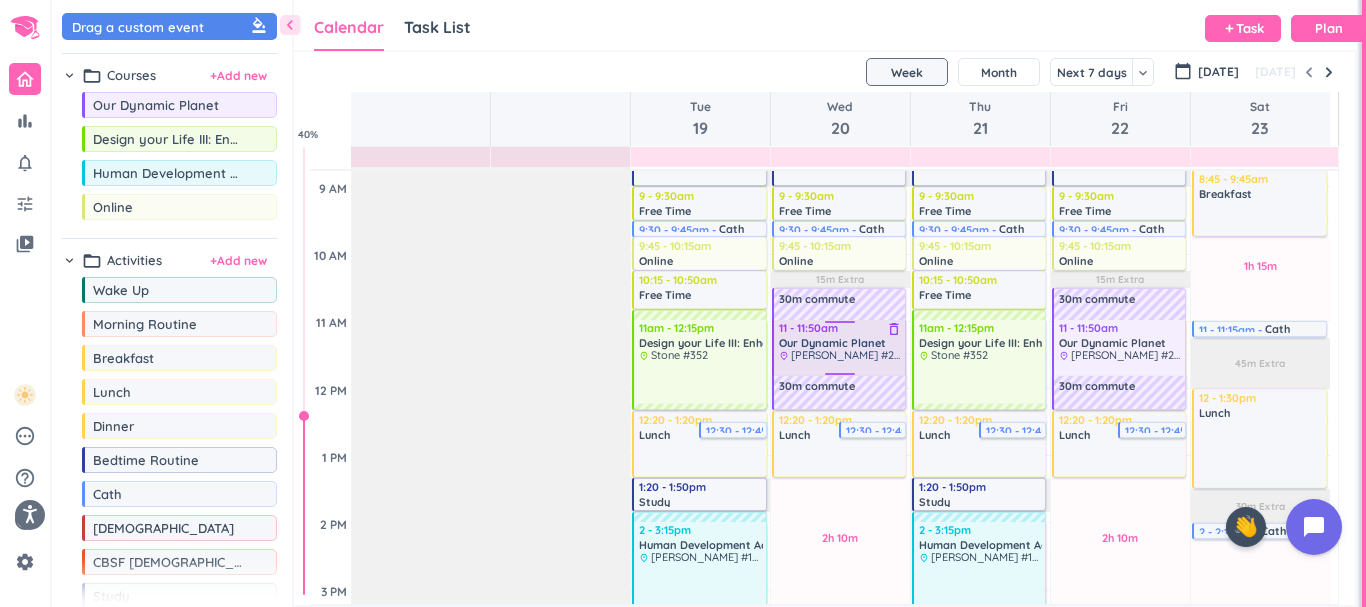 click on "11 - 11:50am Our Dynamic Planet delete_outline place [PERSON_NAME] #212" at bounding box center [839, 348] 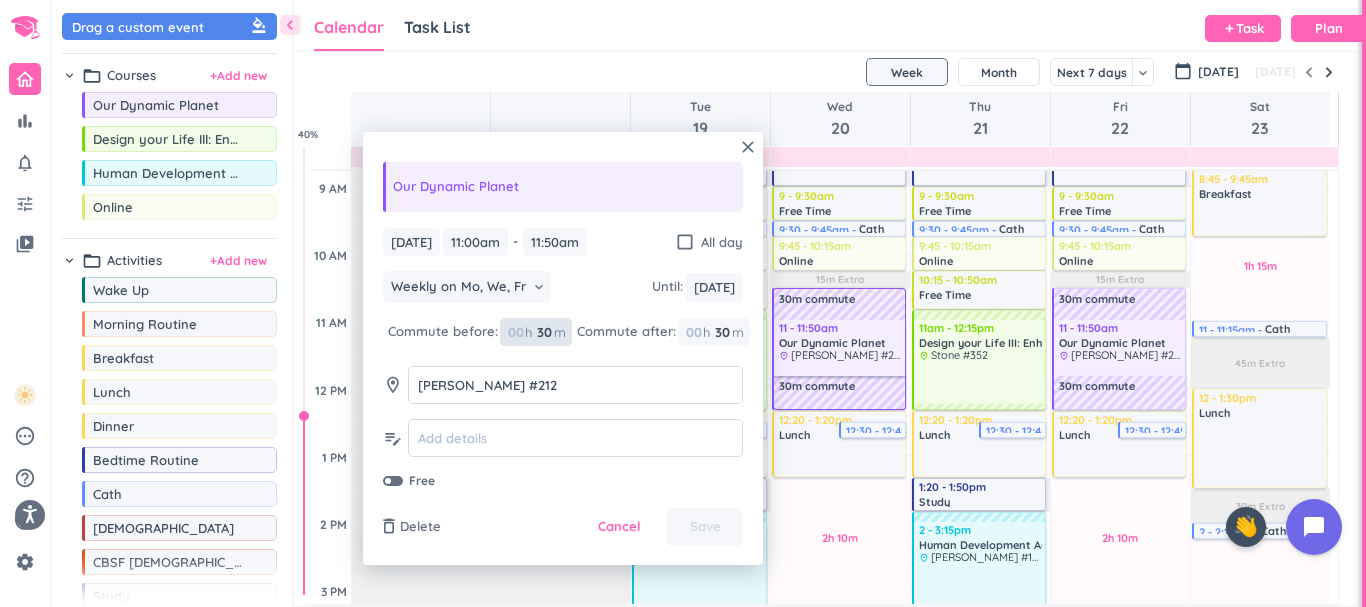 click on "30" at bounding box center (543, 332) 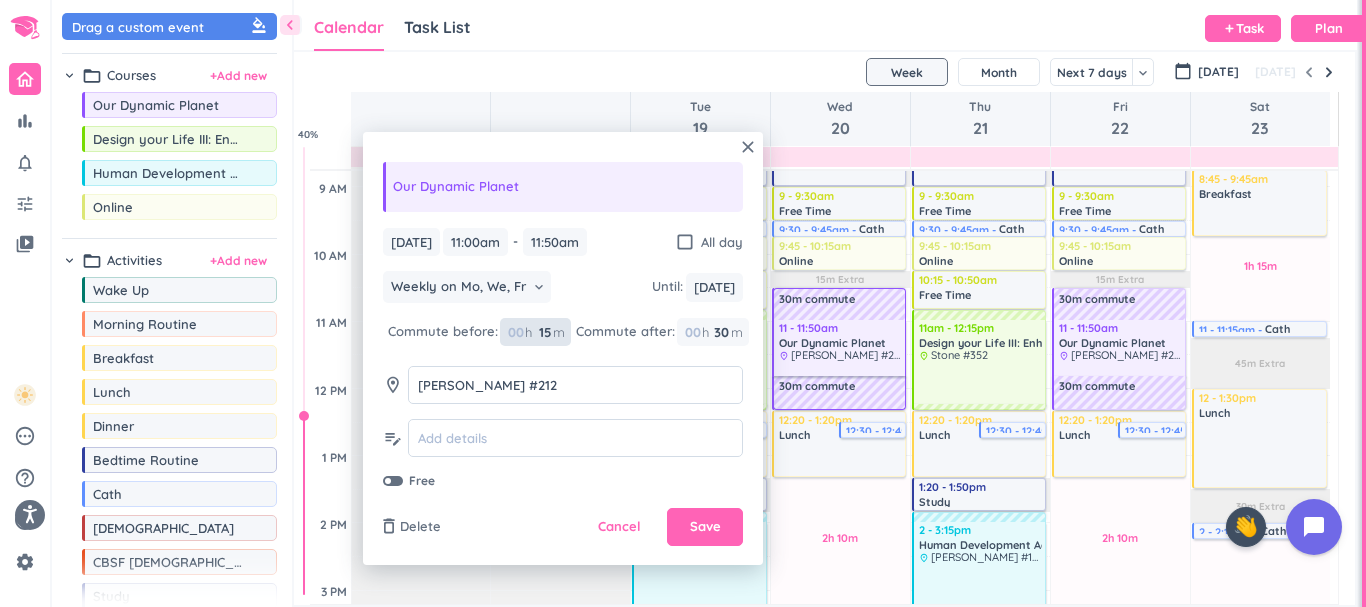 type on "15" 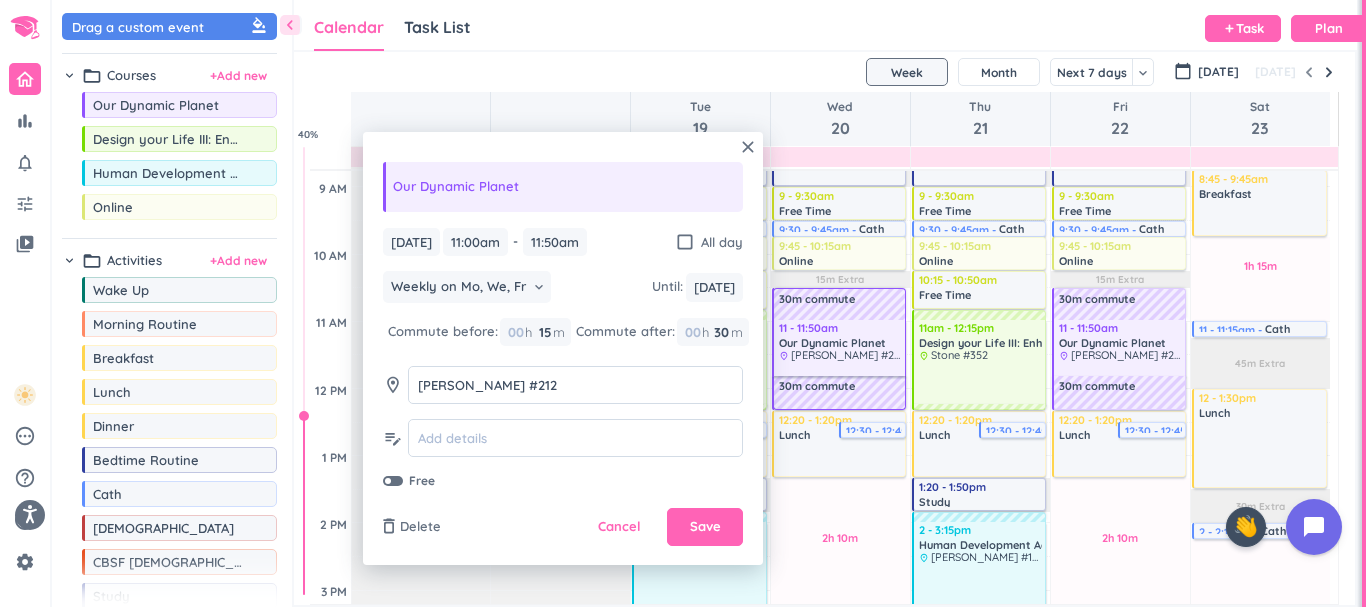 click on "[DATE] [DATE]   11:00am 11:00am - 11:50am 11:50am check_box_outline_blank All day Weekly on Mo, We, Fr keyboard_arrow_down Until :  [DATE] [DATE] Commute before: 00 h 15 15 00 m Commute after: 00 h 30 30 00 m room [PERSON_NAME] #212 [PERSON_NAME] #212 edit_note Free" at bounding box center (563, 359) 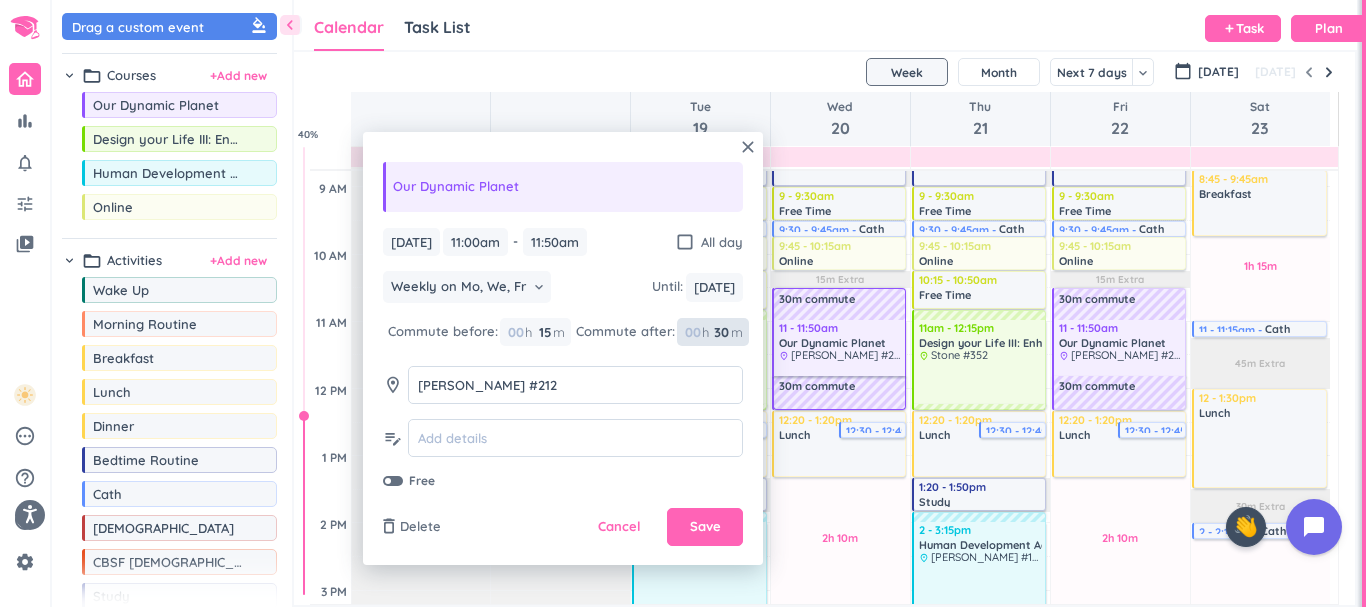 click on "30" at bounding box center (720, 332) 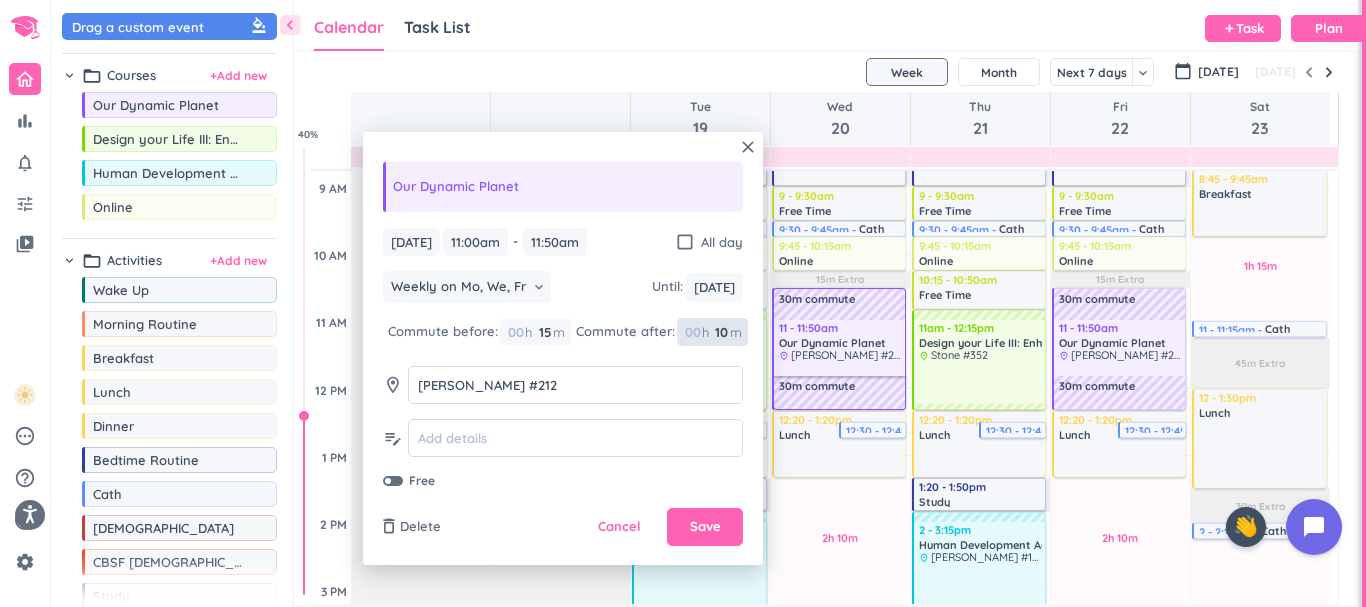 type on "10" 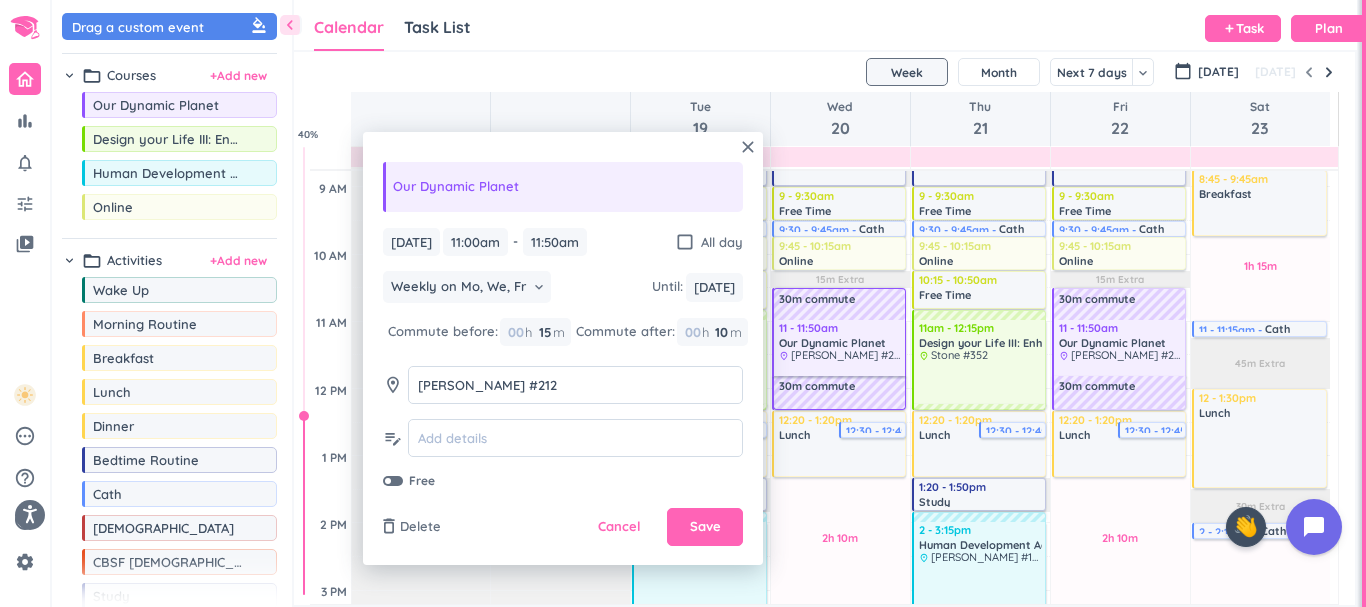 click on "[DATE] [DATE]   11:00am 11:00am - 11:50am 11:50am check_box_outline_blank All day Weekly on Mo, We, Fr keyboard_arrow_down Until :  [DATE] [DATE] Commute before: 00 h 15 15 00 m Commute after: 00 h 10 10 00 m room [PERSON_NAME] #212 [PERSON_NAME] #212 edit_note Free" at bounding box center (563, 359) 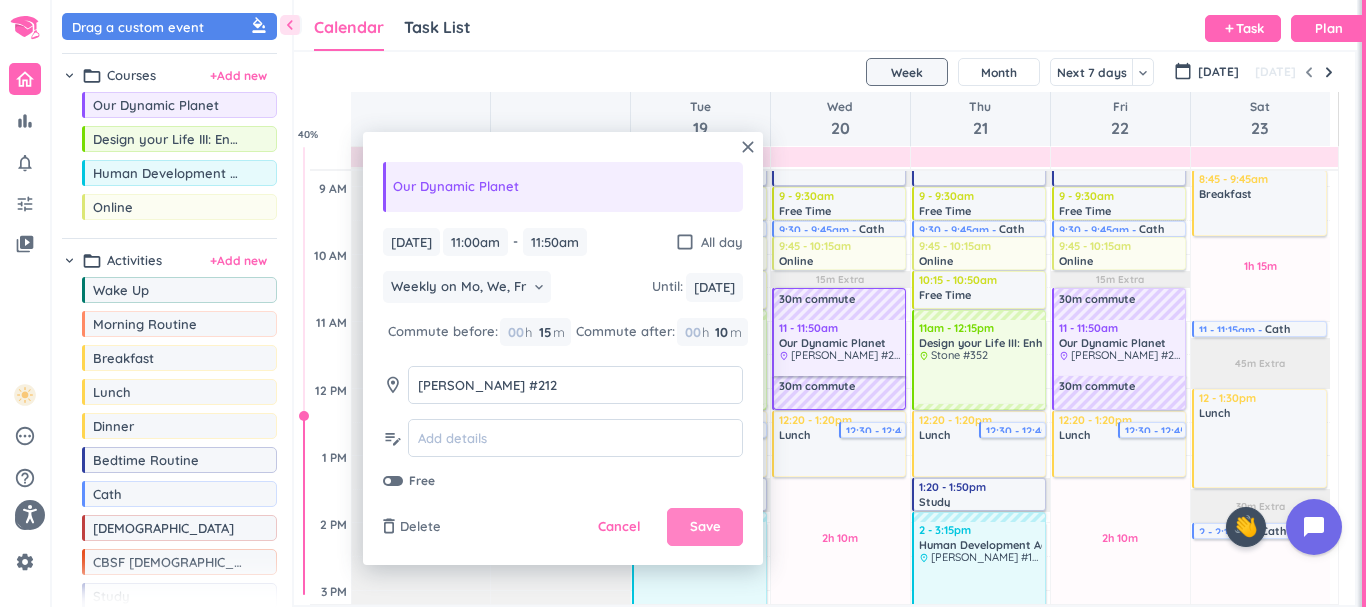 click on "Save" at bounding box center (705, 527) 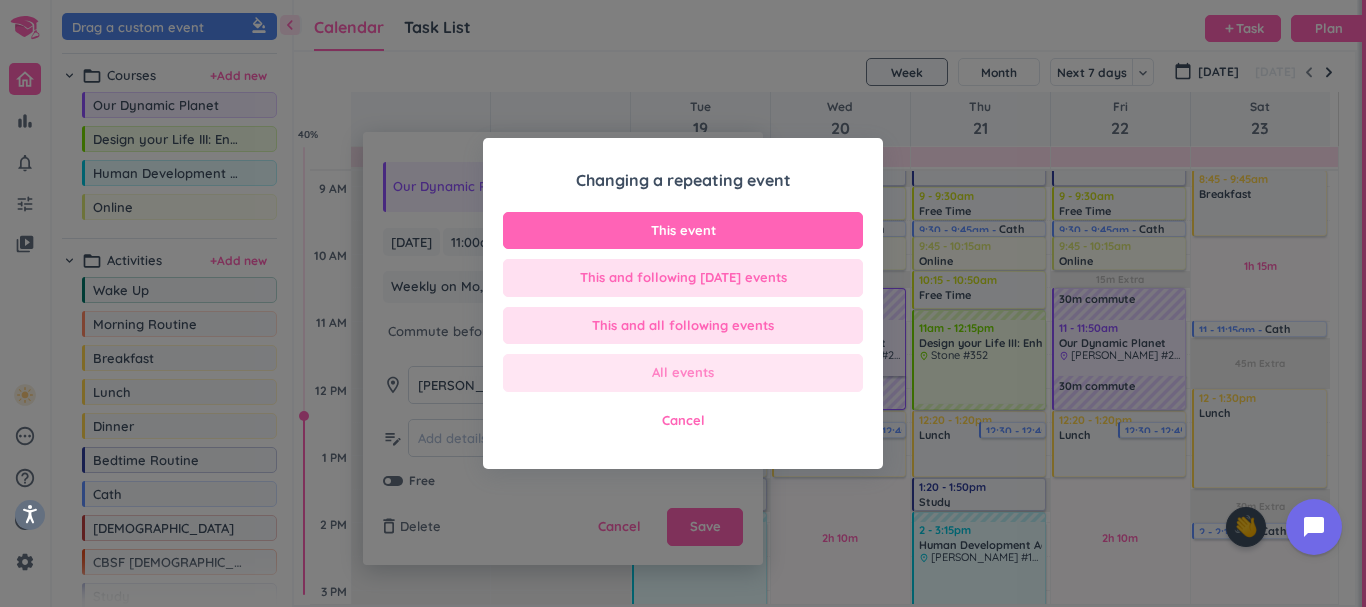 click on "All events" at bounding box center [683, 373] 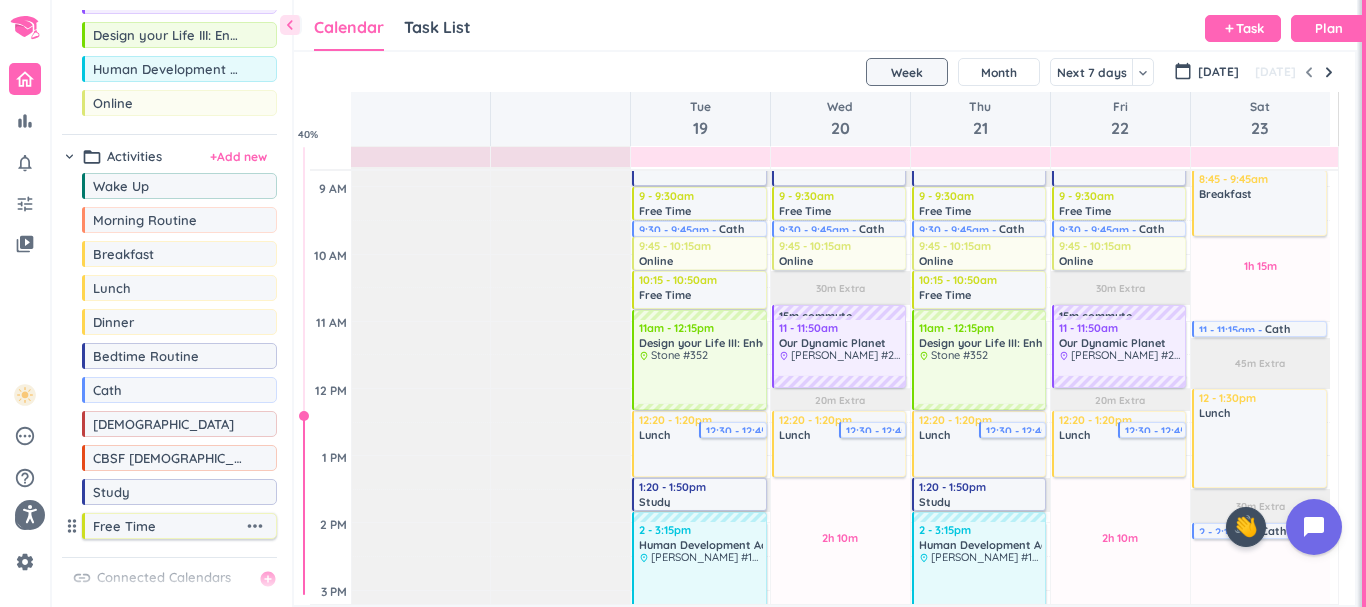 scroll, scrollTop: 106, scrollLeft: 0, axis: vertical 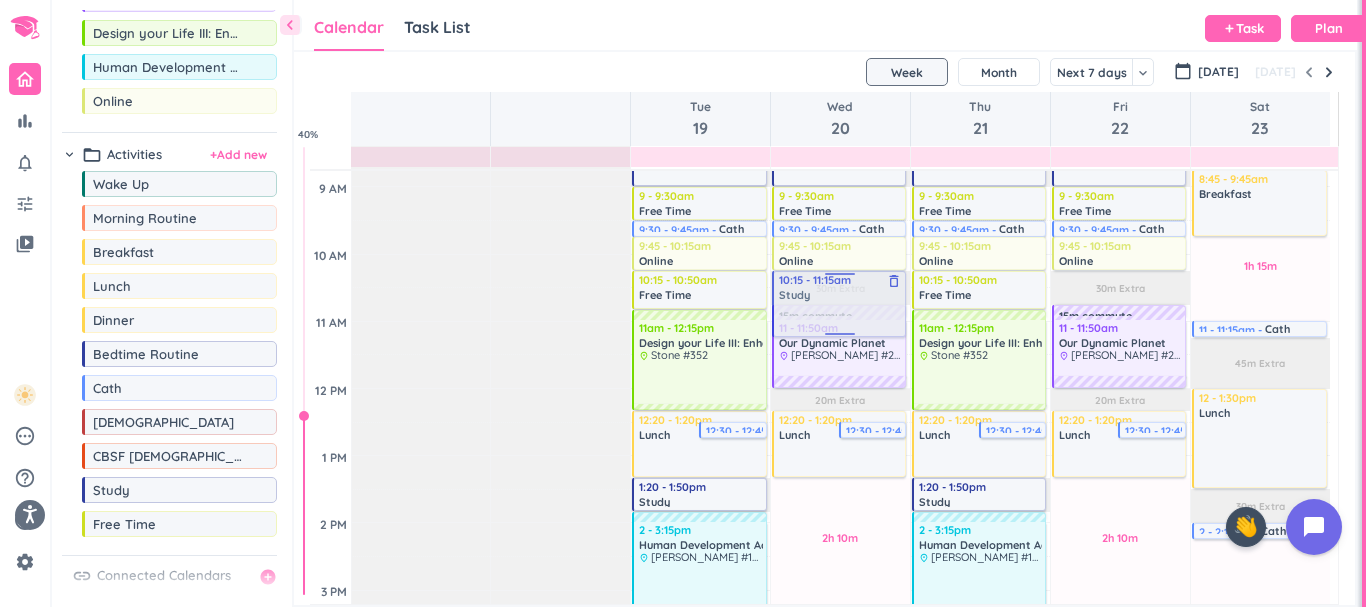 drag, startPoint x: 175, startPoint y: 493, endPoint x: 829, endPoint y: 273, distance: 690.0116 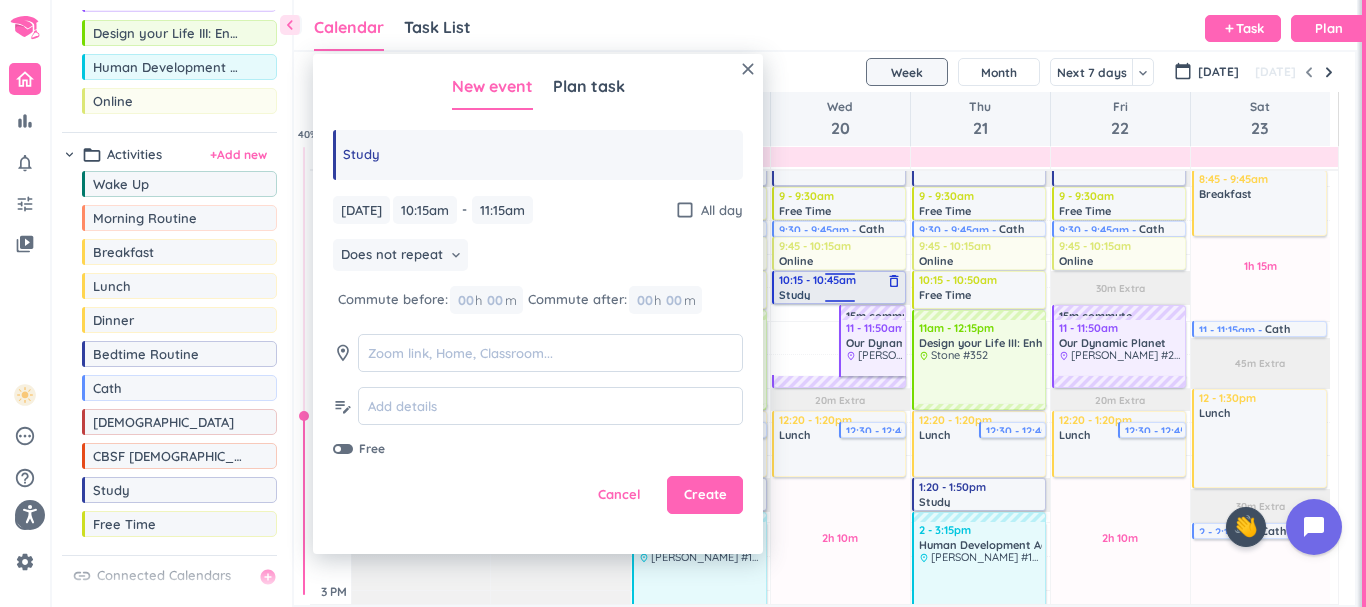 drag, startPoint x: 825, startPoint y: 334, endPoint x: 814, endPoint y: 301, distance: 34.785053 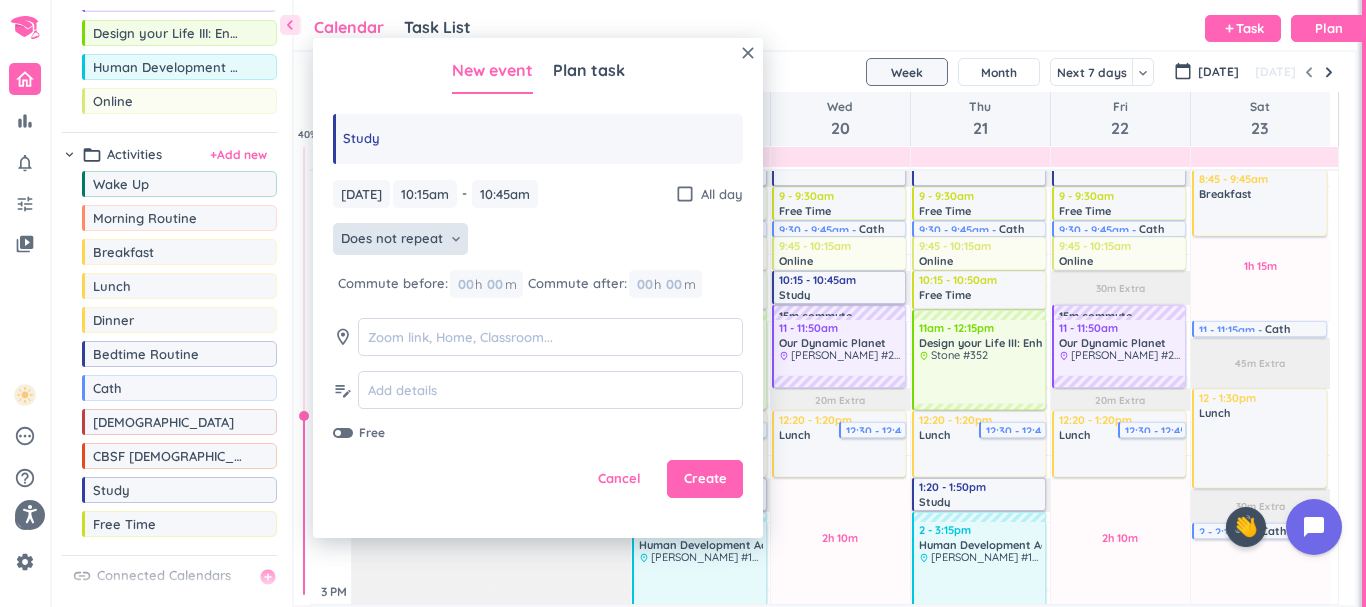 click on "Does not repeat" at bounding box center [392, 239] 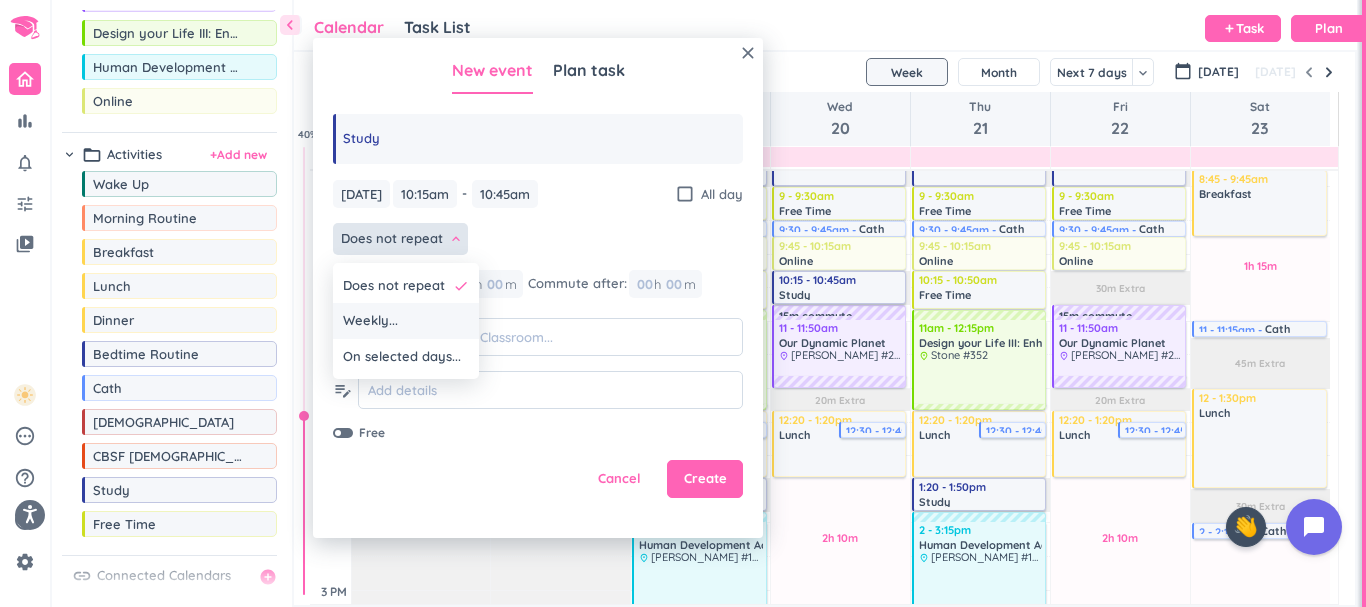 click on "Weekly..." at bounding box center [406, 321] 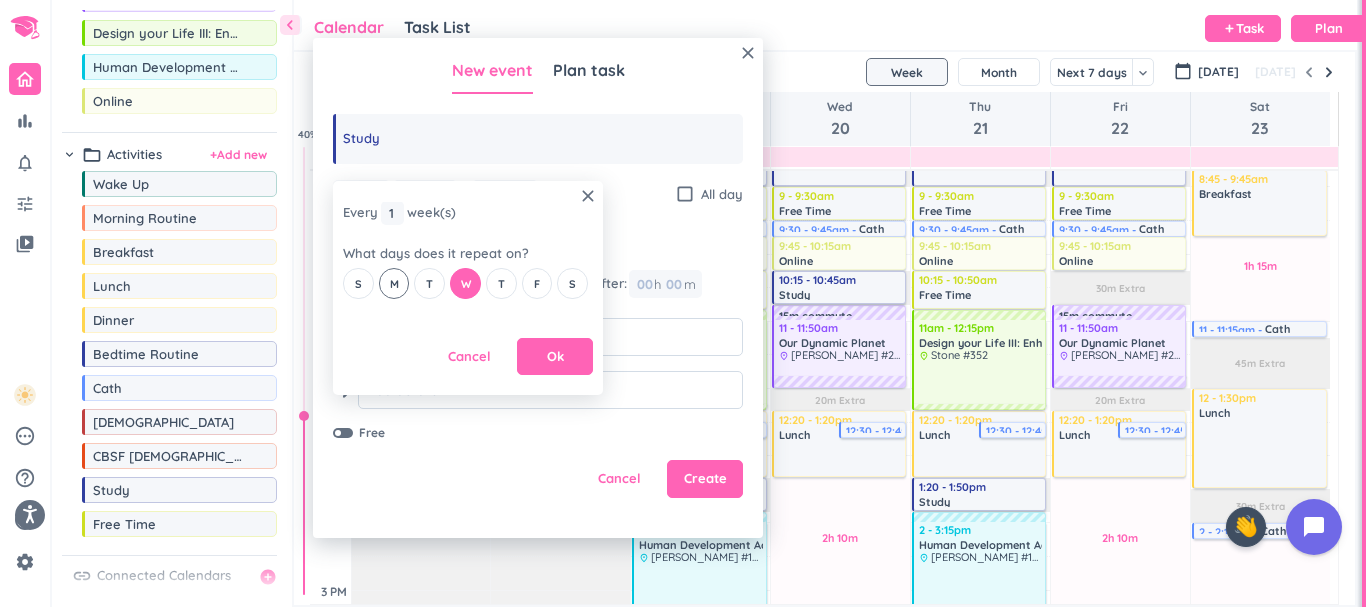 click on "M" at bounding box center (394, 283) 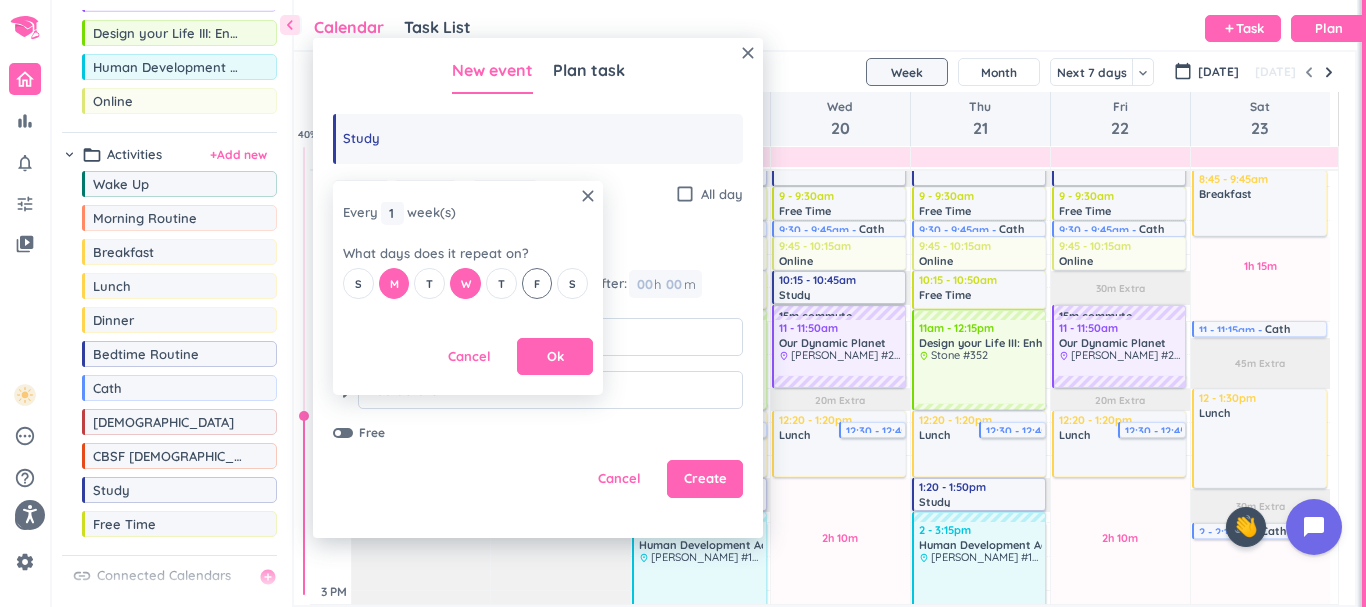 click on "F" at bounding box center (537, 283) 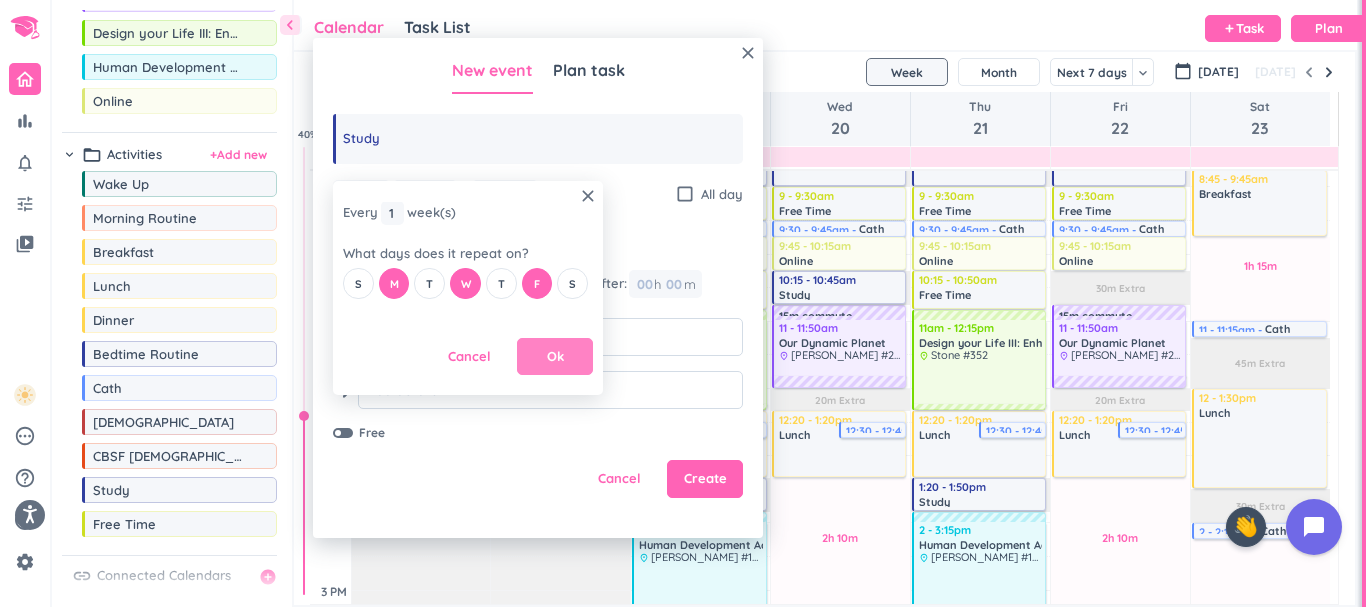 click on "Ok" at bounding box center (555, 357) 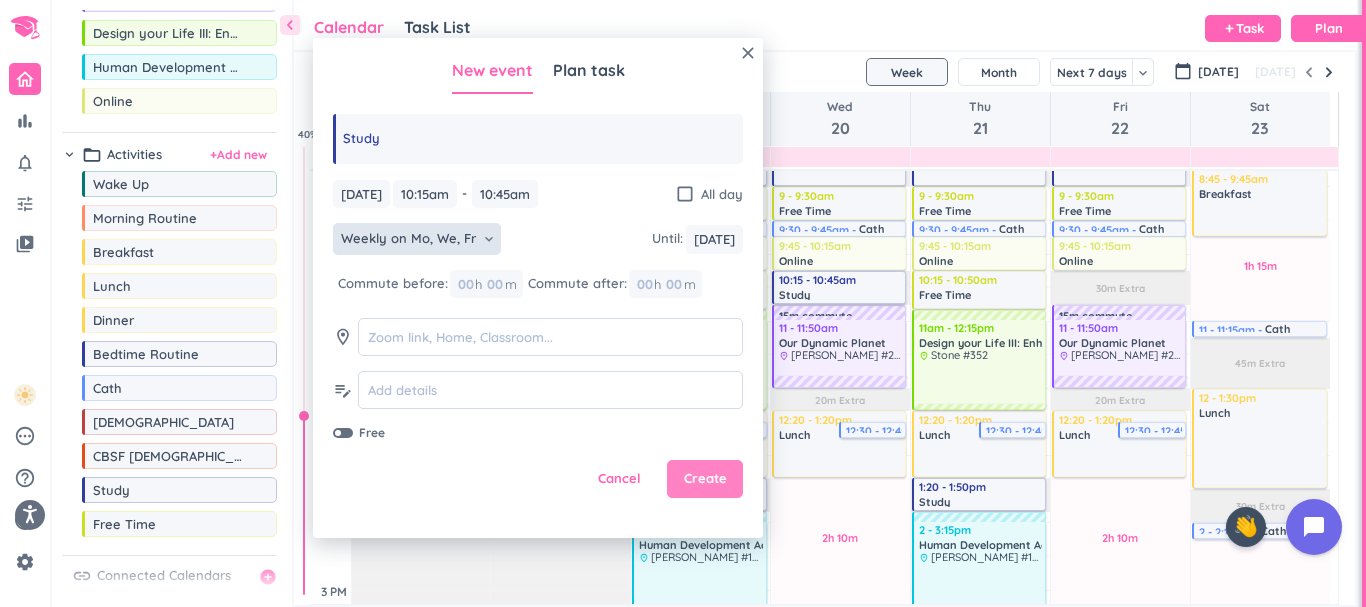 click on "Create" at bounding box center (705, 479) 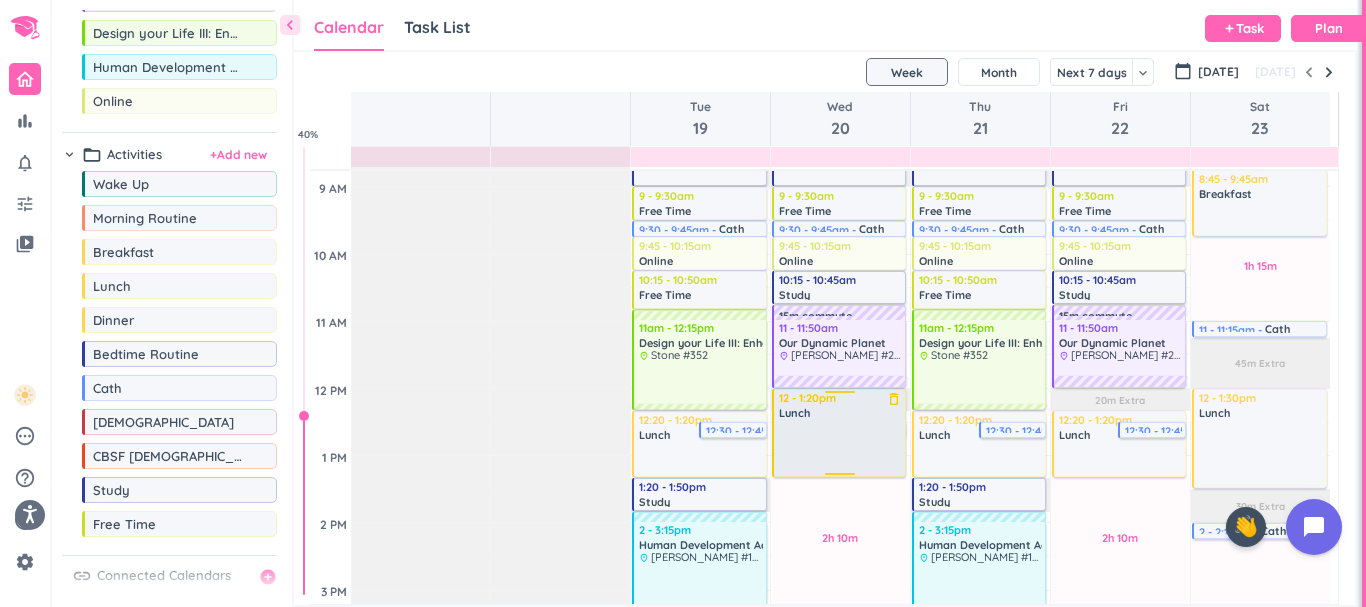 drag, startPoint x: 836, startPoint y: 413, endPoint x: 834, endPoint y: 392, distance: 21.095022 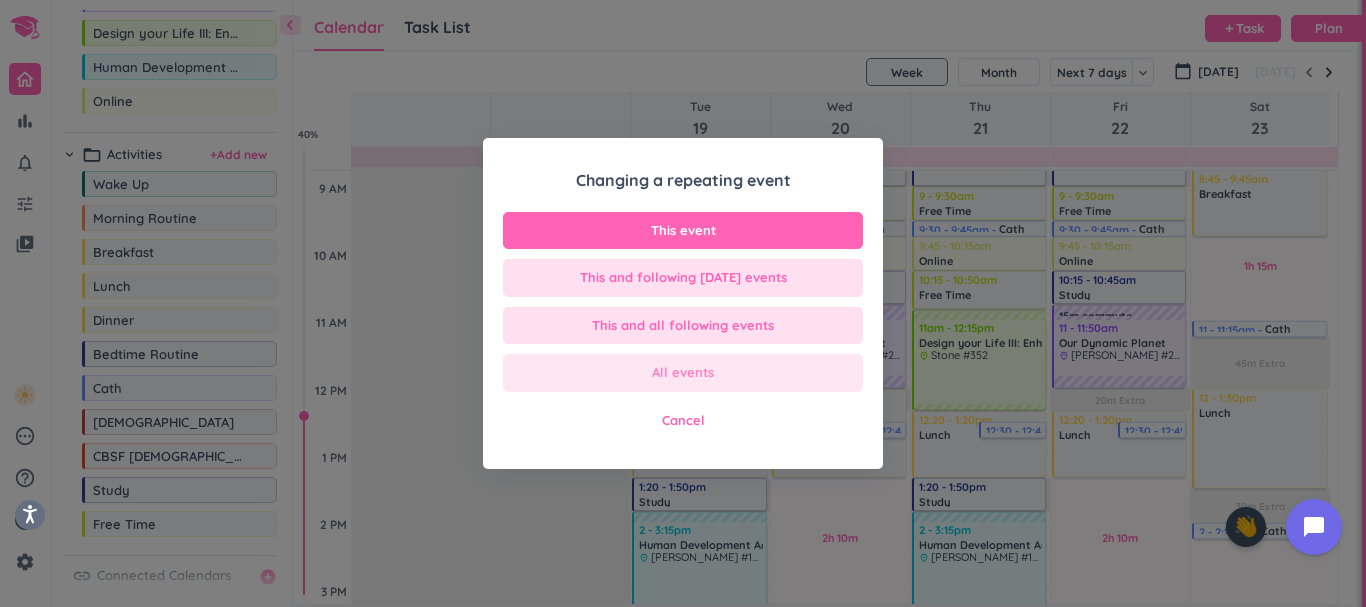 click on "All events" at bounding box center [683, 373] 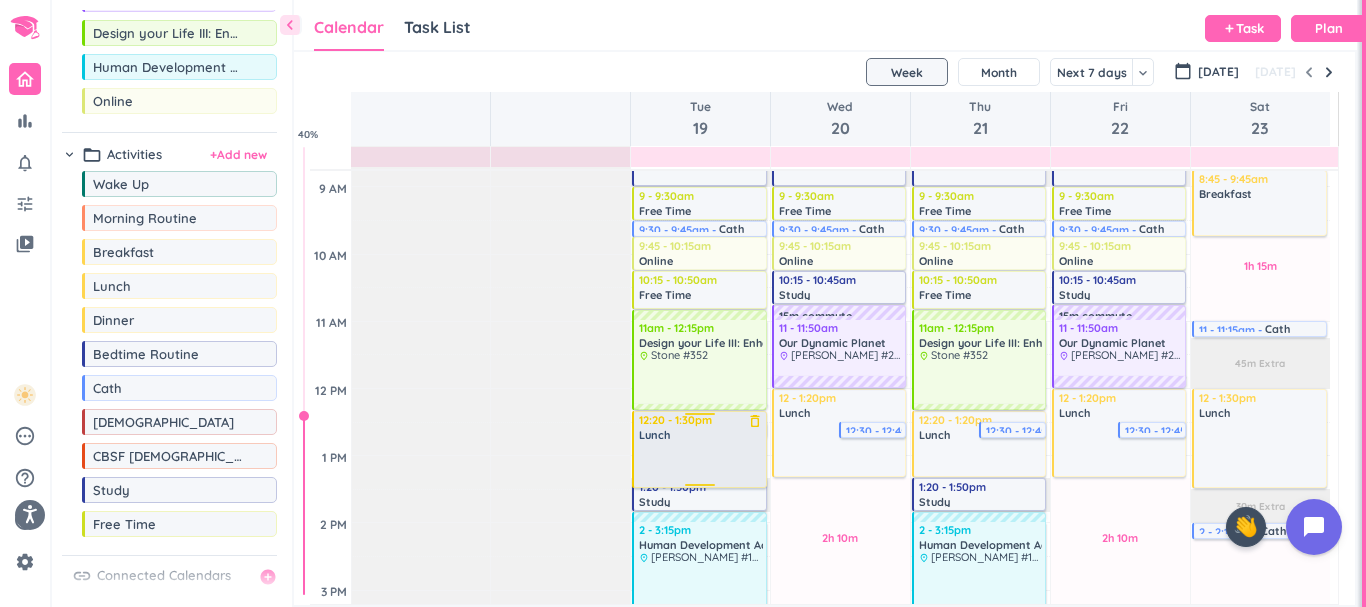drag, startPoint x: 698, startPoint y: 475, endPoint x: 701, endPoint y: 486, distance: 11.401754 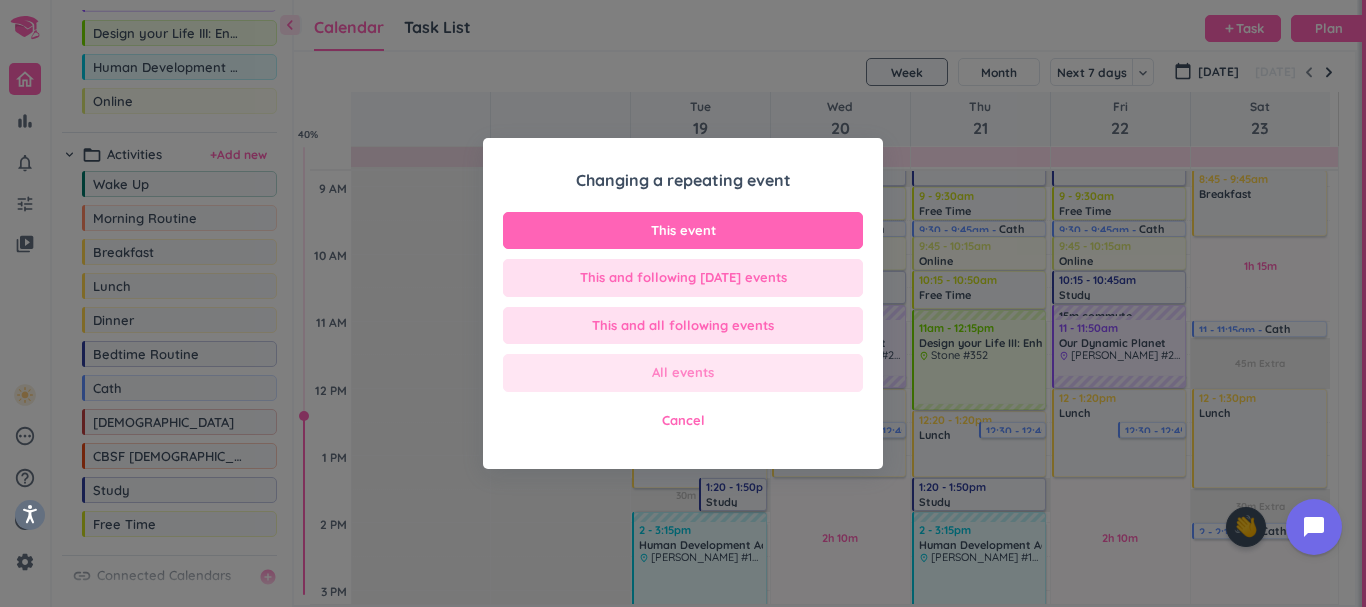 click on "All events" at bounding box center (683, 373) 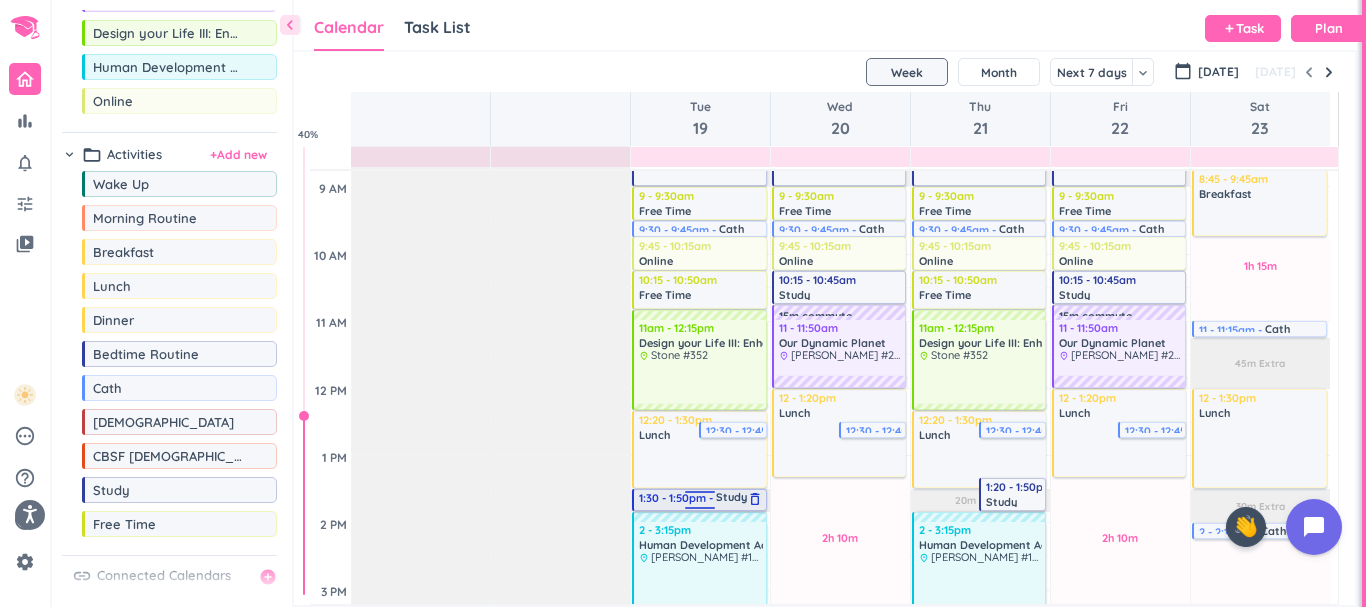 click on "45m Extra 20m Extra 05m Extra 45m Extra Adjust Awake Time Adjust Awake Time 6:30 - 6:45am Cath delete_outline 6:30 - 6:45am Wake Up delete_outline 12:20 - 1:30pm Lunch delete_outline 12:30 - 12:45pm Cath delete_outline 1:20 - 1:50pm Study delete_outline 6 - 7pm Dinner delete_outline 6:30 - 6:45pm Cath delete_outline 6:45 - 7:15am Morning Routine delete_outline 7:15 - 8:15am Breakfast delete_outline 8:15 - 9am Study delete_outline 9 - 9:30am Free Time delete_outline 9:30 - 9:45am Cath delete_outline 9:45 - 10:15am Online delete_outline 10:15 - 10:50am Free Time delete_outline 11am - 12:15pm Design your Life III: Enhancing Personal & Academic Success delete_outline place Stone #352 2 - 3:15pm Human Development Across the Life Span delete_outline place [PERSON_NAME] #136 3:30 - 3:45pm Cath delete_outline 3:45 - 4:30pm Study delete_outline 4:30 - 6pm Free Time delete_outline 7 - 7:25pm Free Time delete_outline 7:30 - 8:30pm CBSF [DEMOGRAPHIC_DATA] Study delete_outline 8:35 - 9:30pm Free Time delete_outline 9:30 - 9:45pm Cath Study" at bounding box center (700, 657) 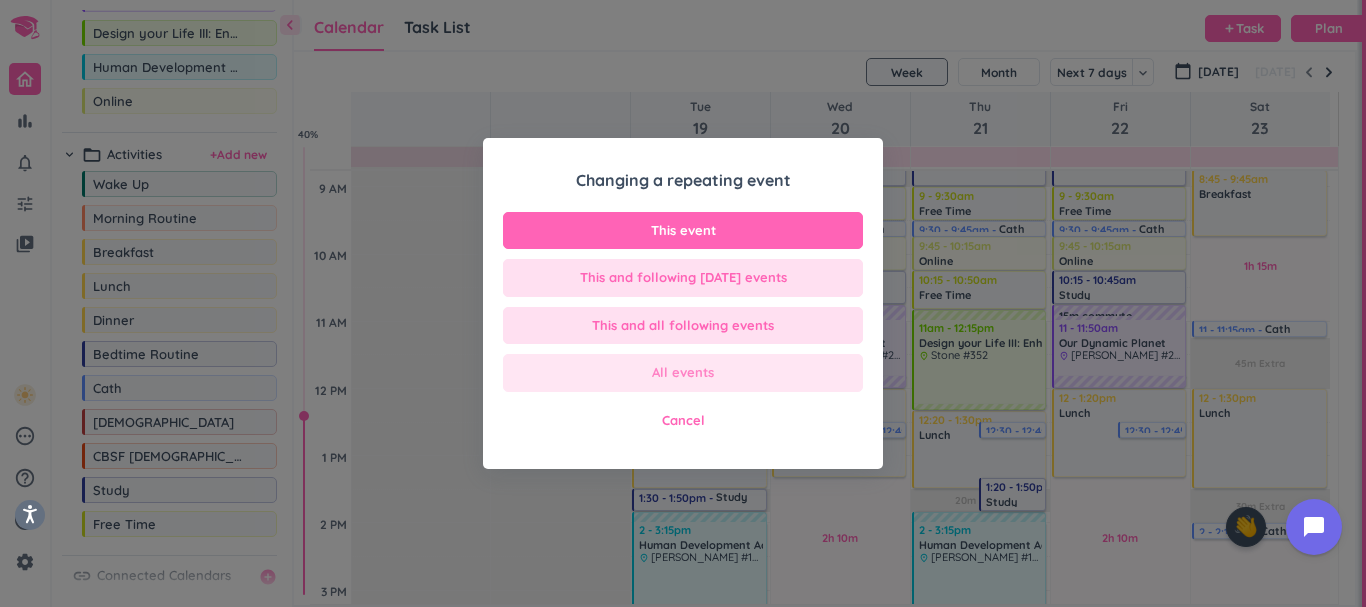 click on "All events" at bounding box center [683, 373] 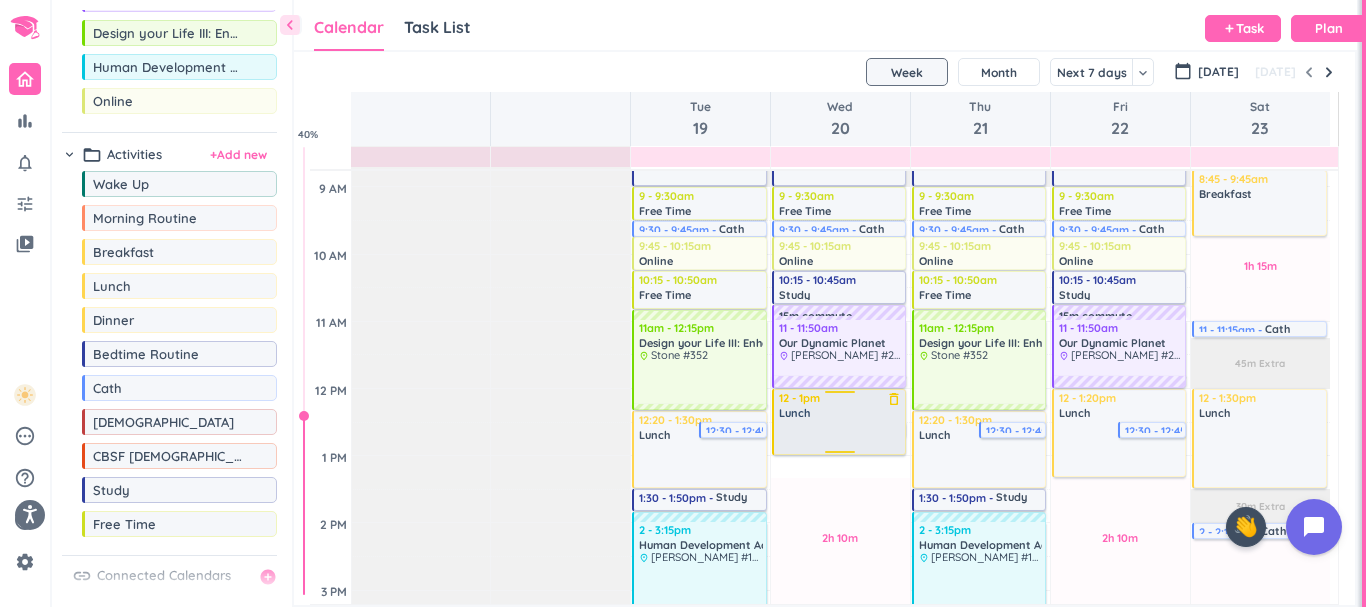 drag, startPoint x: 829, startPoint y: 474, endPoint x: 823, endPoint y: 454, distance: 20.880613 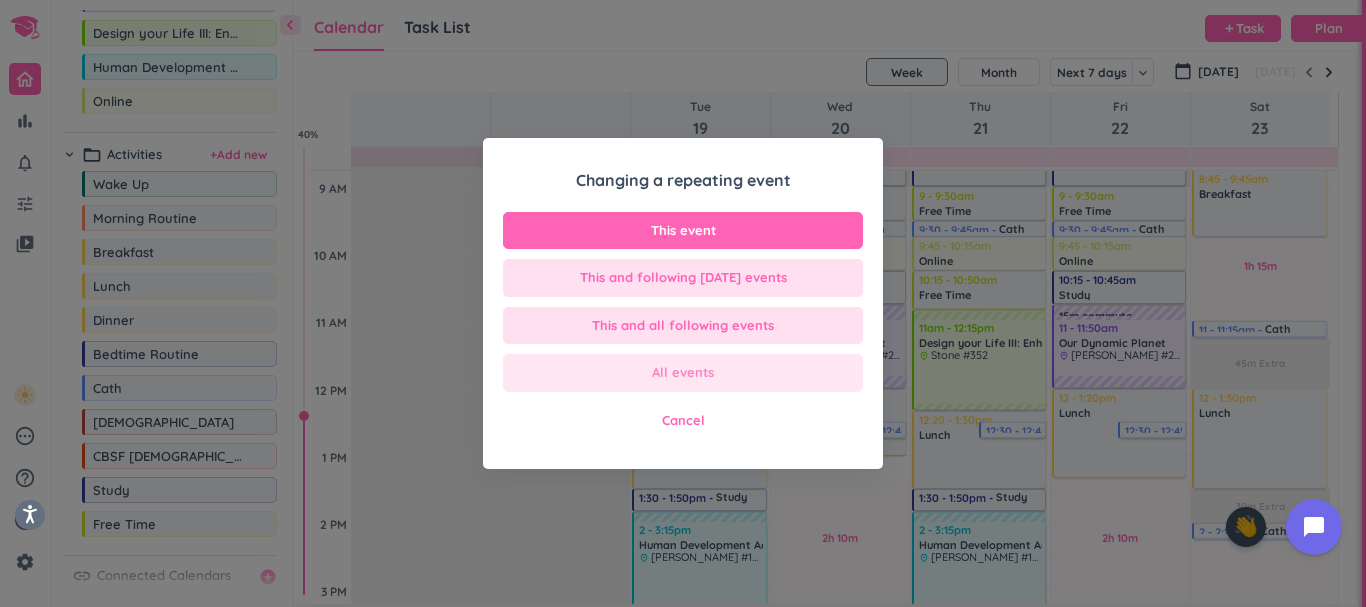 click on "All events" at bounding box center [683, 373] 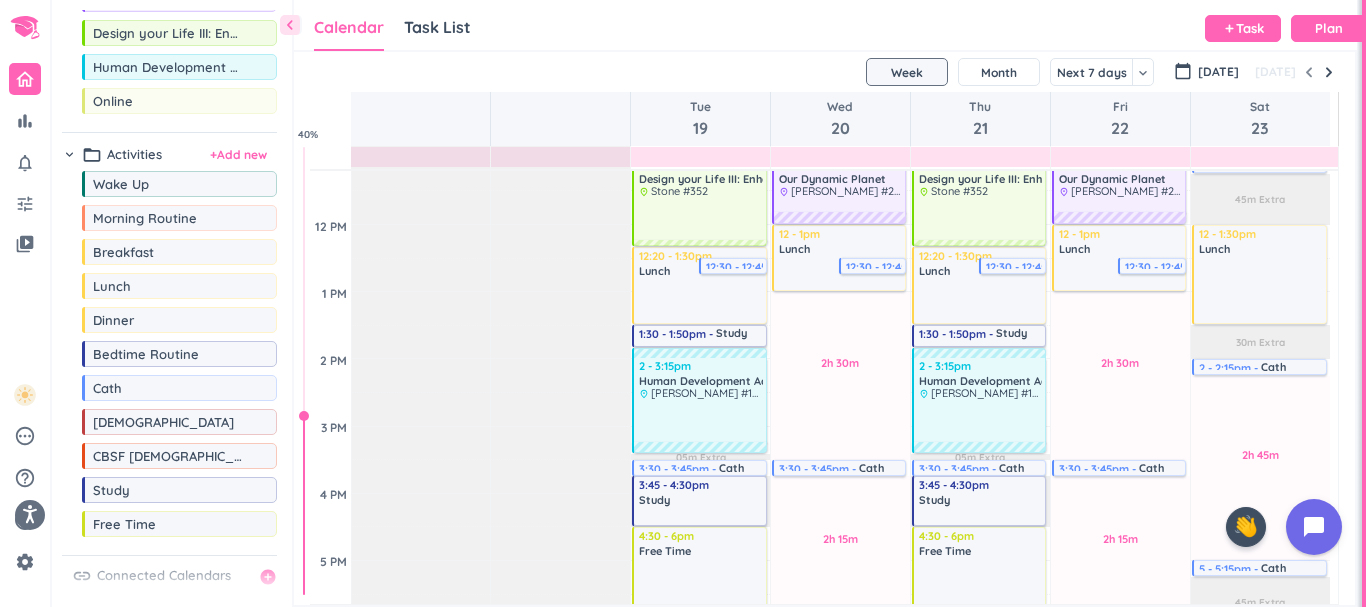 scroll, scrollTop: 488, scrollLeft: 0, axis: vertical 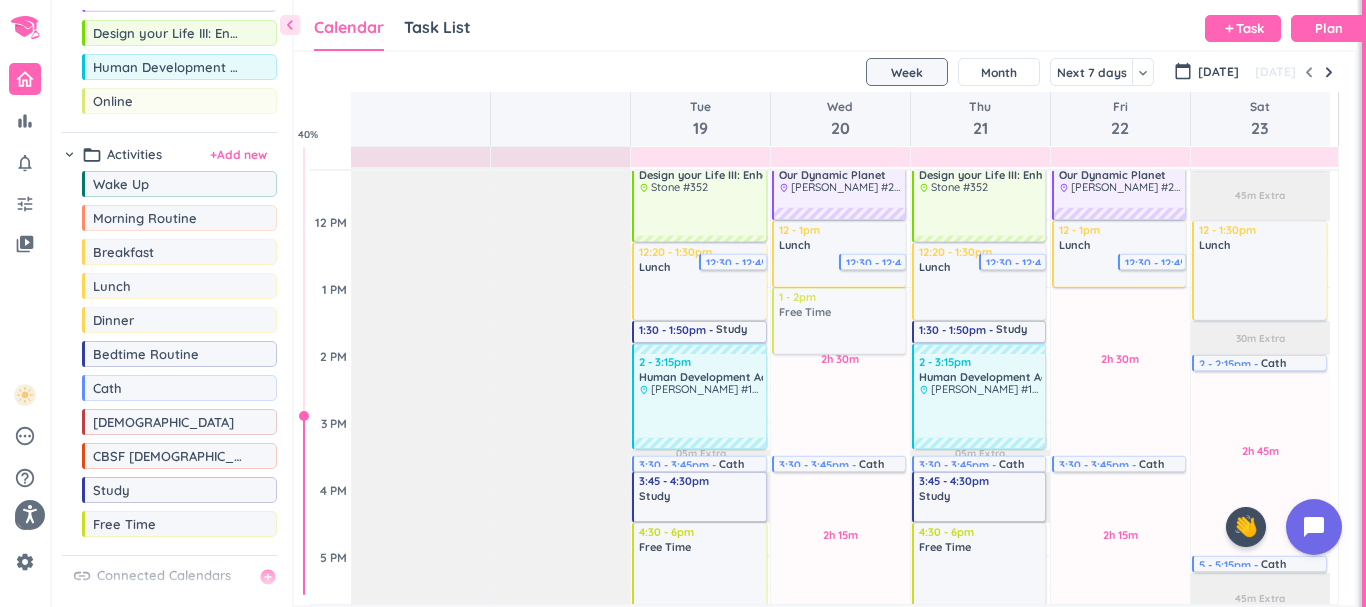 drag, startPoint x: 165, startPoint y: 525, endPoint x: 886, endPoint y: 293, distance: 757.40674 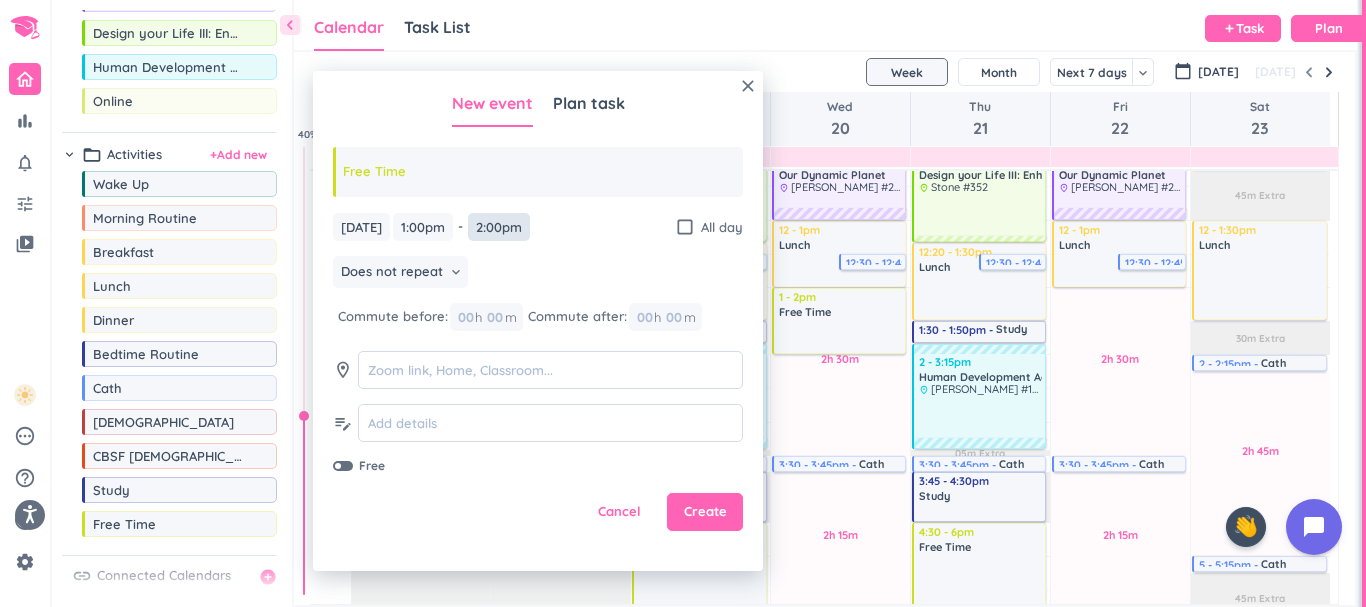 click on "2:00pm" at bounding box center (499, 227) 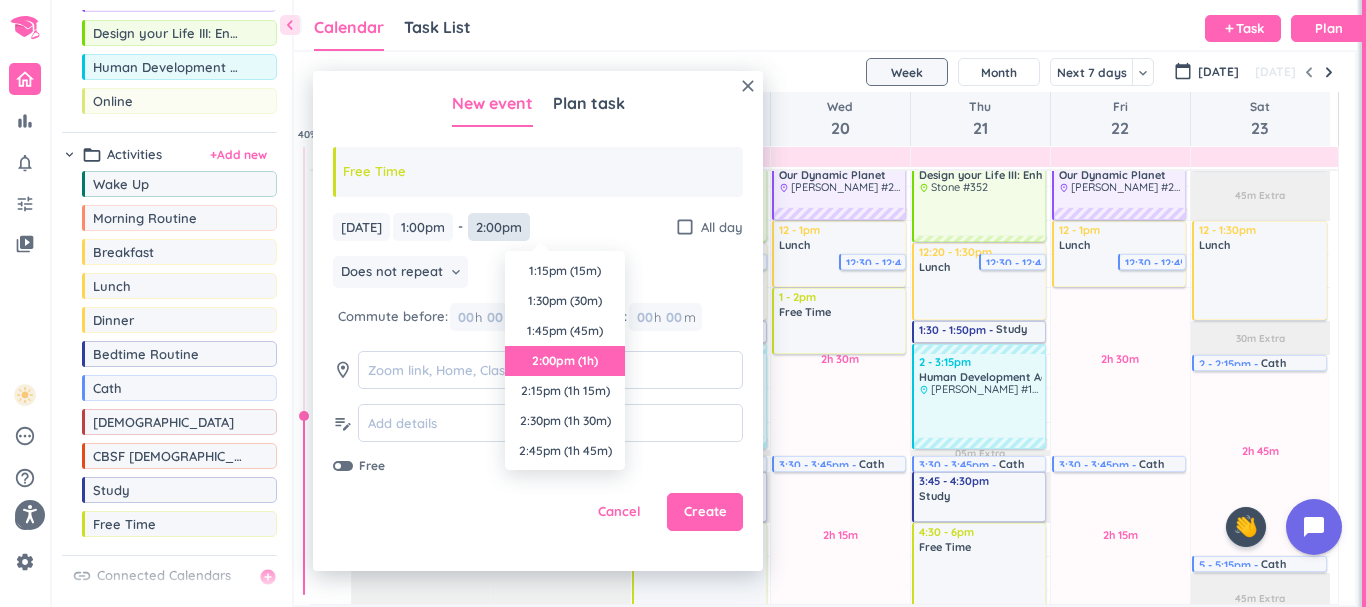 scroll, scrollTop: 90, scrollLeft: 0, axis: vertical 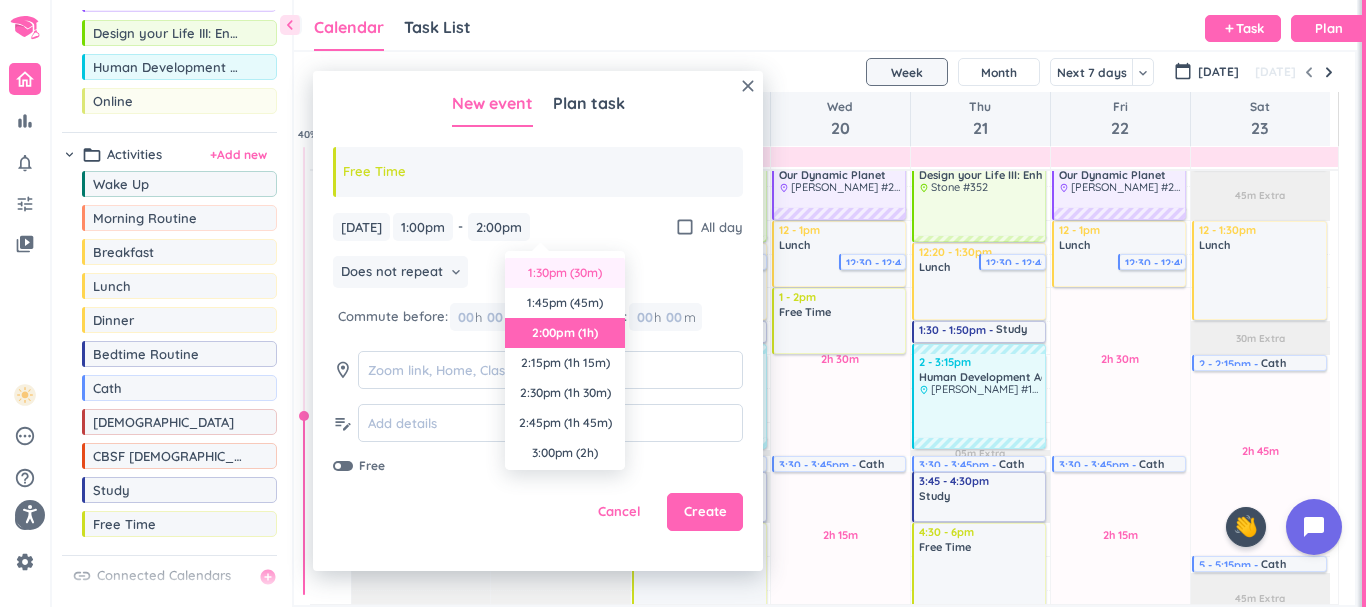 click on "1:30pm (30m)" at bounding box center (565, 273) 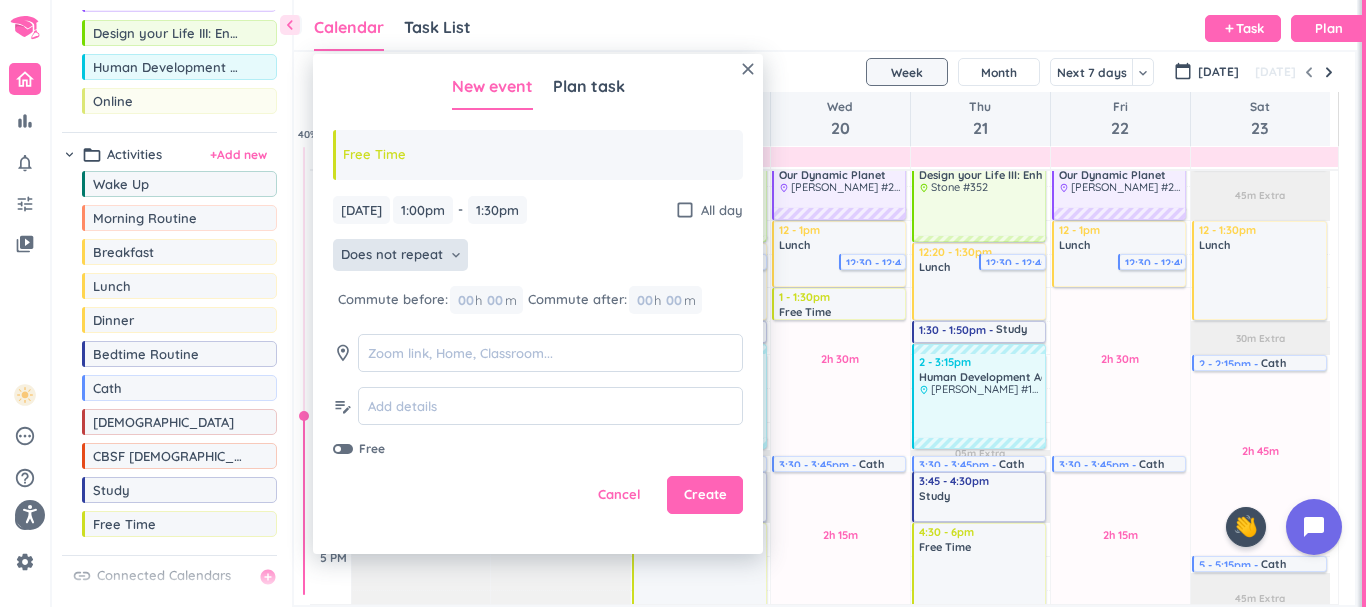 click on "Does not repeat keyboard_arrow_down" at bounding box center [400, 255] 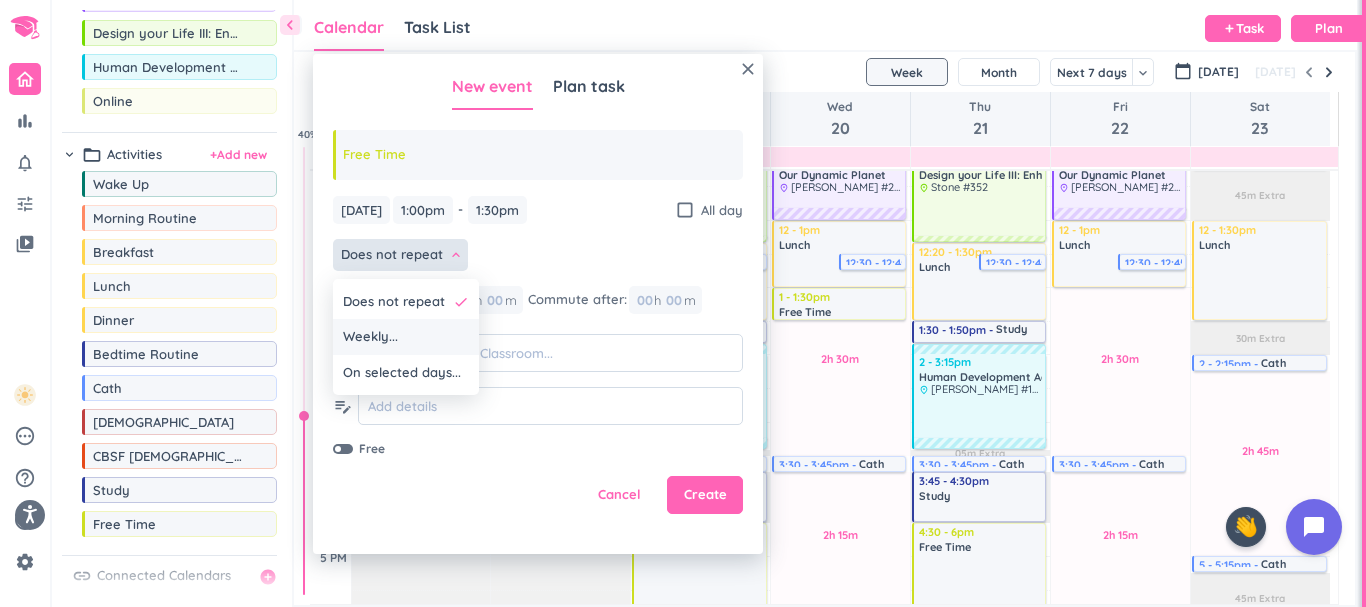 click on "Weekly..." at bounding box center (406, 337) 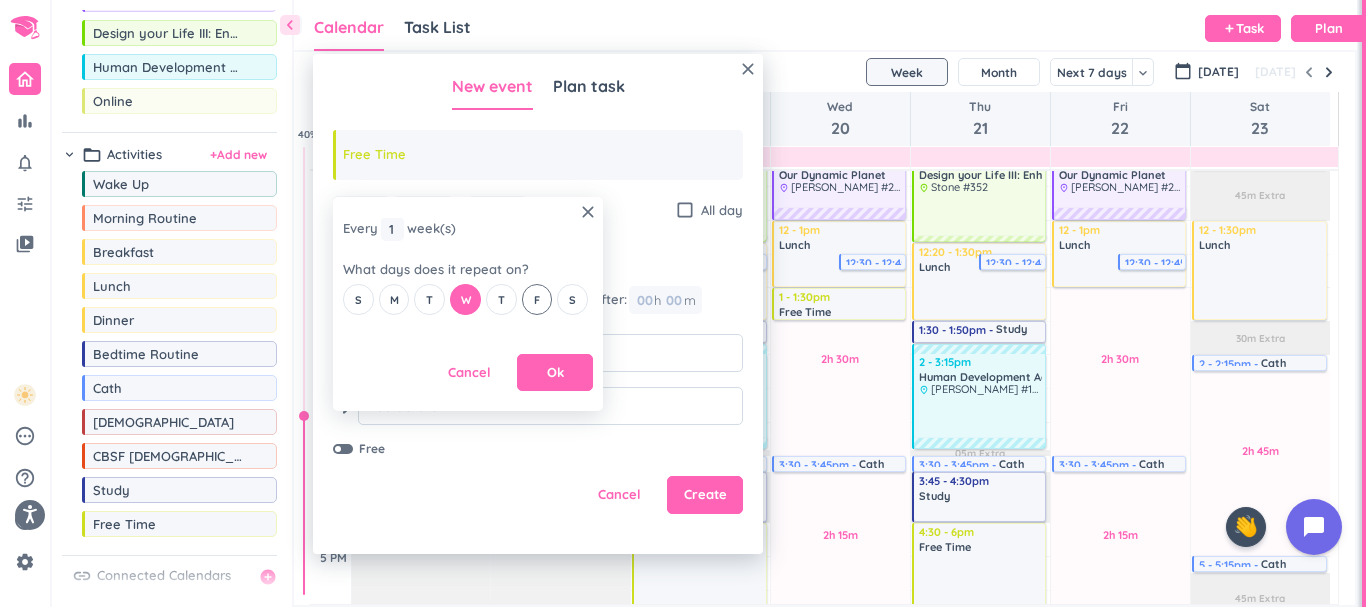 click on "F" at bounding box center (537, 300) 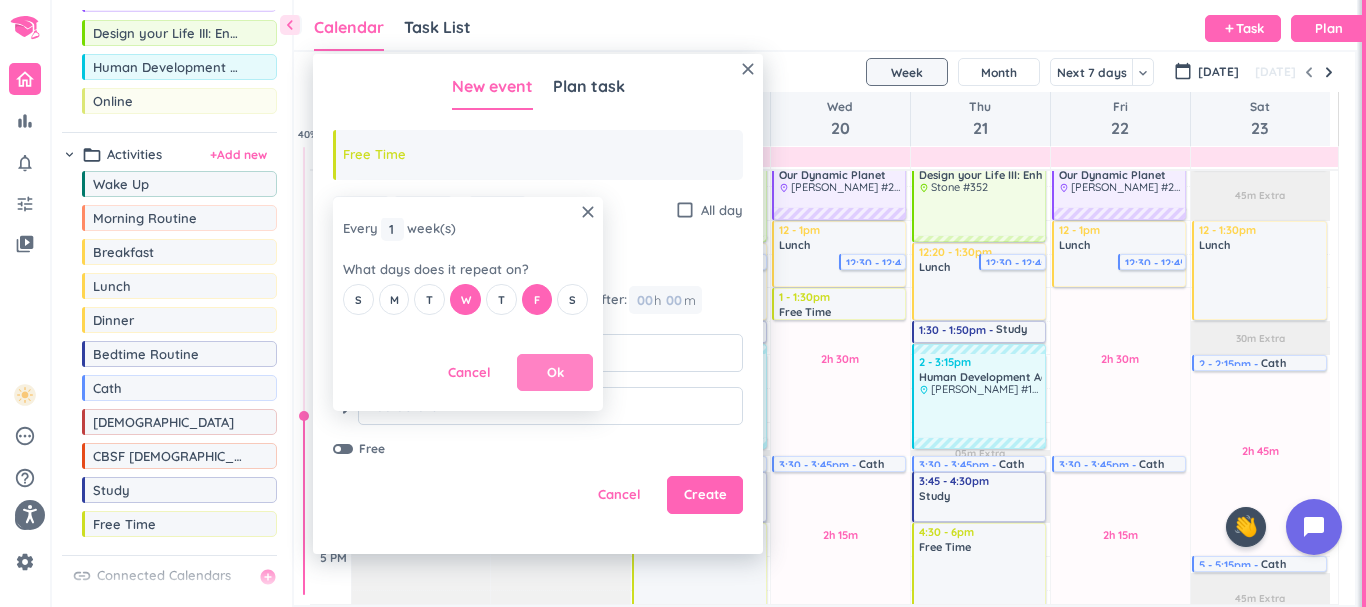 click on "Ok" at bounding box center [555, 373] 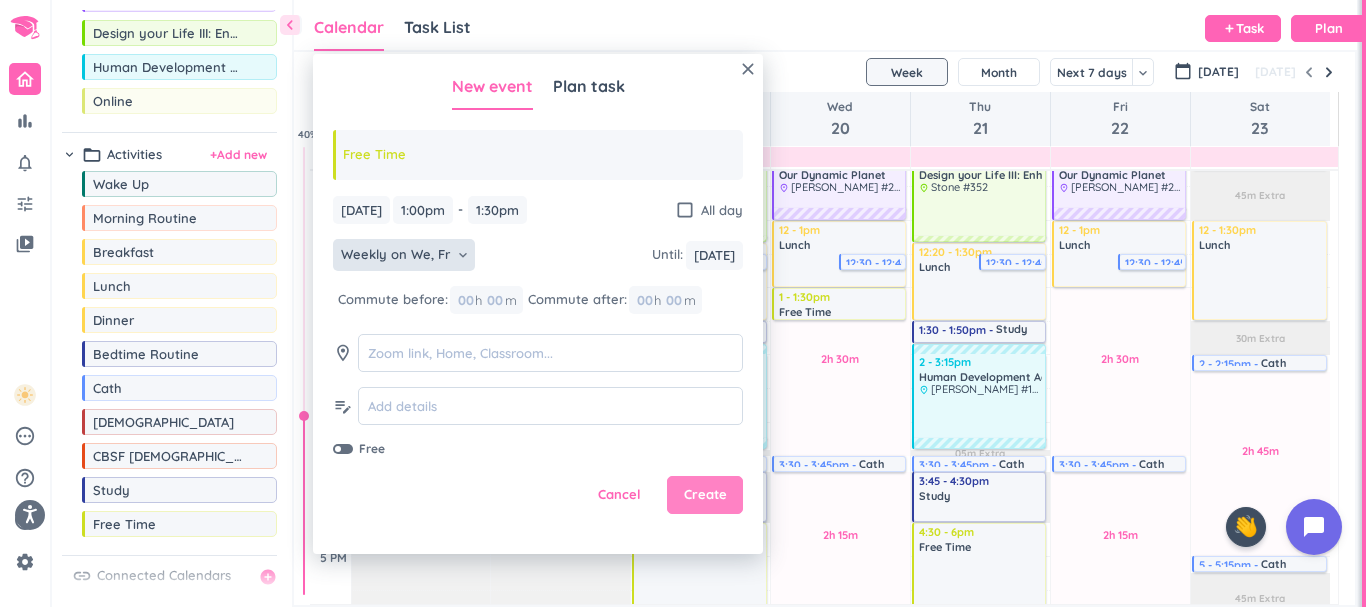 click on "Create" at bounding box center [705, 495] 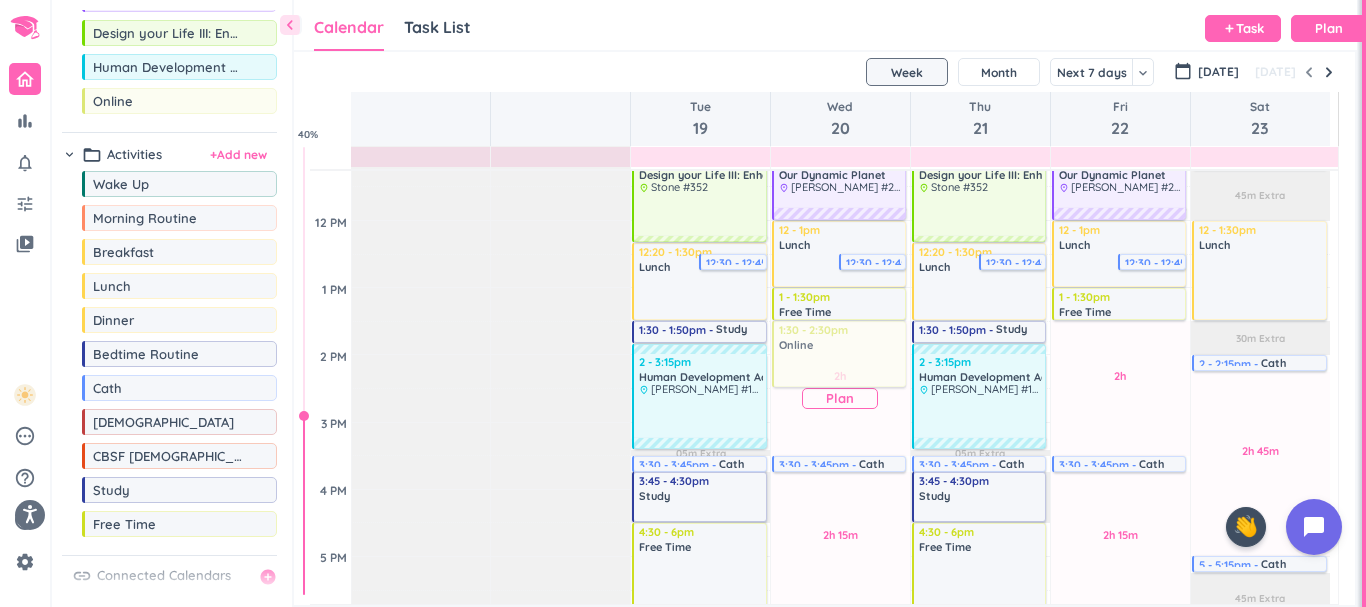 drag, startPoint x: 316, startPoint y: 115, endPoint x: 831, endPoint y: 326, distance: 556.5483 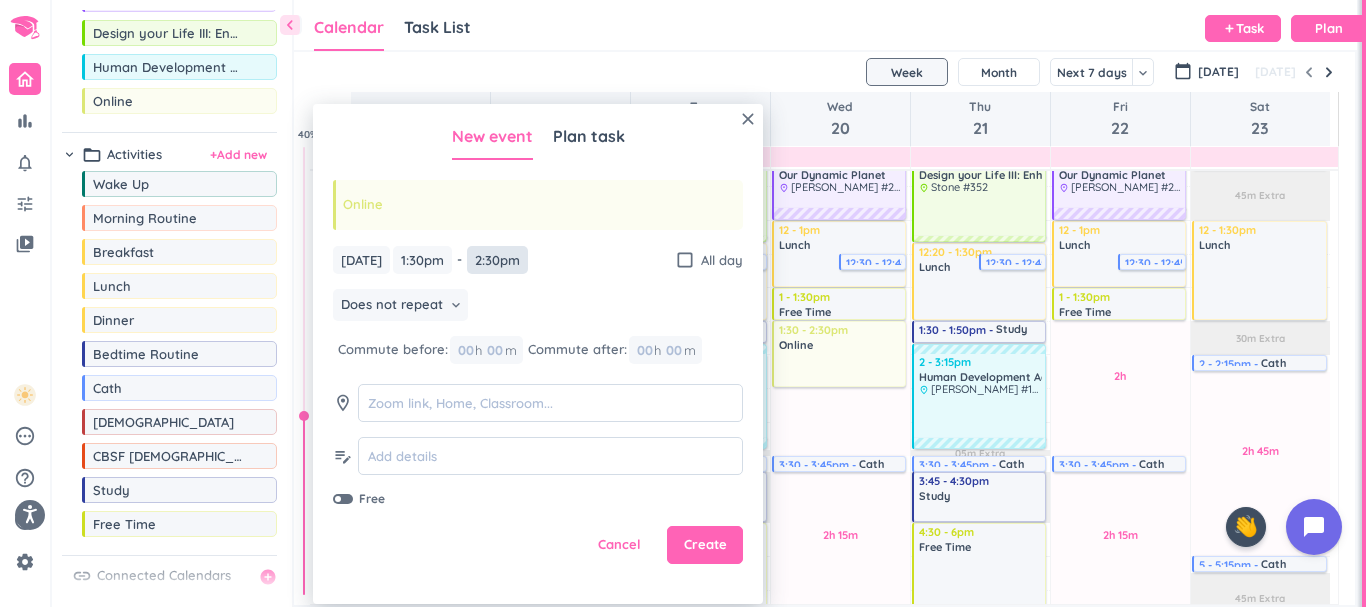 click on "2:30pm" at bounding box center [497, 260] 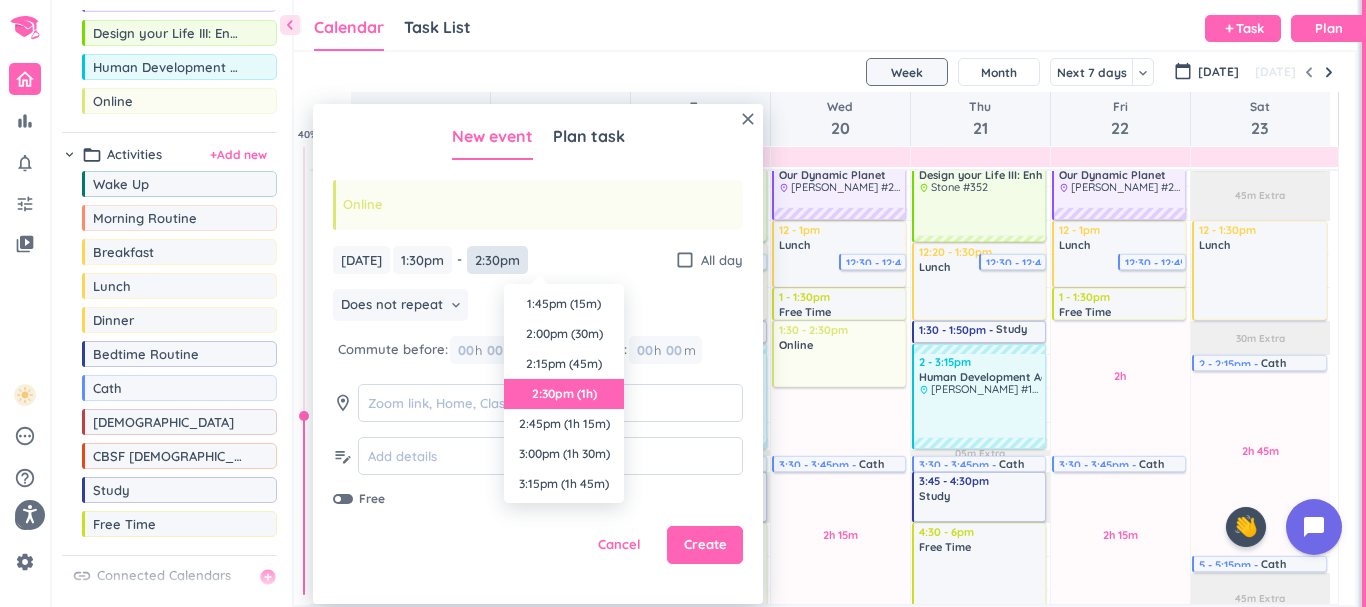 scroll, scrollTop: 90, scrollLeft: 0, axis: vertical 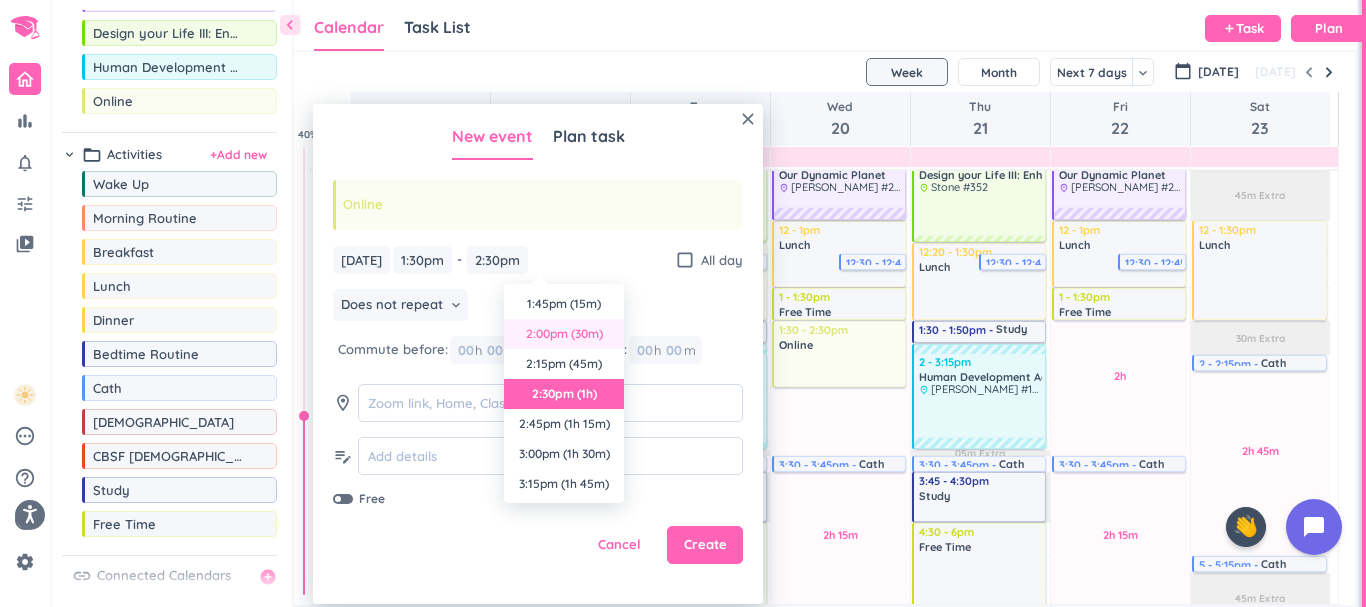 click on "2:00pm (30m)" at bounding box center [564, 334] 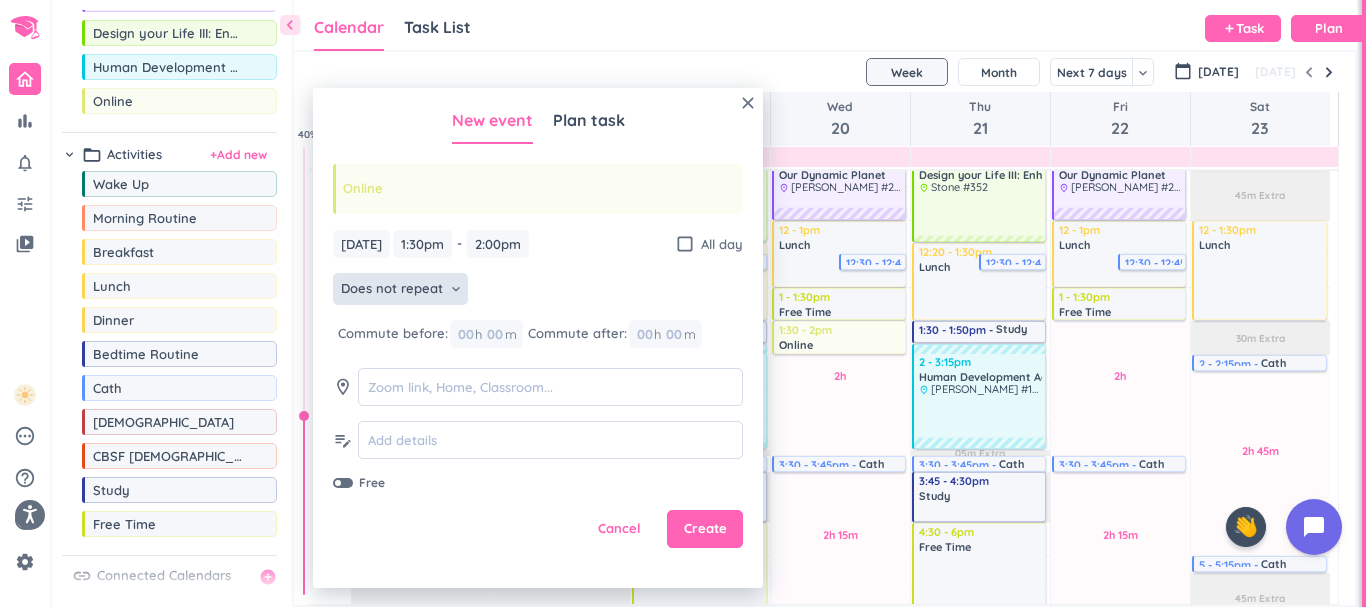click on "Does not repeat" at bounding box center (392, 289) 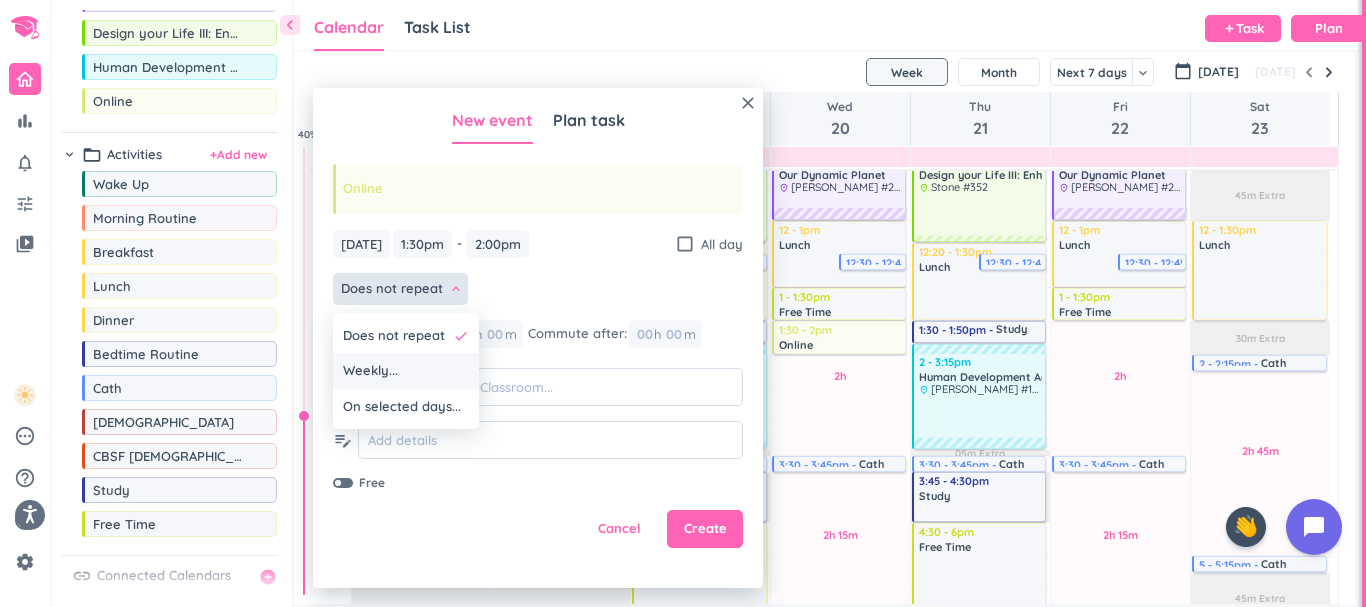 click on "Weekly..." at bounding box center [406, 371] 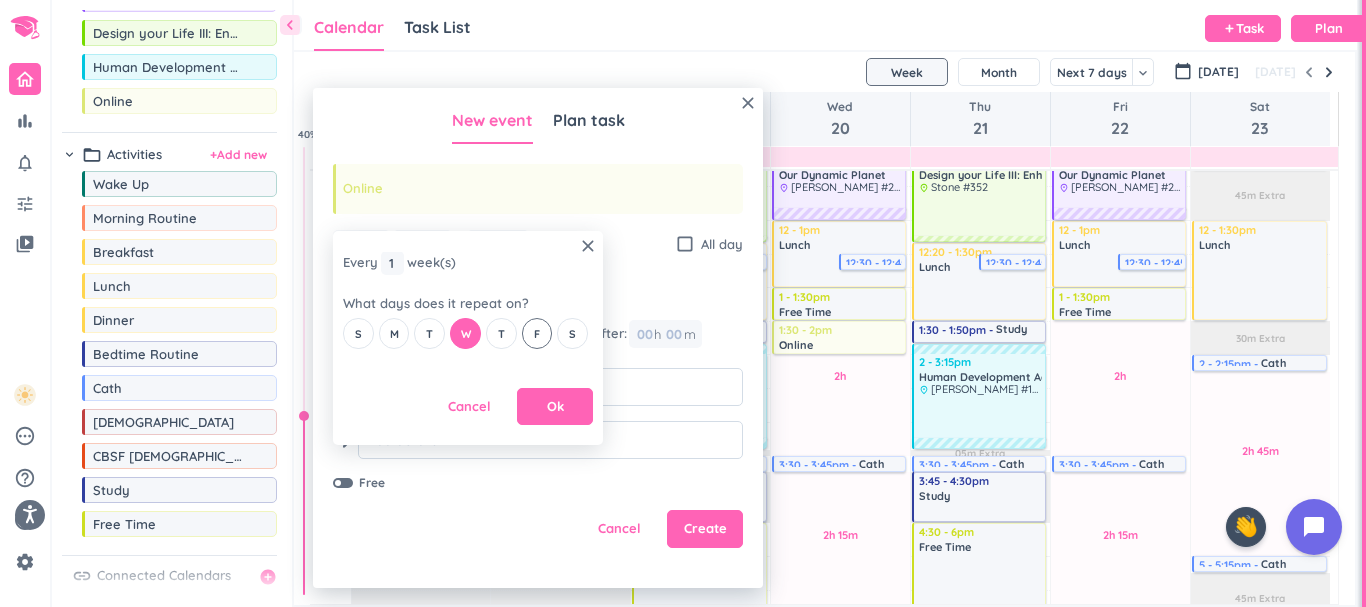 click on "F" at bounding box center (537, 334) 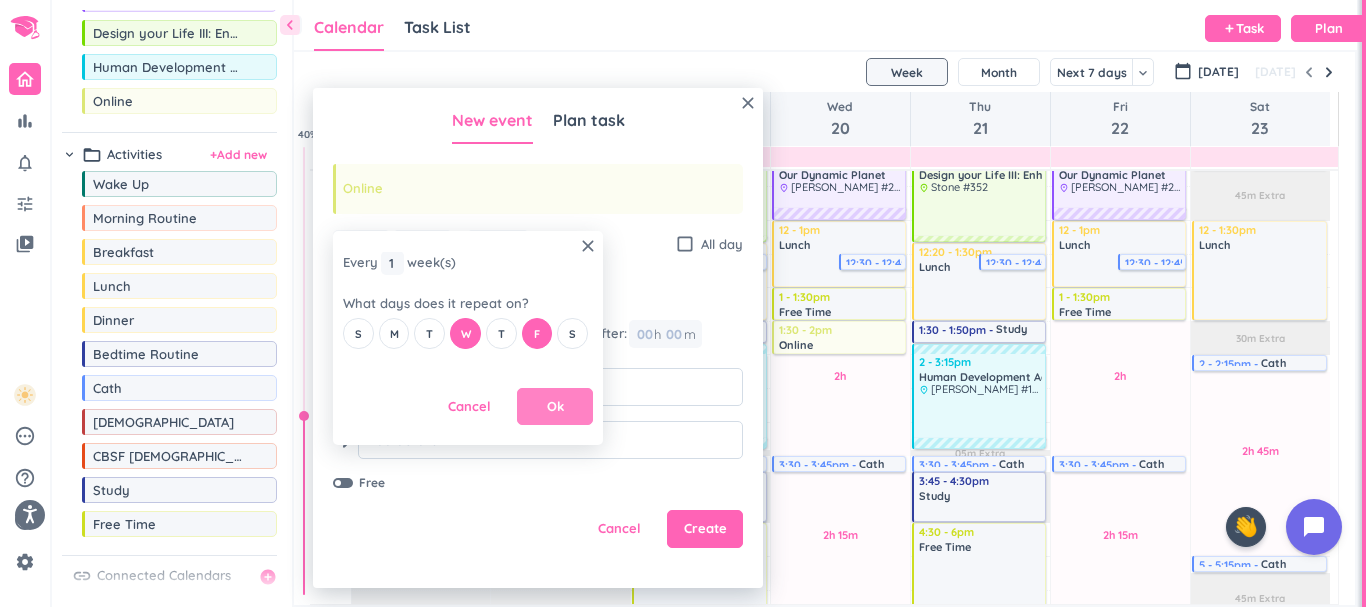 click on "Ok" at bounding box center (555, 407) 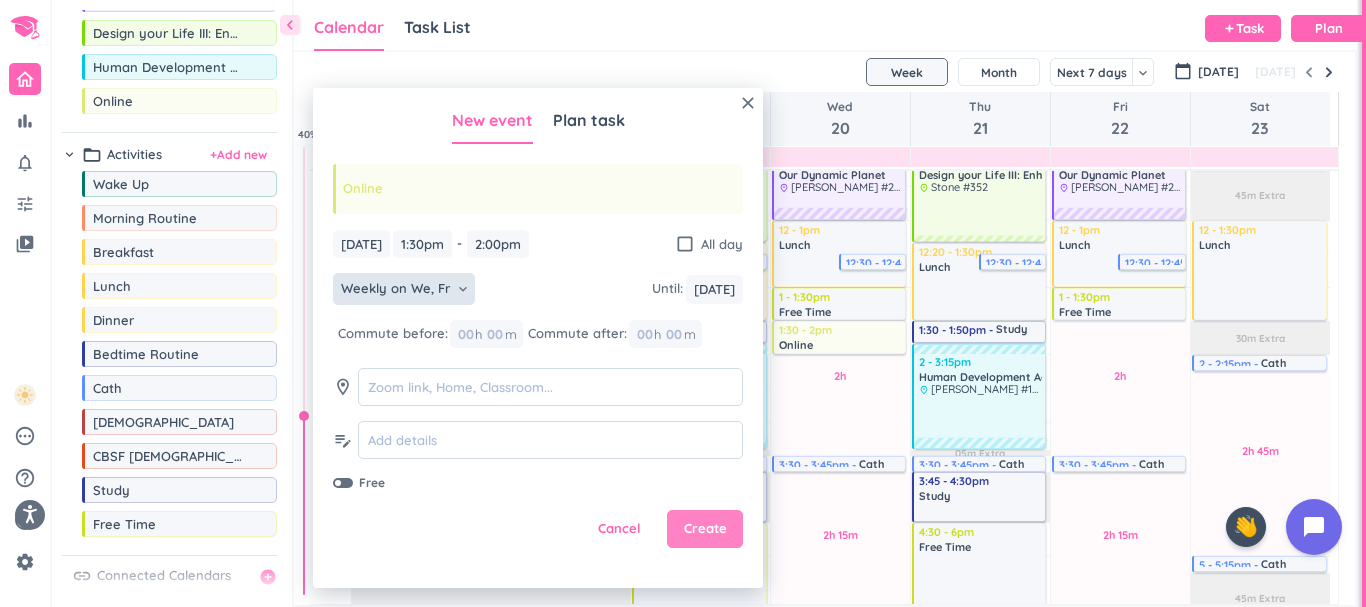 click on "Create" at bounding box center [705, 529] 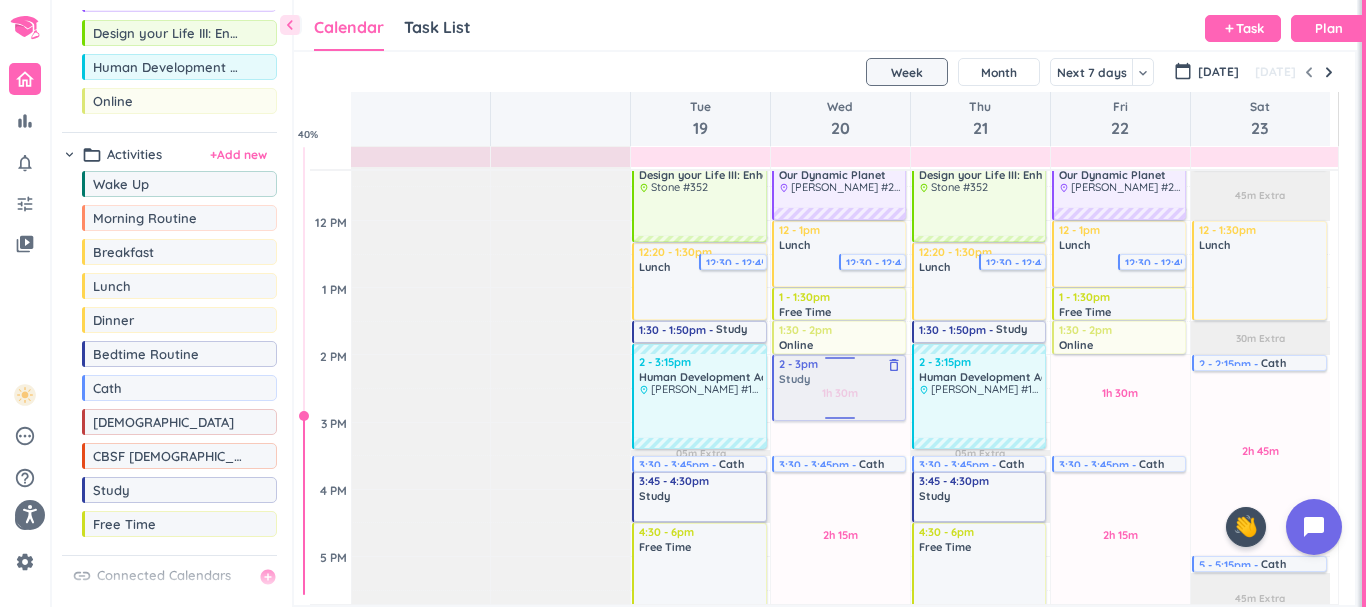 drag, startPoint x: 133, startPoint y: 496, endPoint x: 863, endPoint y: 357, distance: 743.1157 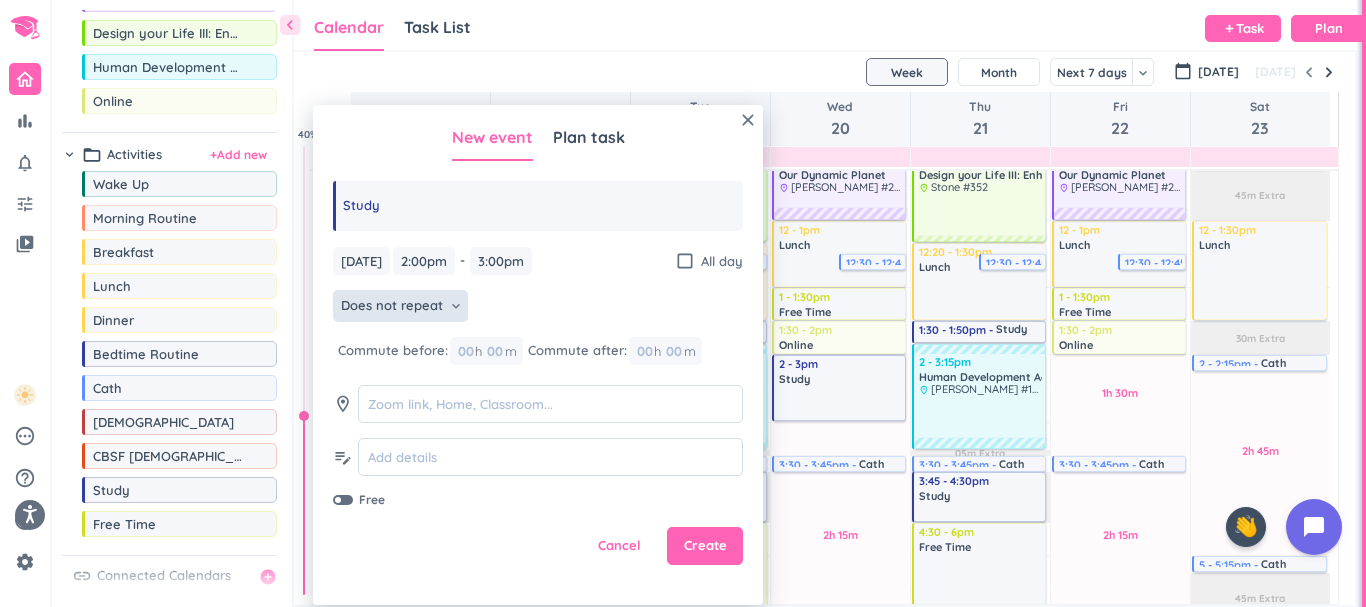 click on "keyboard_arrow_down" at bounding box center [456, 306] 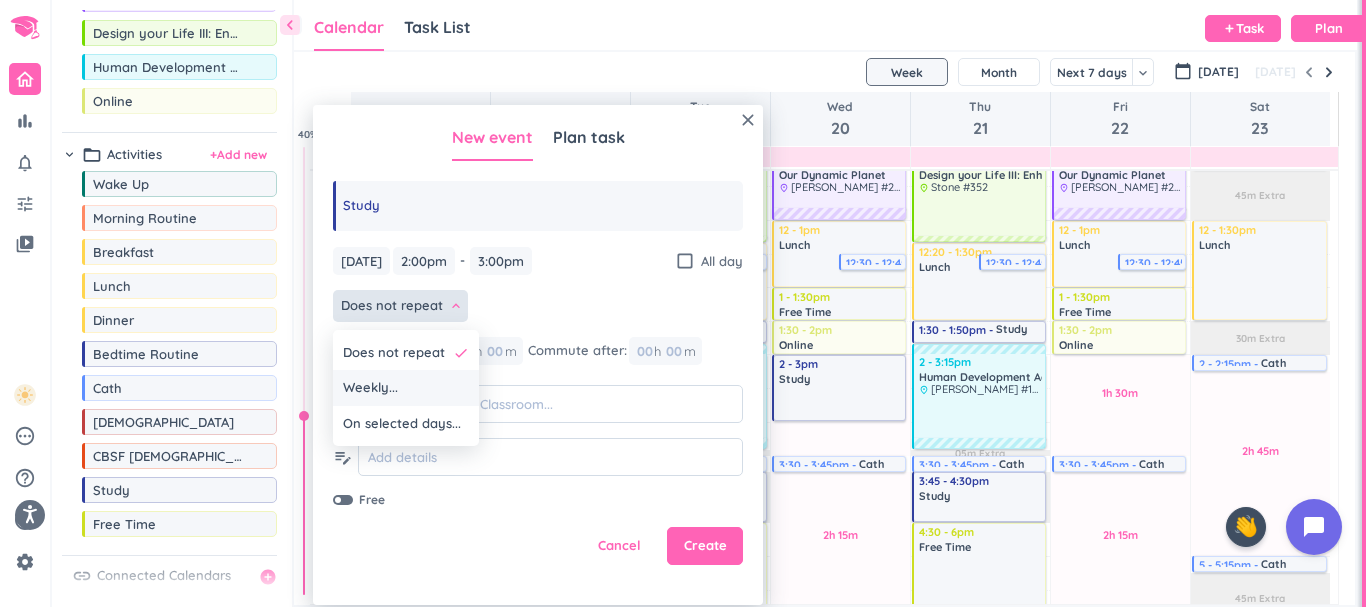 click on "Weekly..." at bounding box center [406, 388] 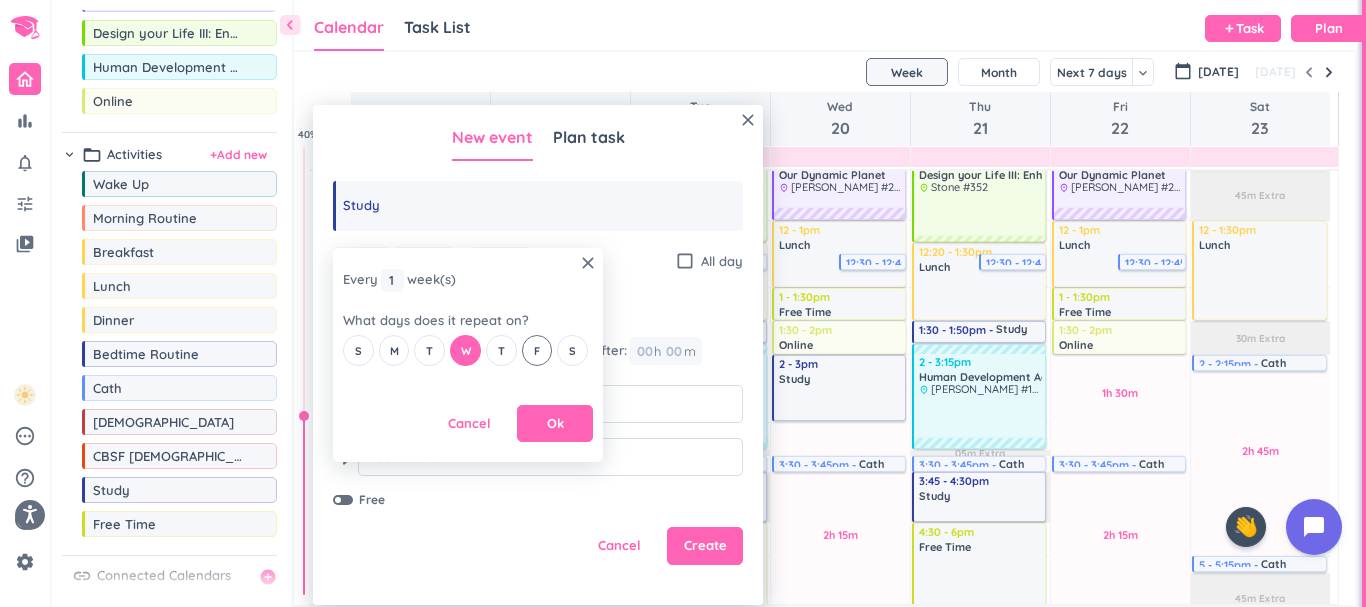 click on "F" at bounding box center [537, 350] 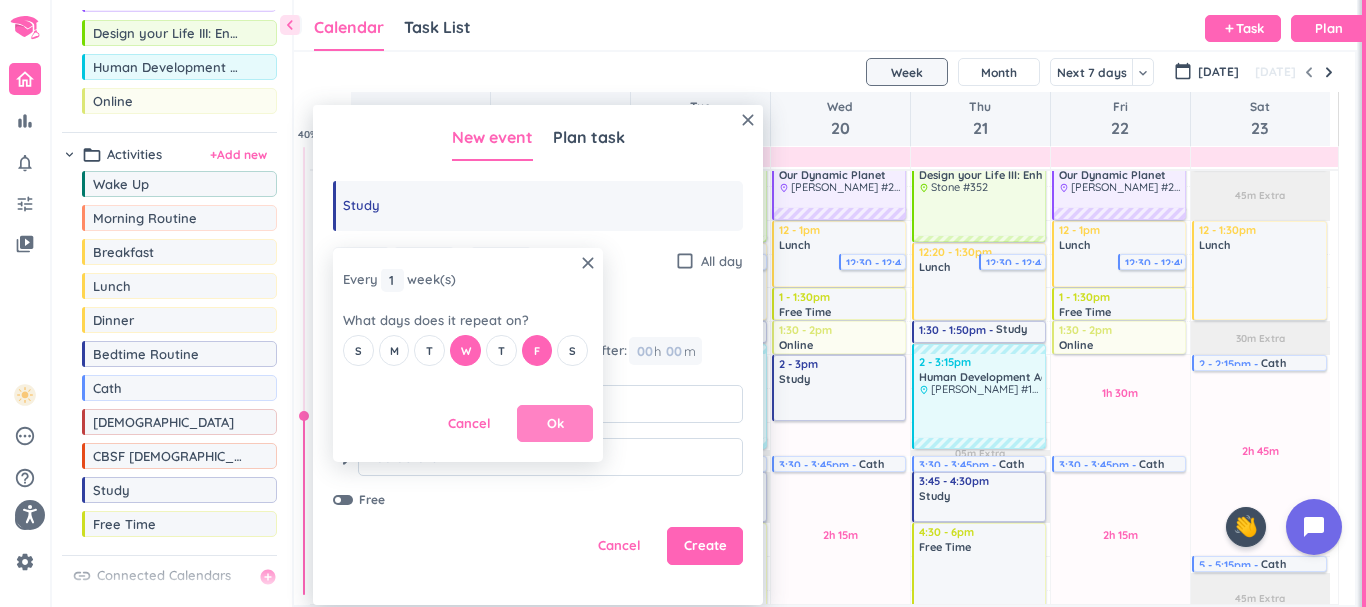 click on "Ok" at bounding box center (555, 424) 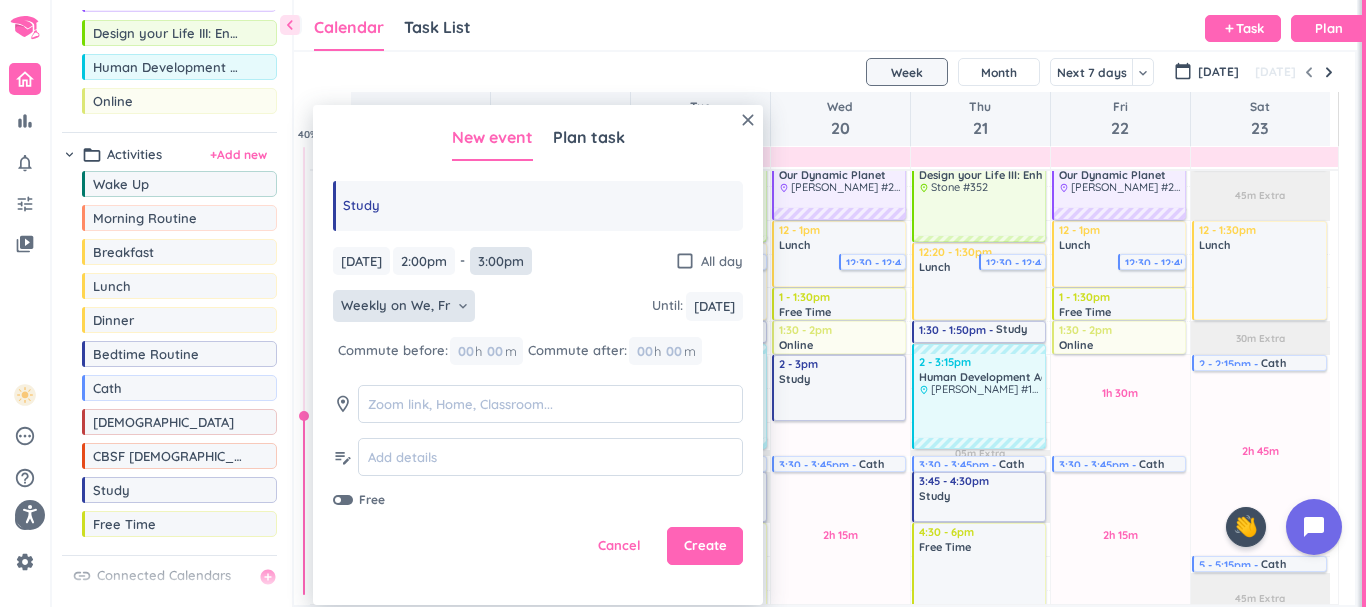 click on "3:00pm" at bounding box center (501, 261) 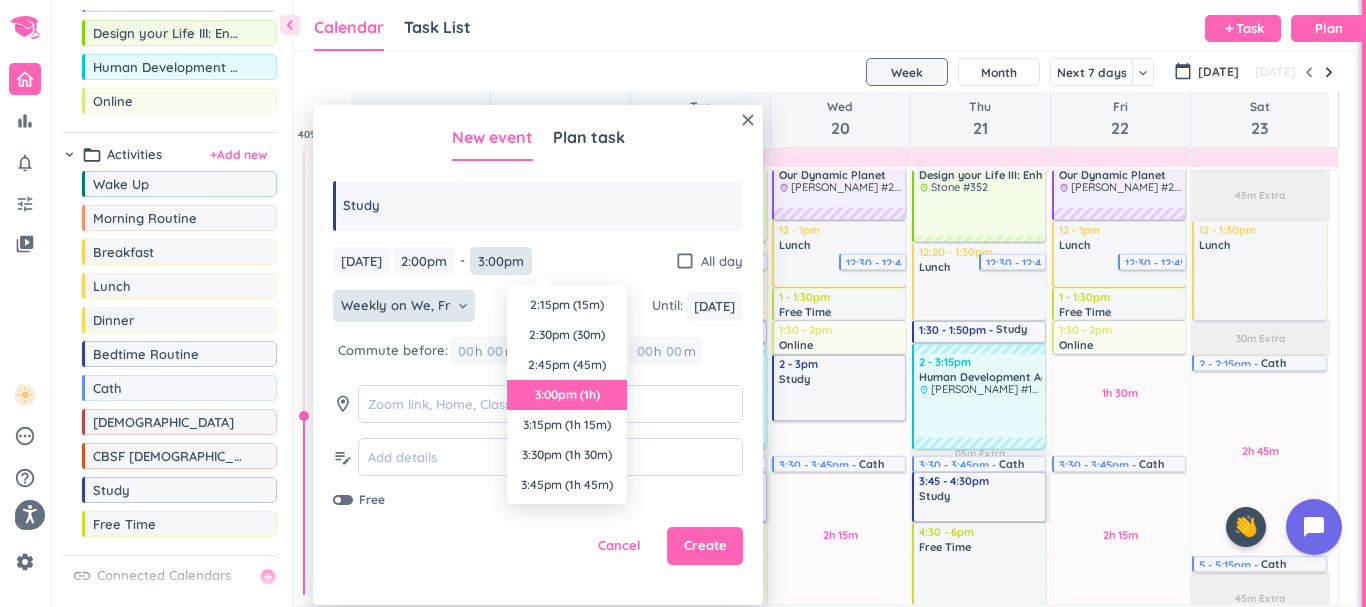 scroll, scrollTop: 90, scrollLeft: 0, axis: vertical 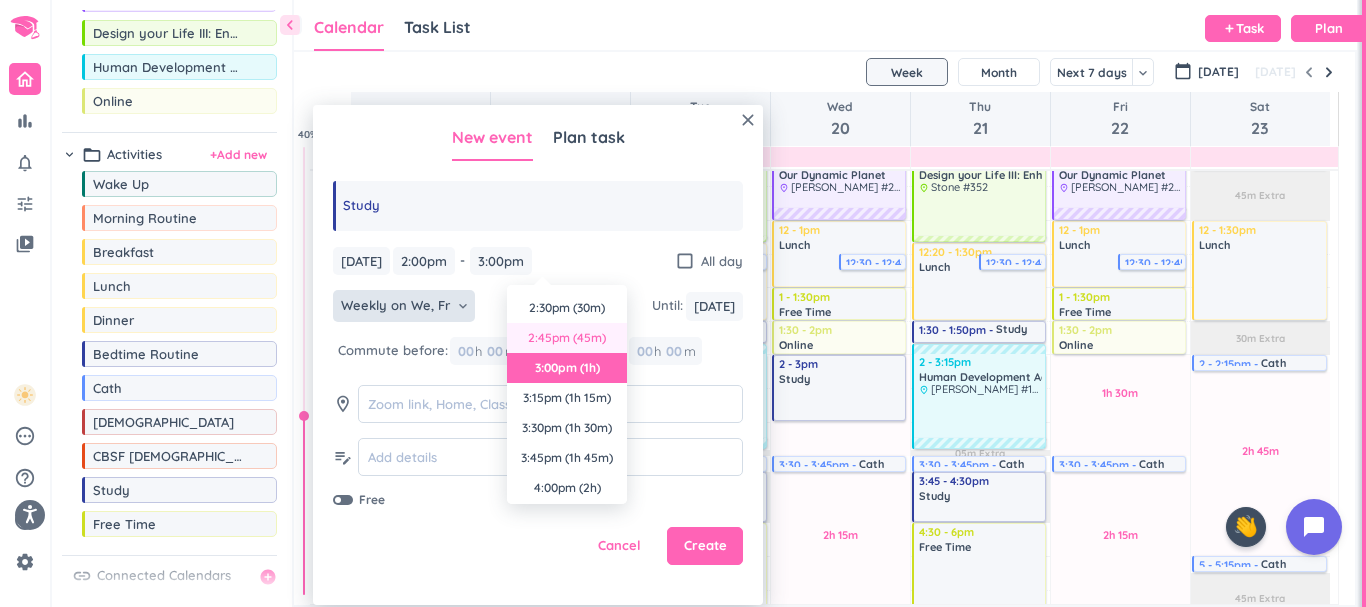 click on "2:45pm (45m)" at bounding box center [567, 338] 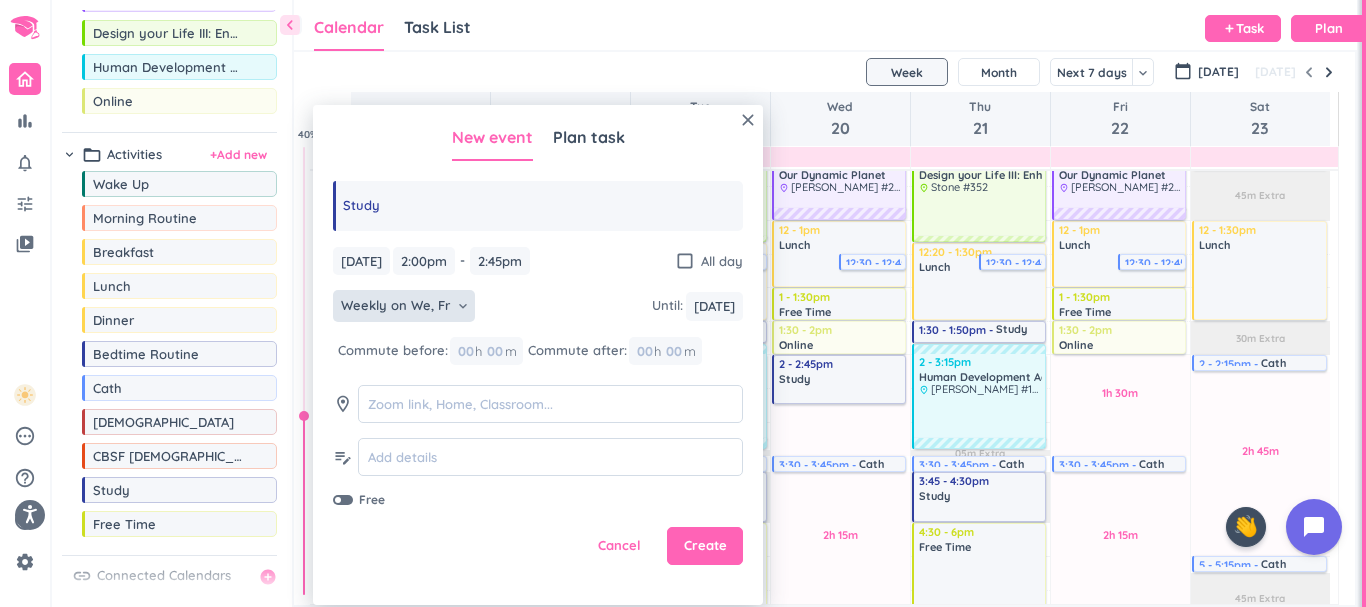click on "Weekly on We, Fr keyboard_arrow_down Until :  [DATE] [DATE]" at bounding box center (538, 308) 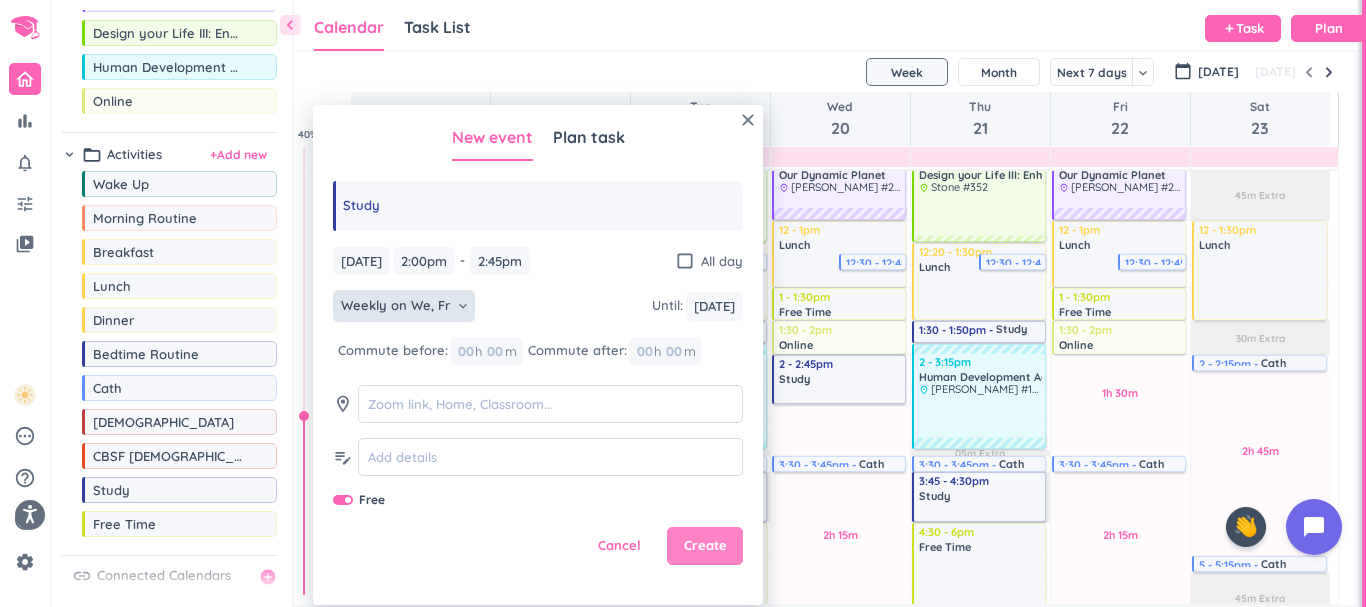 click on "Create" at bounding box center [705, 546] 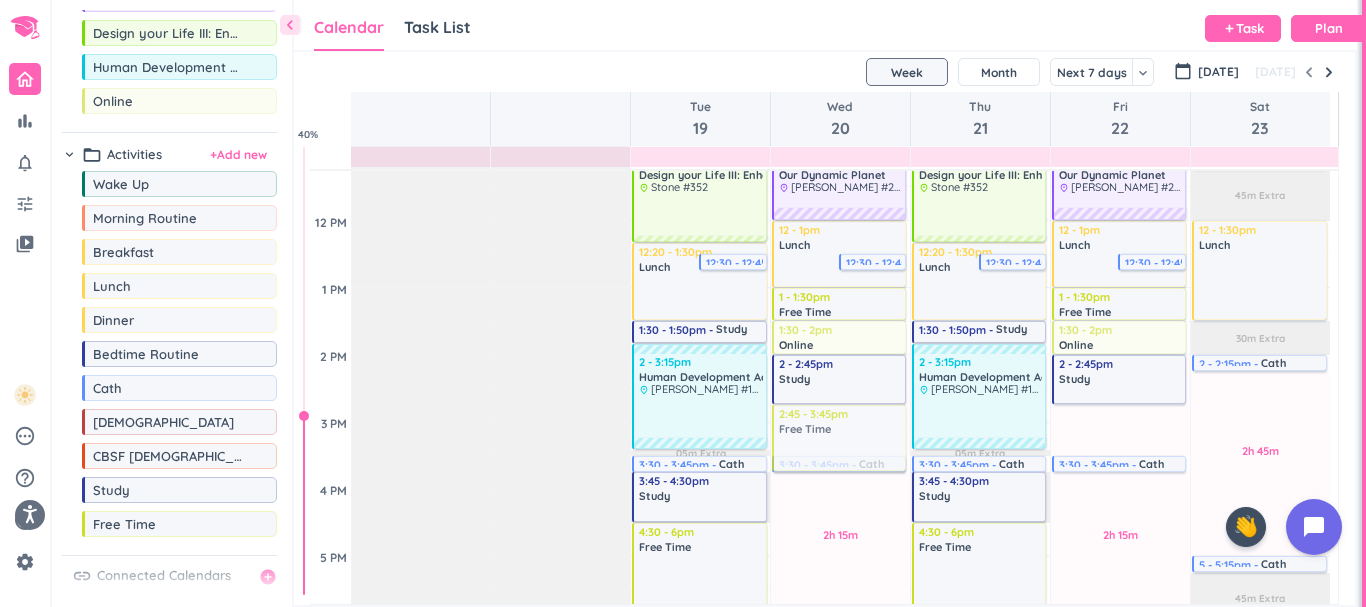 drag, startPoint x: 167, startPoint y: 535, endPoint x: 876, endPoint y: 405, distance: 720.8197 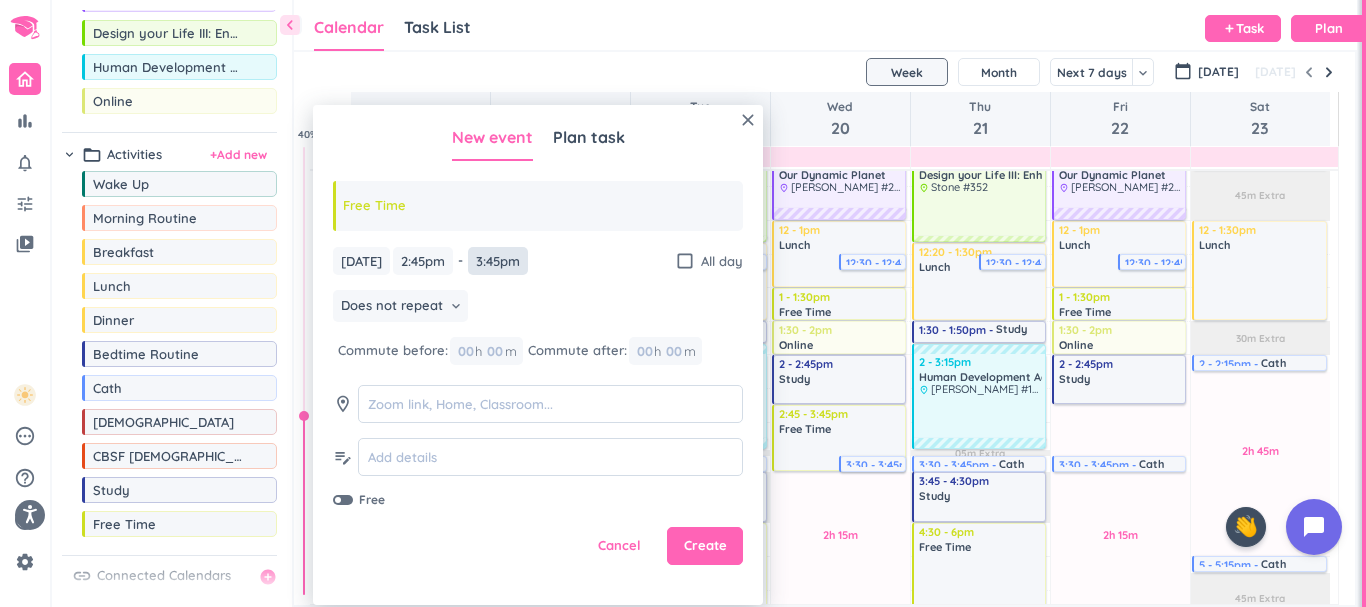 click on "3:45pm" at bounding box center (498, 261) 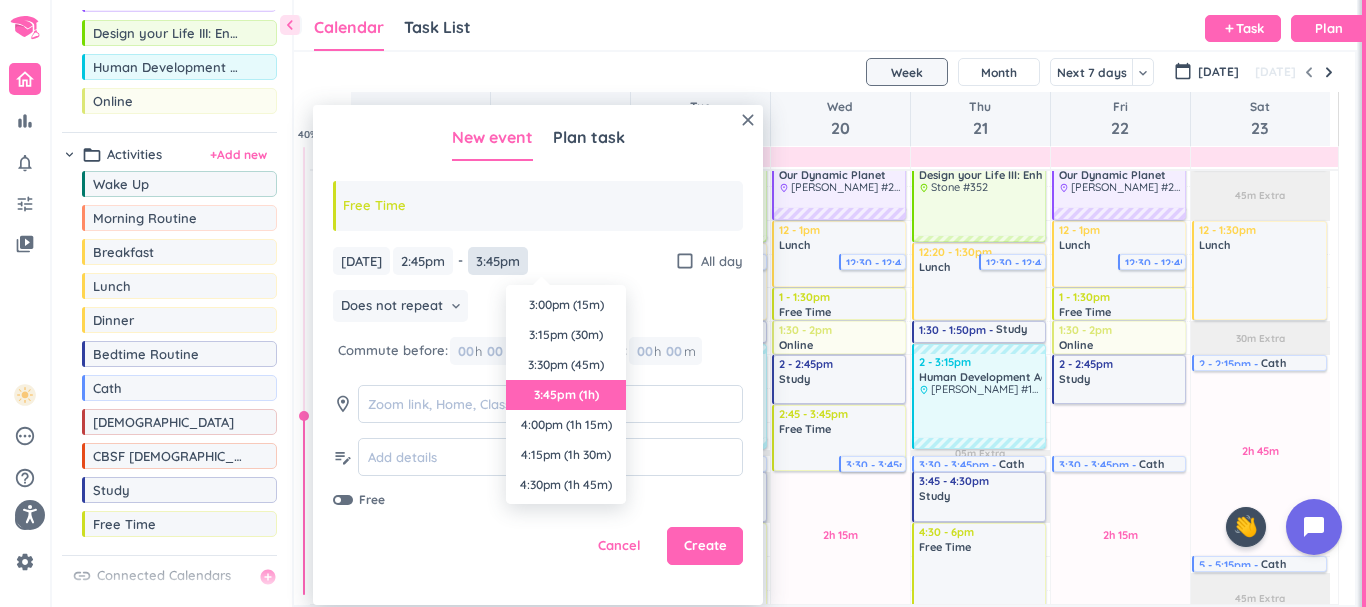 scroll, scrollTop: 90, scrollLeft: 0, axis: vertical 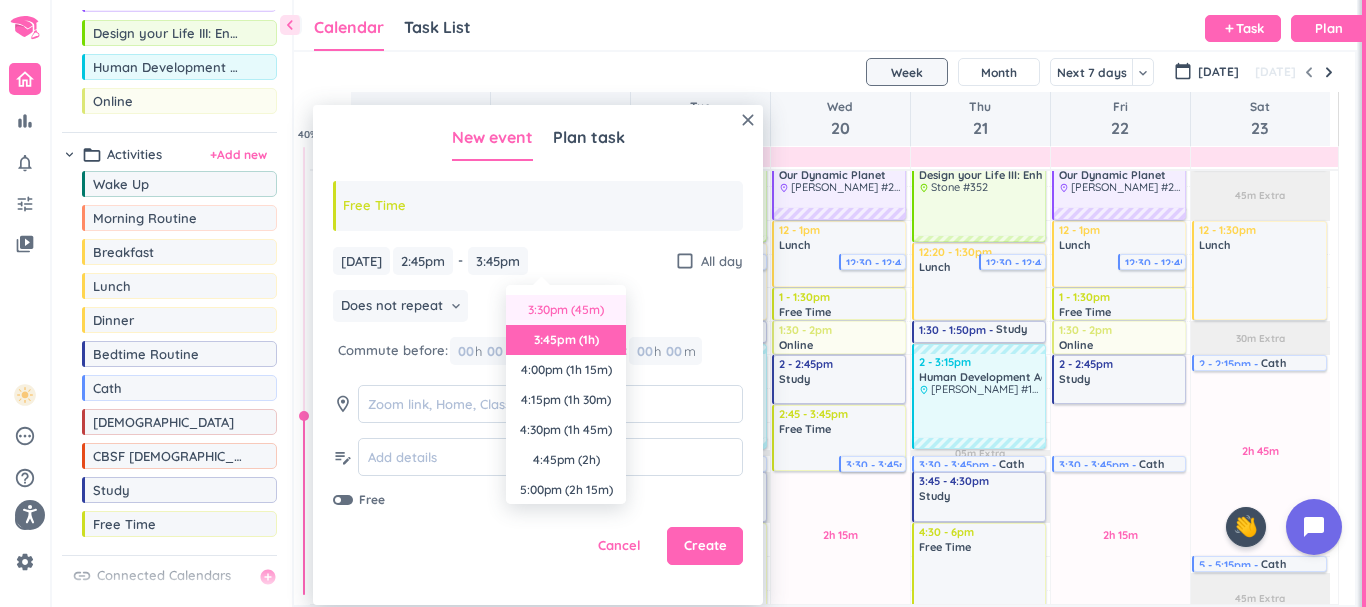 click on "3:30pm (45m)" at bounding box center (566, 310) 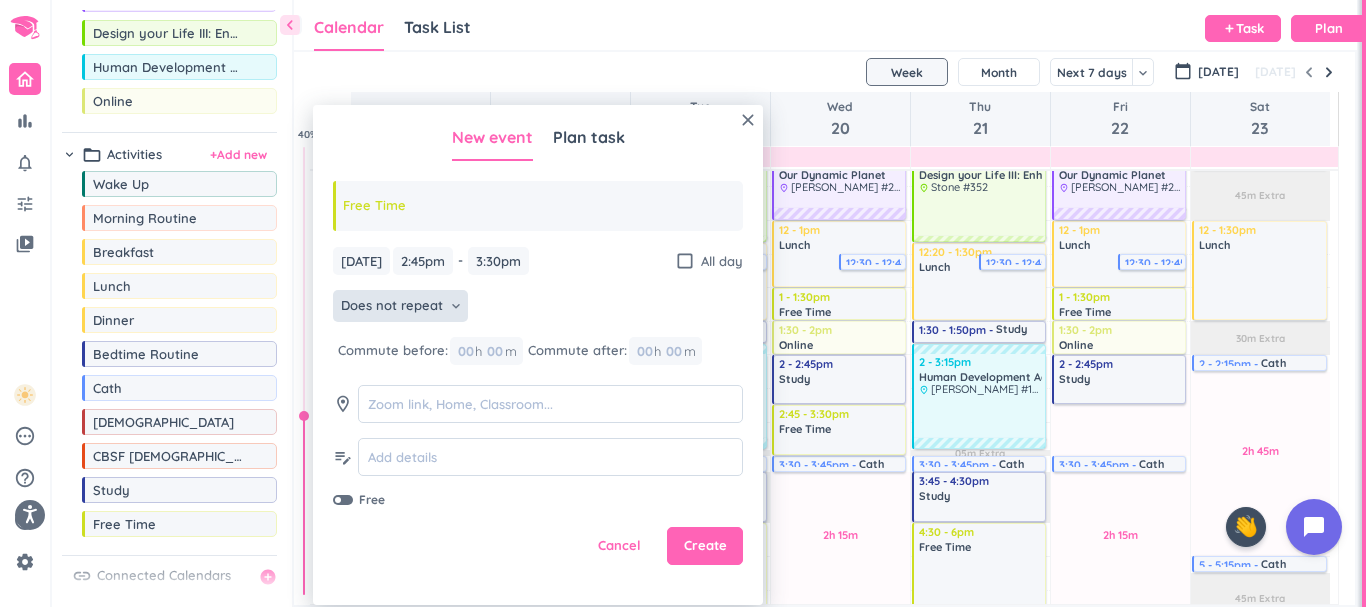 click on "Does not repeat" at bounding box center (392, 306) 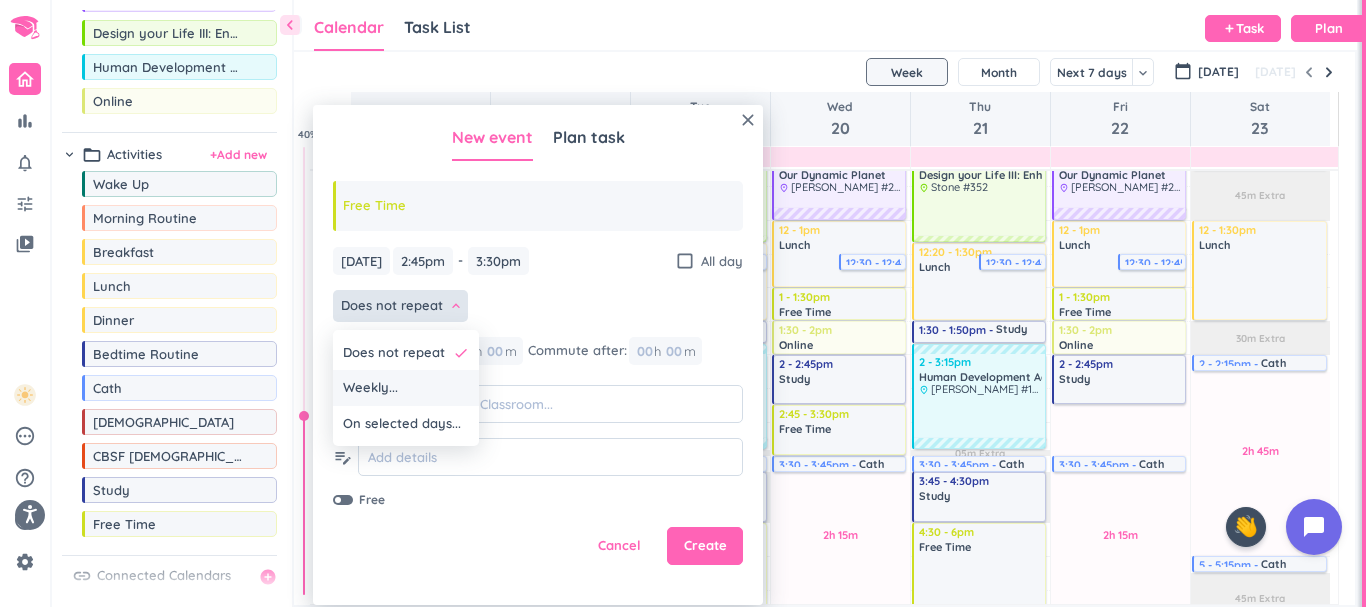 click on "Weekly..." at bounding box center [406, 388] 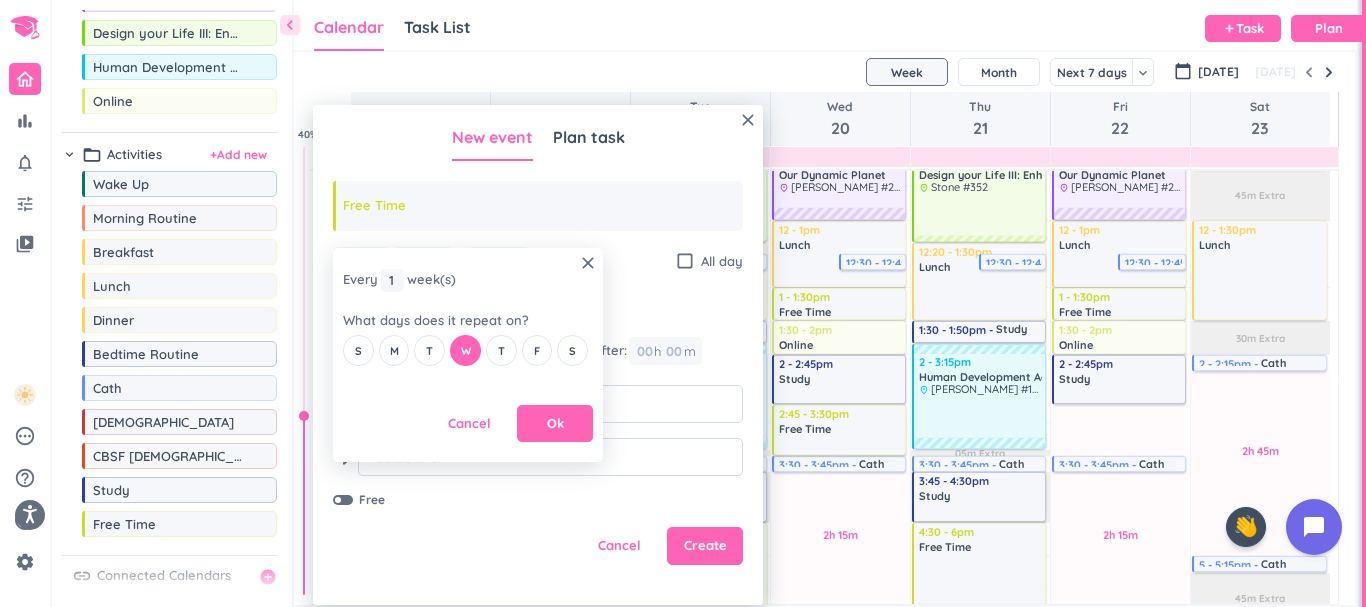 click on "S M T W T F S" at bounding box center (468, 350) 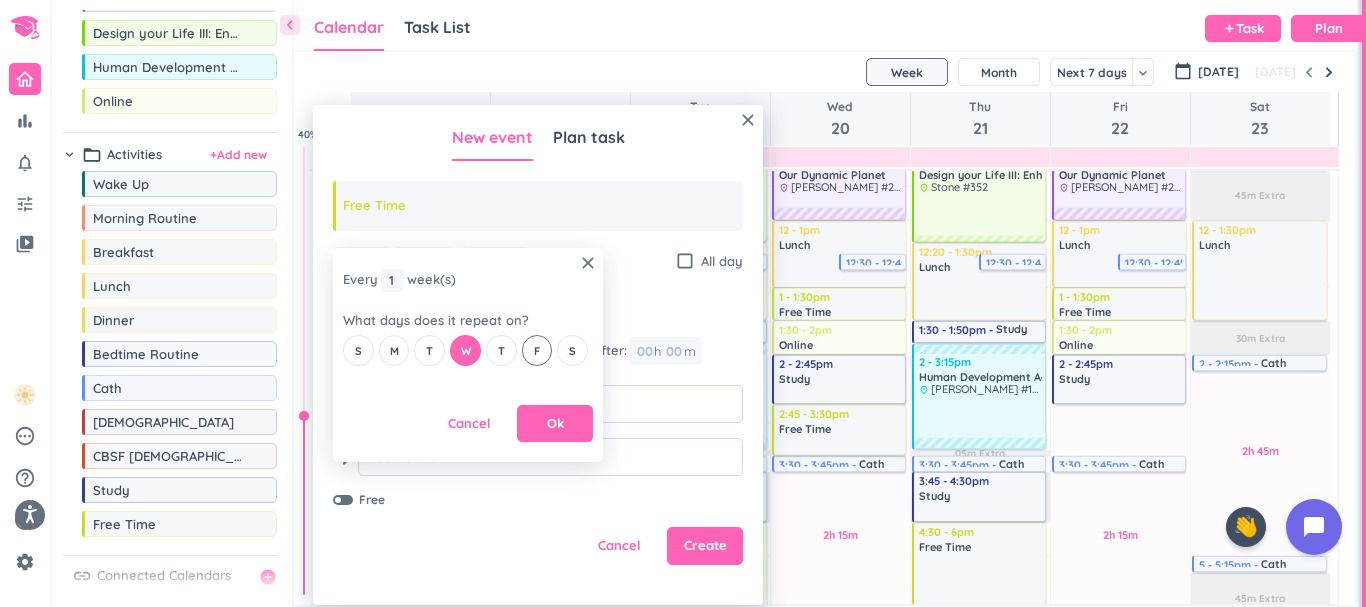 click on "F" at bounding box center (537, 350) 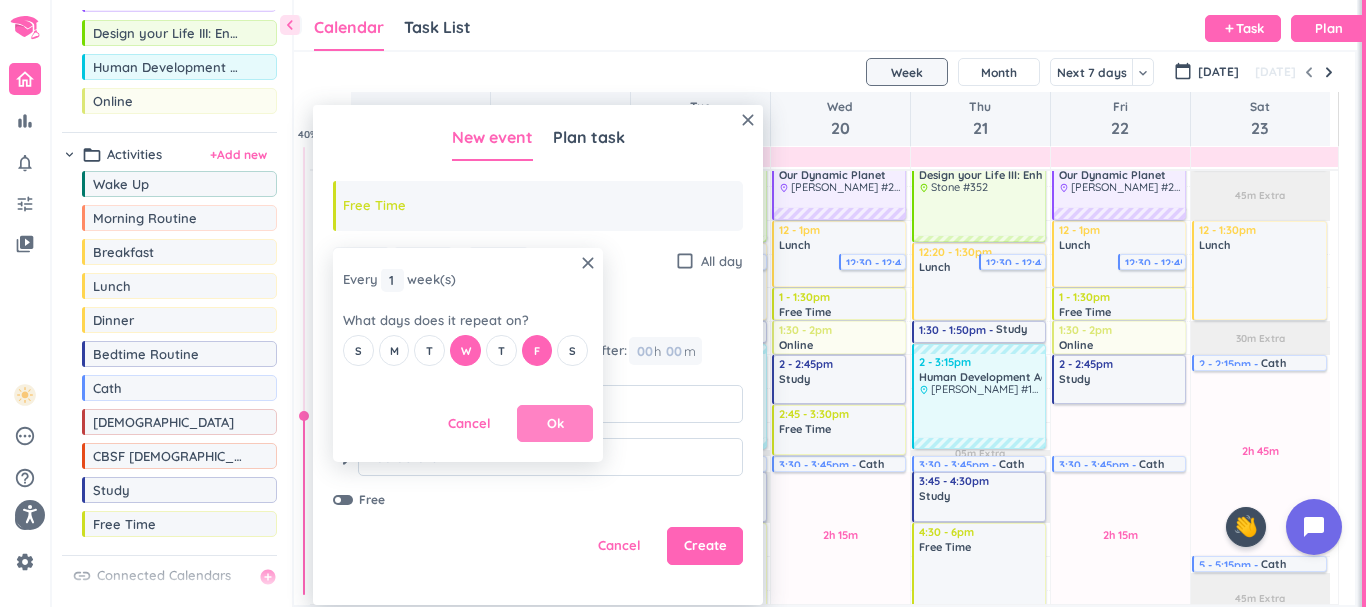 click on "Ok" at bounding box center [555, 424] 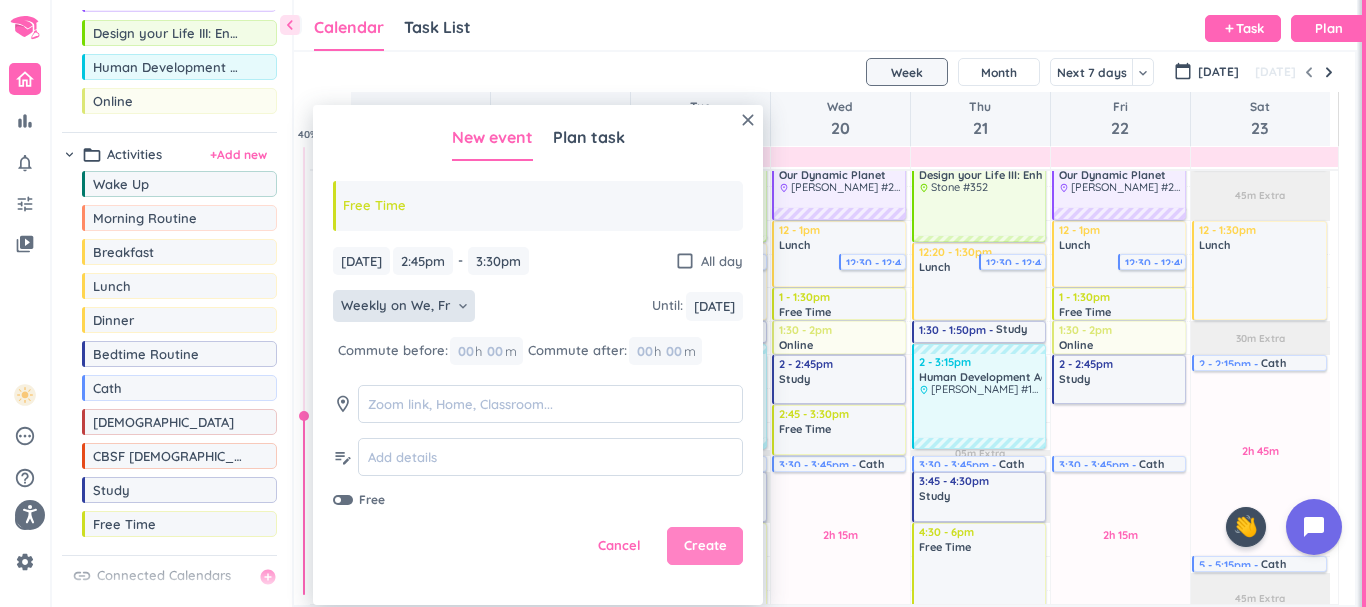 click on "Create" at bounding box center [705, 546] 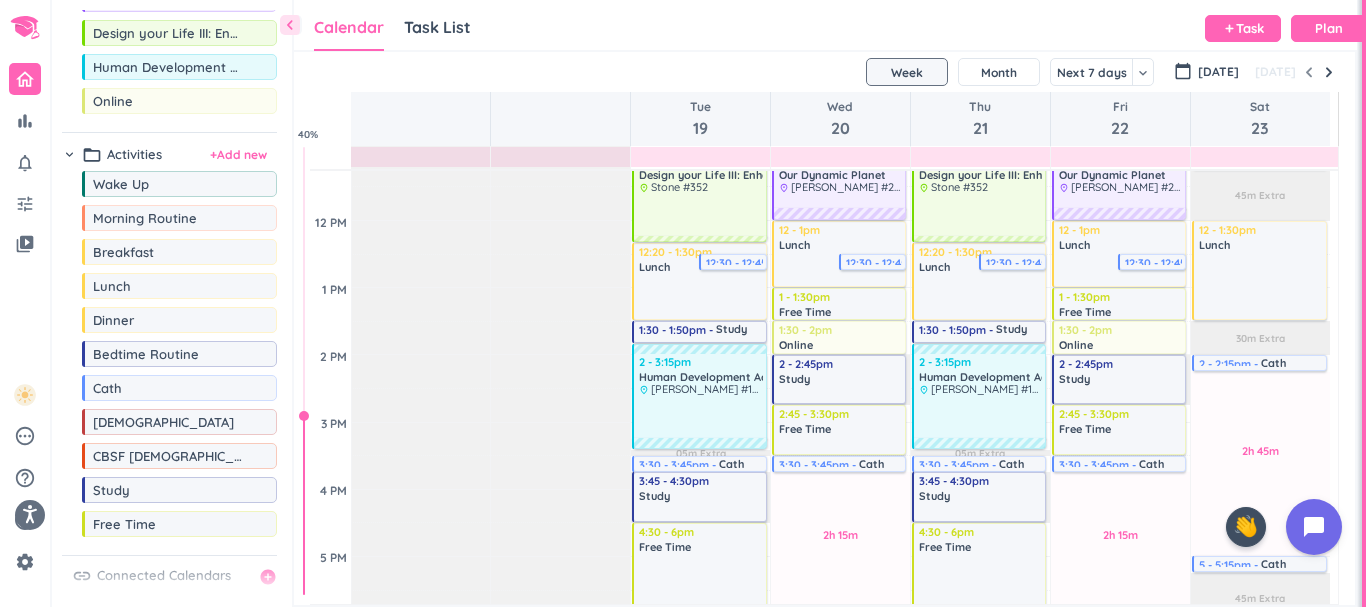 click on "bar_chart notifications_none tune" at bounding box center [25, 136] 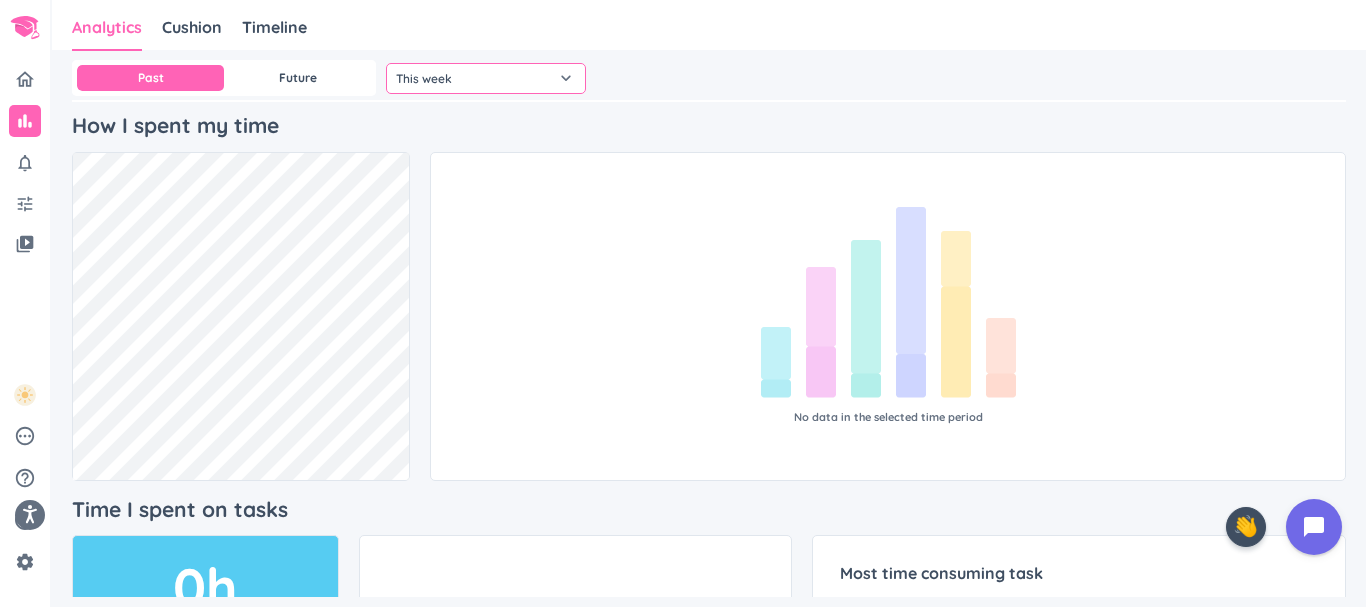 click on "This week" 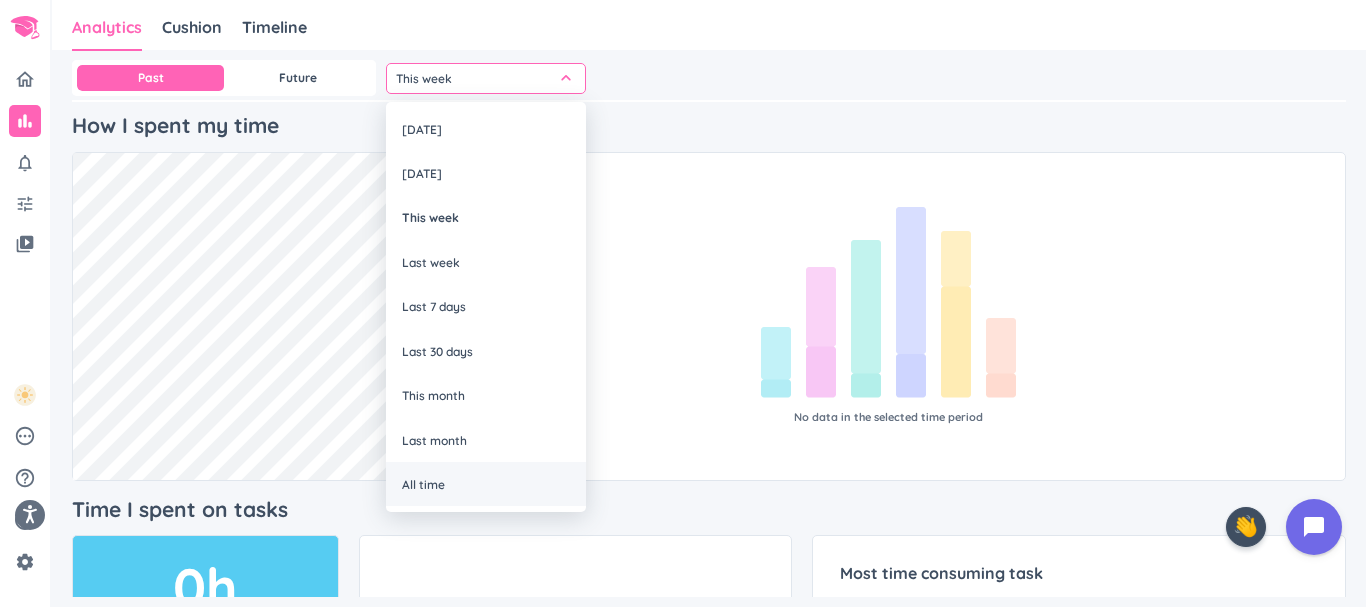 click on "All time" at bounding box center (486, 484) 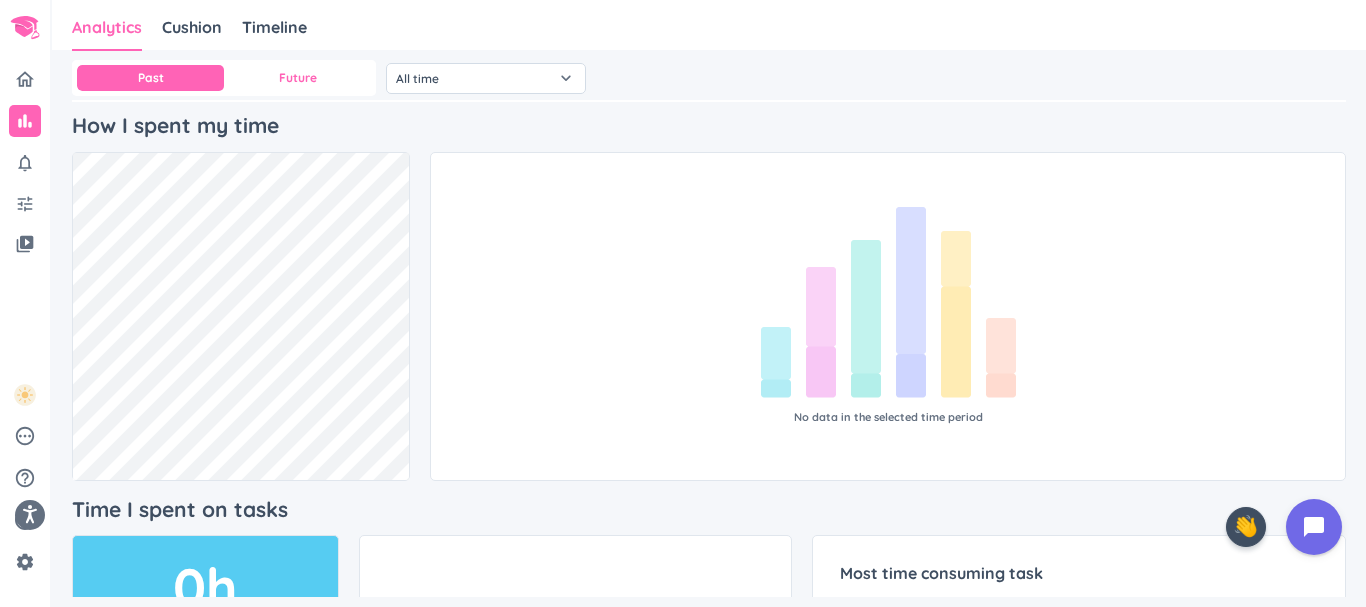 click on "Future" at bounding box center [297, 78] 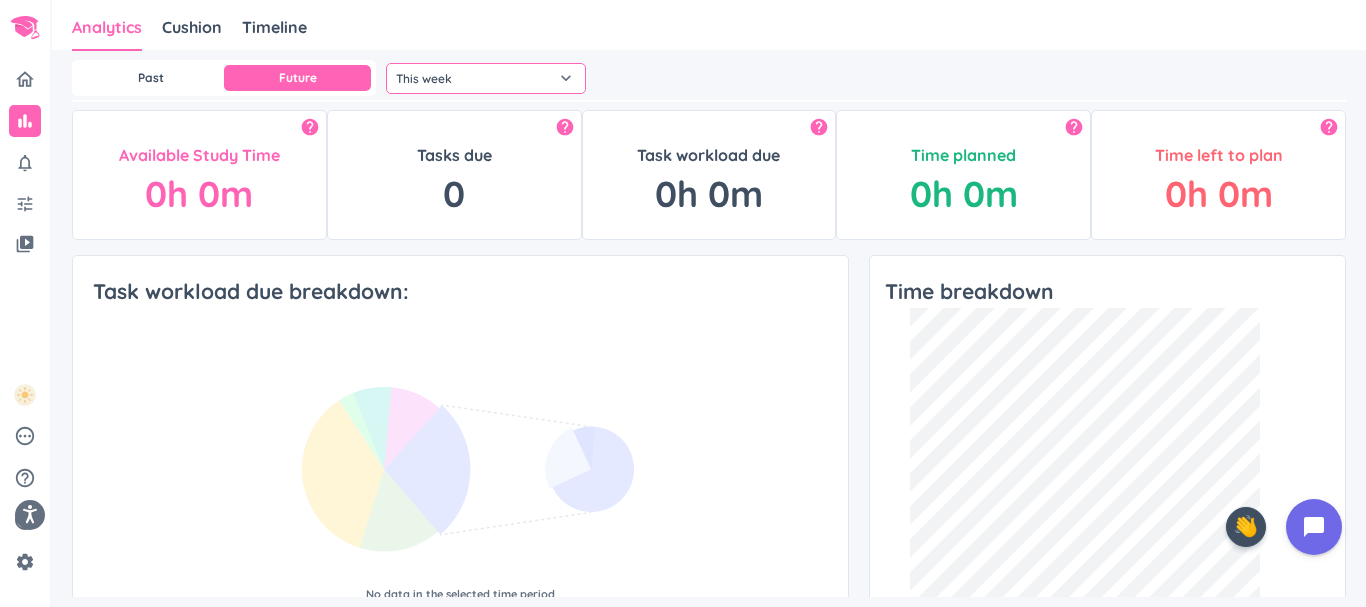 click on "This week" 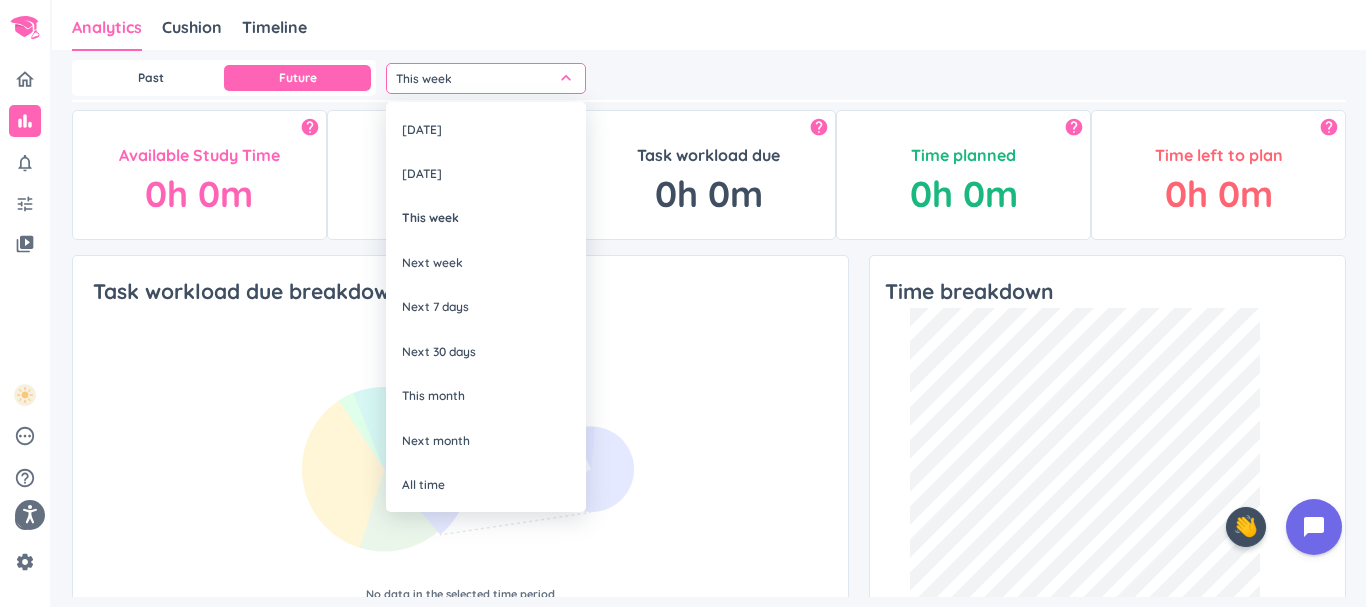 click on "All time" at bounding box center [486, 484] 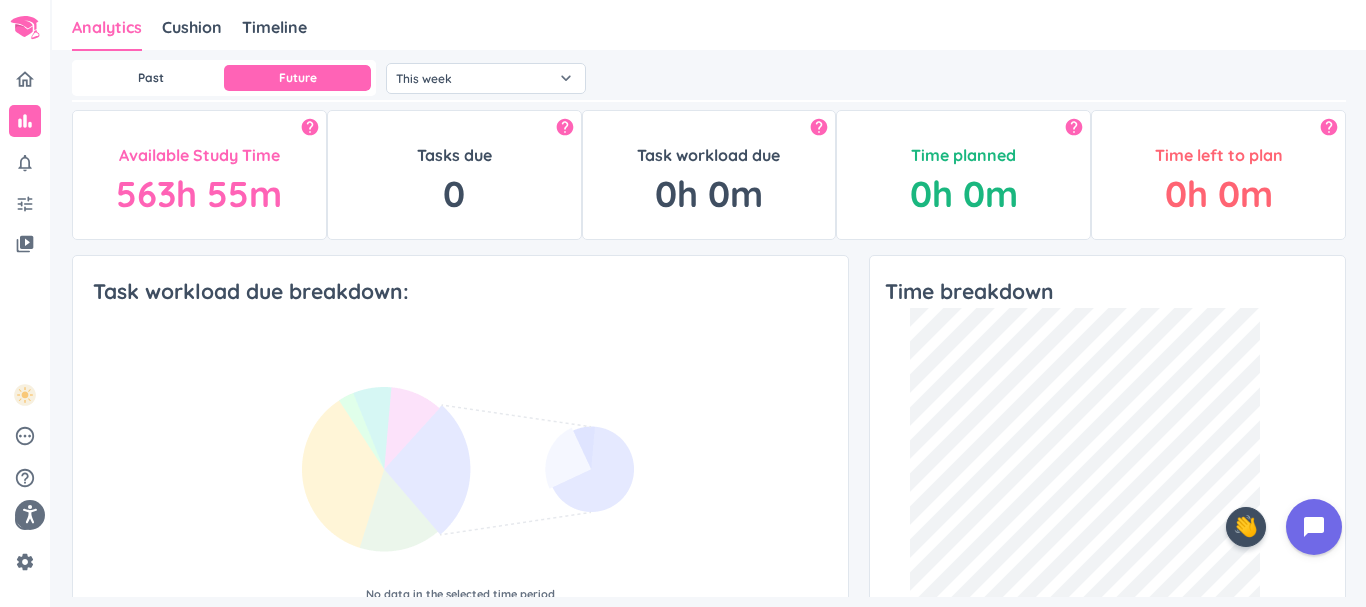 type on "All time" 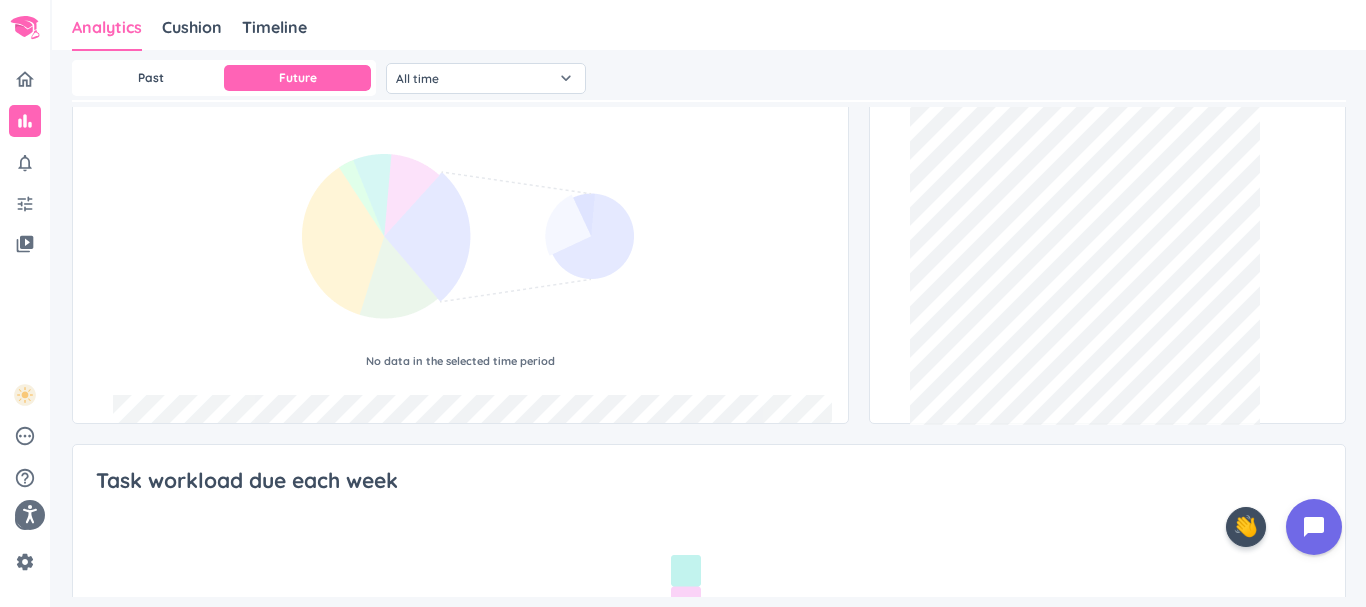 scroll, scrollTop: 235, scrollLeft: 0, axis: vertical 